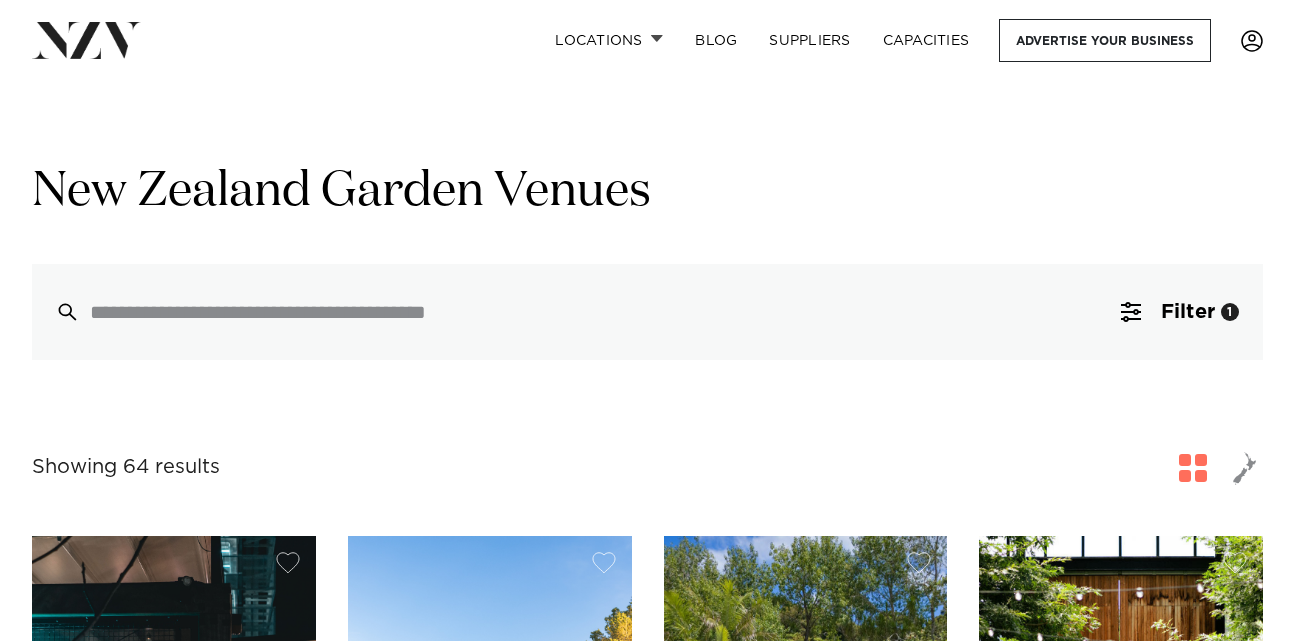 scroll, scrollTop: 297, scrollLeft: 0, axis: vertical 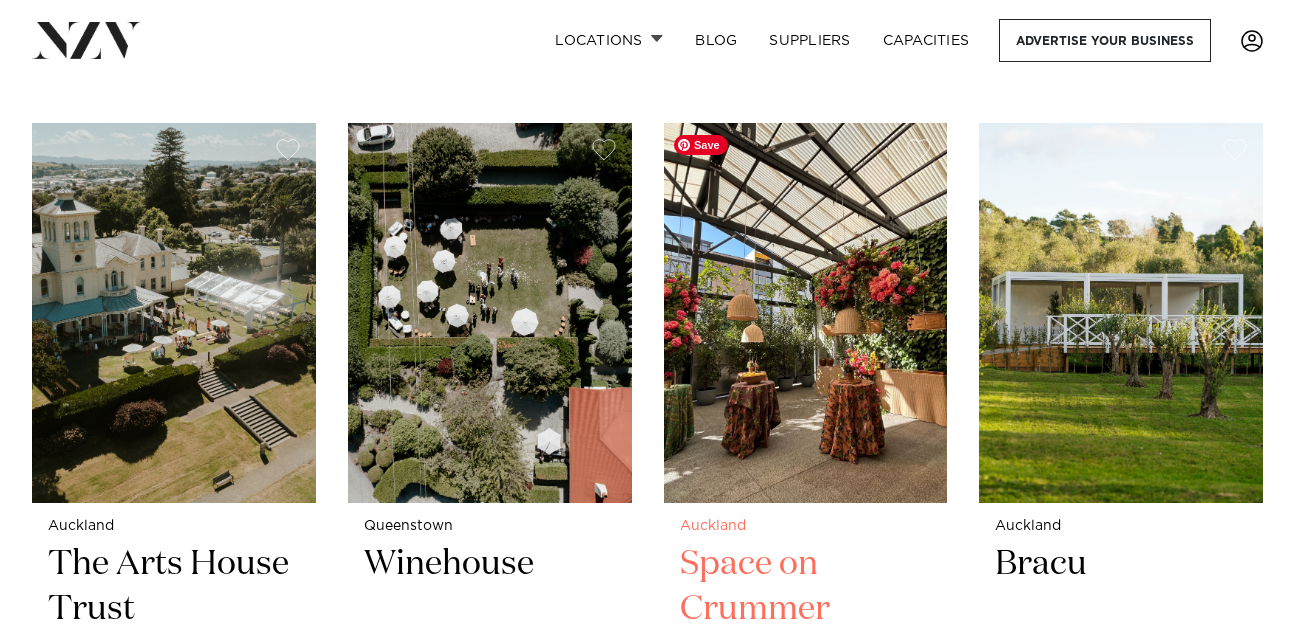 click at bounding box center [806, 313] 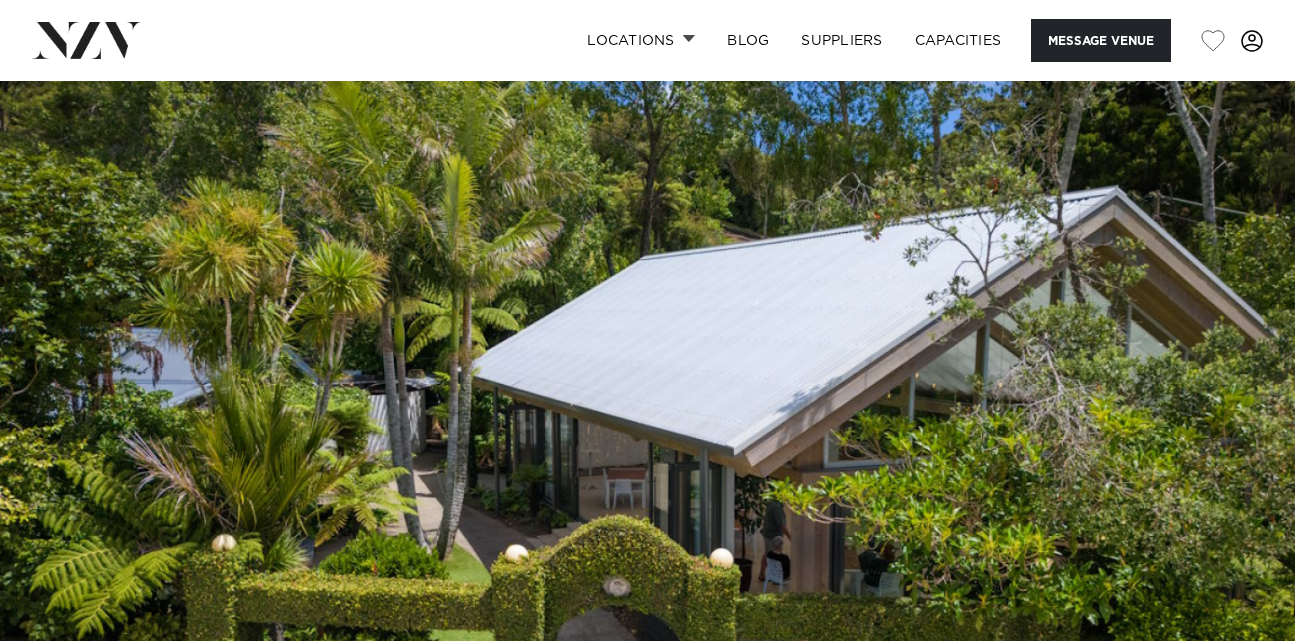 scroll, scrollTop: 0, scrollLeft: 0, axis: both 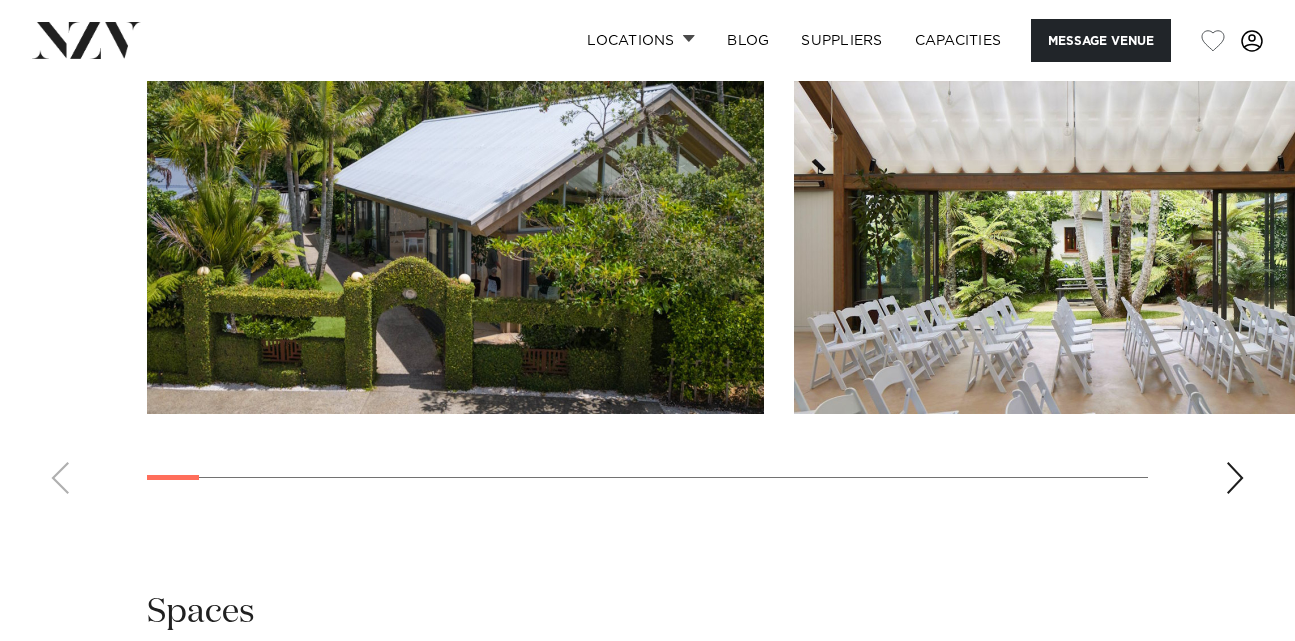 click at bounding box center (1235, 478) 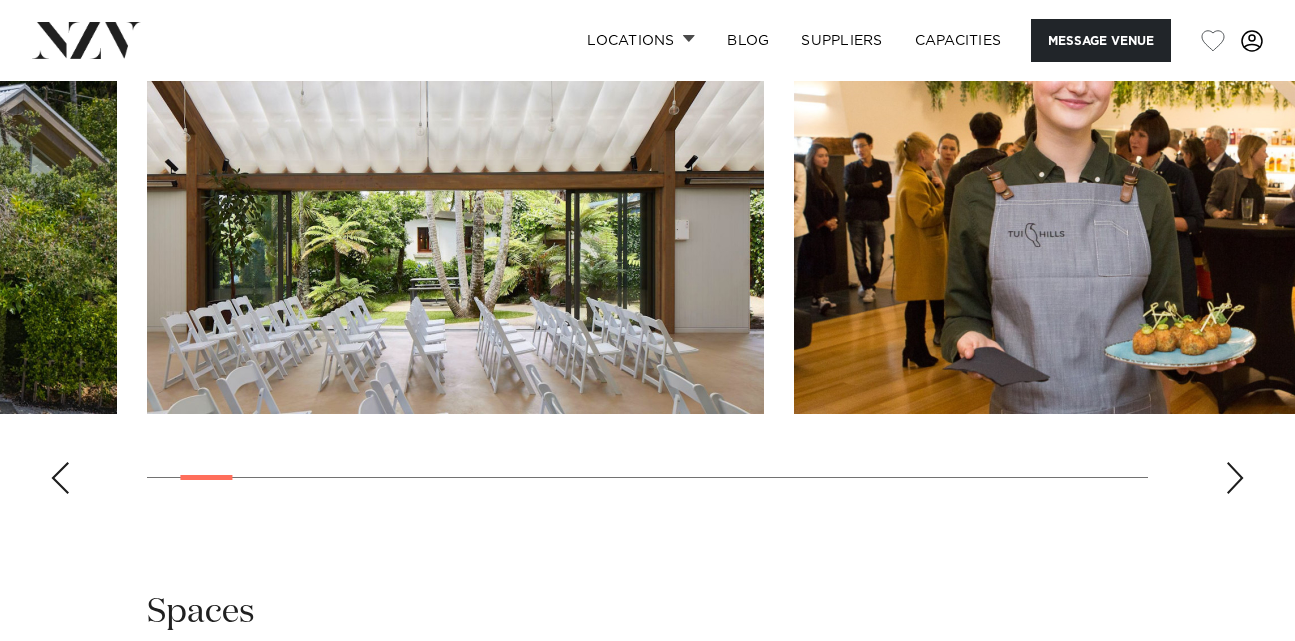 click at bounding box center (1235, 478) 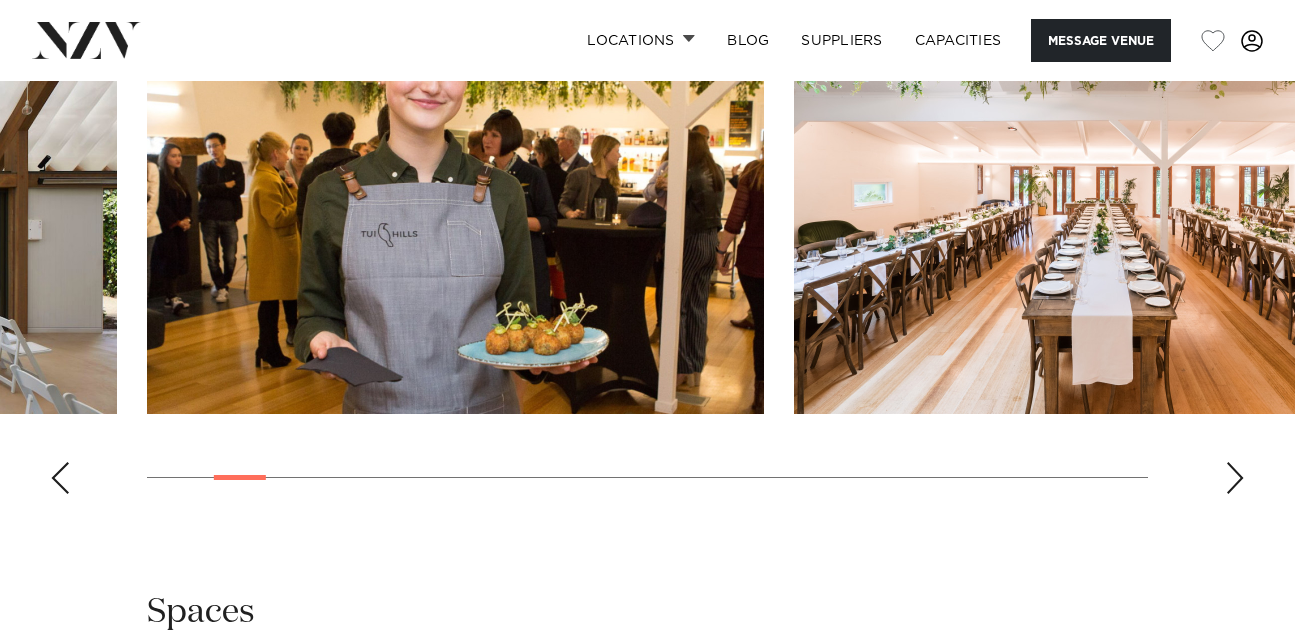 click at bounding box center [1235, 478] 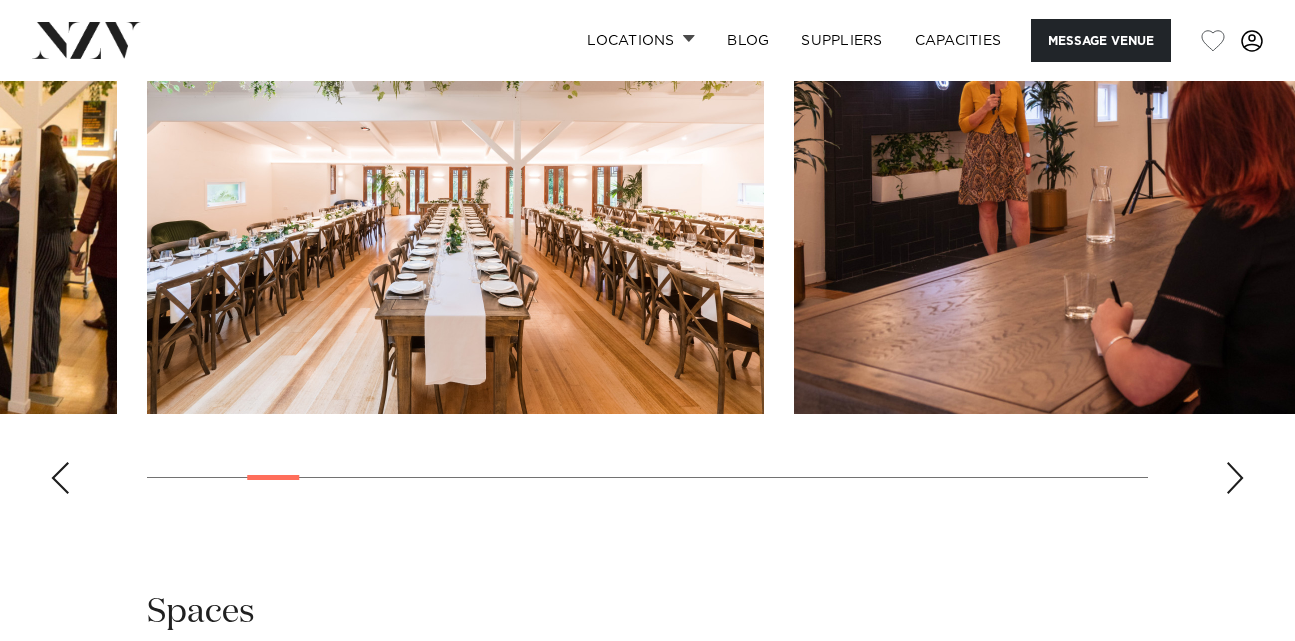 click at bounding box center (1235, 478) 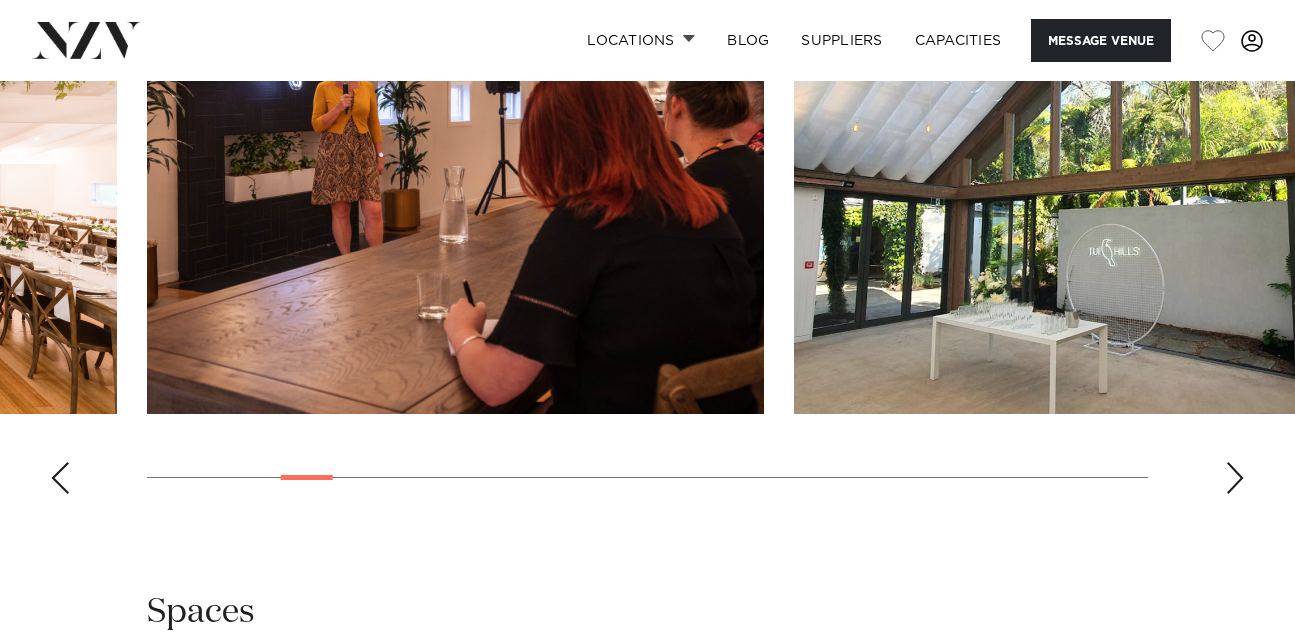 click at bounding box center [1235, 478] 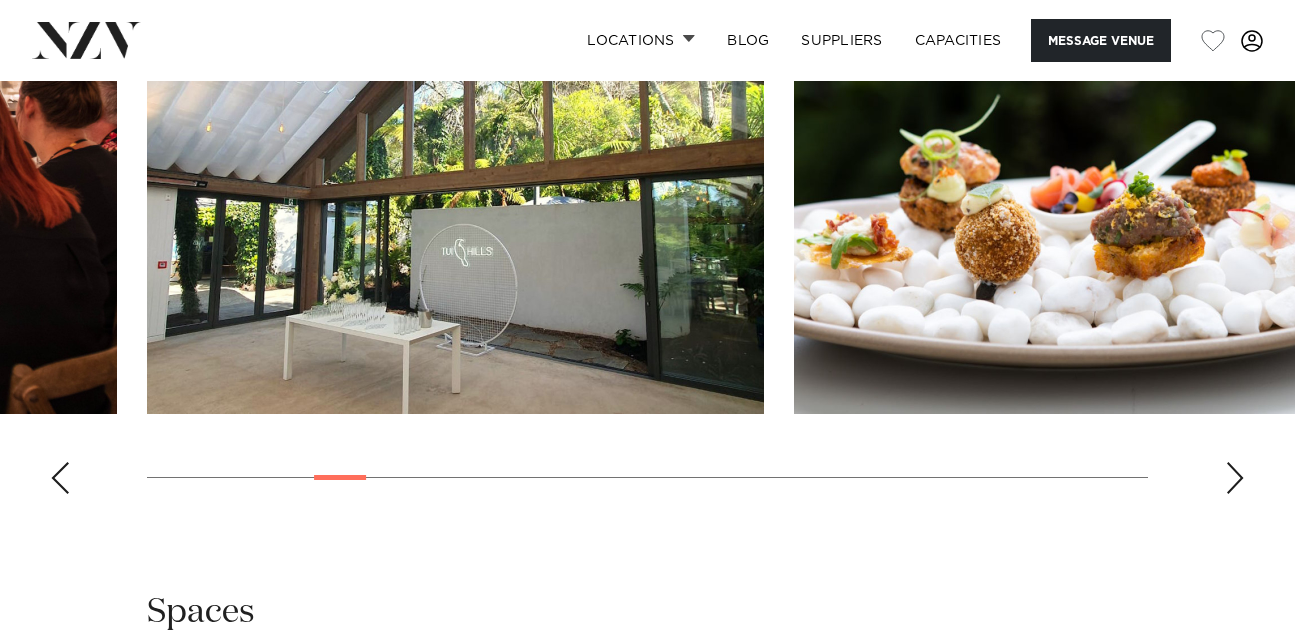 click at bounding box center (1235, 478) 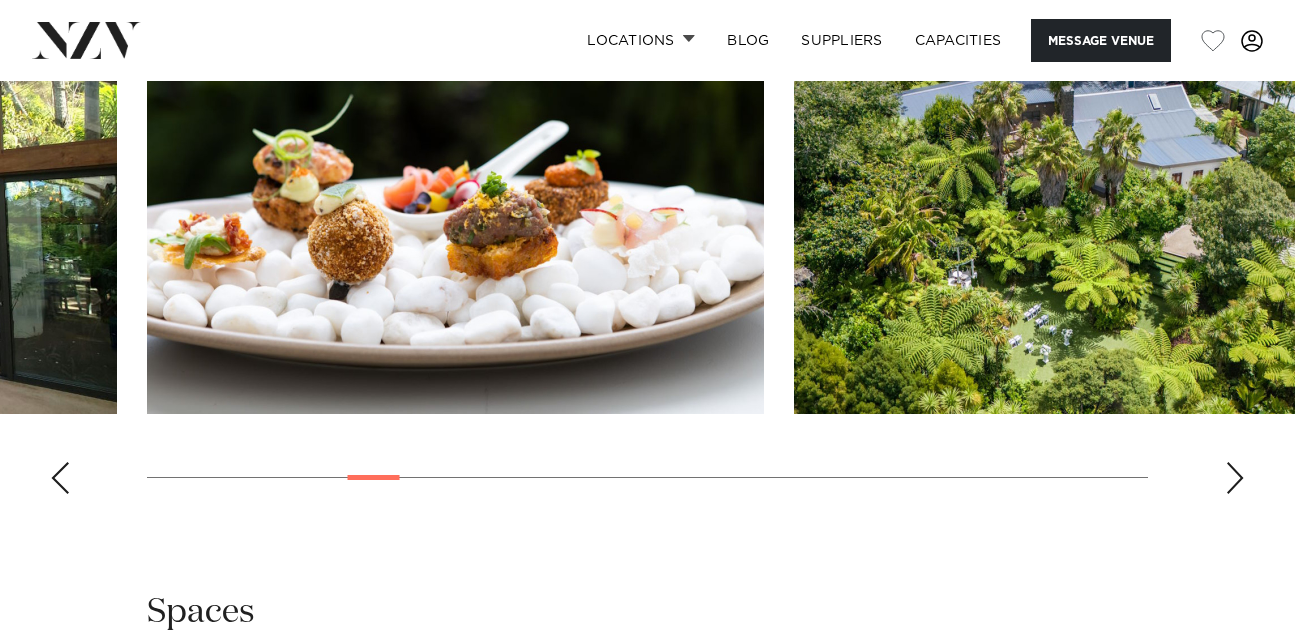 click at bounding box center (1235, 478) 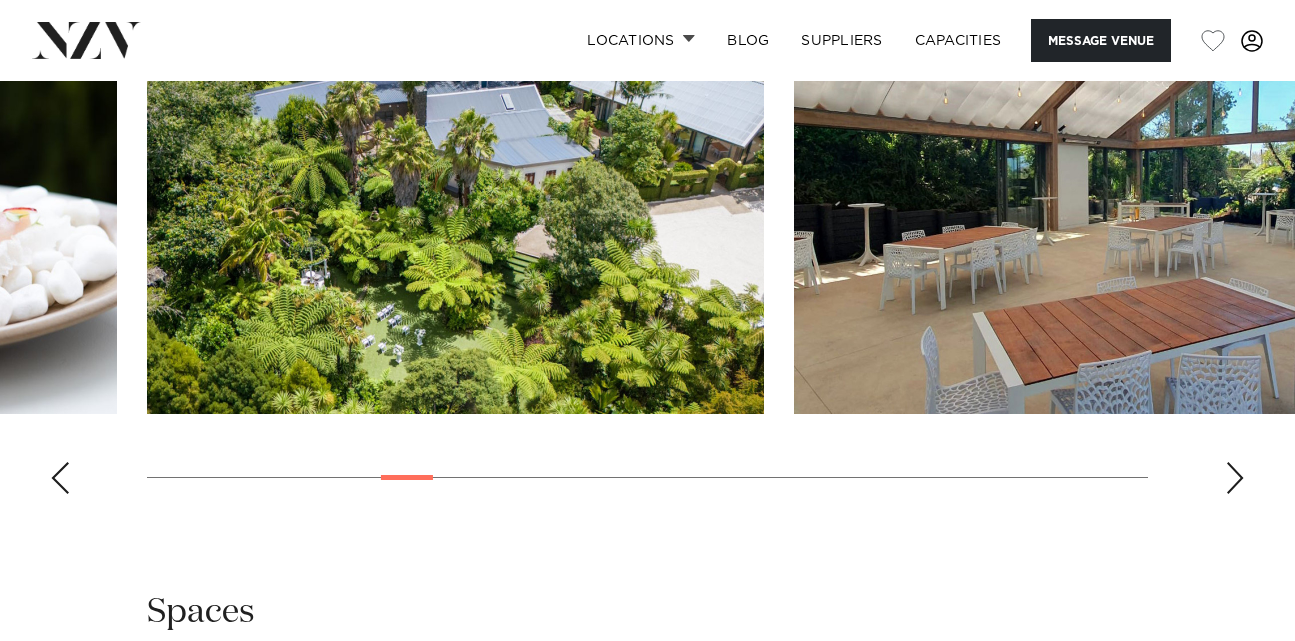 click at bounding box center (1235, 478) 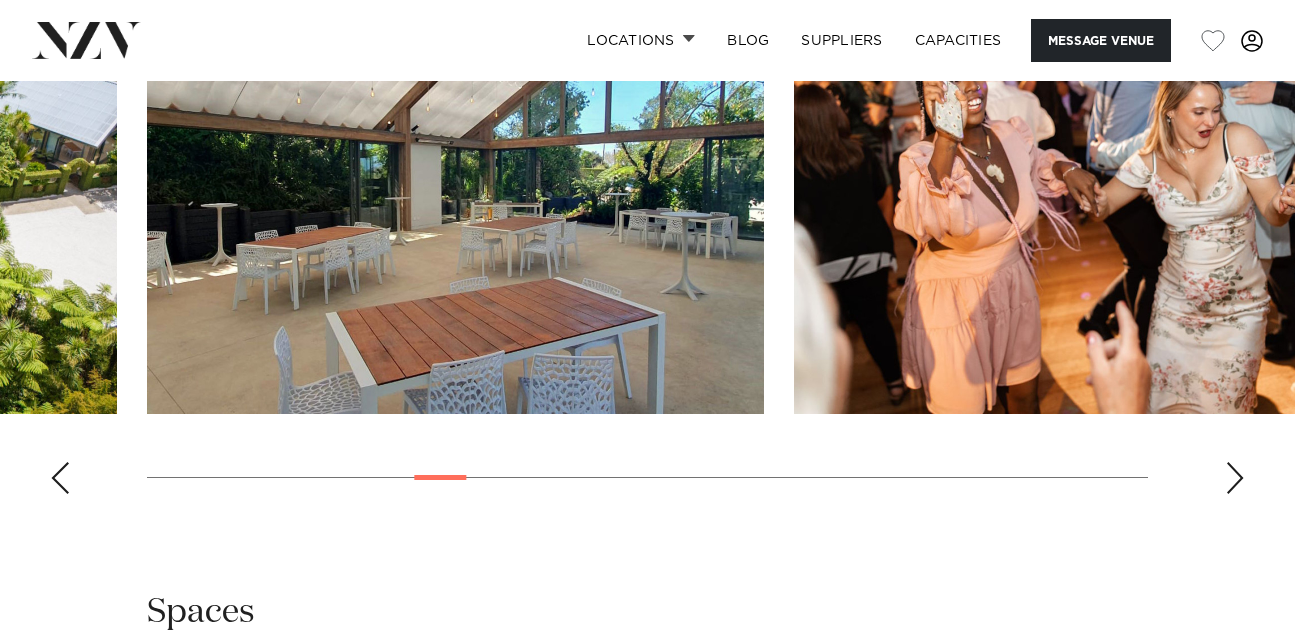 click at bounding box center [1235, 478] 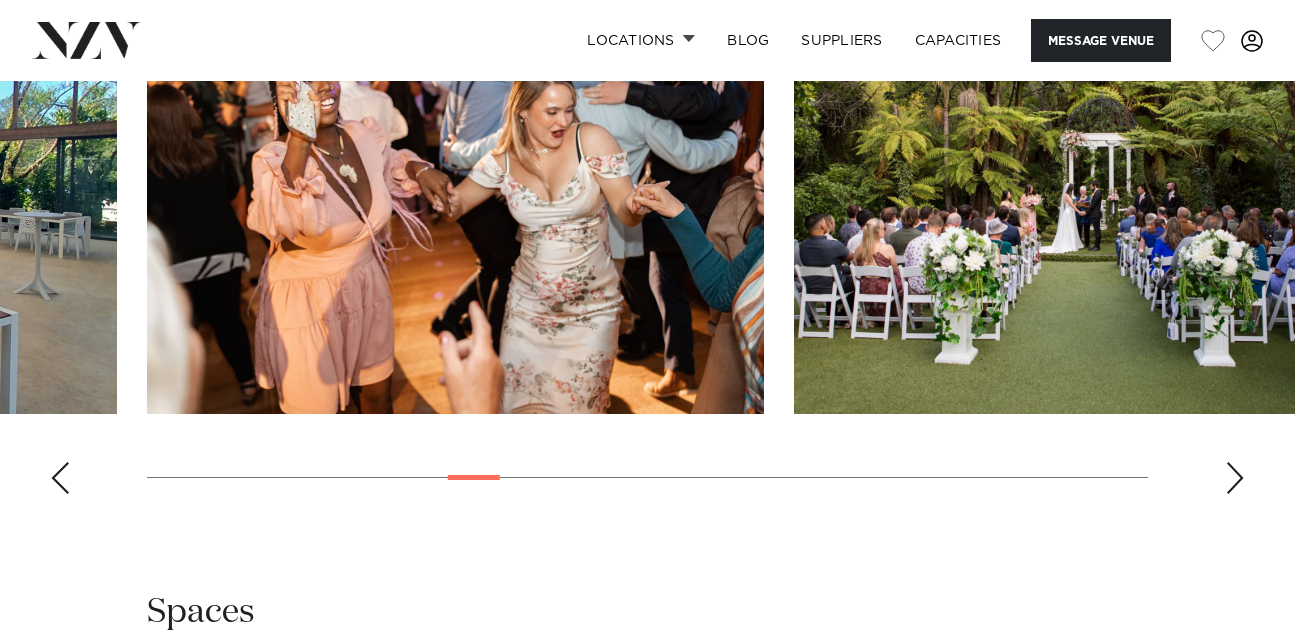 click at bounding box center (1235, 478) 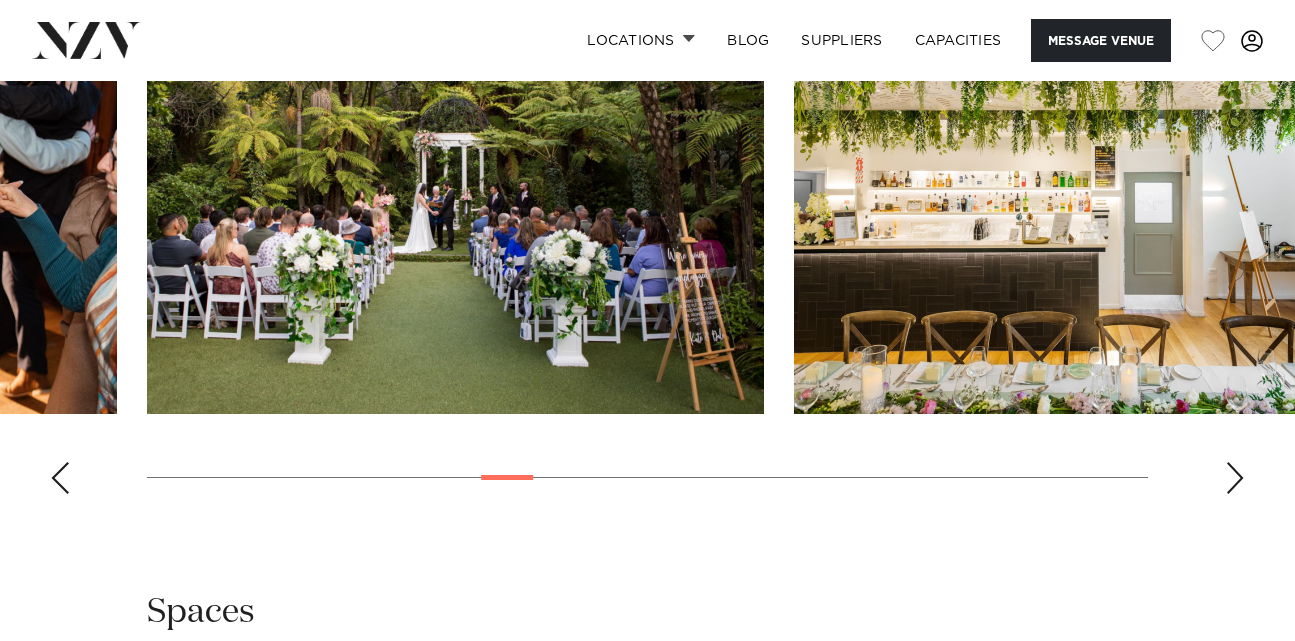 click at bounding box center (1235, 478) 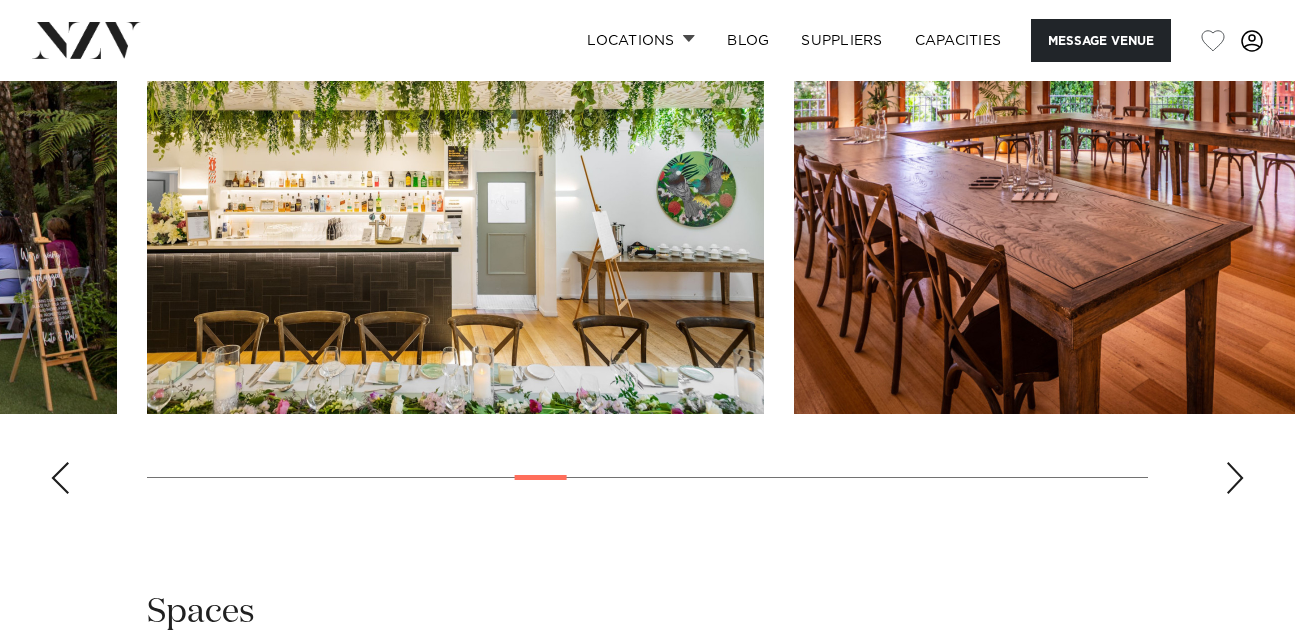click at bounding box center [1235, 478] 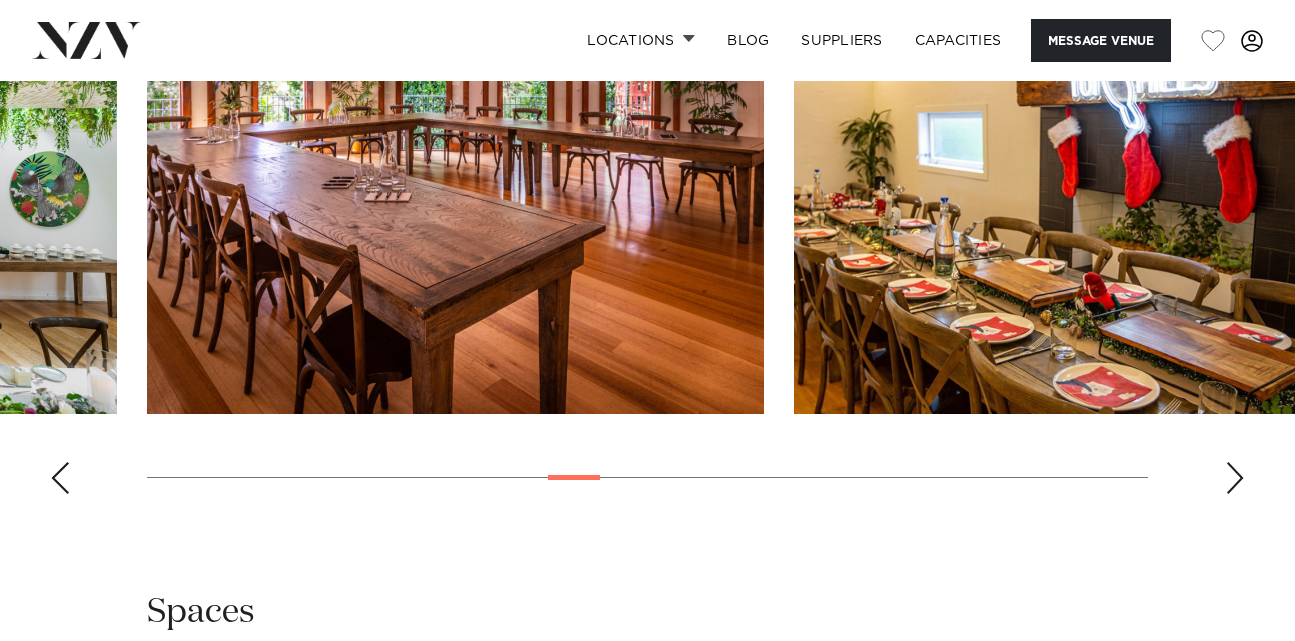 click at bounding box center (1235, 478) 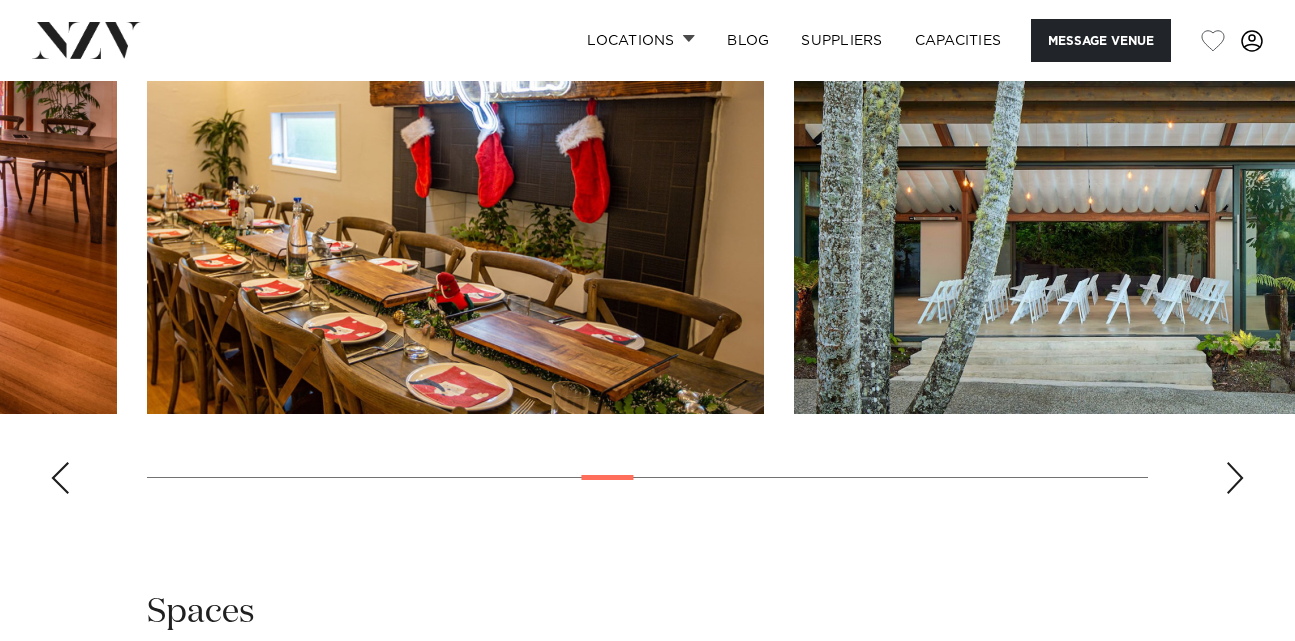 click at bounding box center [1235, 478] 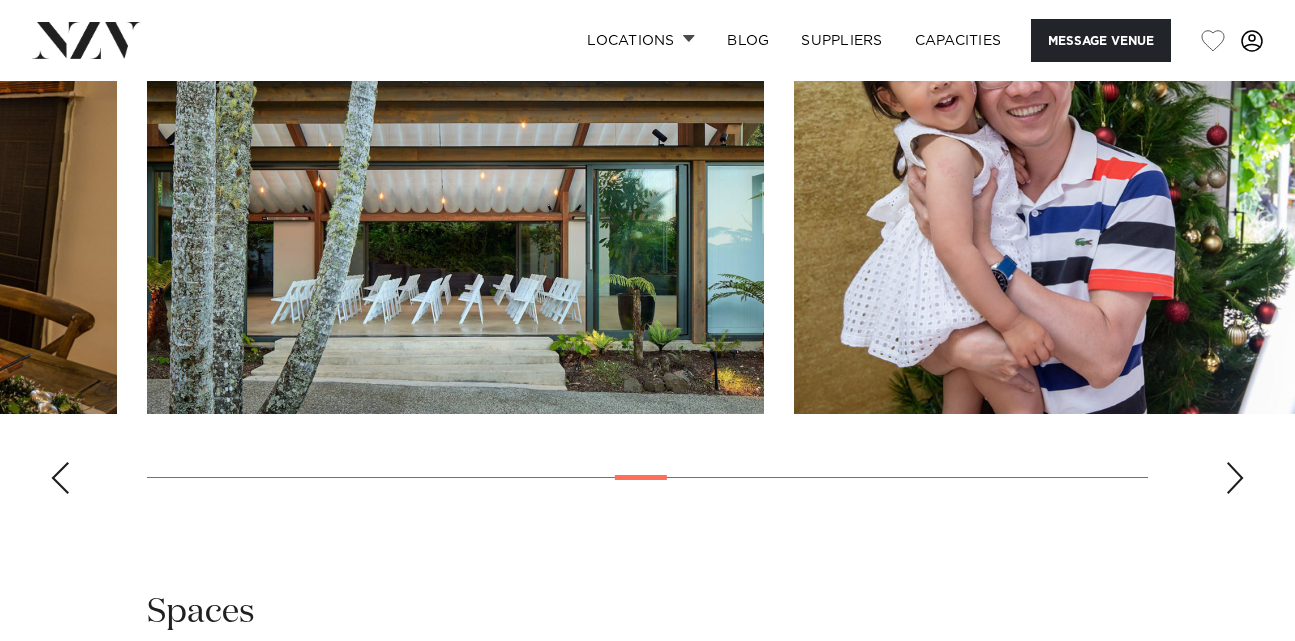 click at bounding box center [1235, 478] 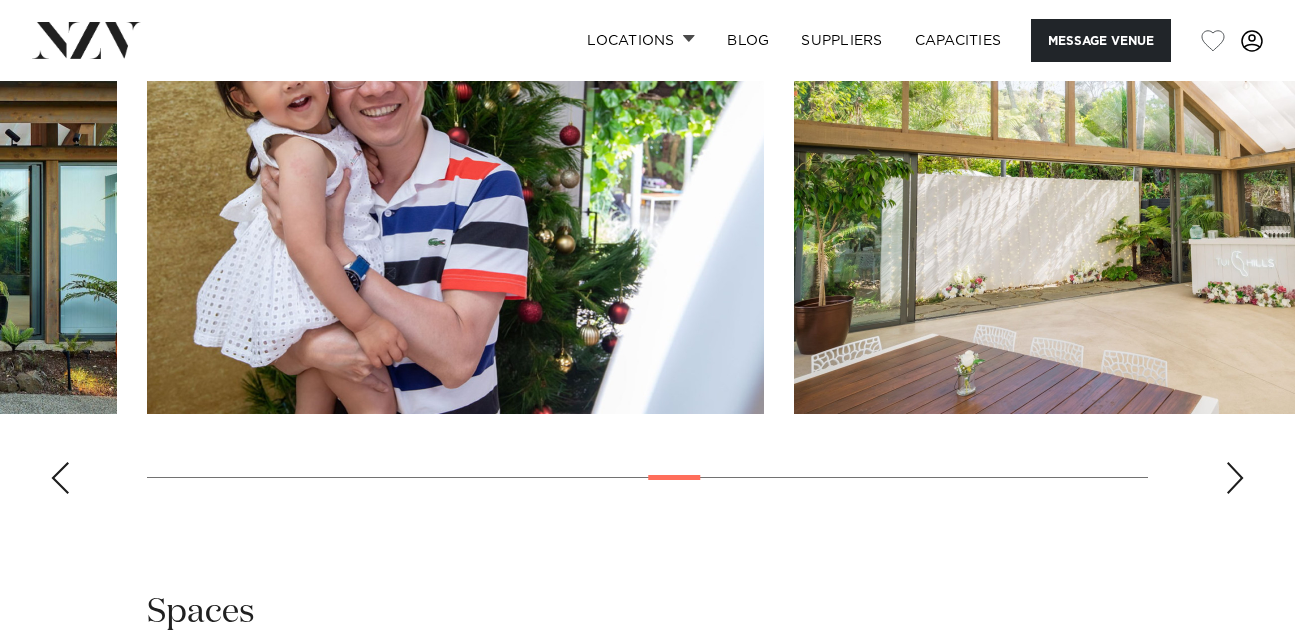 click at bounding box center [1235, 478] 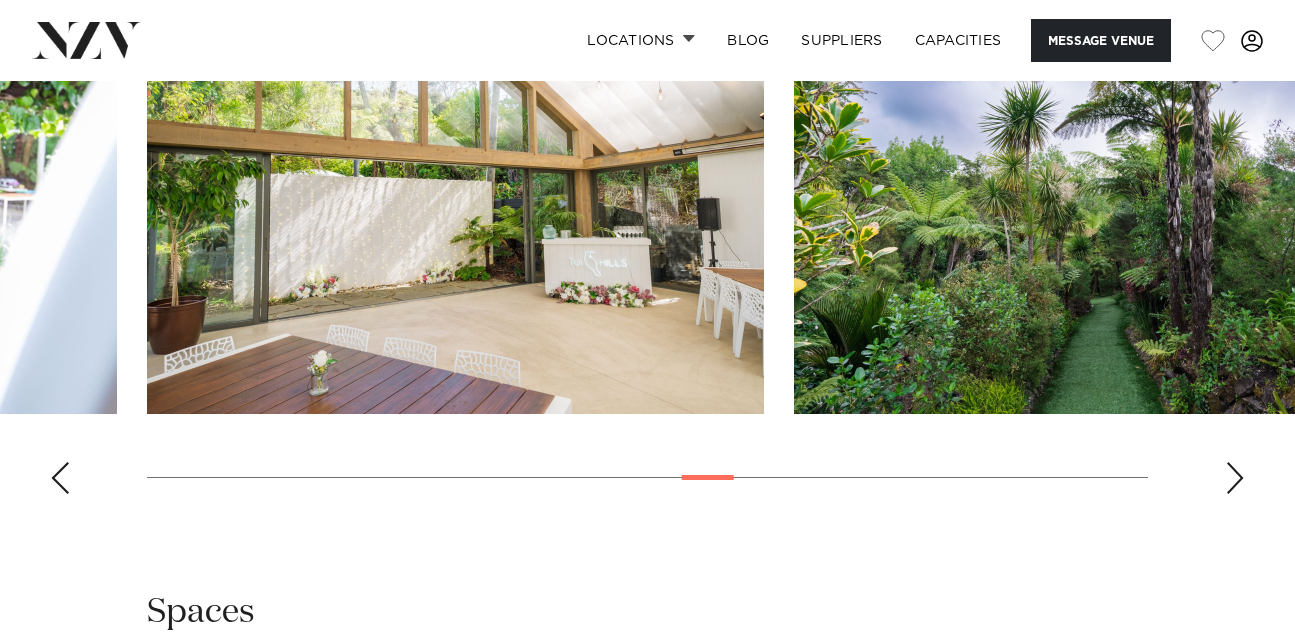 click at bounding box center (1235, 478) 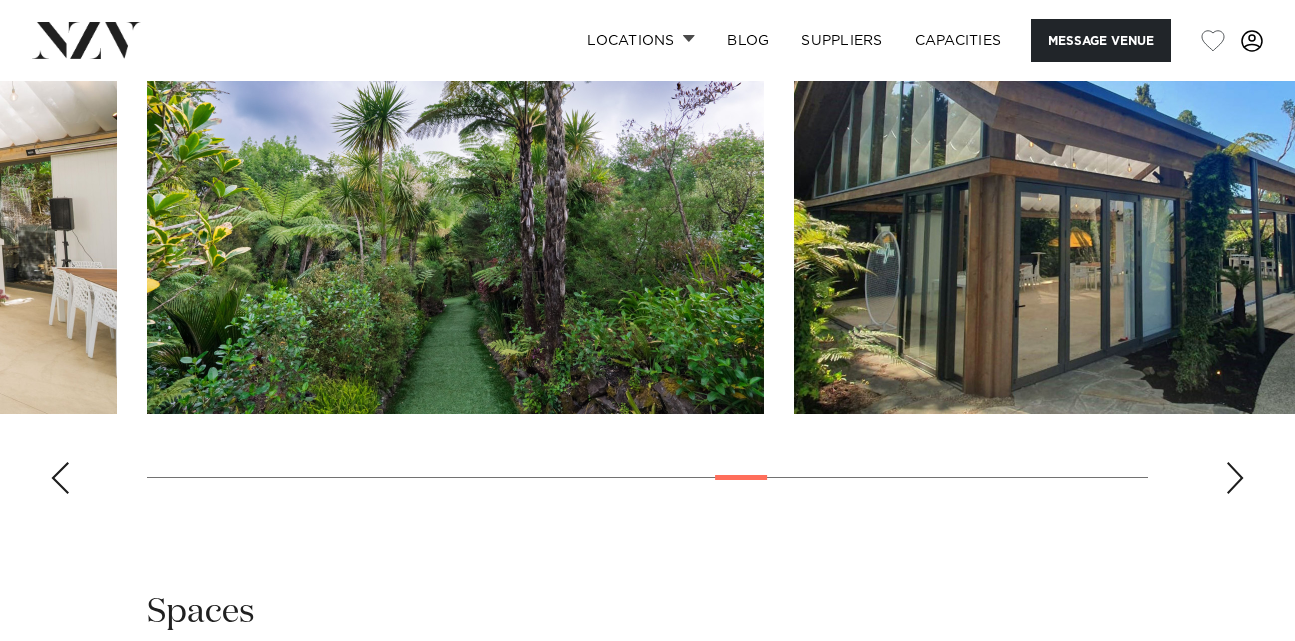 click at bounding box center (1235, 478) 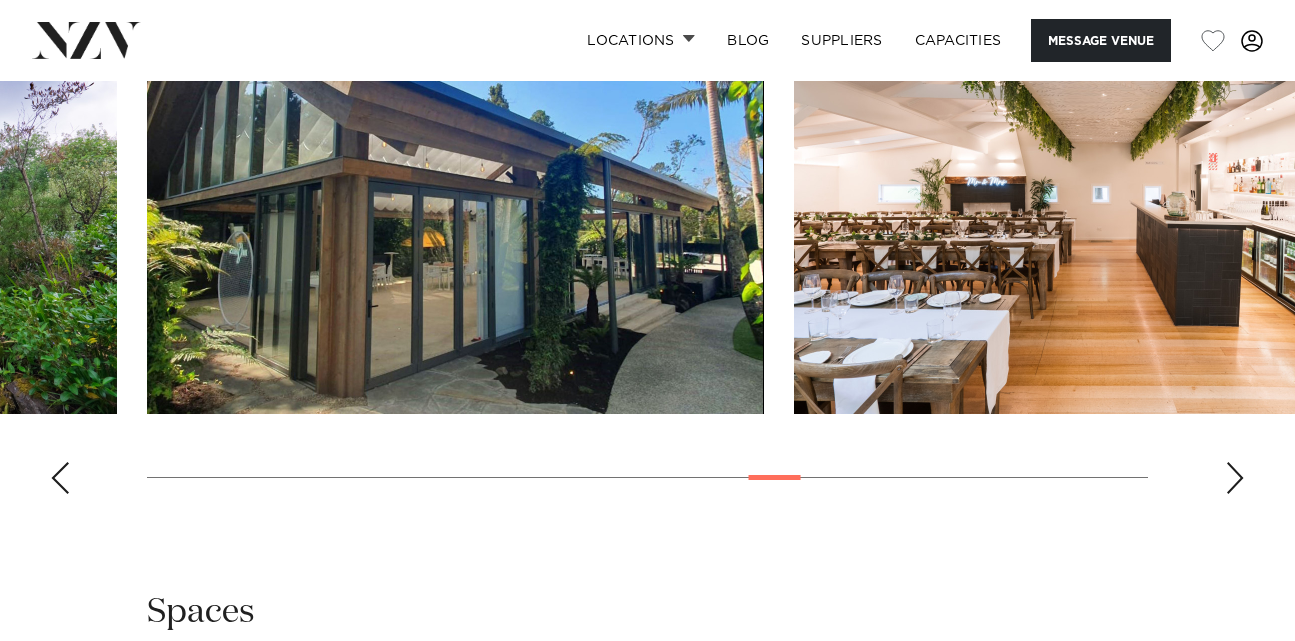 click at bounding box center (1235, 478) 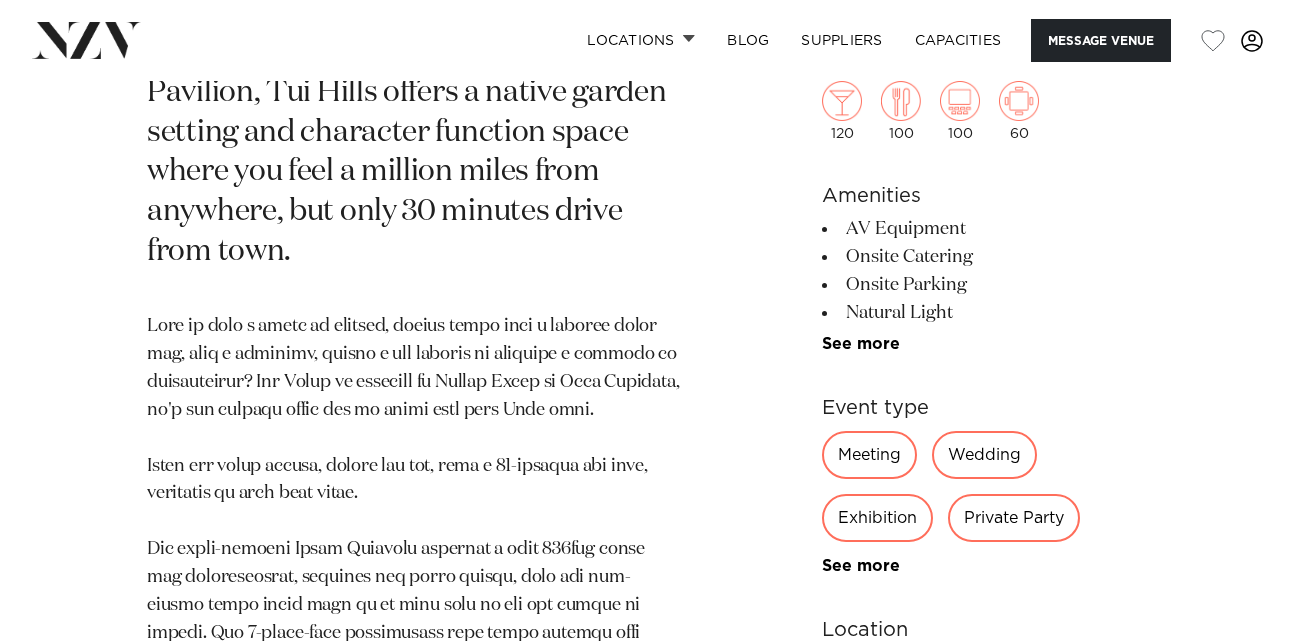 scroll, scrollTop: 935, scrollLeft: 0, axis: vertical 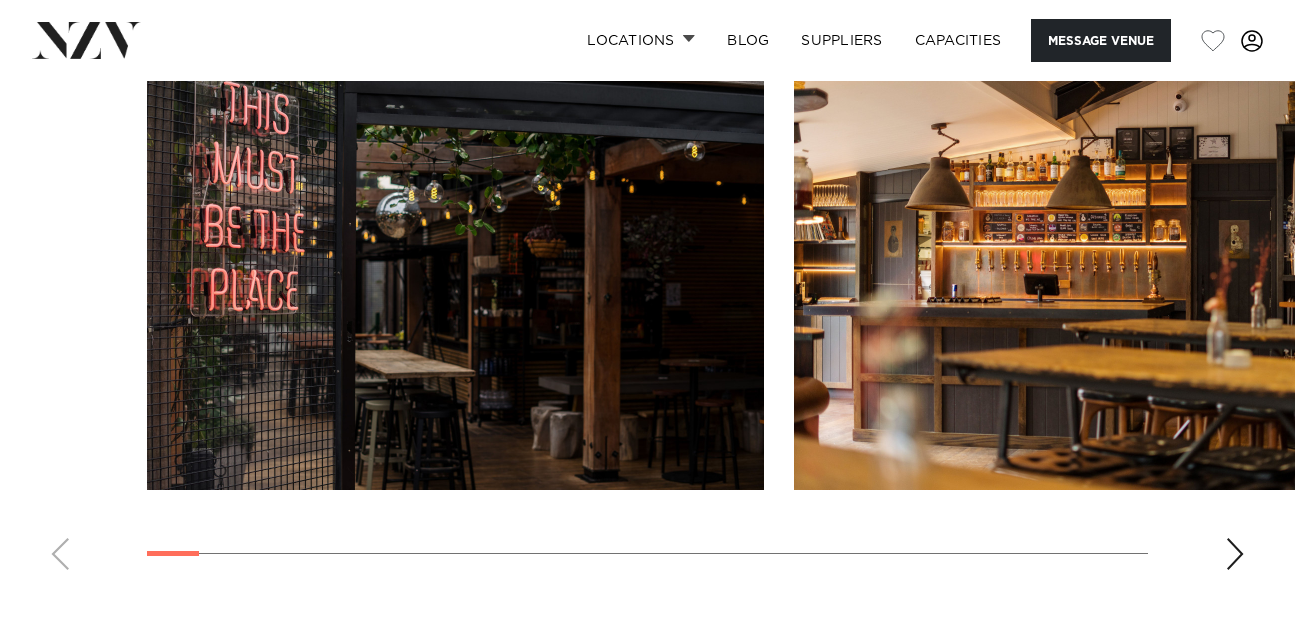 click at bounding box center (1235, 554) 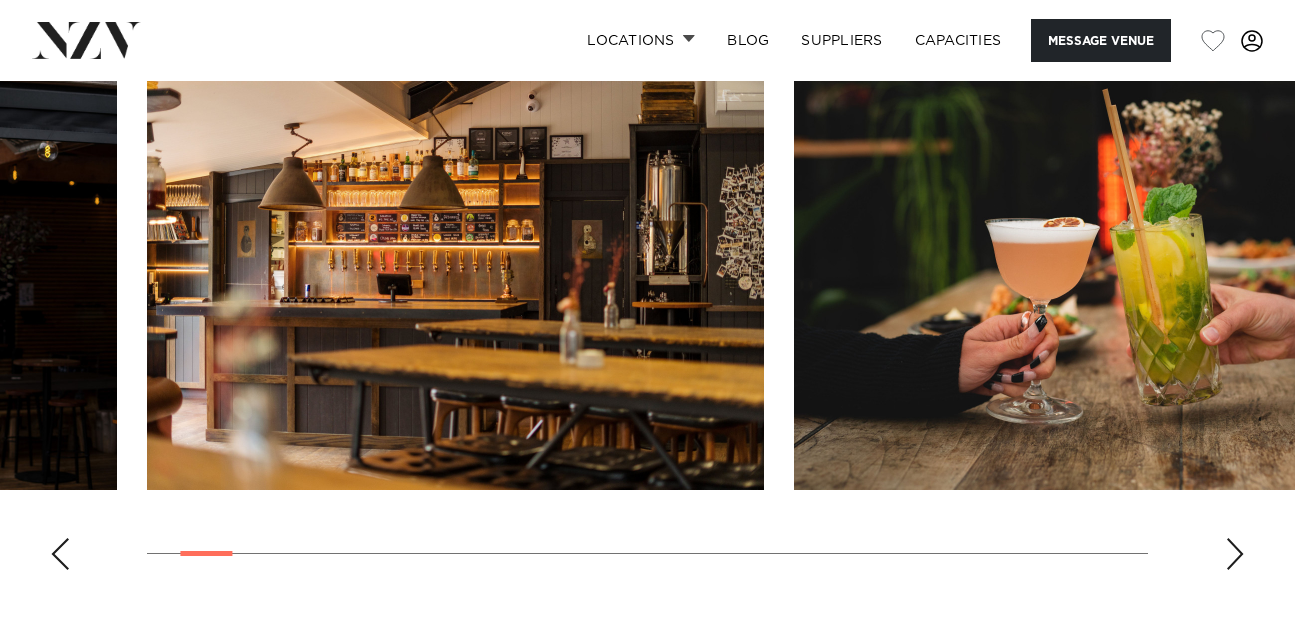 click at bounding box center [1235, 554] 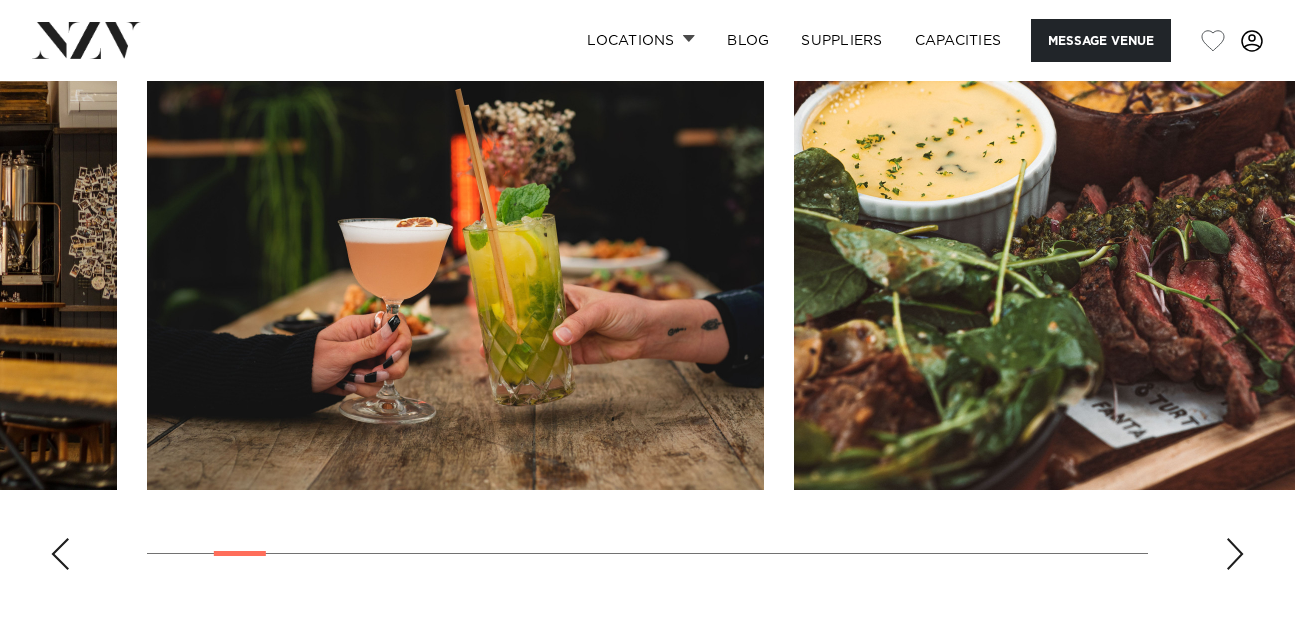 click at bounding box center [1235, 554] 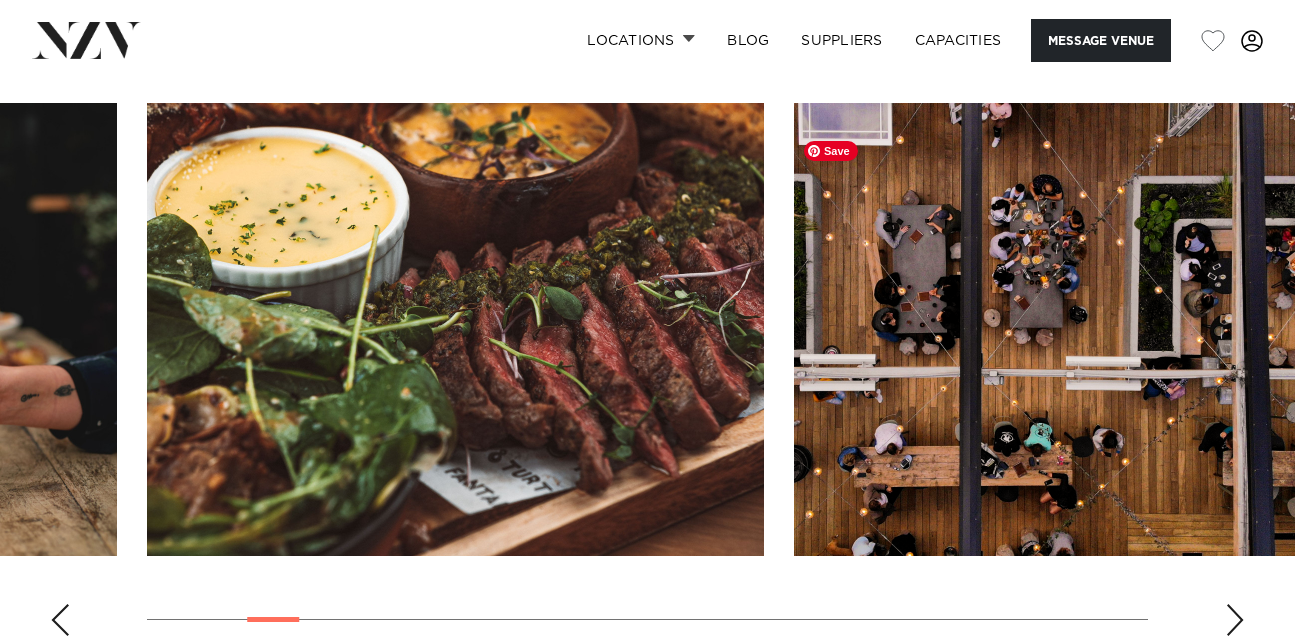 scroll, scrollTop: 2192, scrollLeft: 0, axis: vertical 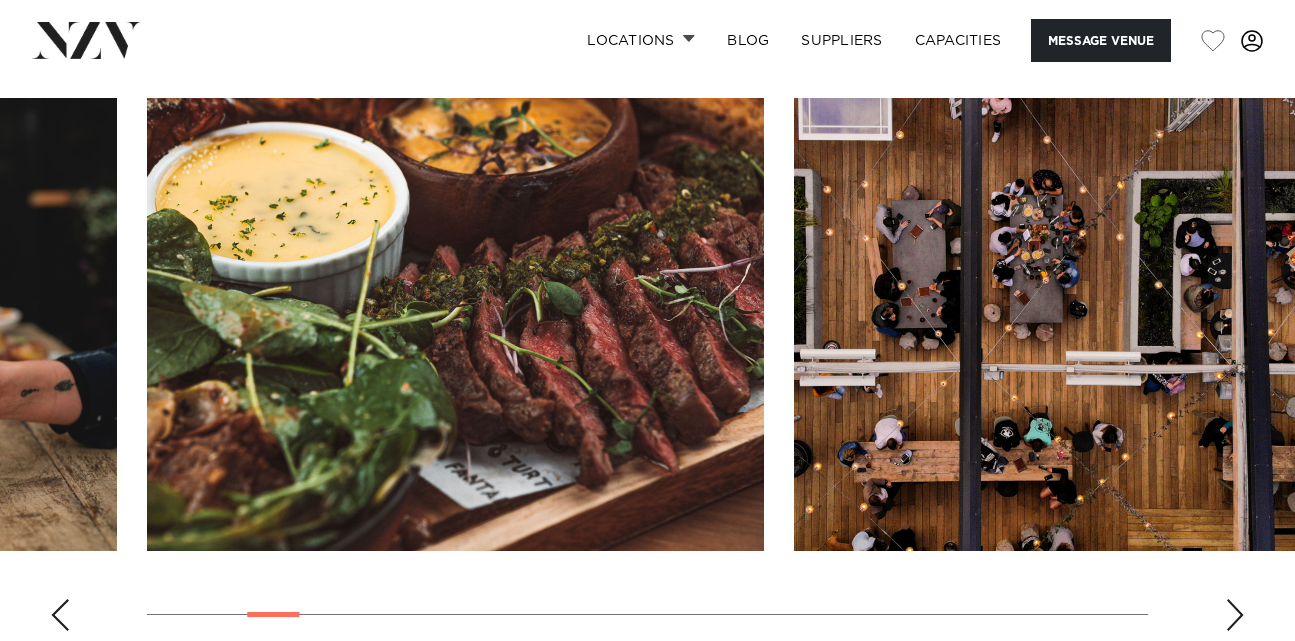 click at bounding box center (1235, 615) 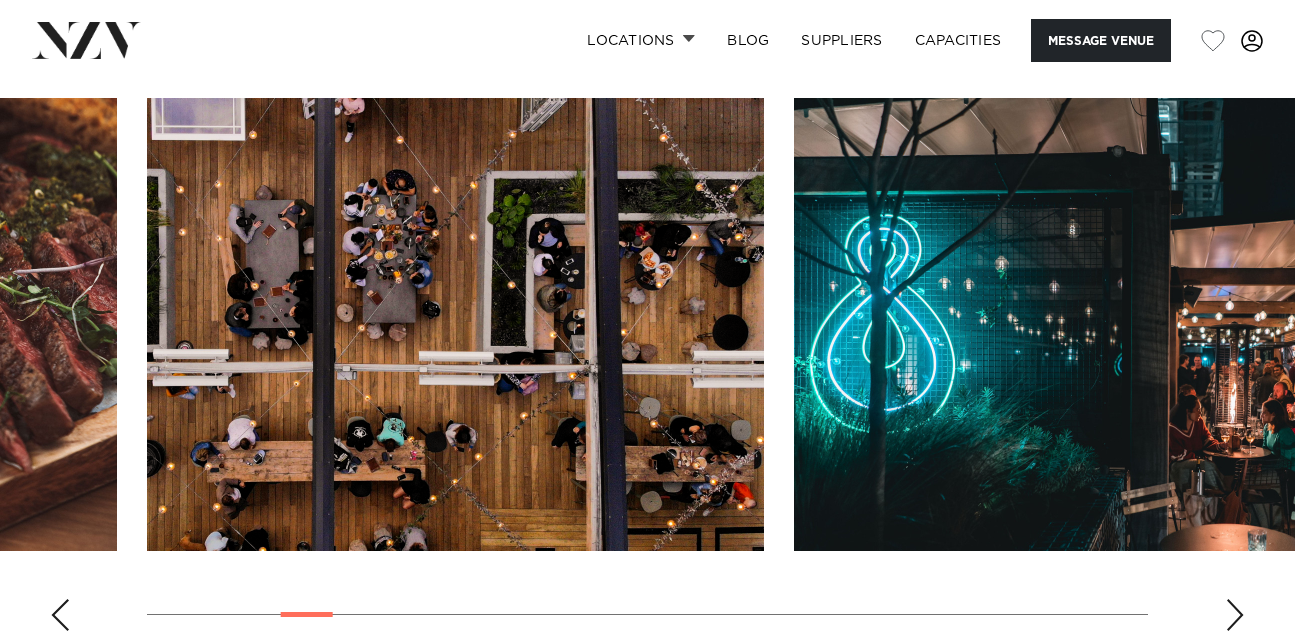 click at bounding box center (1235, 615) 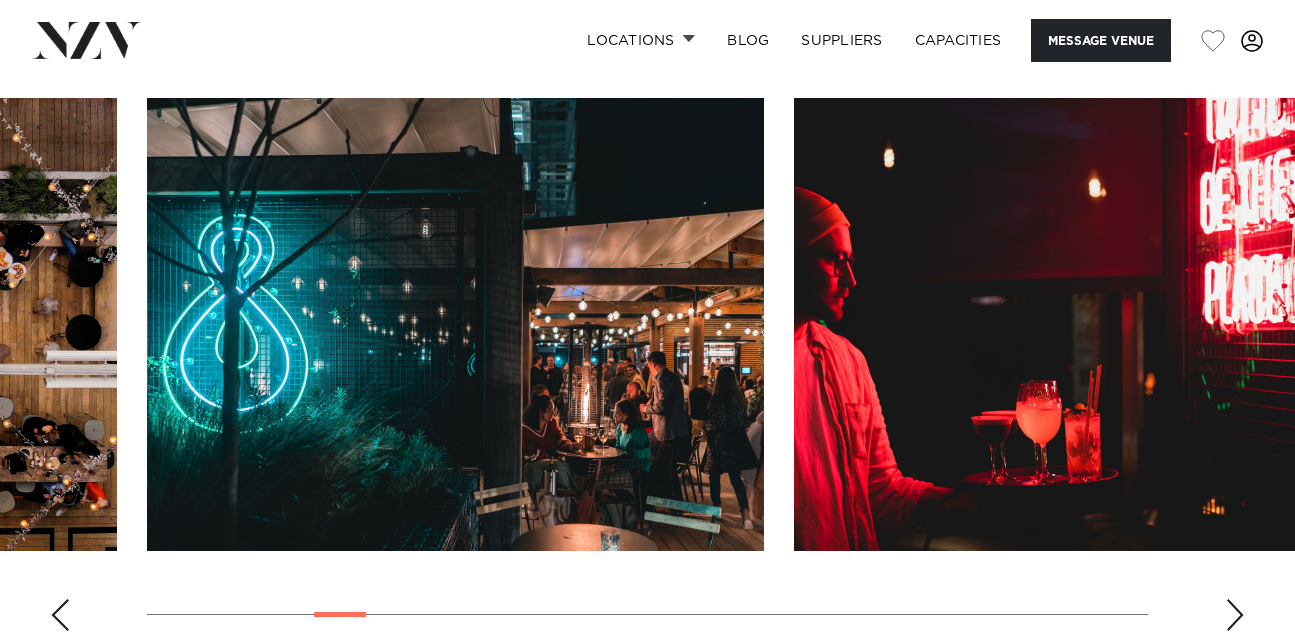 click at bounding box center (1235, 615) 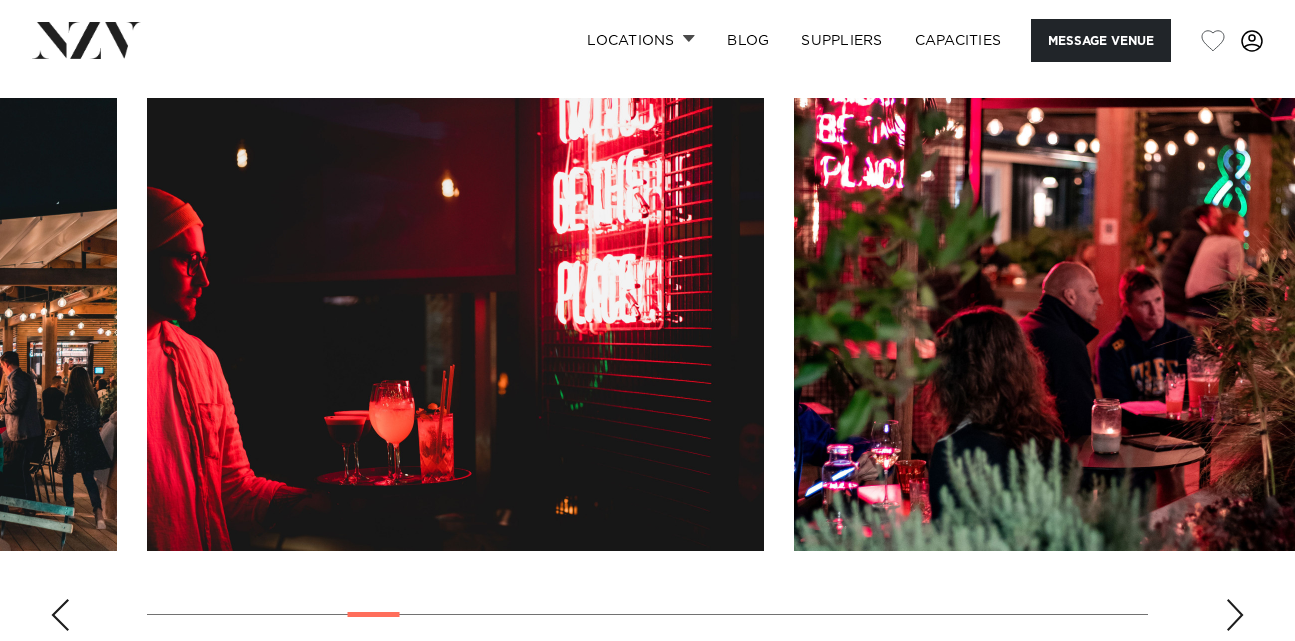 click at bounding box center [1235, 615] 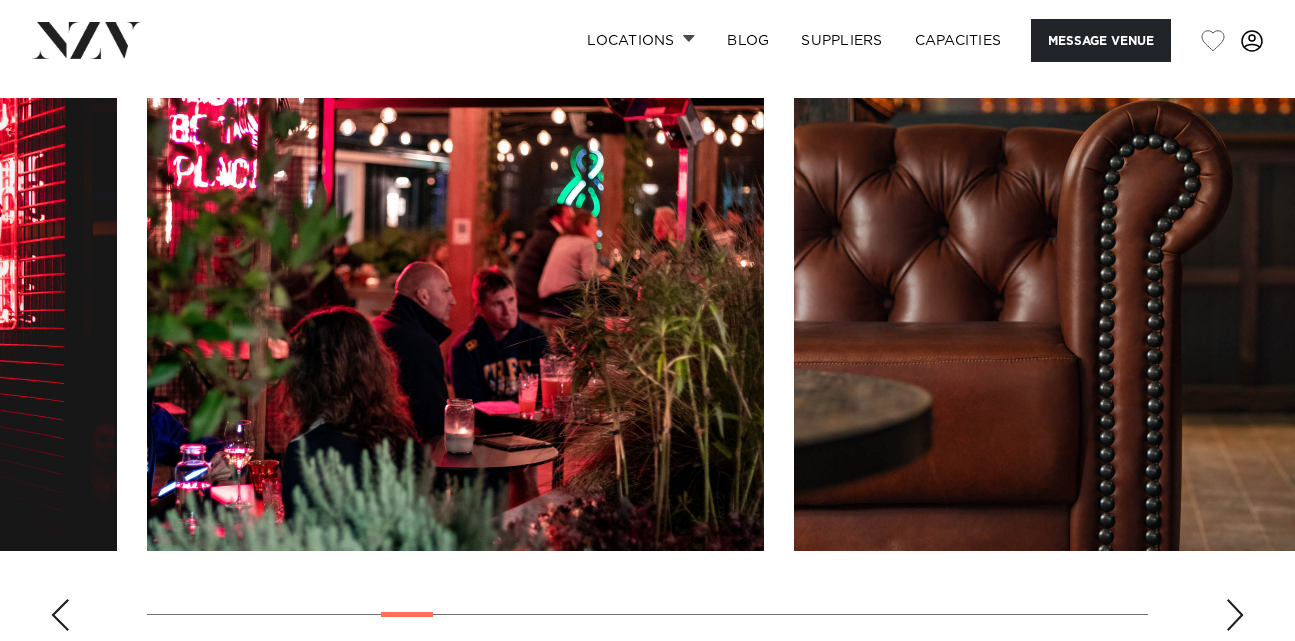 click at bounding box center (1235, 615) 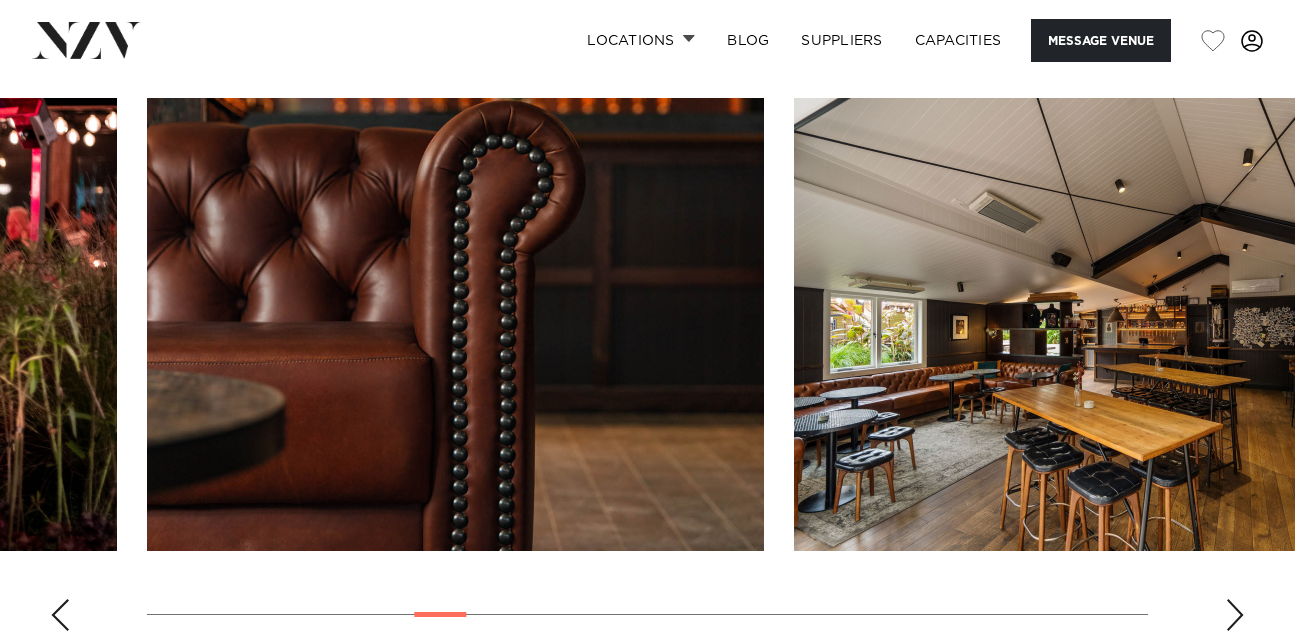 click at bounding box center (1235, 615) 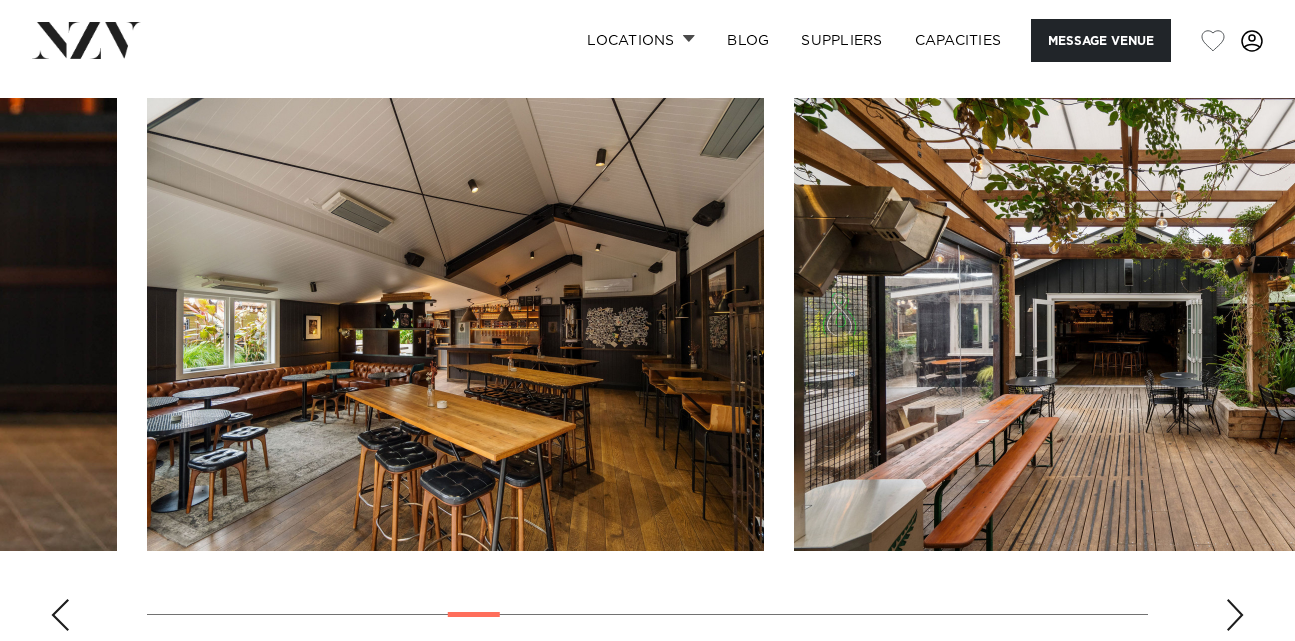 click at bounding box center (1235, 615) 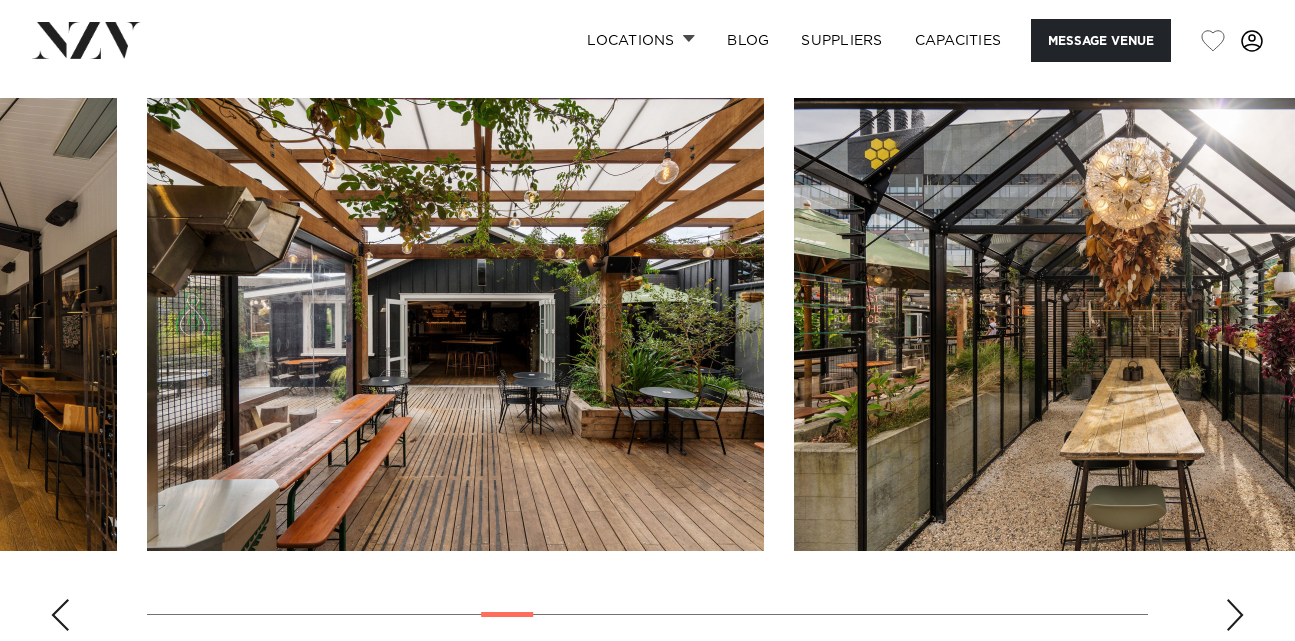 click at bounding box center (1235, 615) 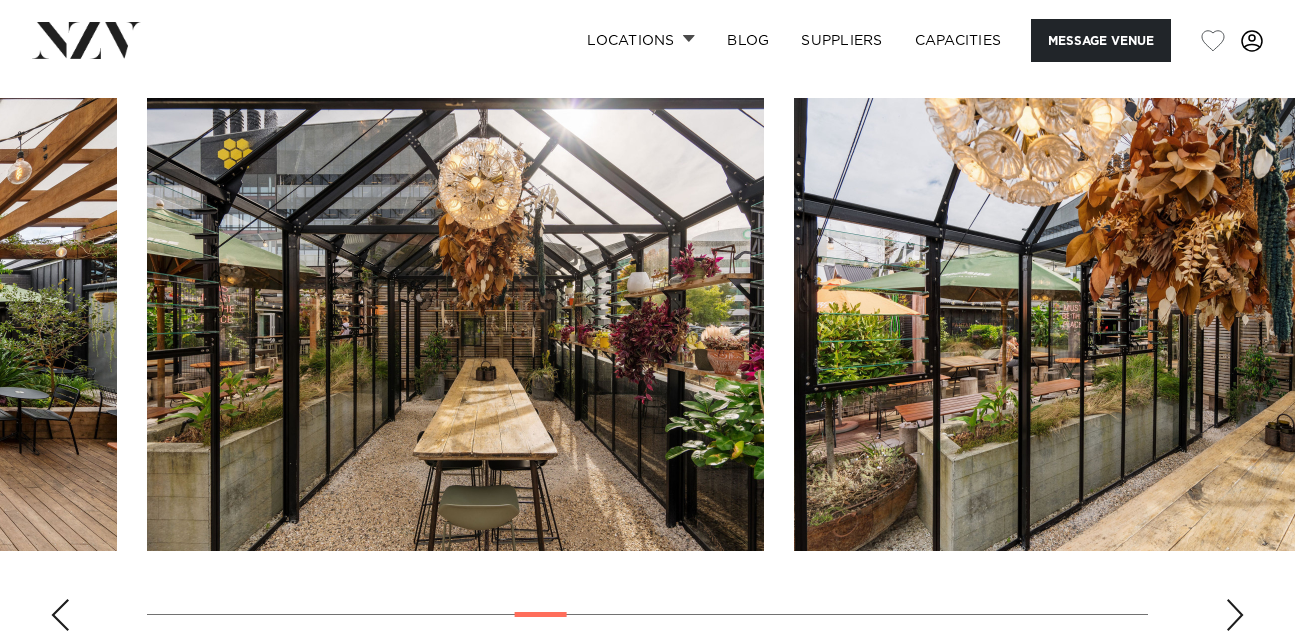 click at bounding box center (1235, 615) 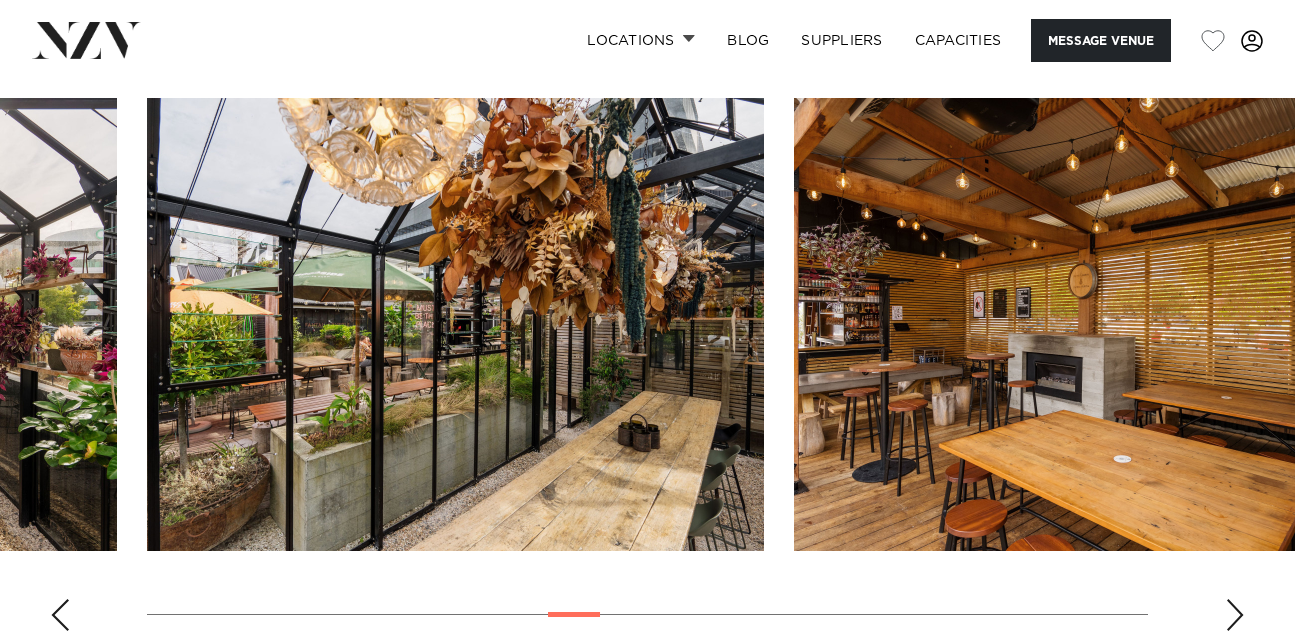 click at bounding box center [1235, 615] 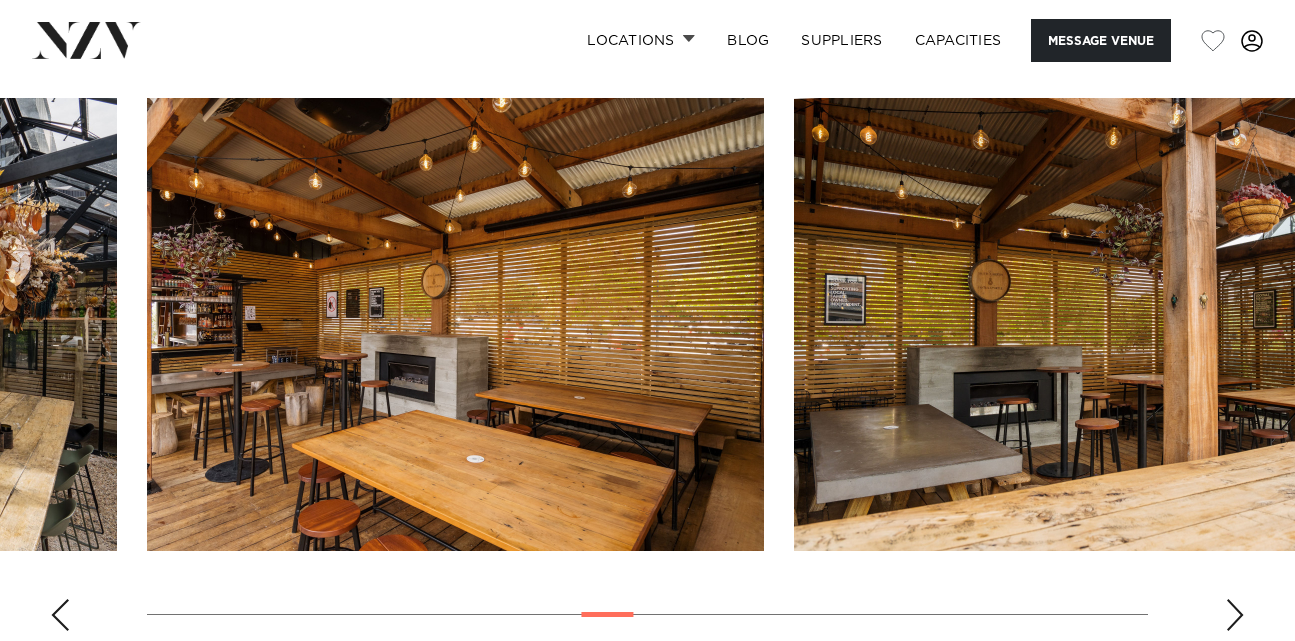 click at bounding box center [1235, 615] 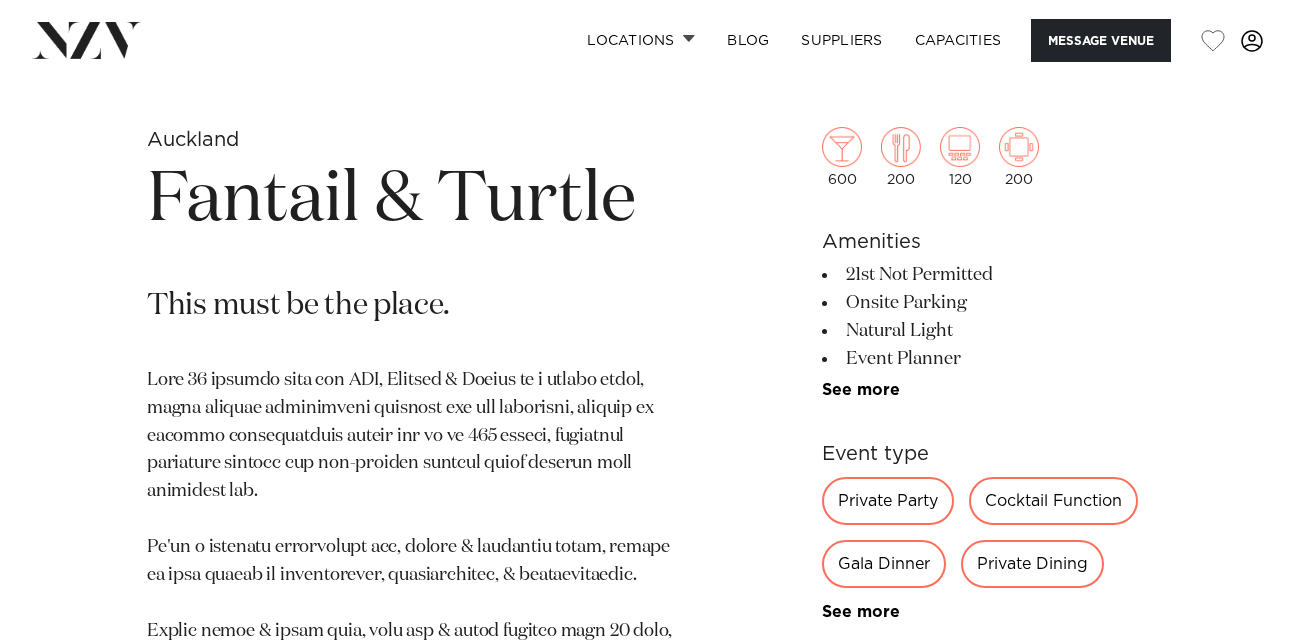 scroll, scrollTop: 783, scrollLeft: 0, axis: vertical 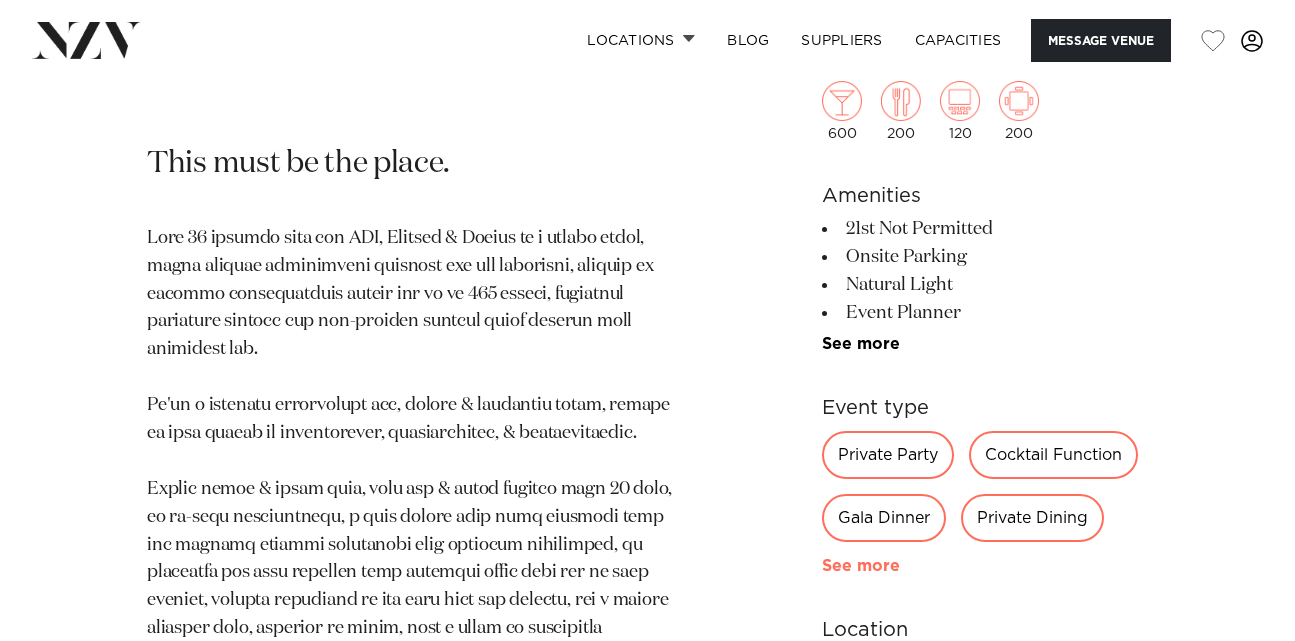 click on "See more" at bounding box center [900, 566] 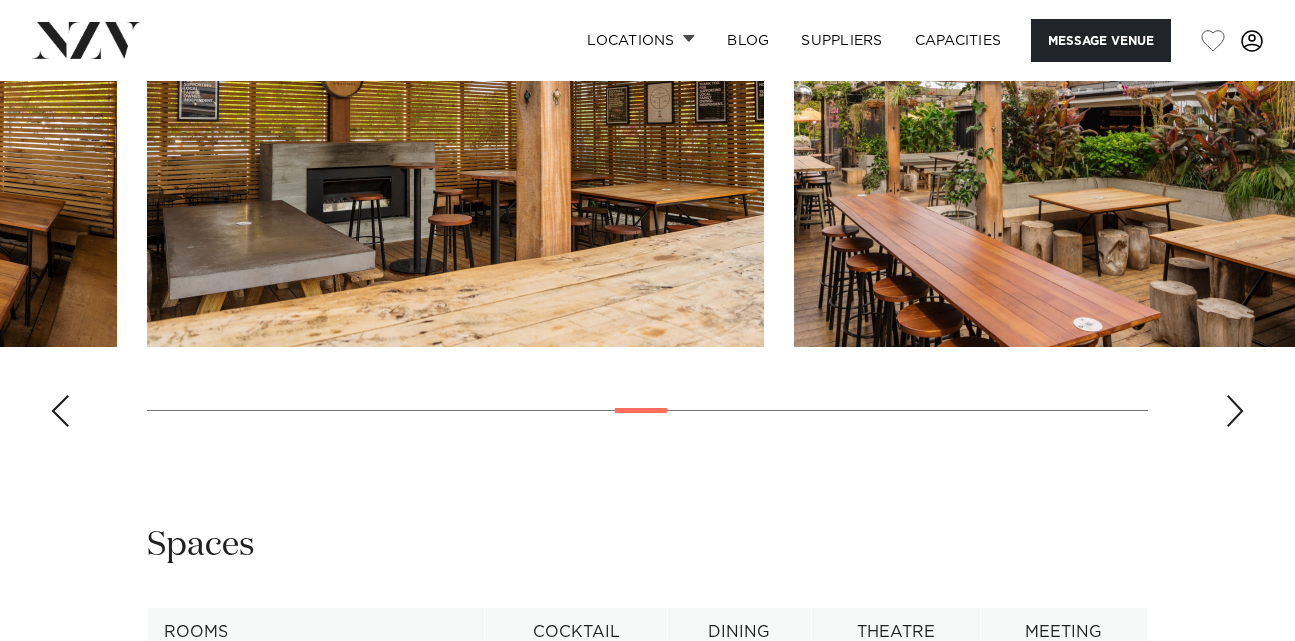 scroll, scrollTop: 2916, scrollLeft: 0, axis: vertical 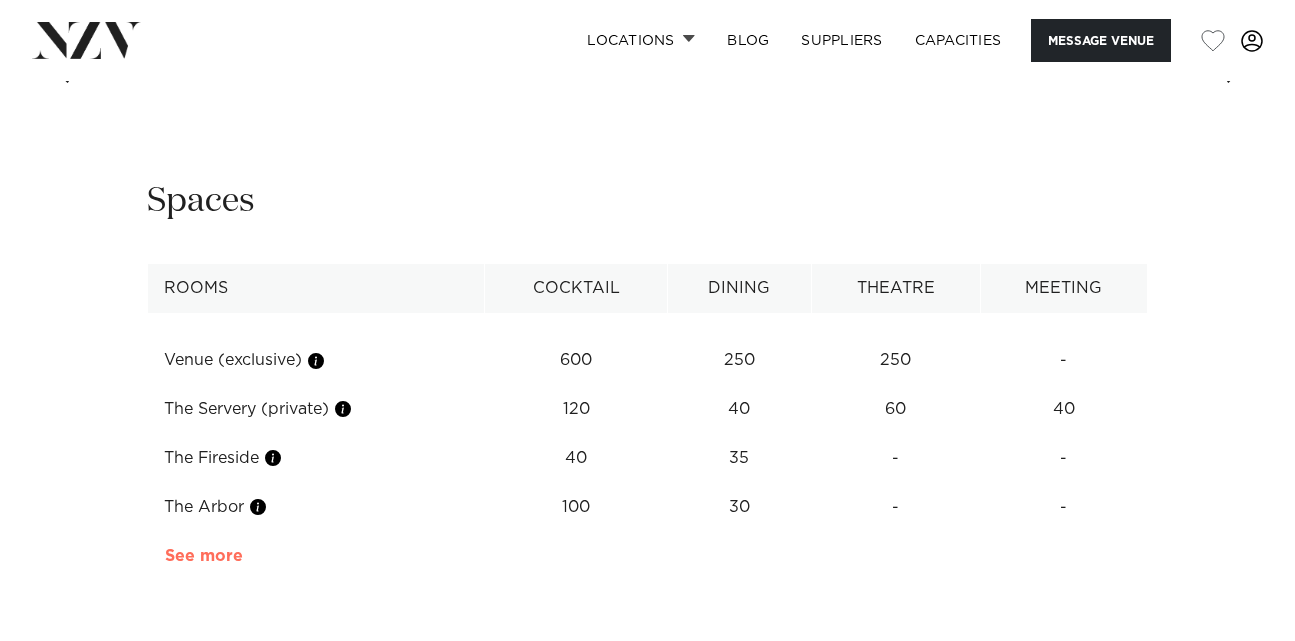 click on "See more" at bounding box center (243, 556) 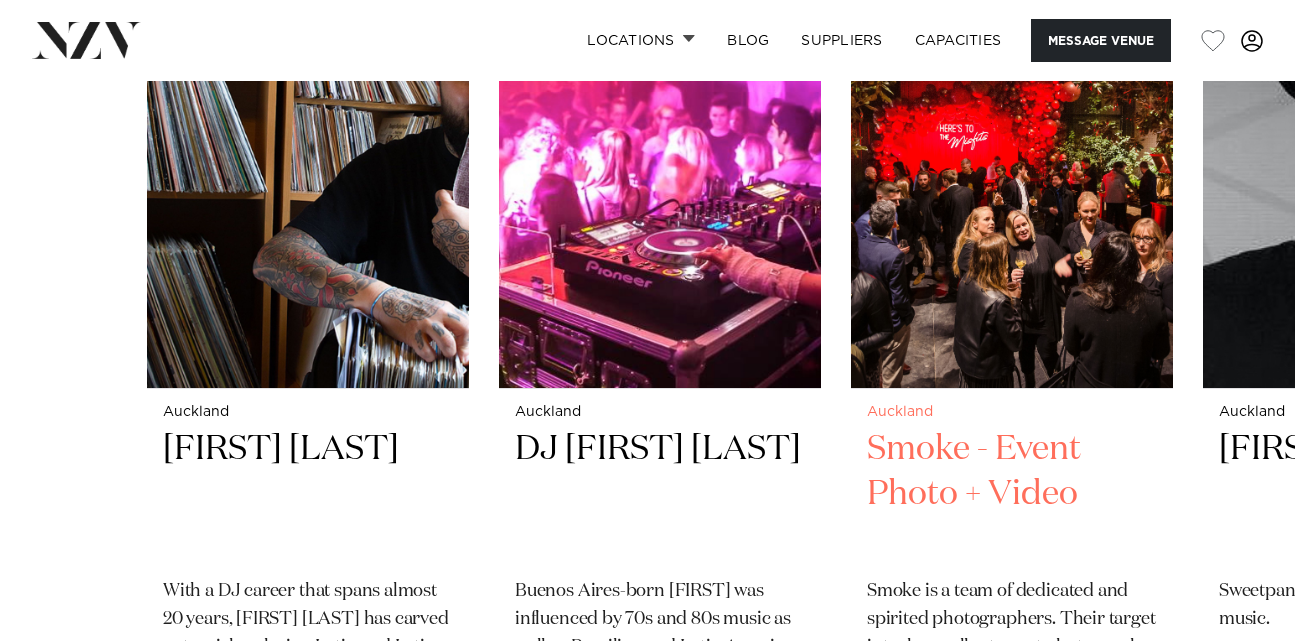scroll, scrollTop: 4639, scrollLeft: 0, axis: vertical 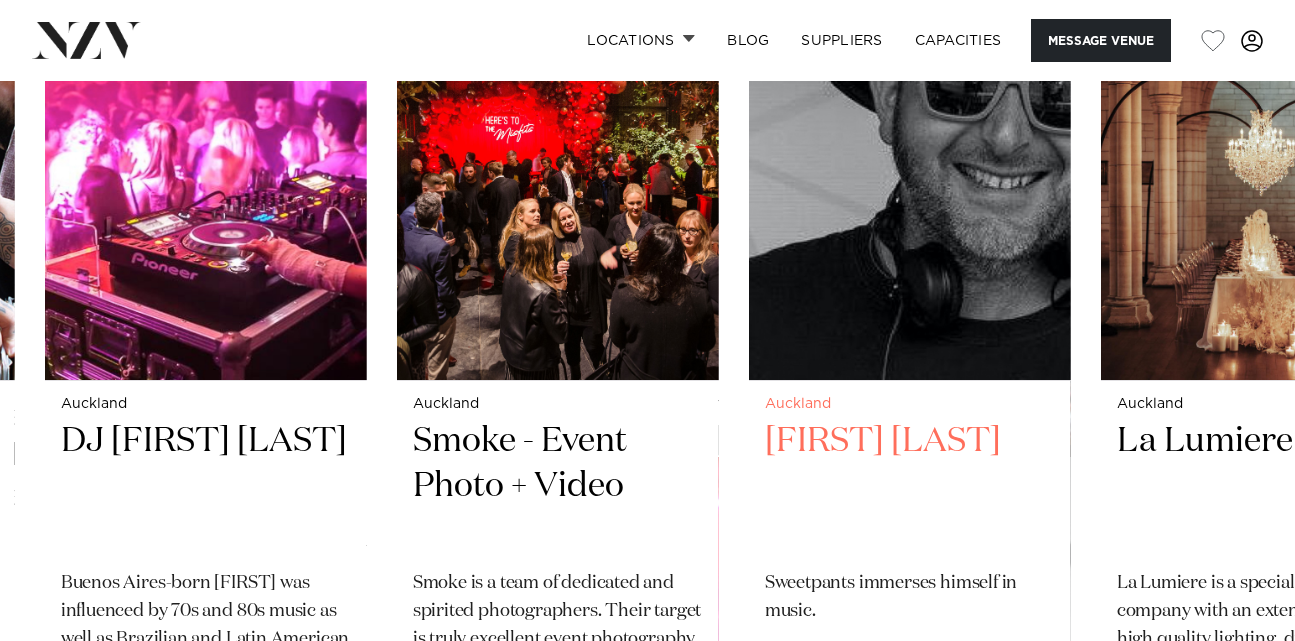click on "Auckland
Murry Sweetpants
Sweetpants immerses himself in music." at bounding box center [910, 334] 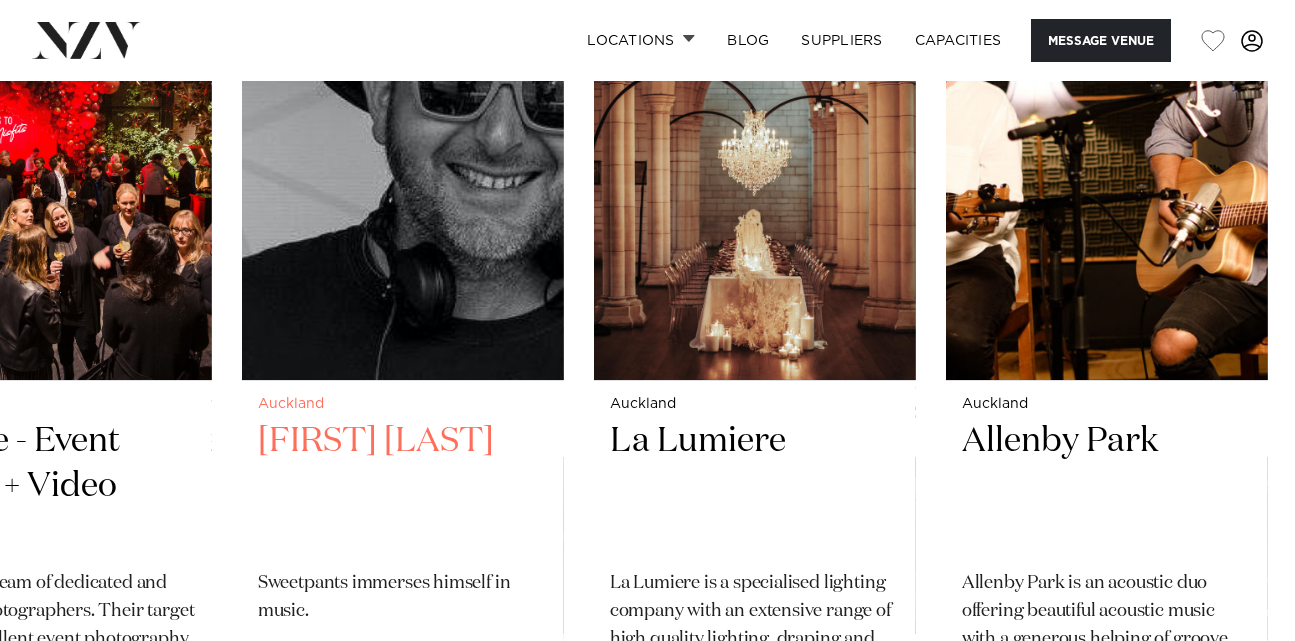 click at bounding box center (403, 164) 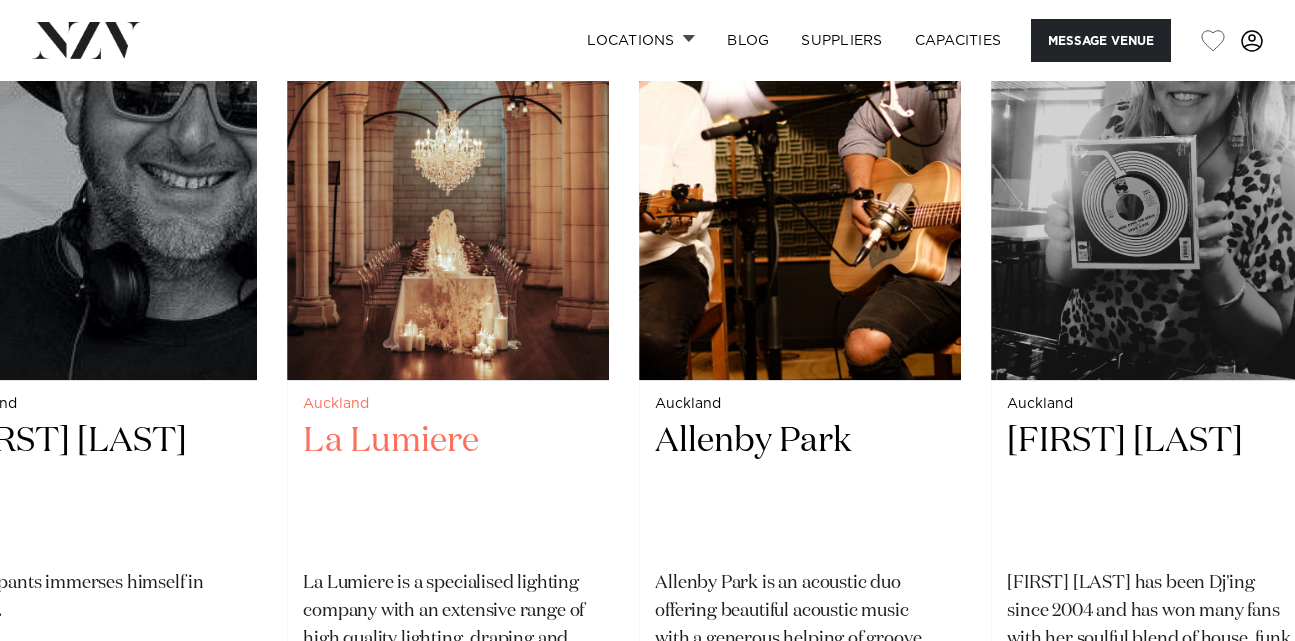 click on "Auckland
Bobby Brazuka
With a DJ career that spans almost 20 years, Bobby Brazuka has carved out a niche playing Latin and Latin-inspired music in Aotearoa.
Auckland
DJ Gabriella G
Buenos Aires-born Gabriella was influenced by 70s and 80s music as well as Brazilian and Latin American tunes. She has been hooked on the world of music making her own mixed tapes since just 13.
Auckland
Smoke - Event Photo + Video" at bounding box center (0, 0) 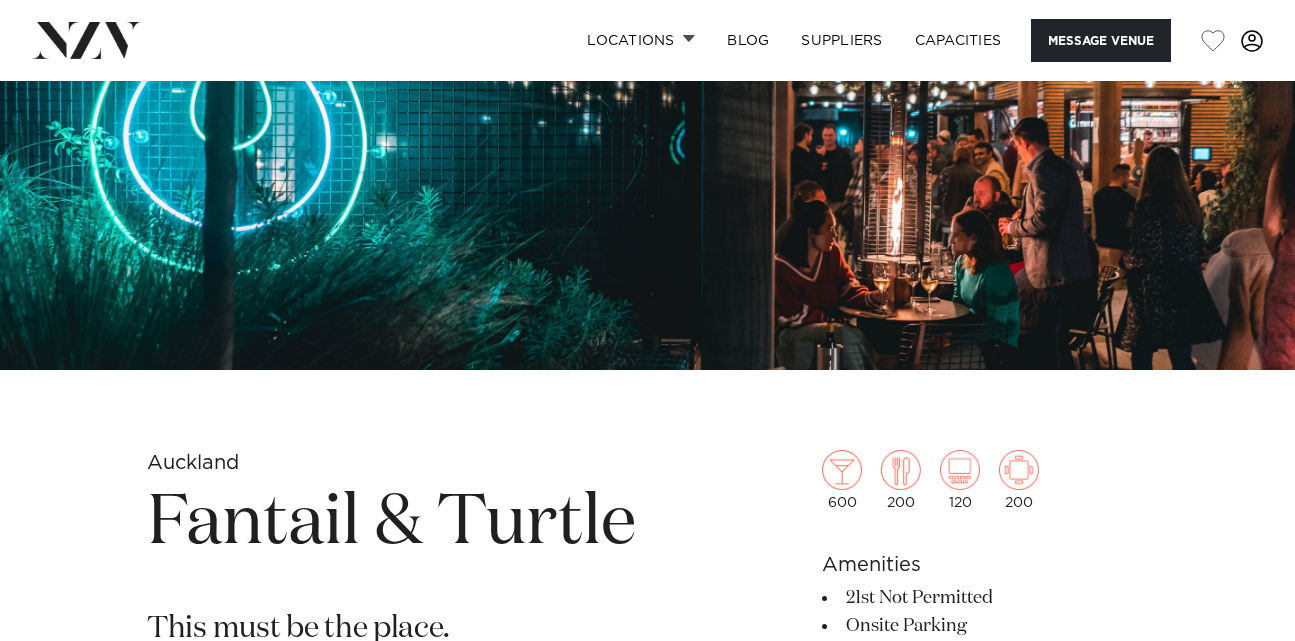scroll, scrollTop: 358, scrollLeft: 0, axis: vertical 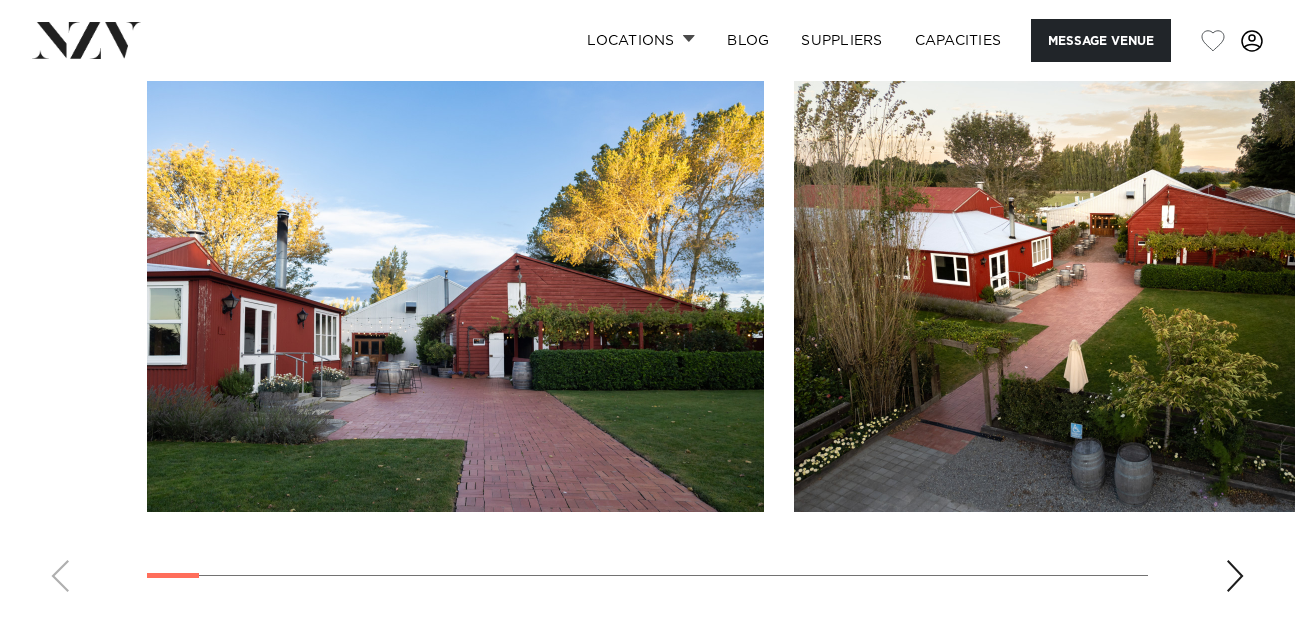 click at bounding box center (1235, 576) 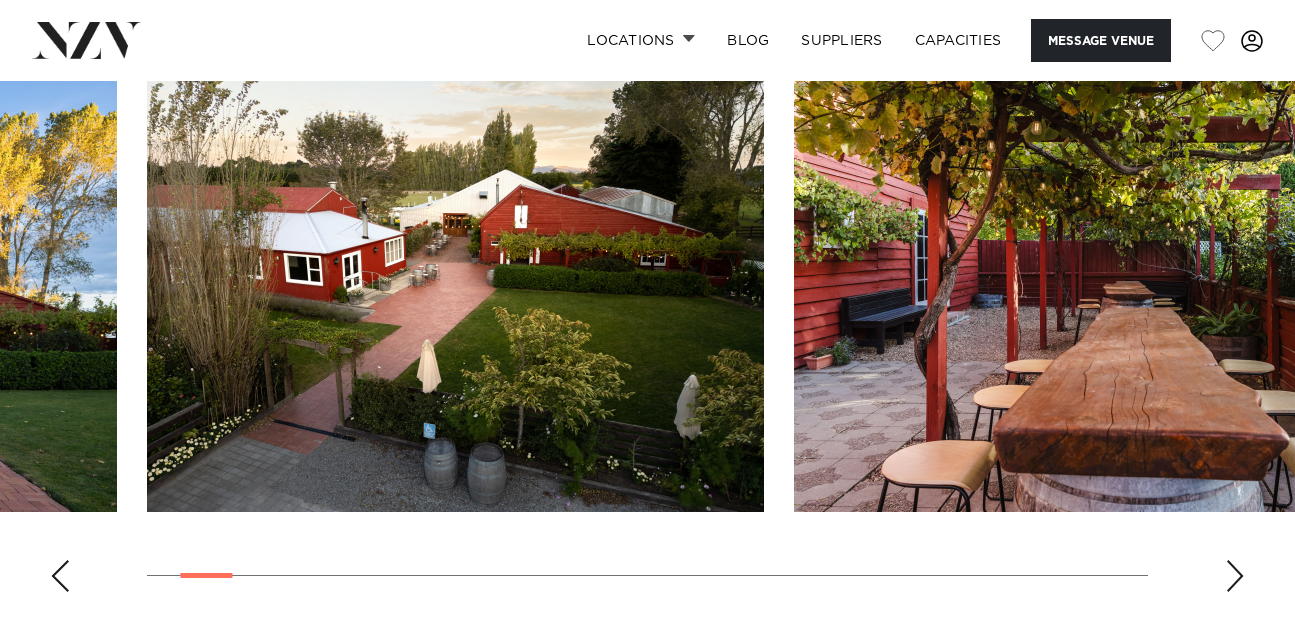 click at bounding box center [1235, 576] 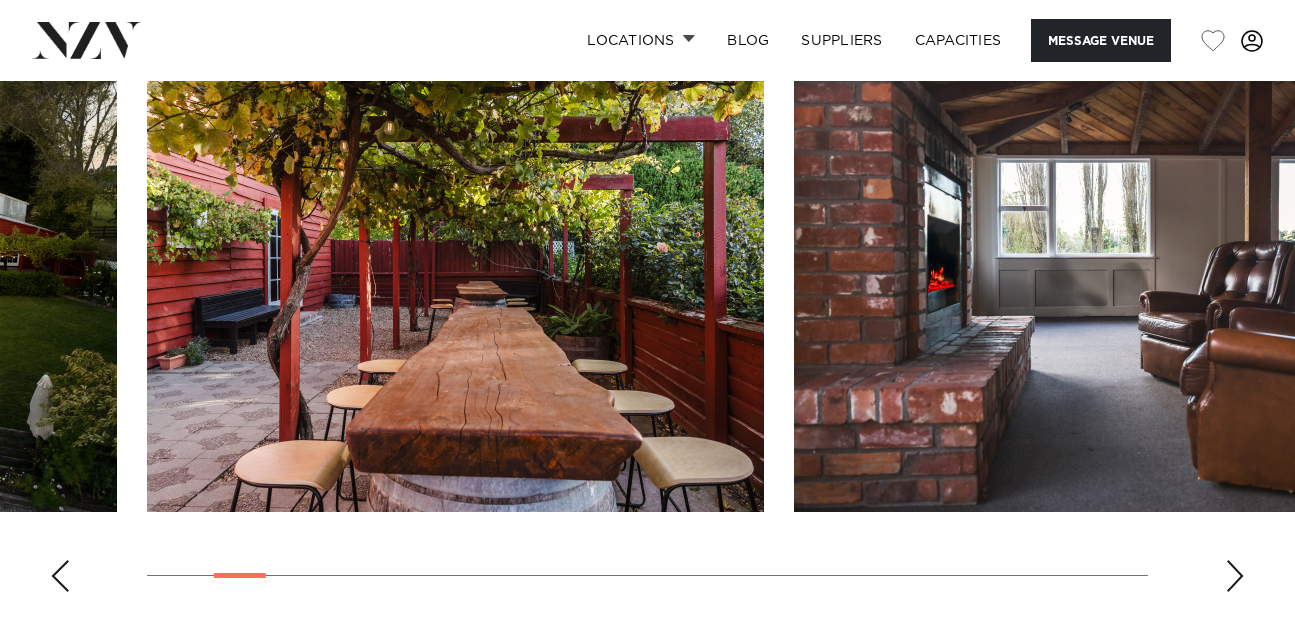 click at bounding box center [1235, 576] 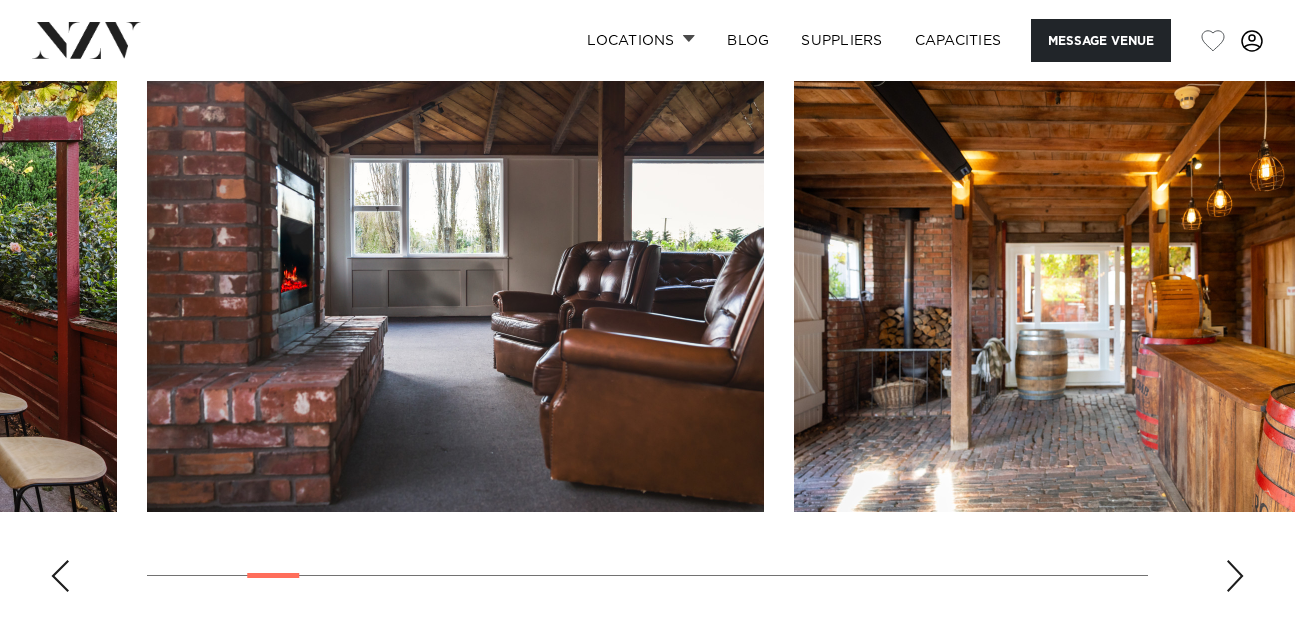 click at bounding box center [1235, 576] 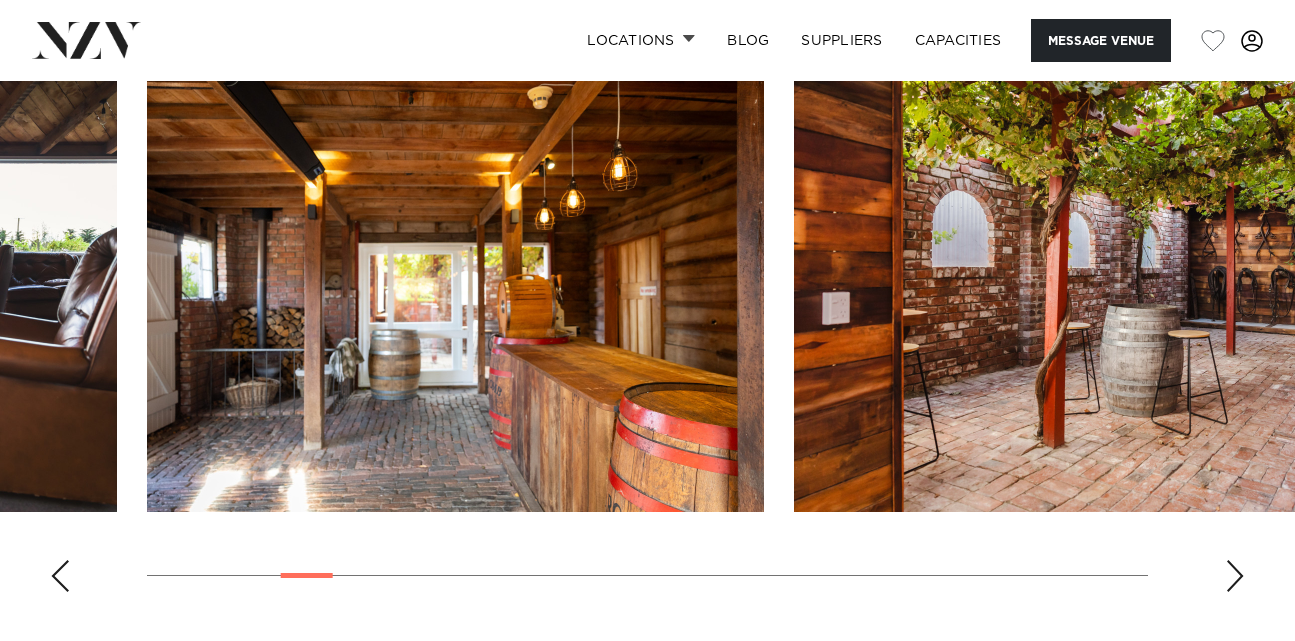 click at bounding box center [1235, 576] 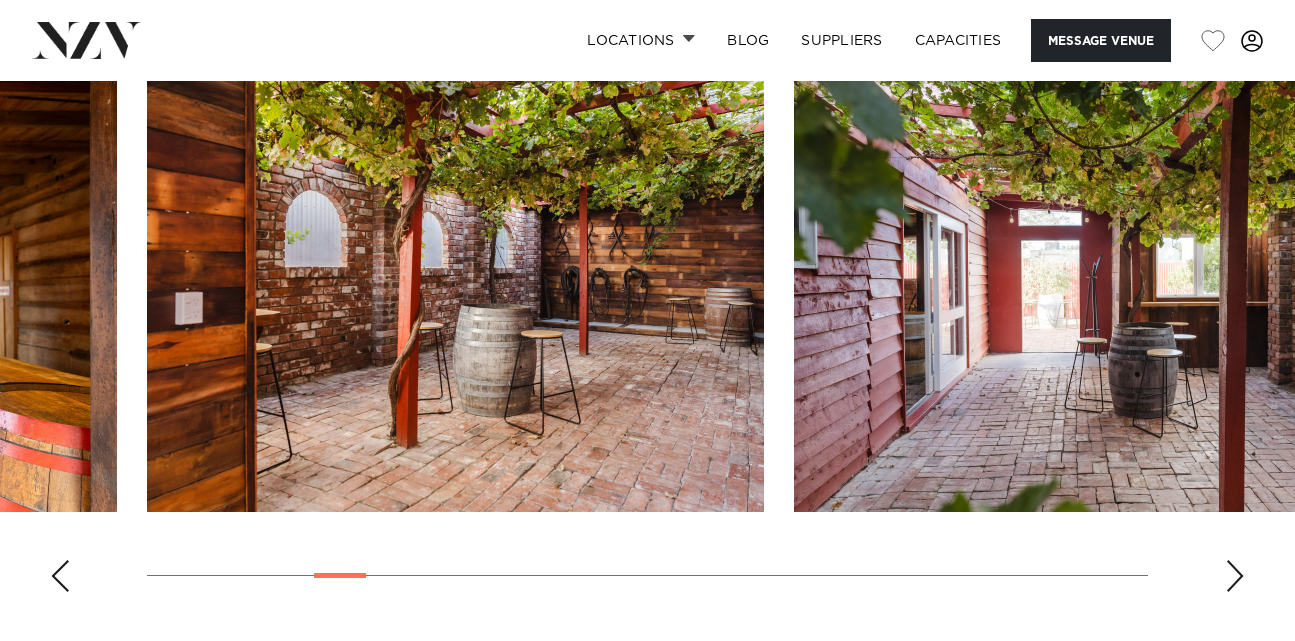 click at bounding box center [1235, 576] 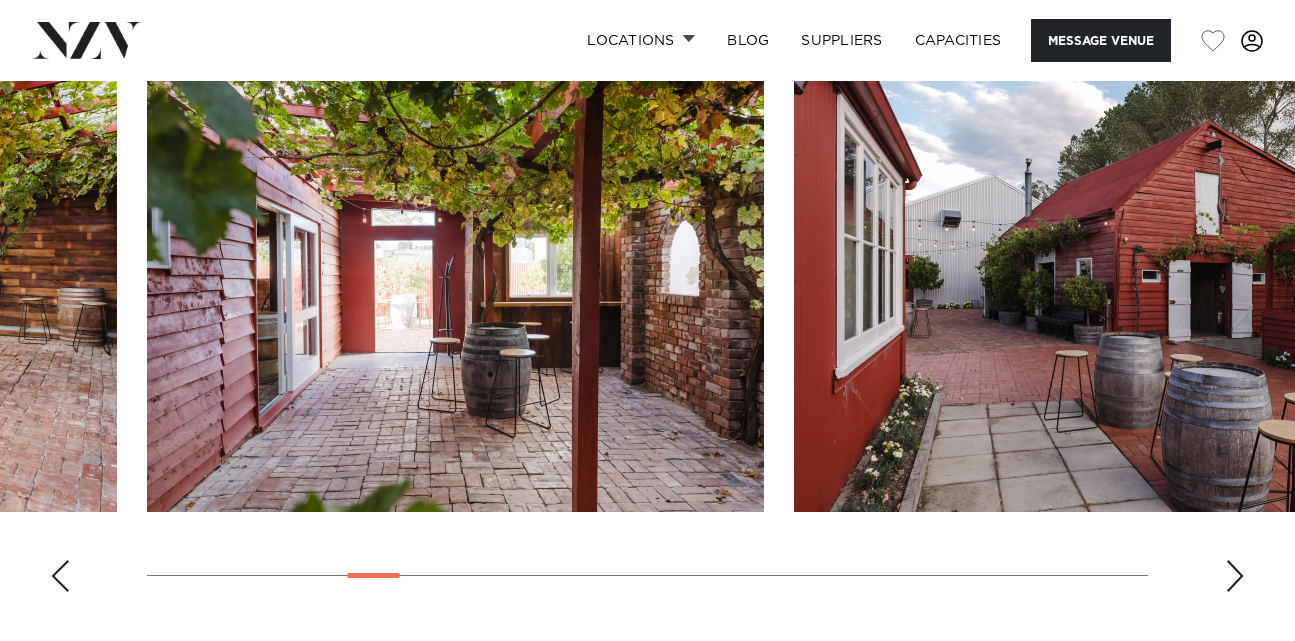 click at bounding box center [1235, 576] 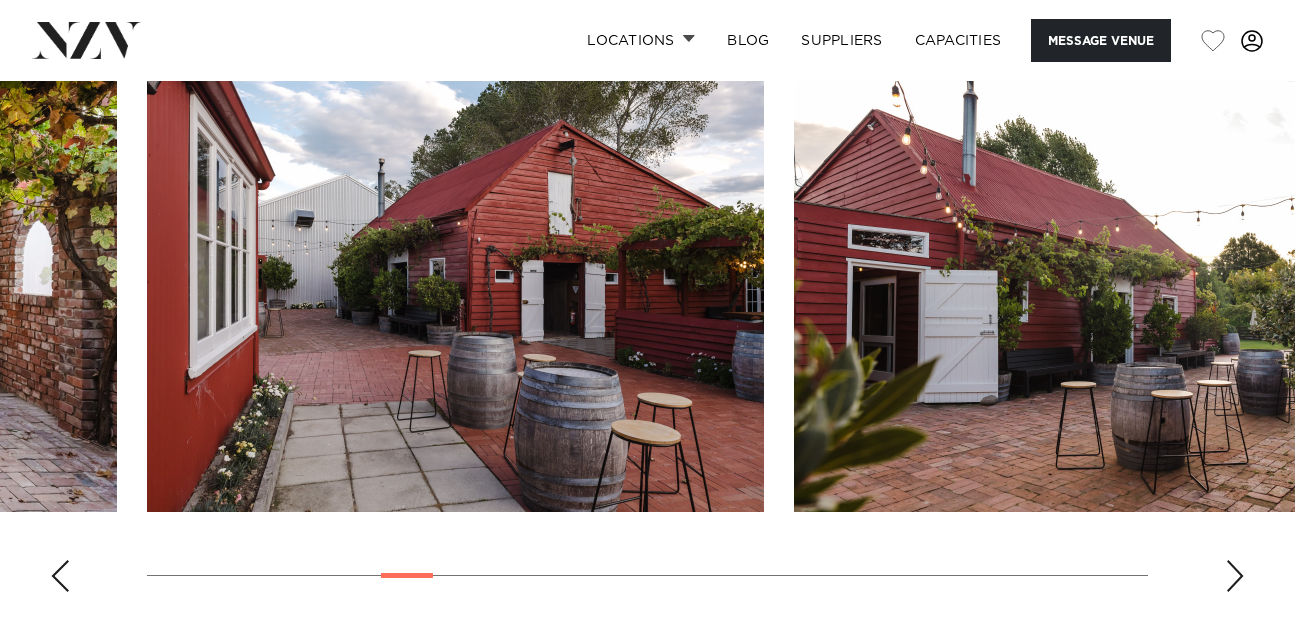 click at bounding box center [1235, 576] 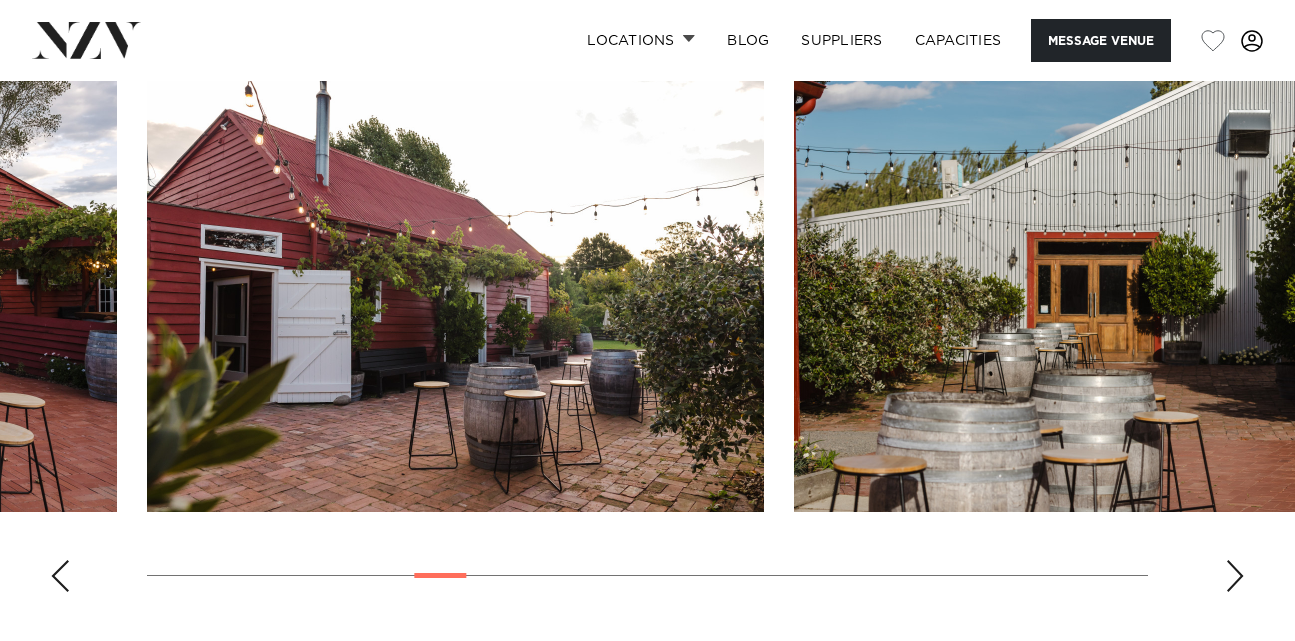 click at bounding box center (1235, 576) 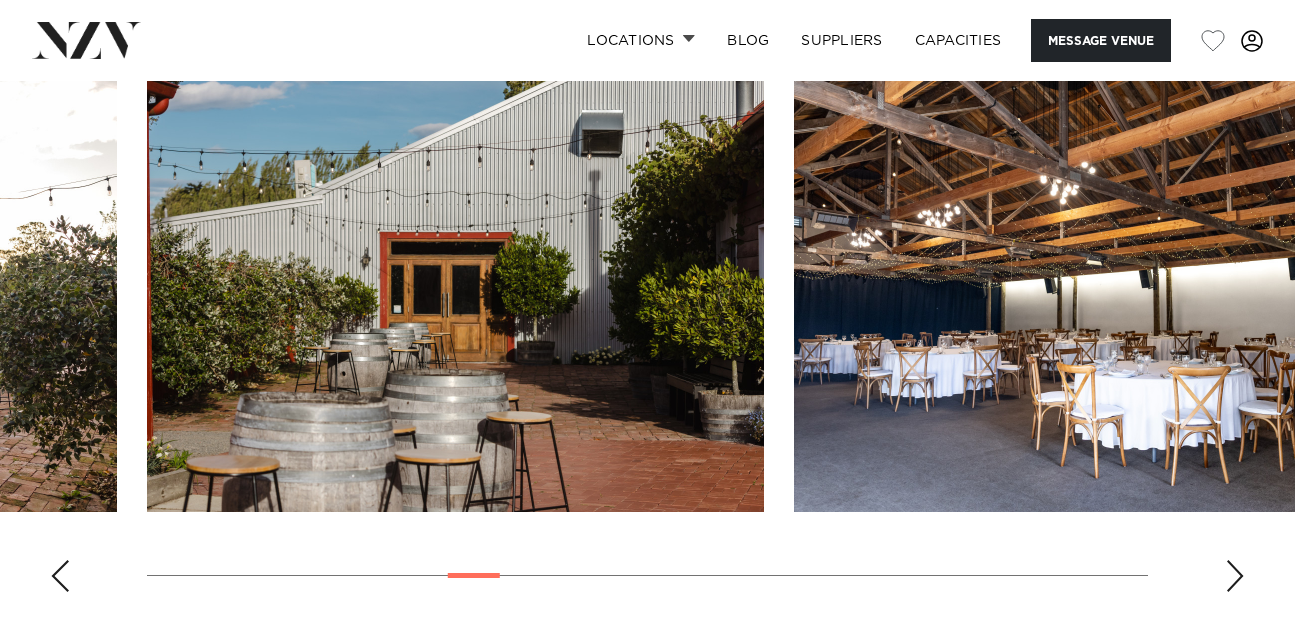 click at bounding box center [1235, 576] 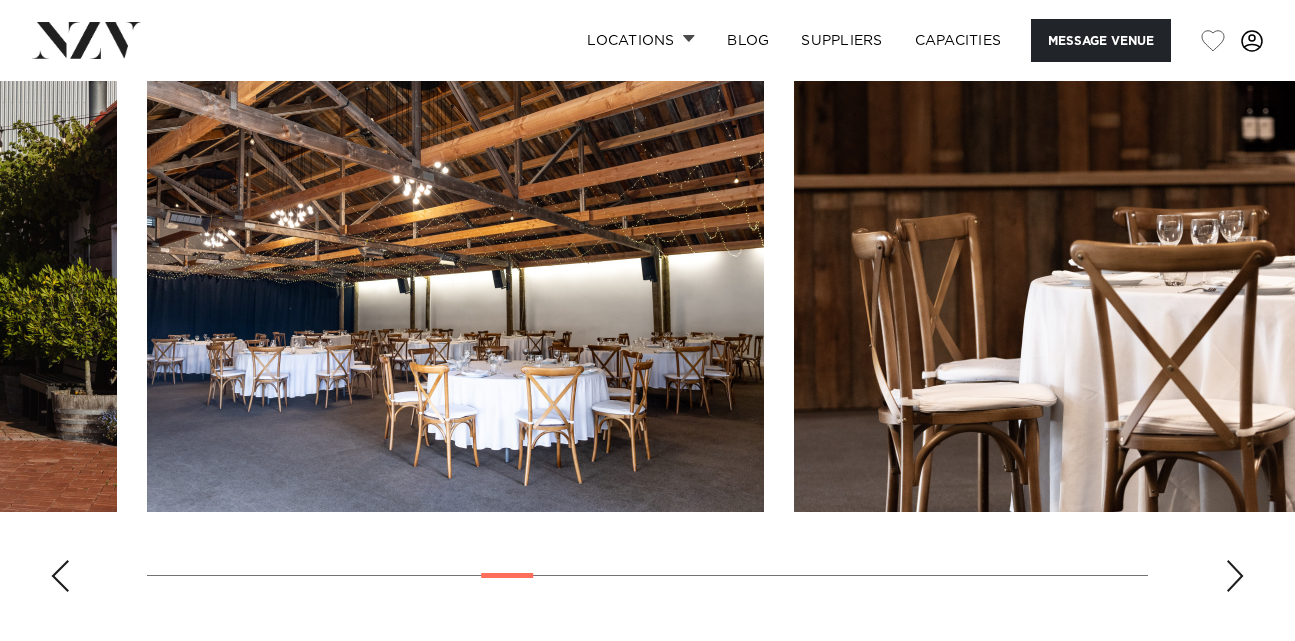 click at bounding box center (1235, 576) 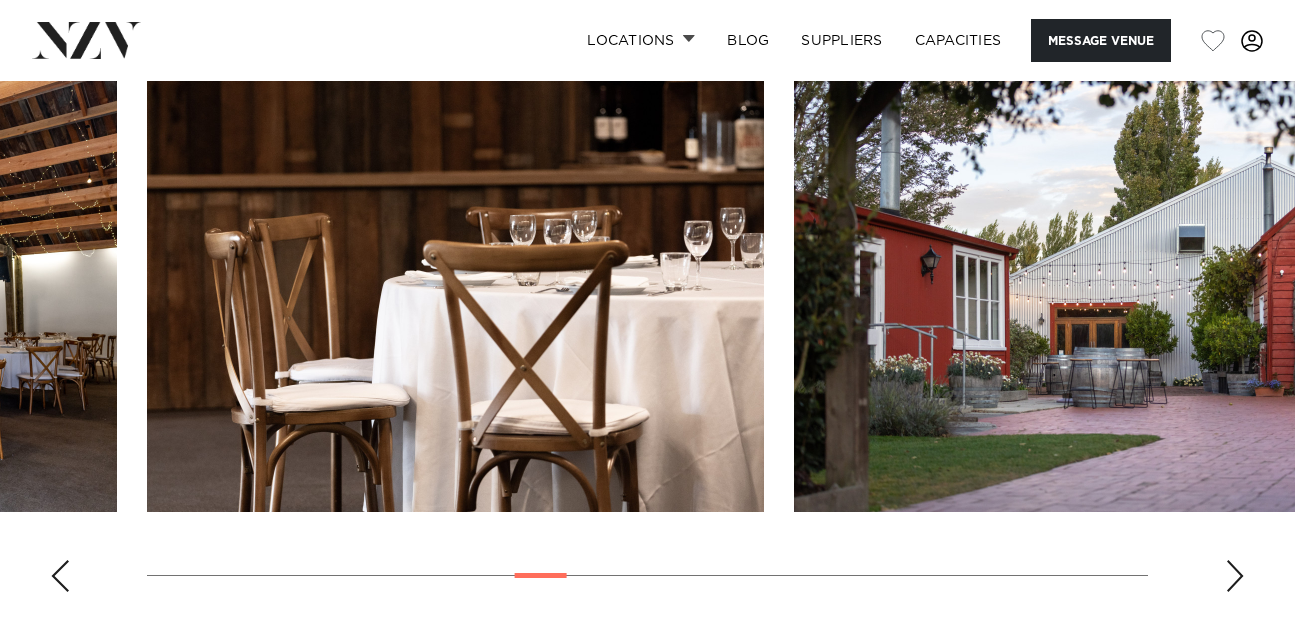 click at bounding box center [1235, 576] 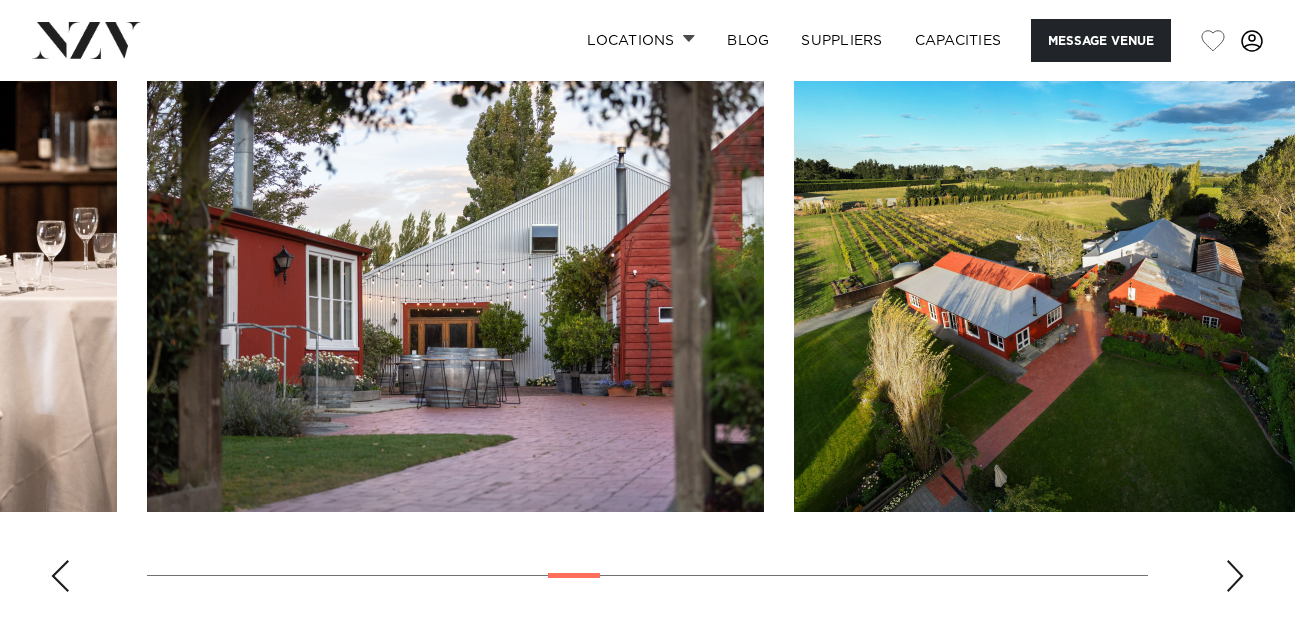 click at bounding box center [1235, 576] 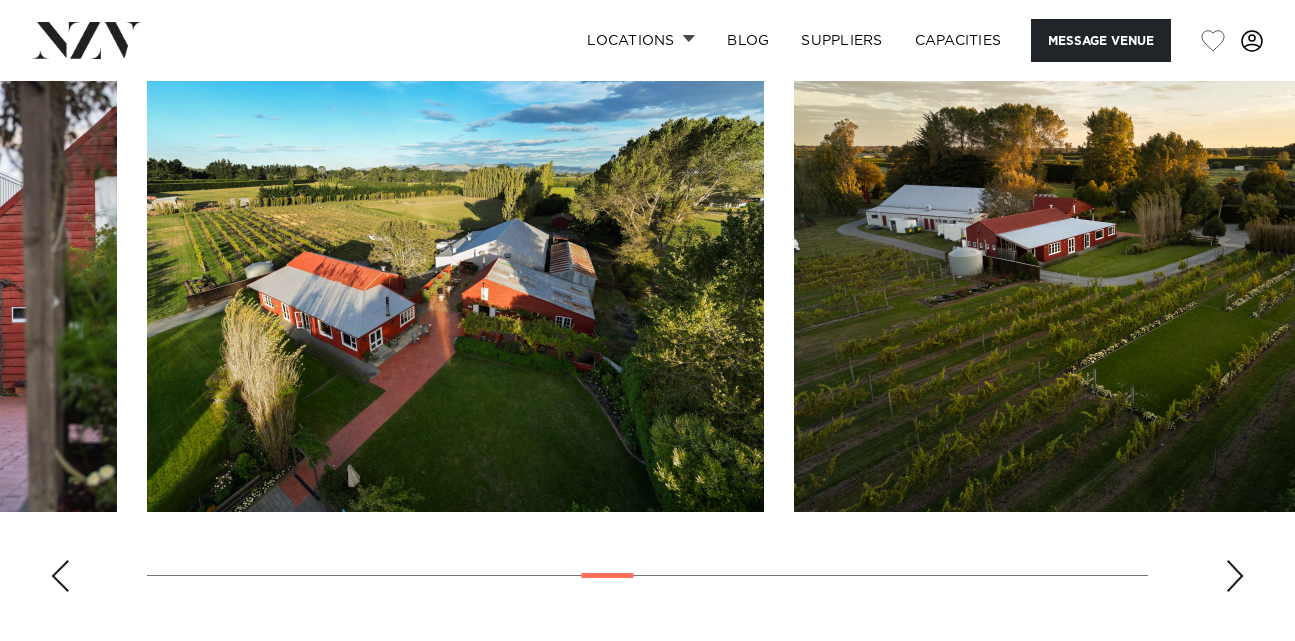 click at bounding box center [647, 333] 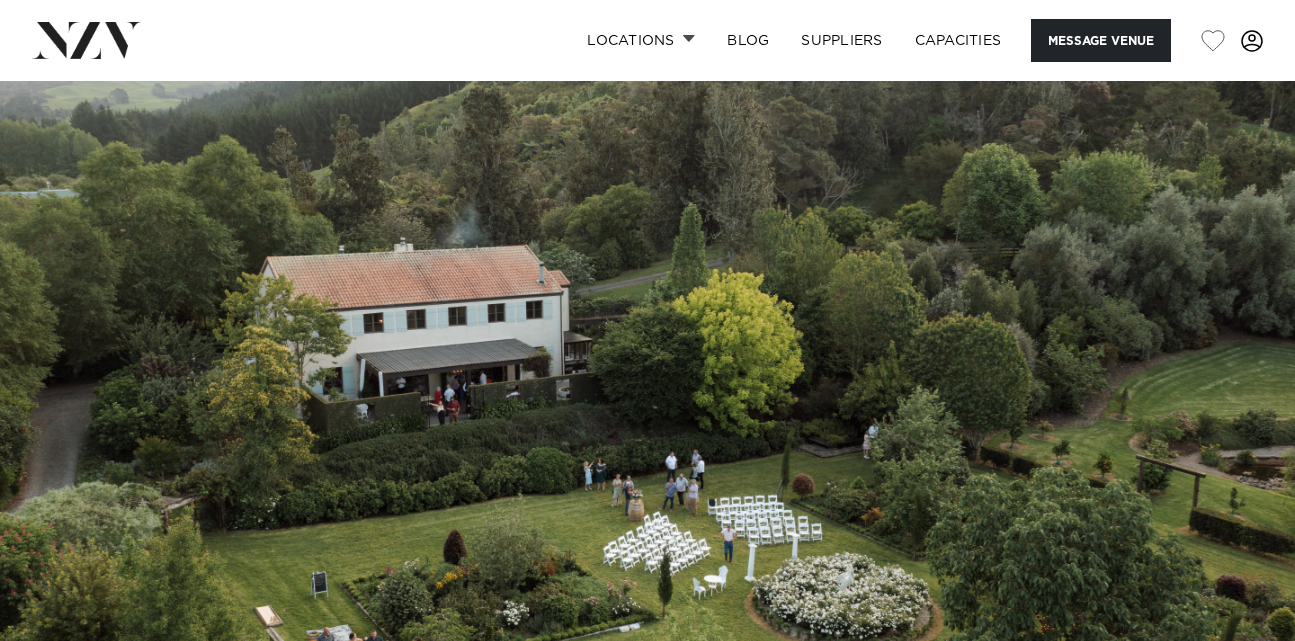 scroll, scrollTop: 0, scrollLeft: 0, axis: both 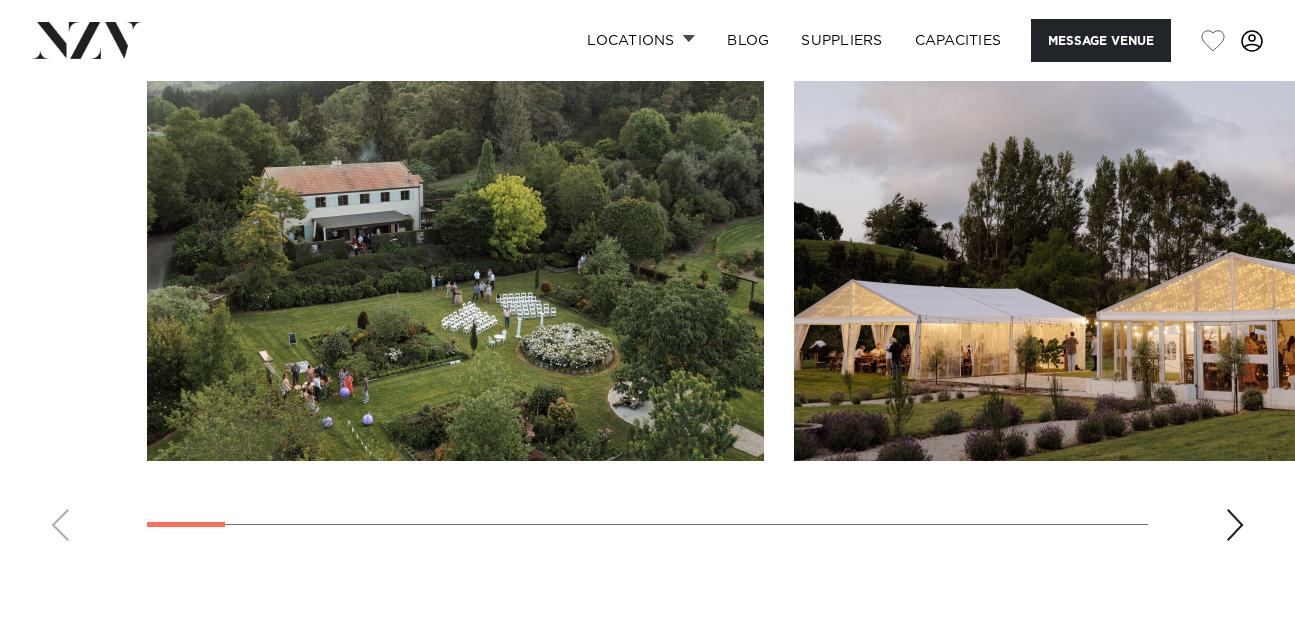 click at bounding box center (1235, 525) 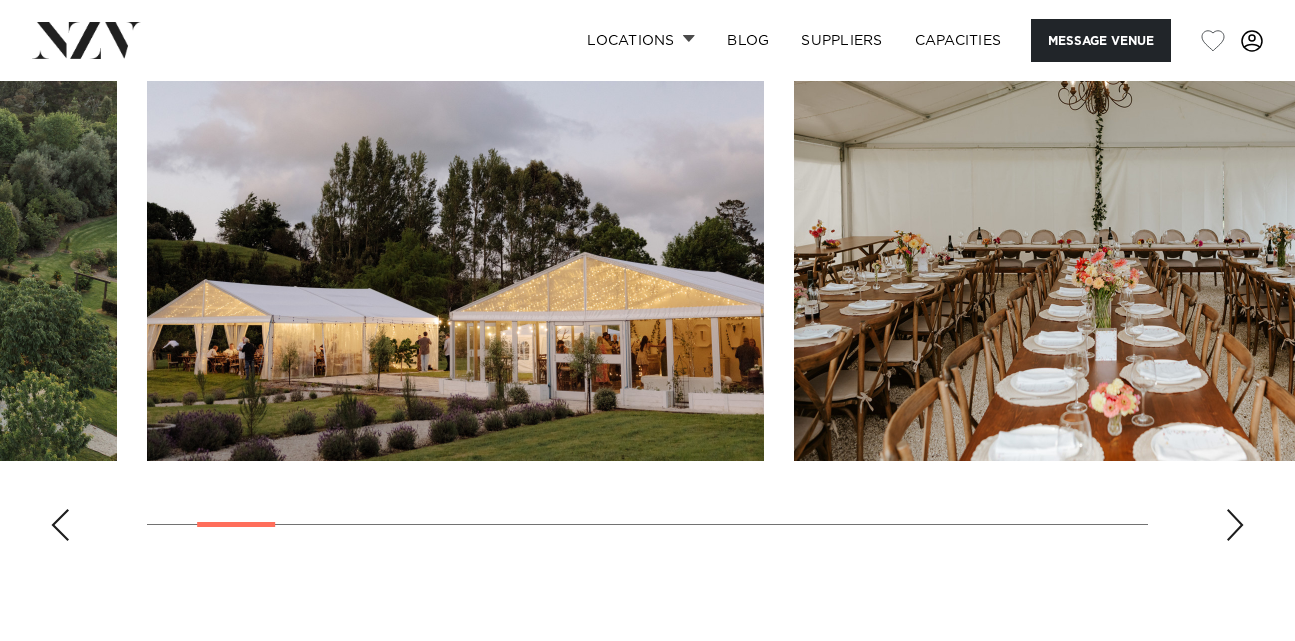 click at bounding box center (1235, 525) 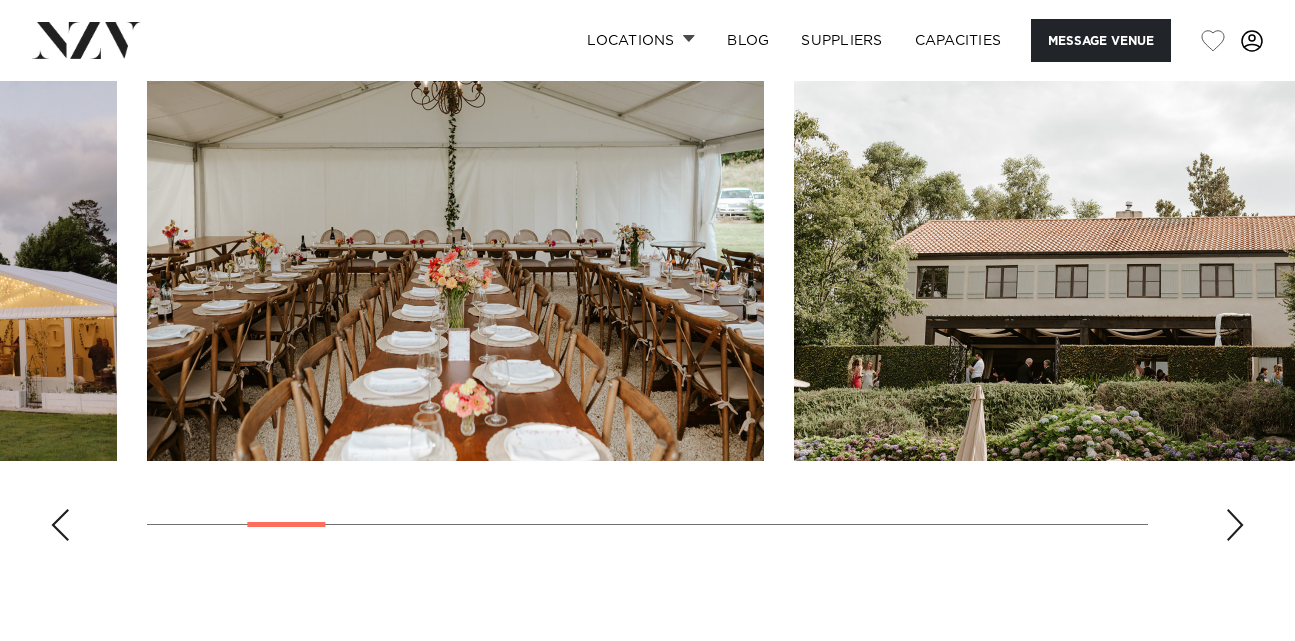 click at bounding box center [1235, 525] 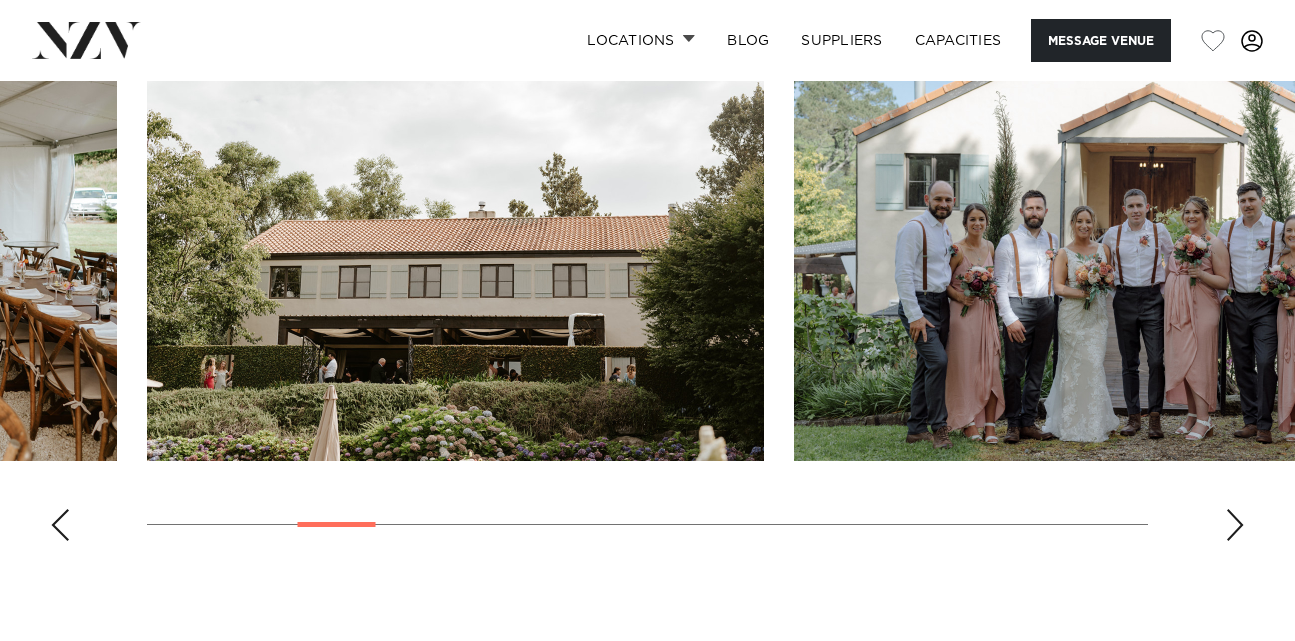 click at bounding box center (1235, 525) 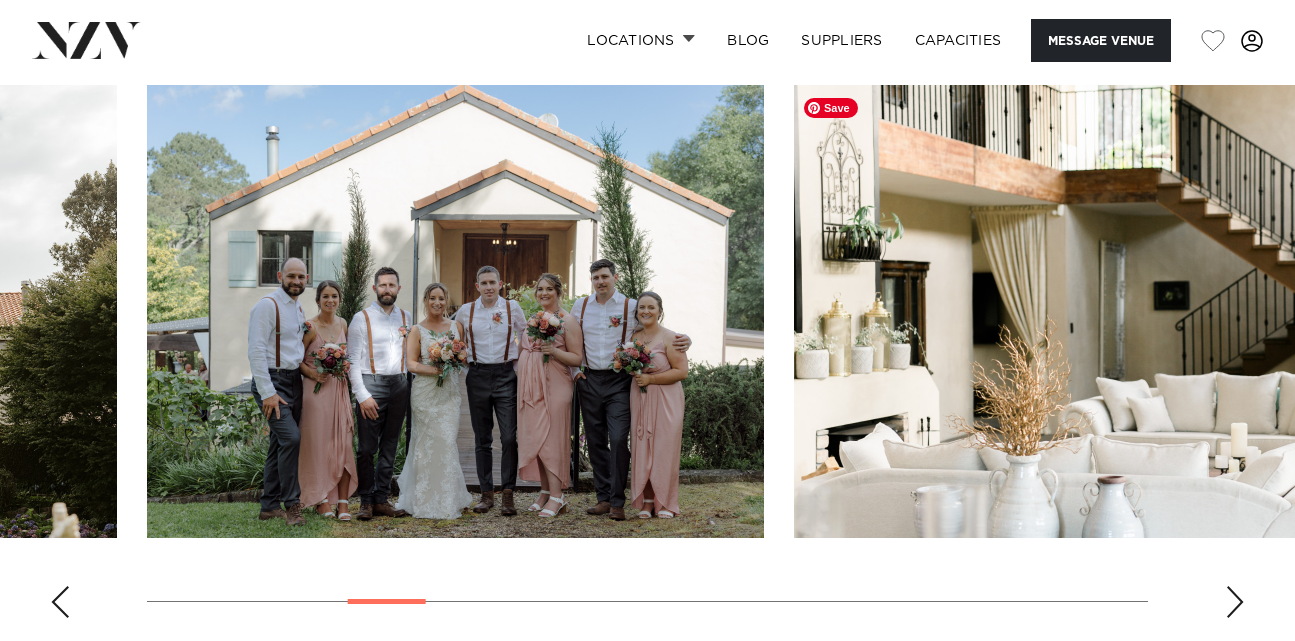 scroll, scrollTop: 1739, scrollLeft: 0, axis: vertical 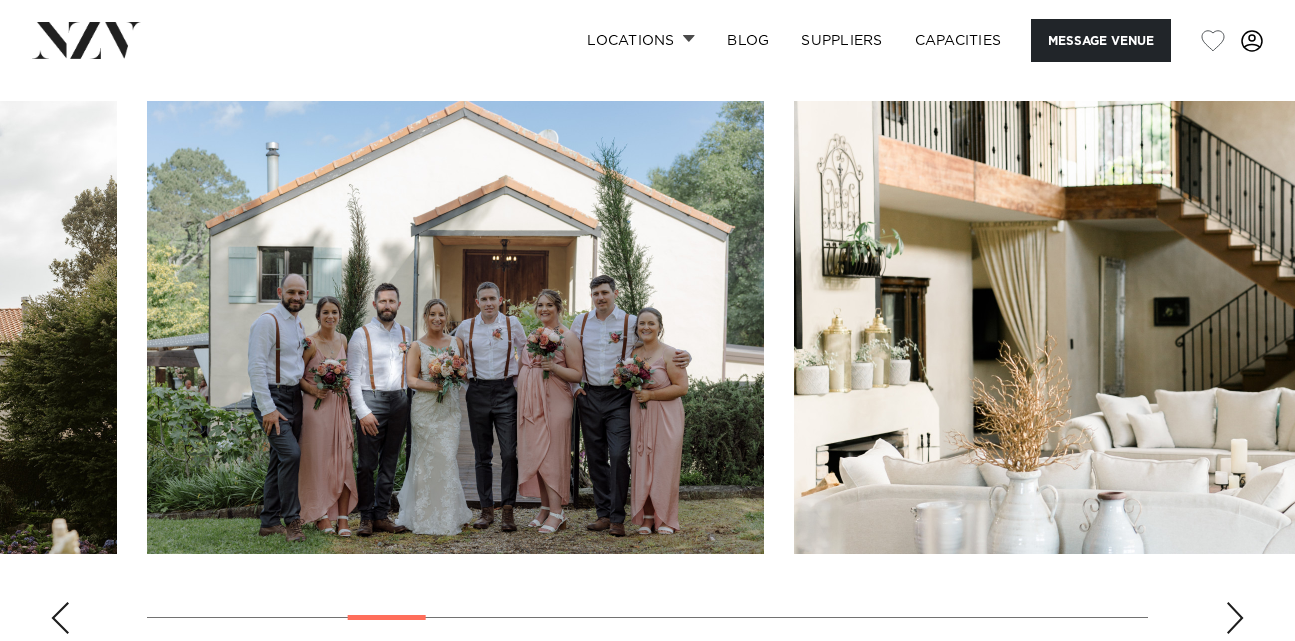 click at bounding box center (1235, 618) 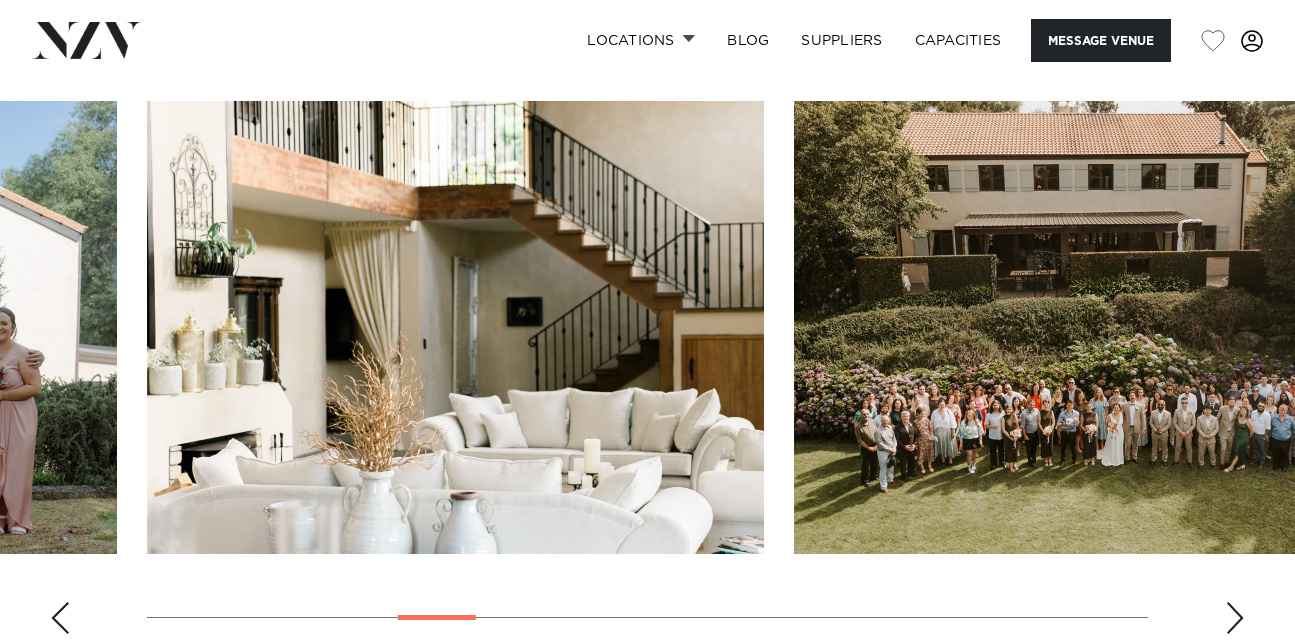 click at bounding box center [1235, 618] 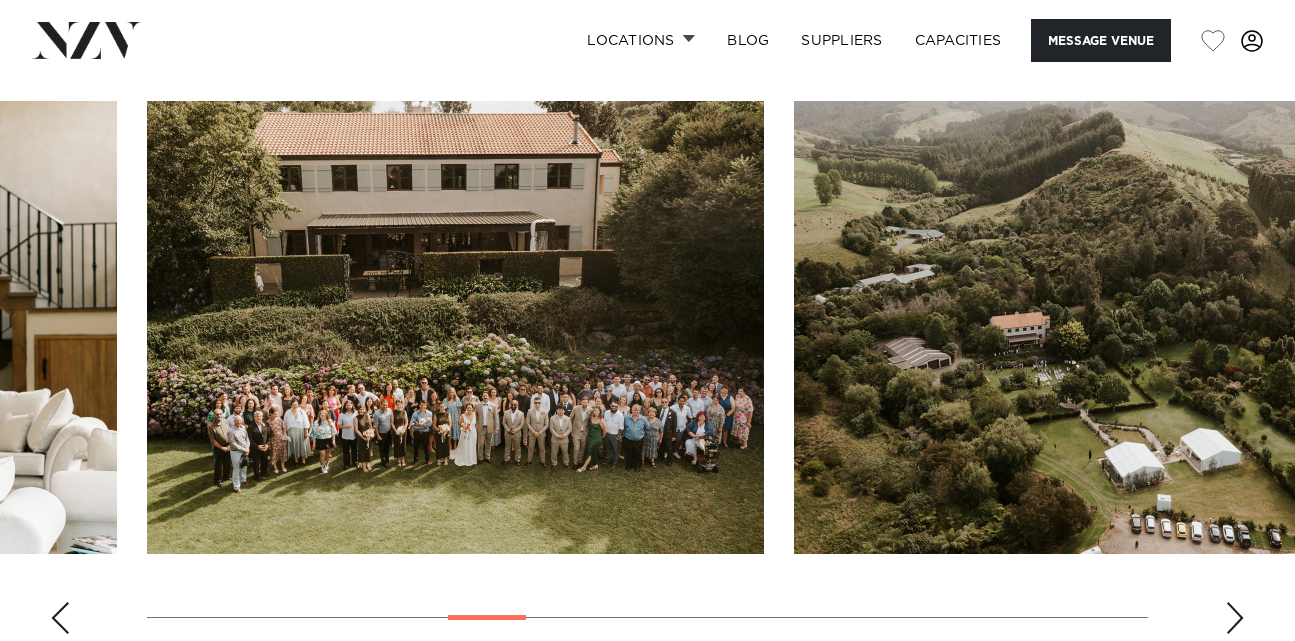 click at bounding box center (1235, 618) 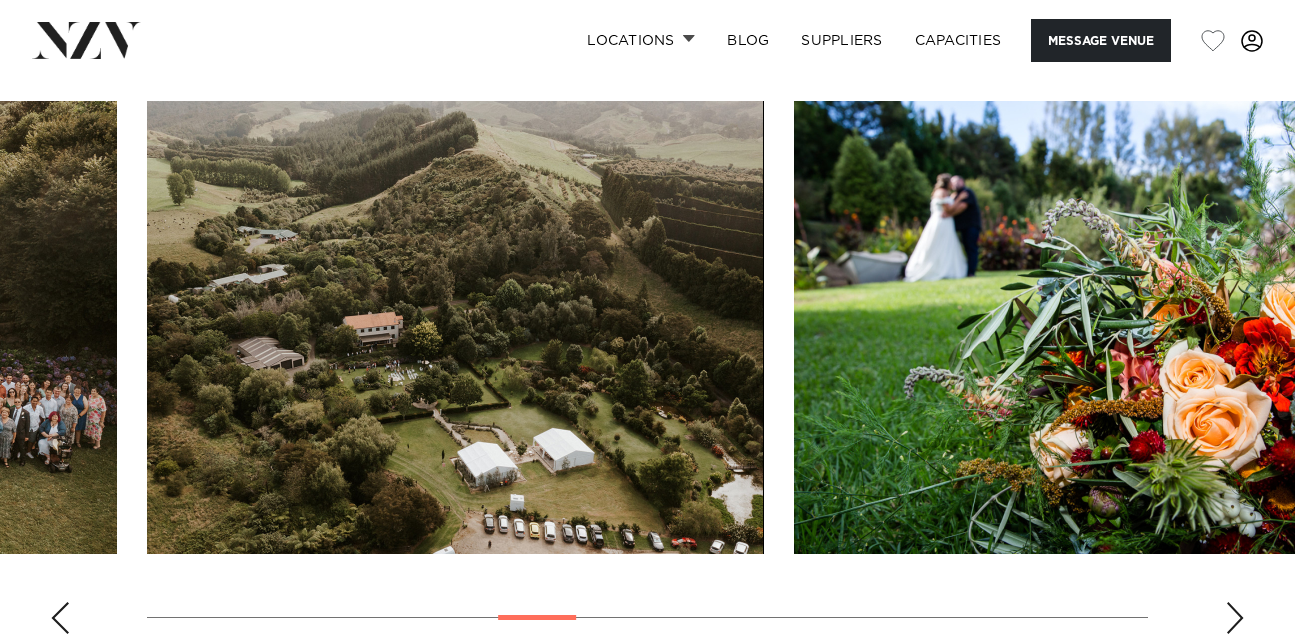 click at bounding box center [1235, 618] 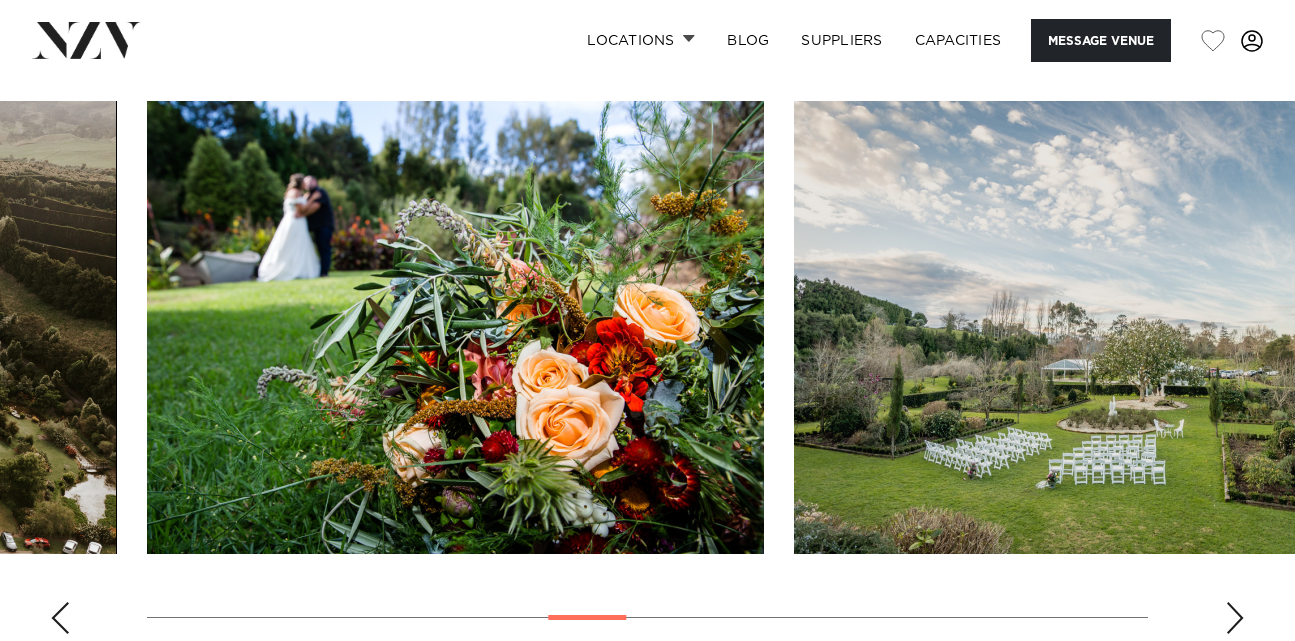 click at bounding box center (1235, 618) 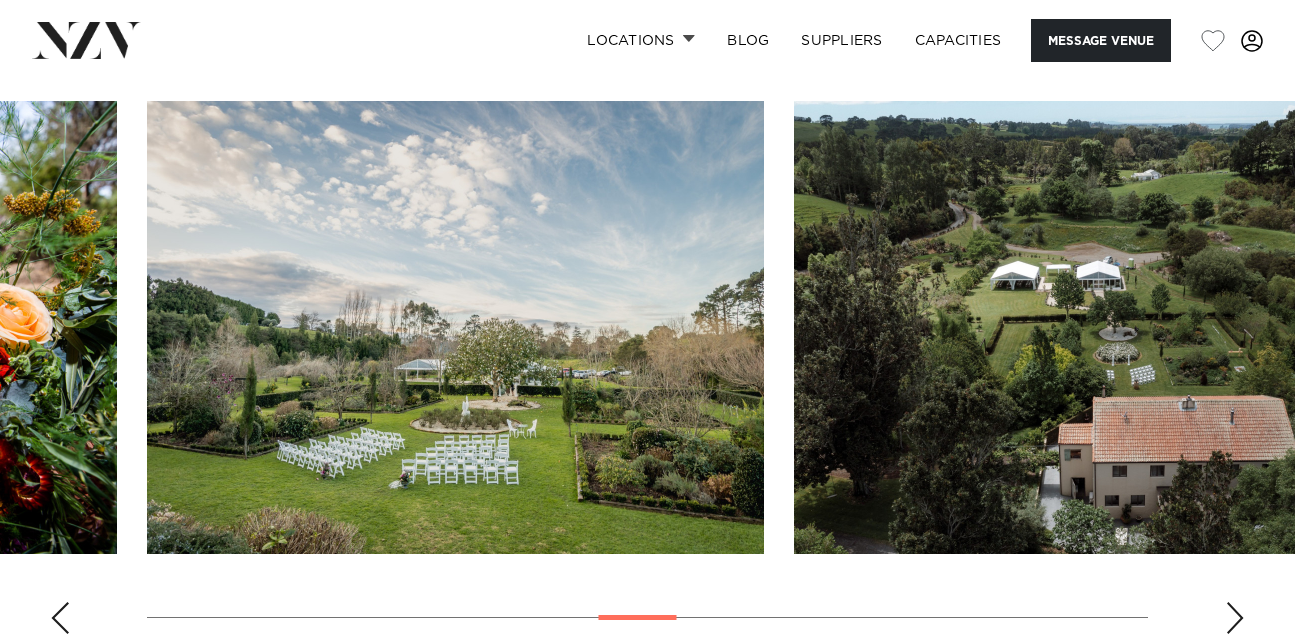 click at bounding box center [1235, 618] 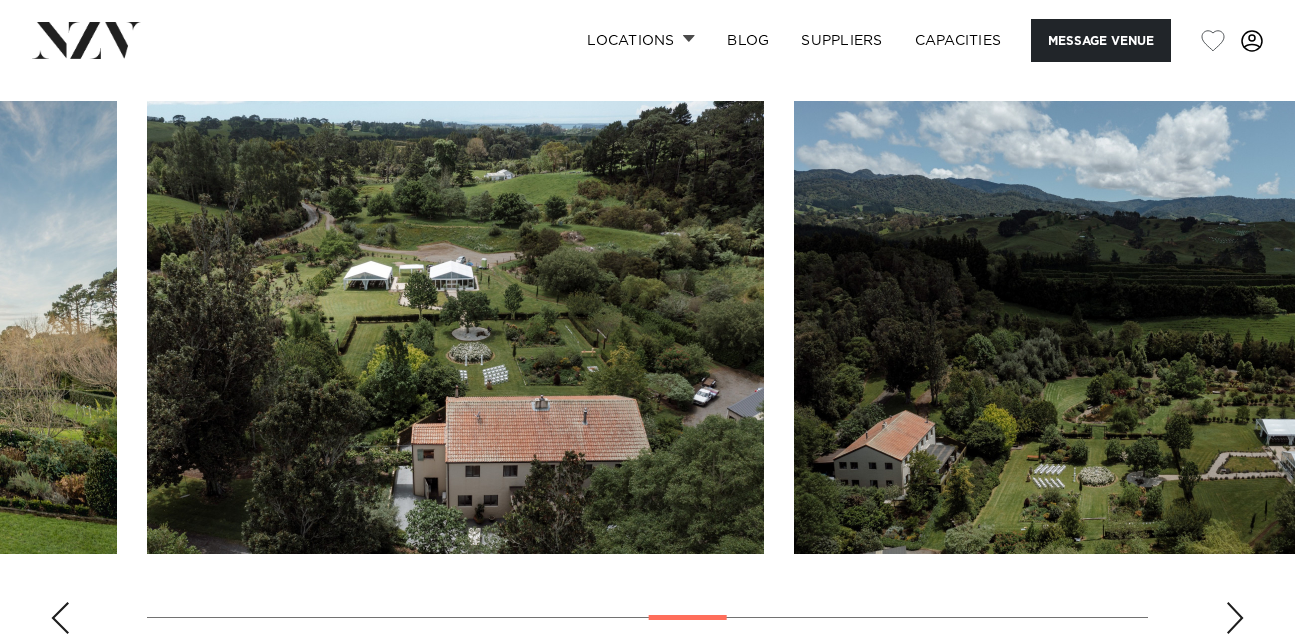click at bounding box center (1235, 618) 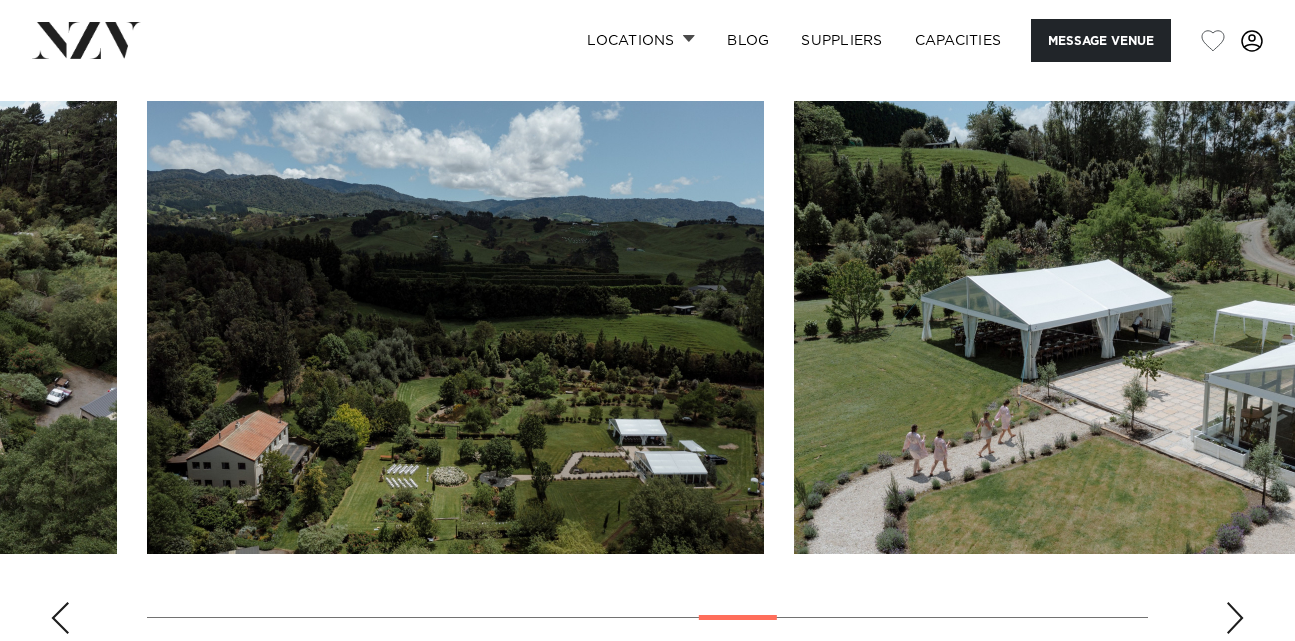 click at bounding box center (1235, 618) 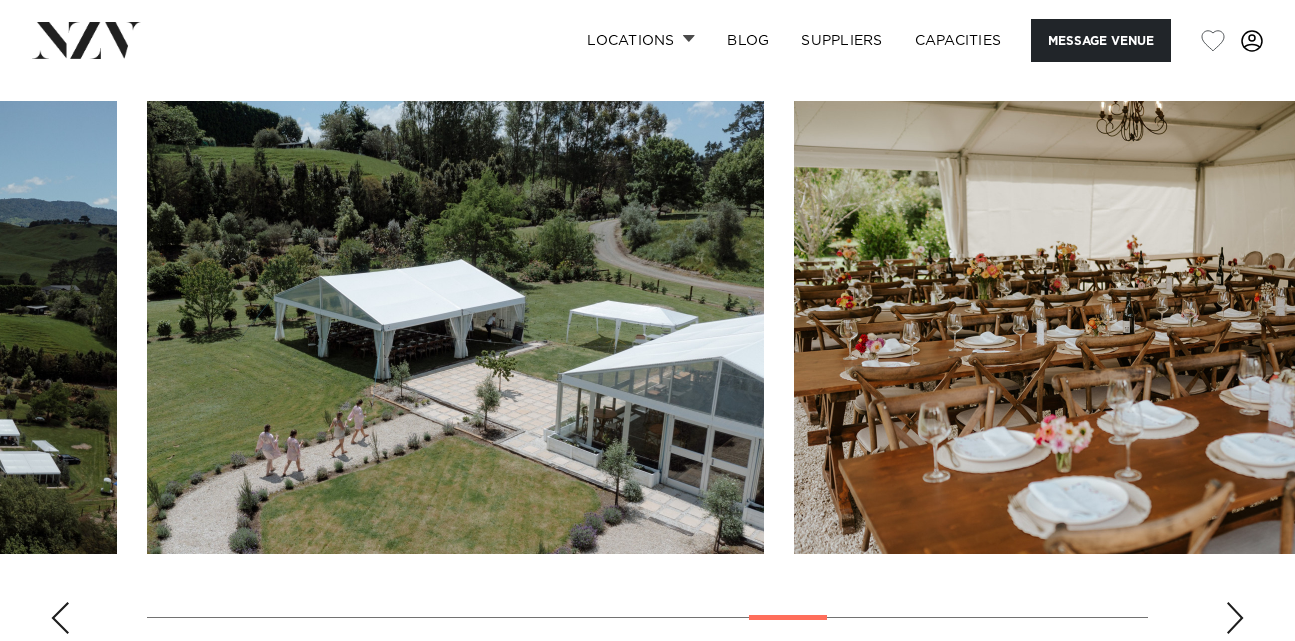click at bounding box center [1235, 618] 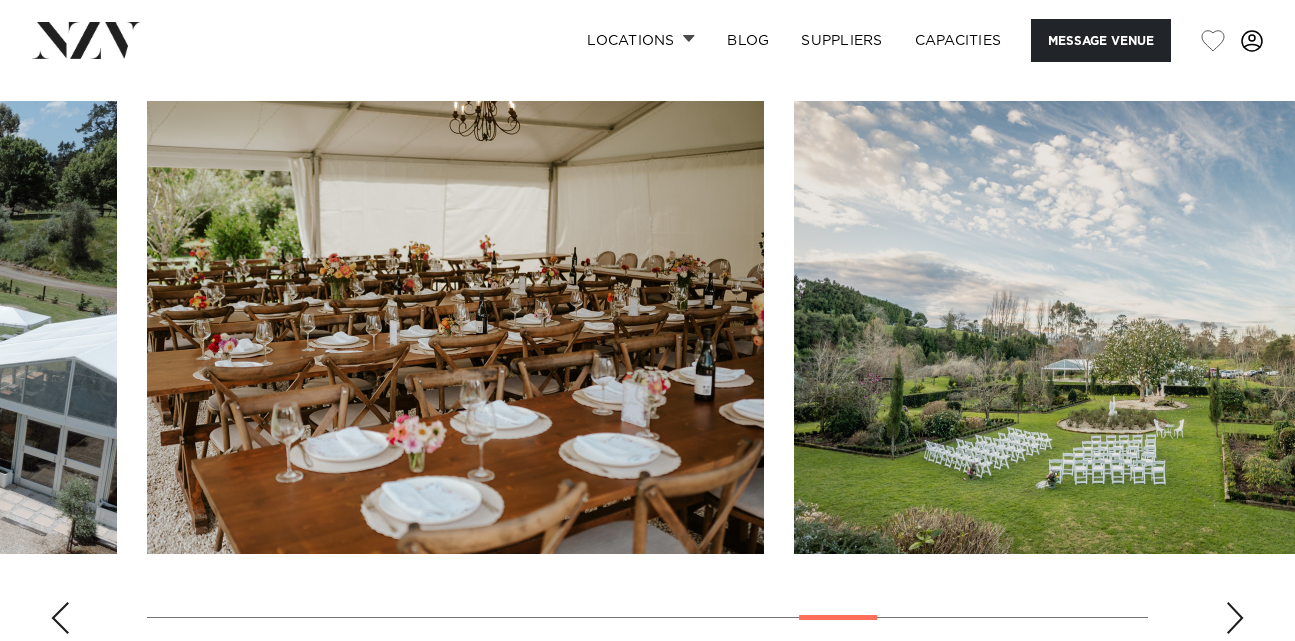 click at bounding box center [1235, 618] 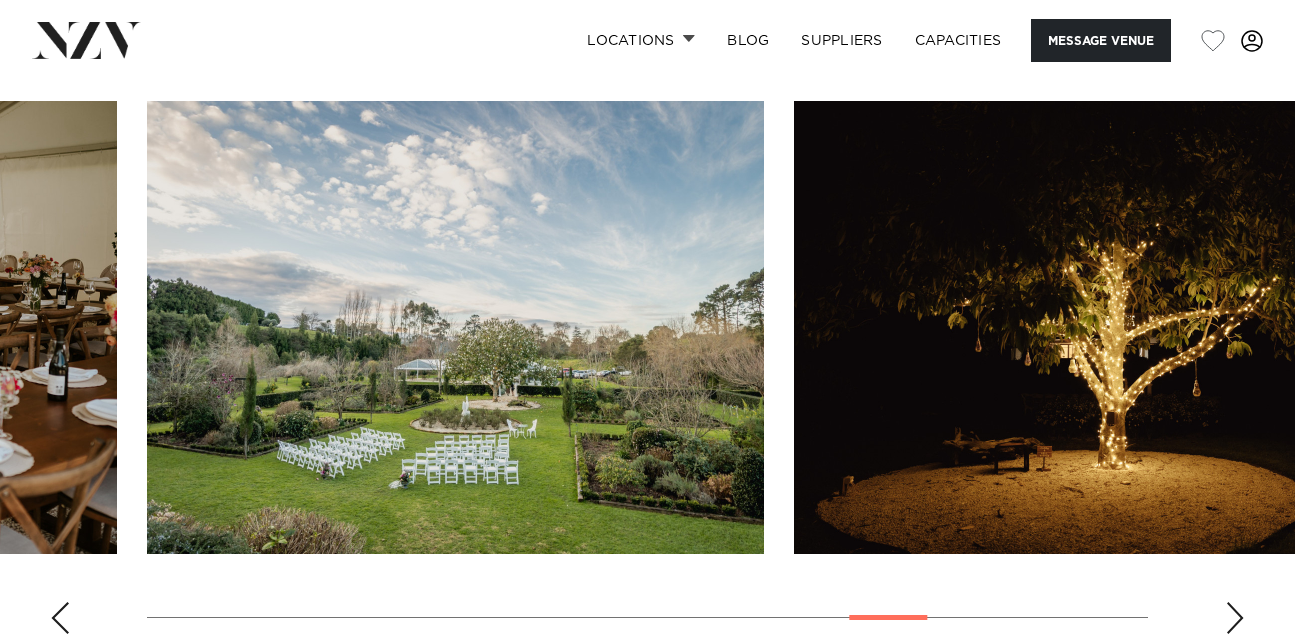 click at bounding box center [1235, 618] 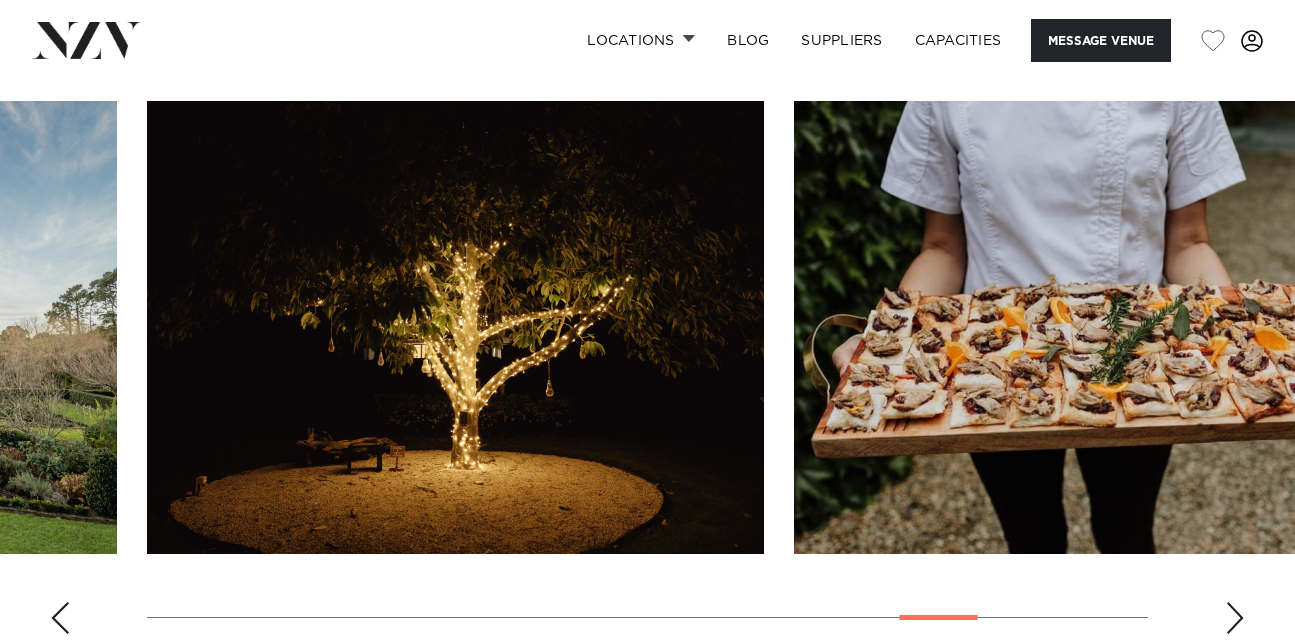 click at bounding box center [1235, 618] 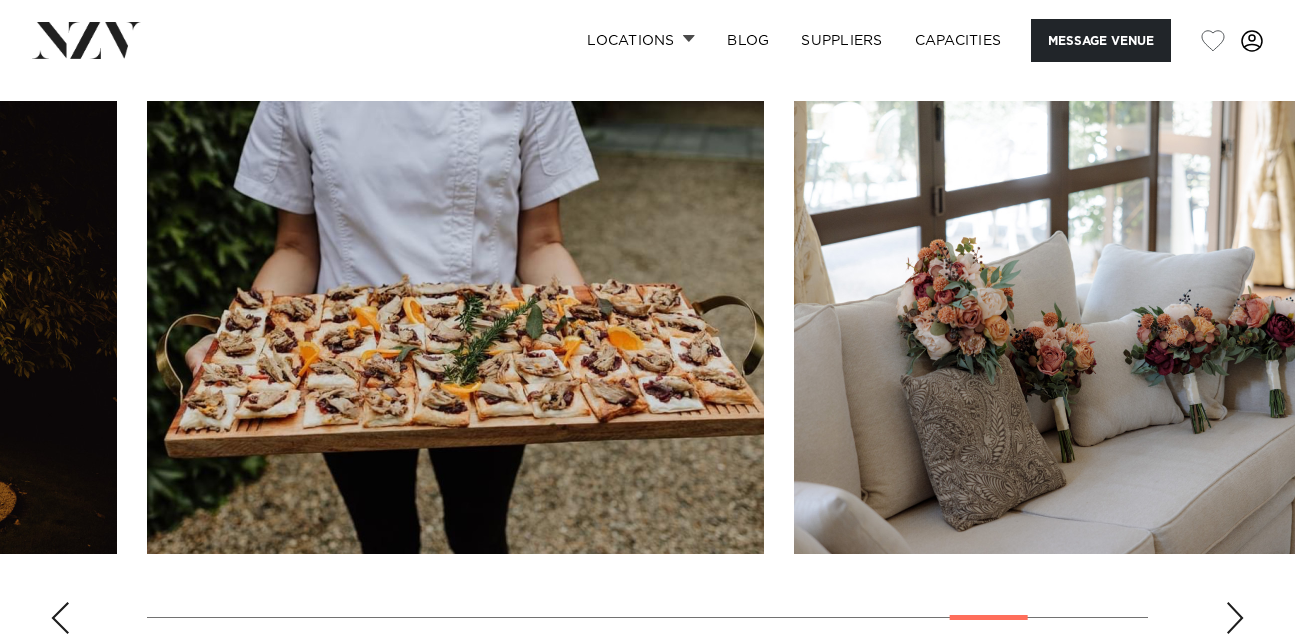 click at bounding box center (1235, 618) 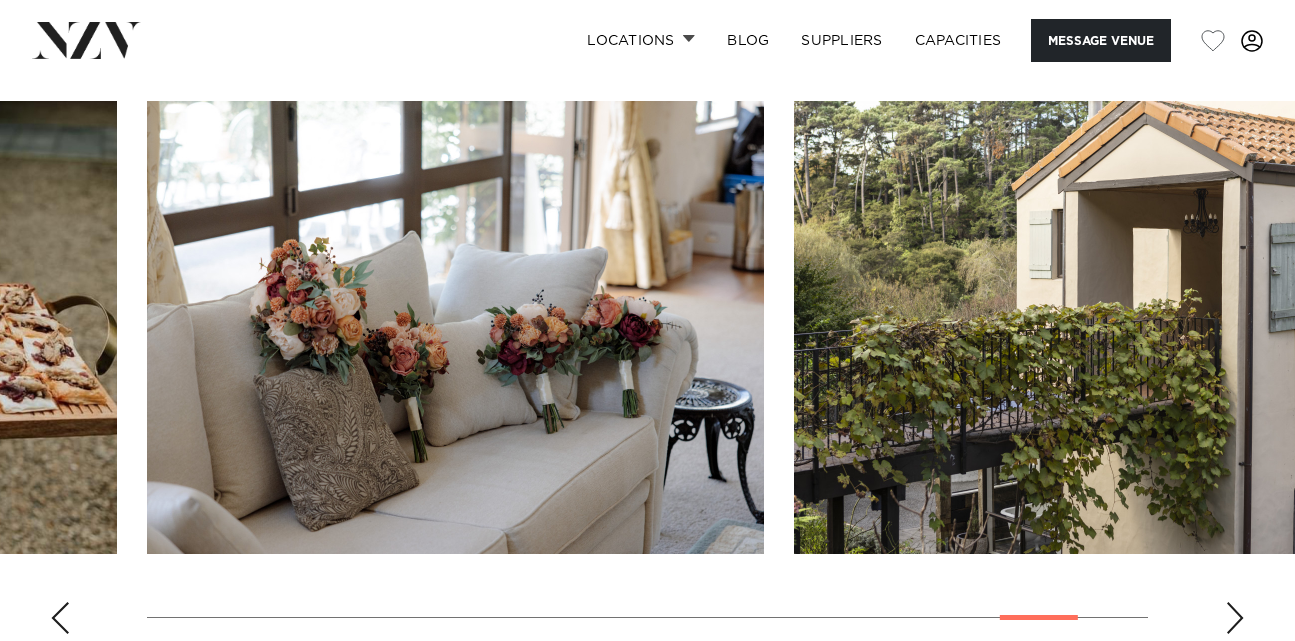 click at bounding box center (1235, 618) 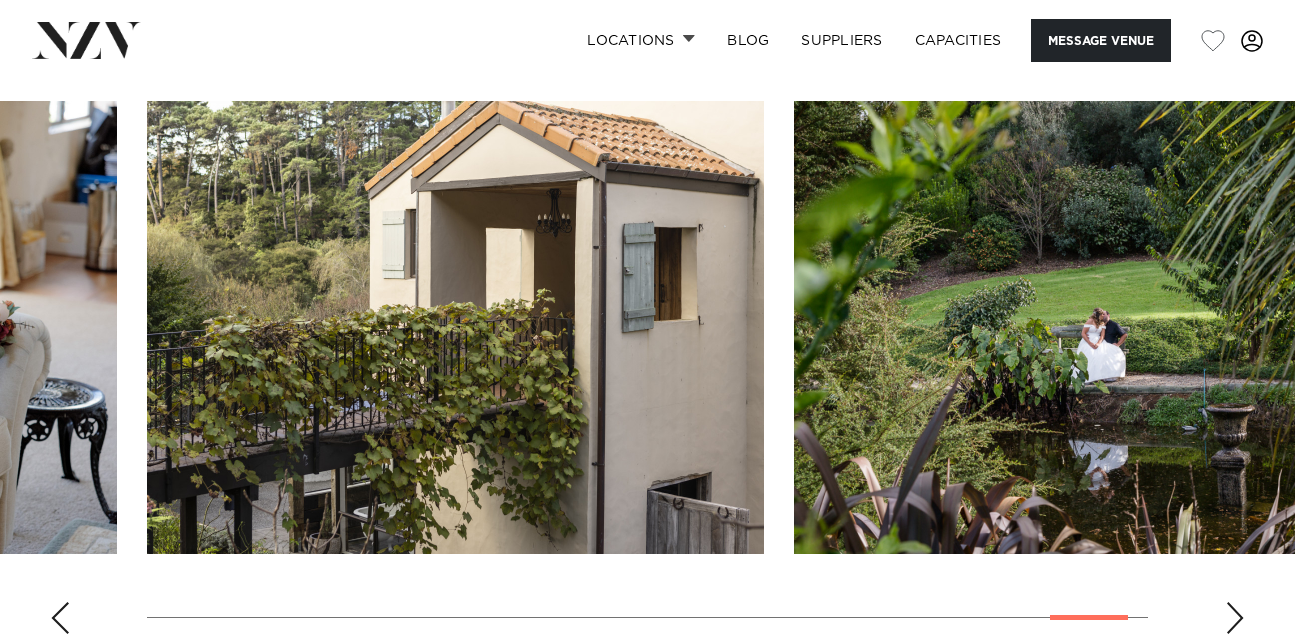 click at bounding box center [1235, 618] 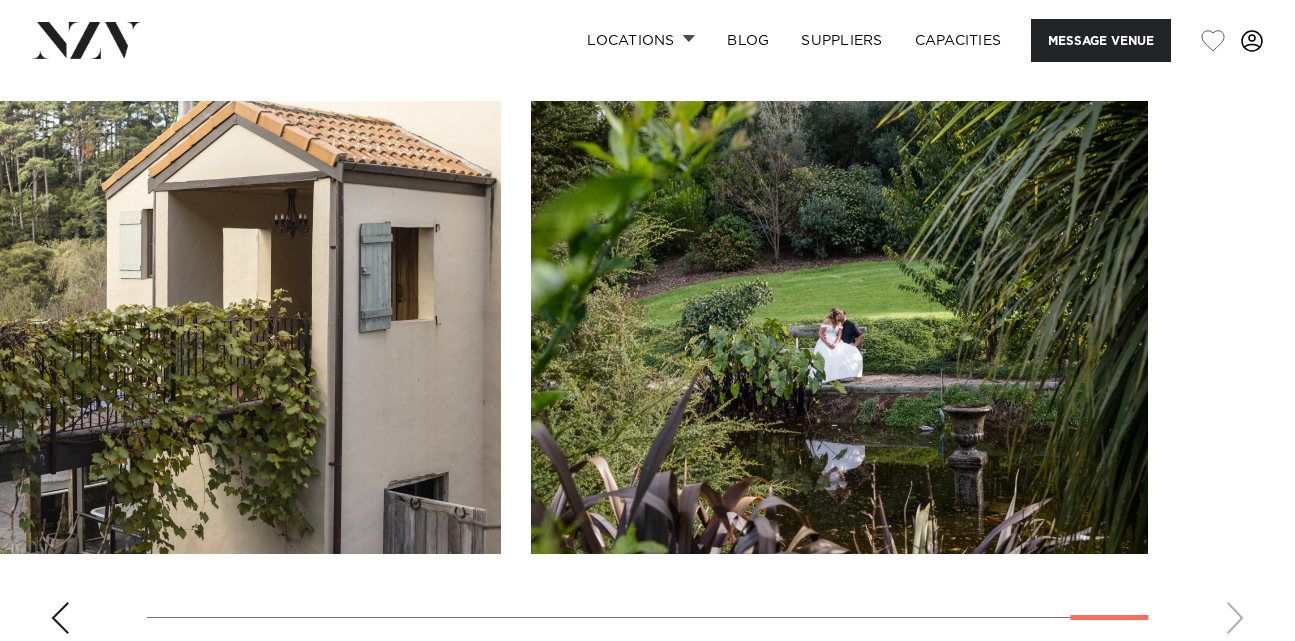 click at bounding box center [647, 375] 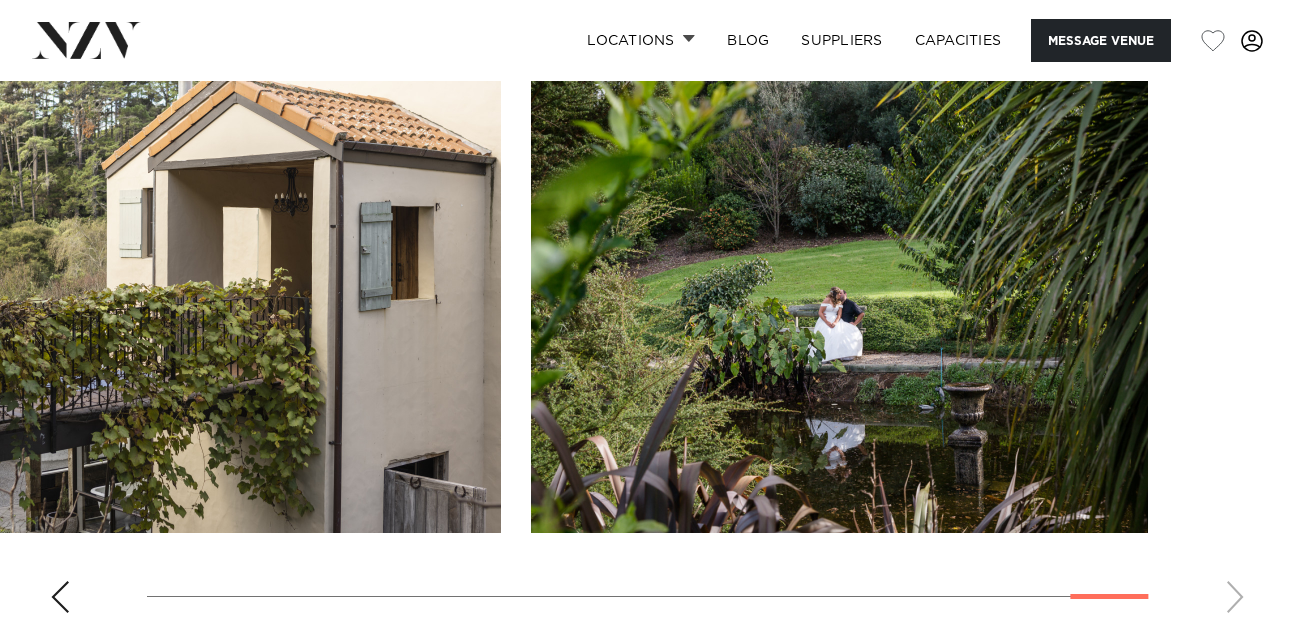 scroll, scrollTop: 1772, scrollLeft: 0, axis: vertical 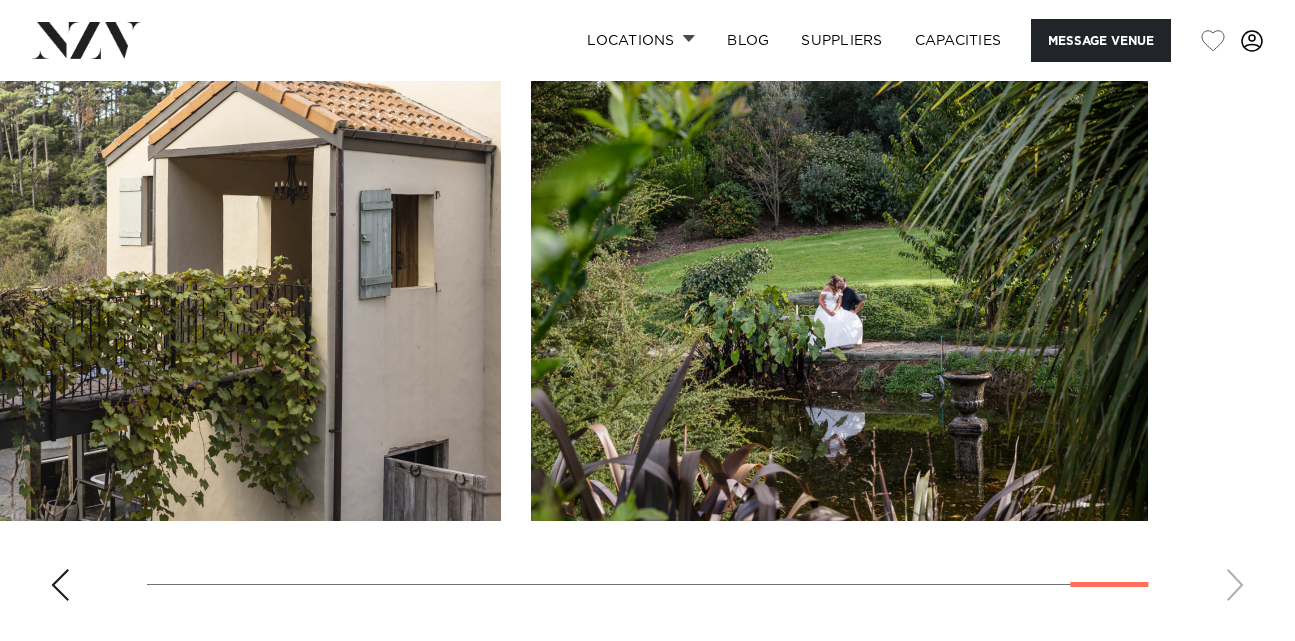 click at bounding box center [60, 585] 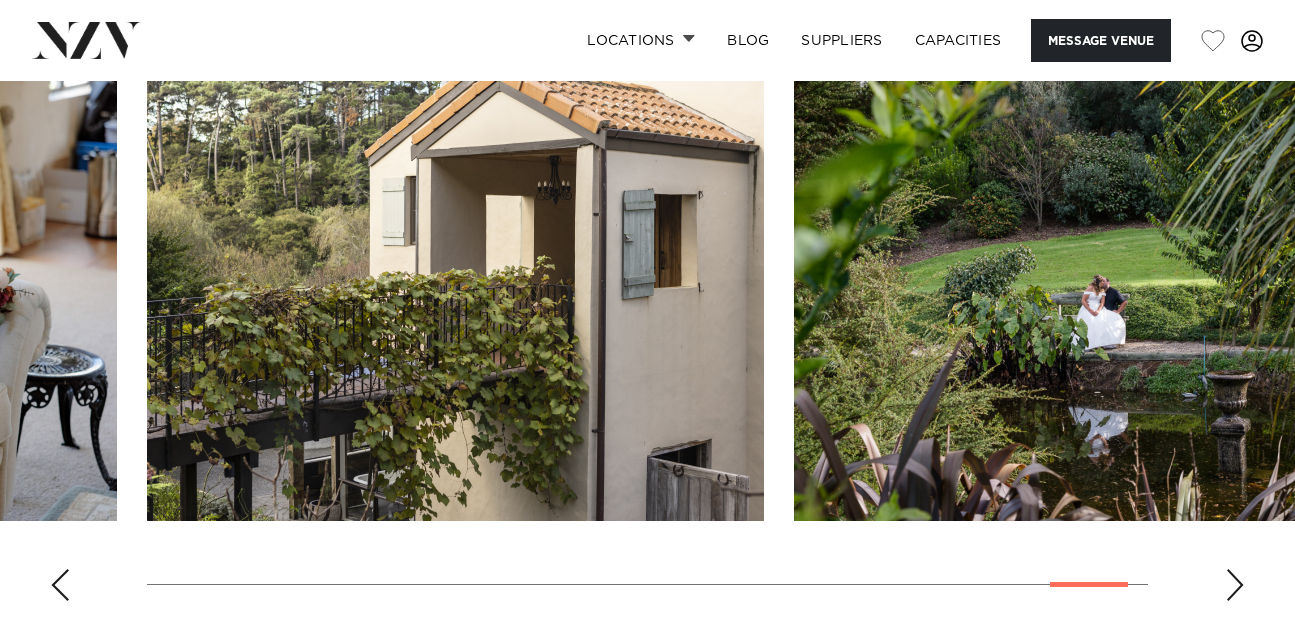 click at bounding box center [60, 585] 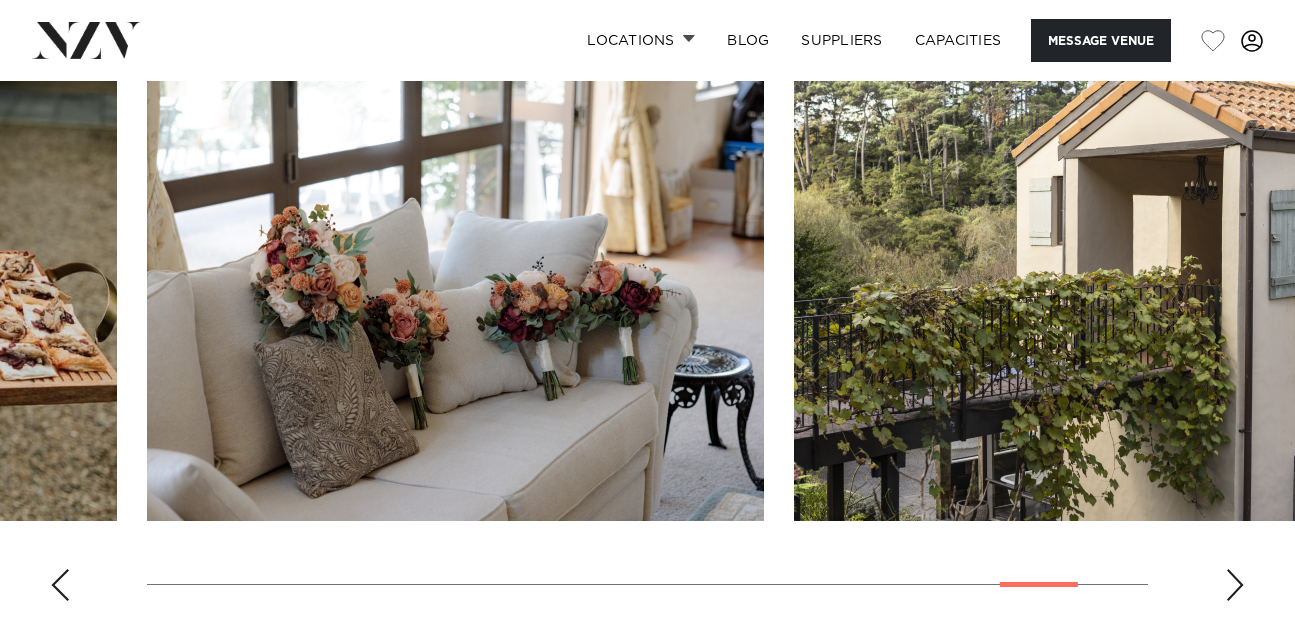 click at bounding box center (60, 585) 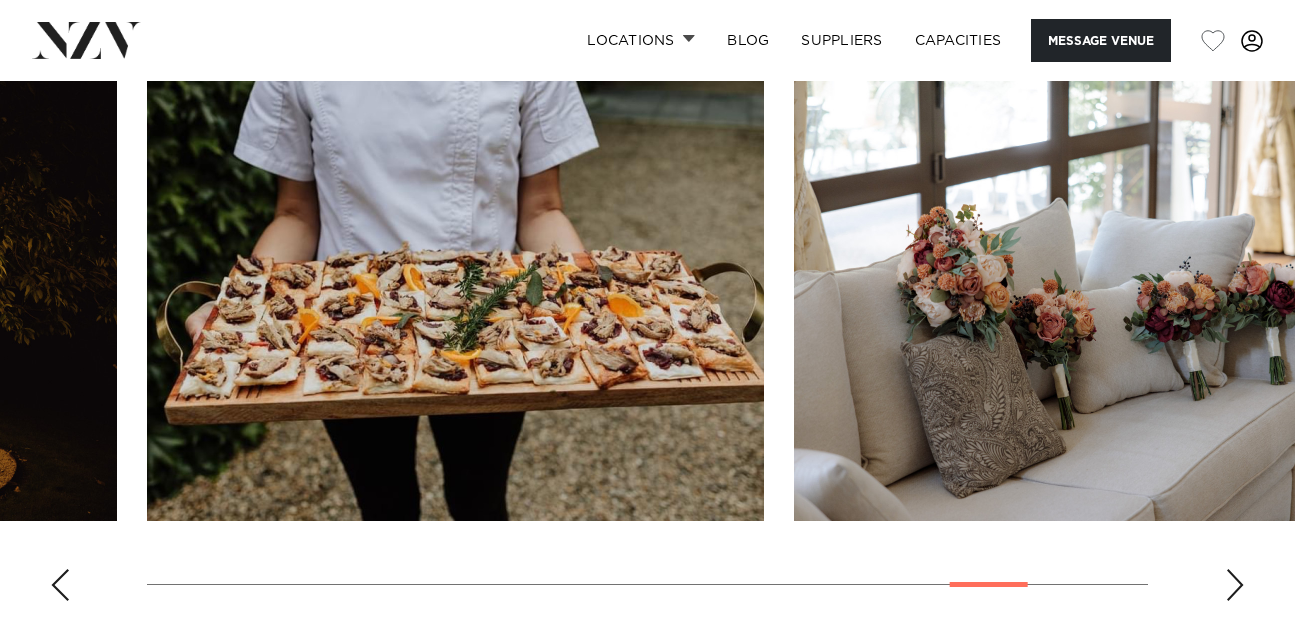 click at bounding box center (60, 585) 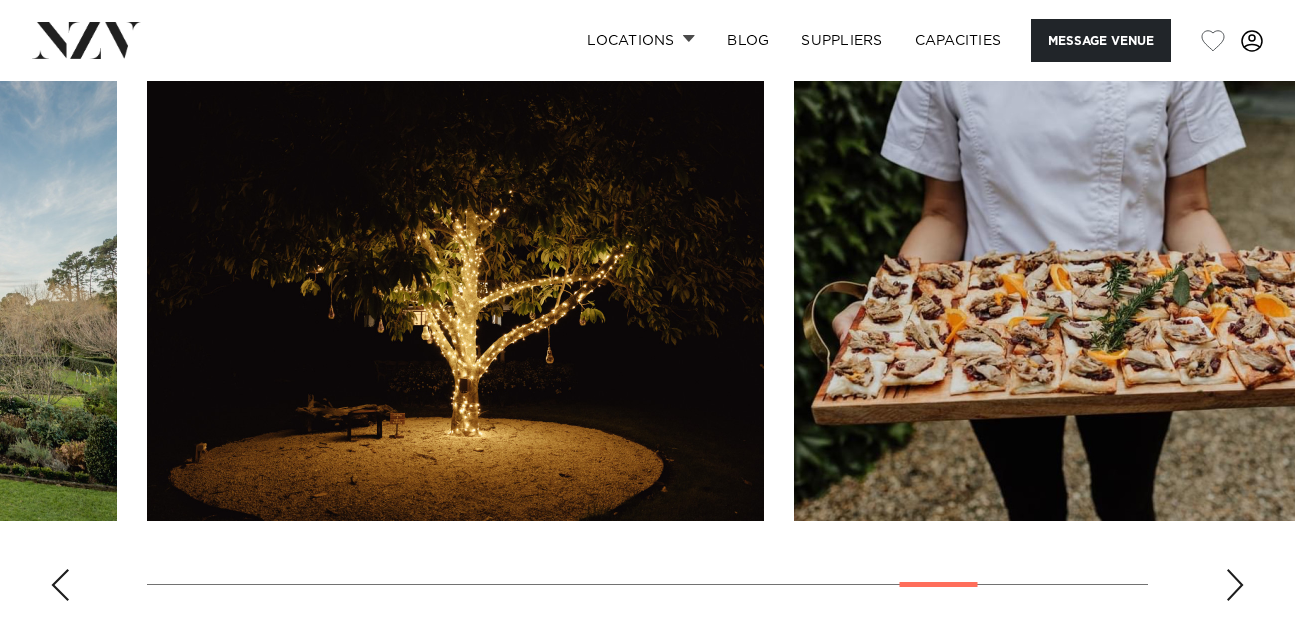 click at bounding box center (60, 585) 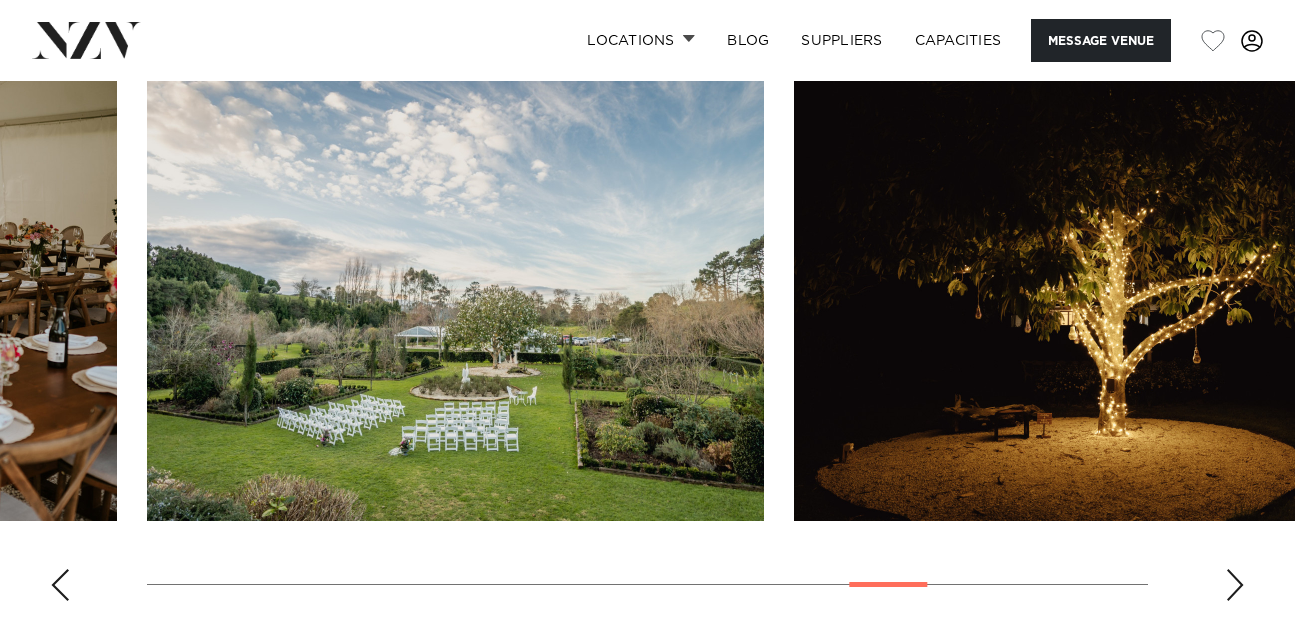 click at bounding box center (60, 585) 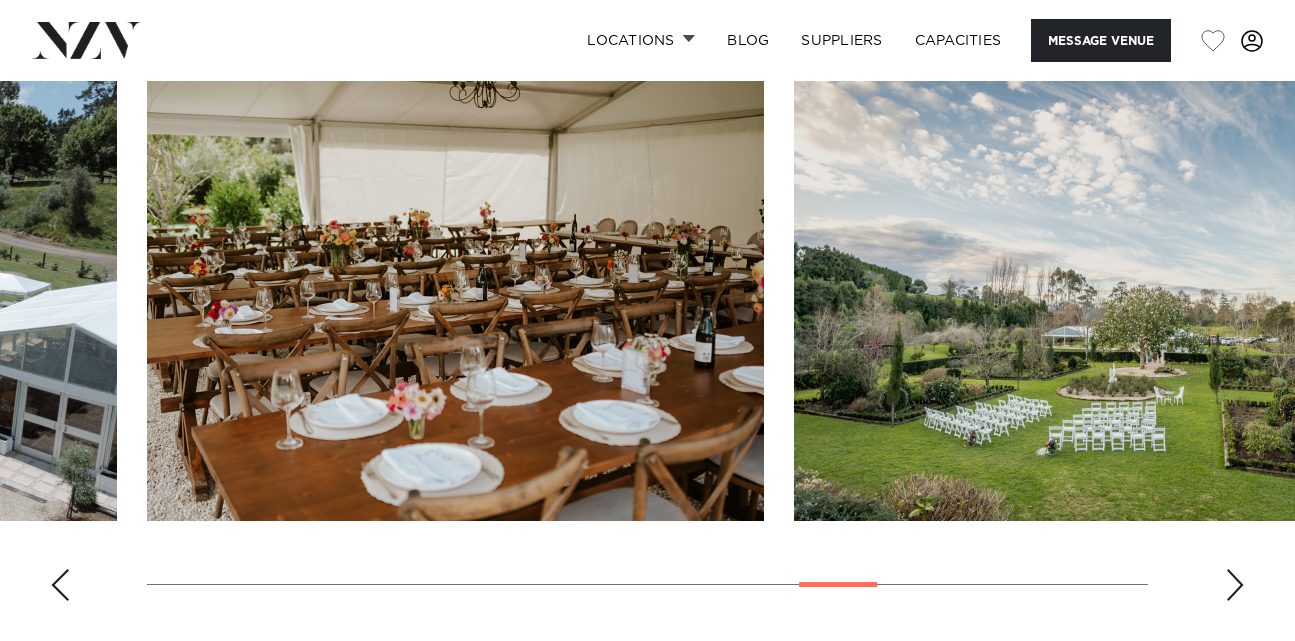 click at bounding box center (60, 585) 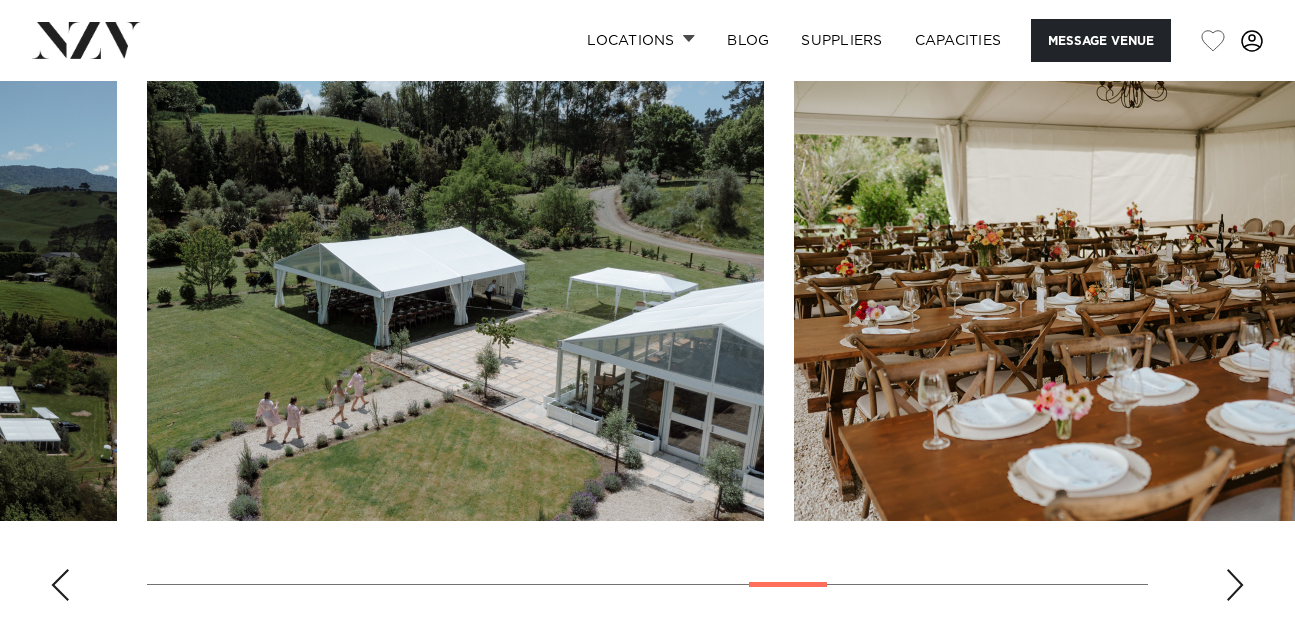 click at bounding box center (60, 585) 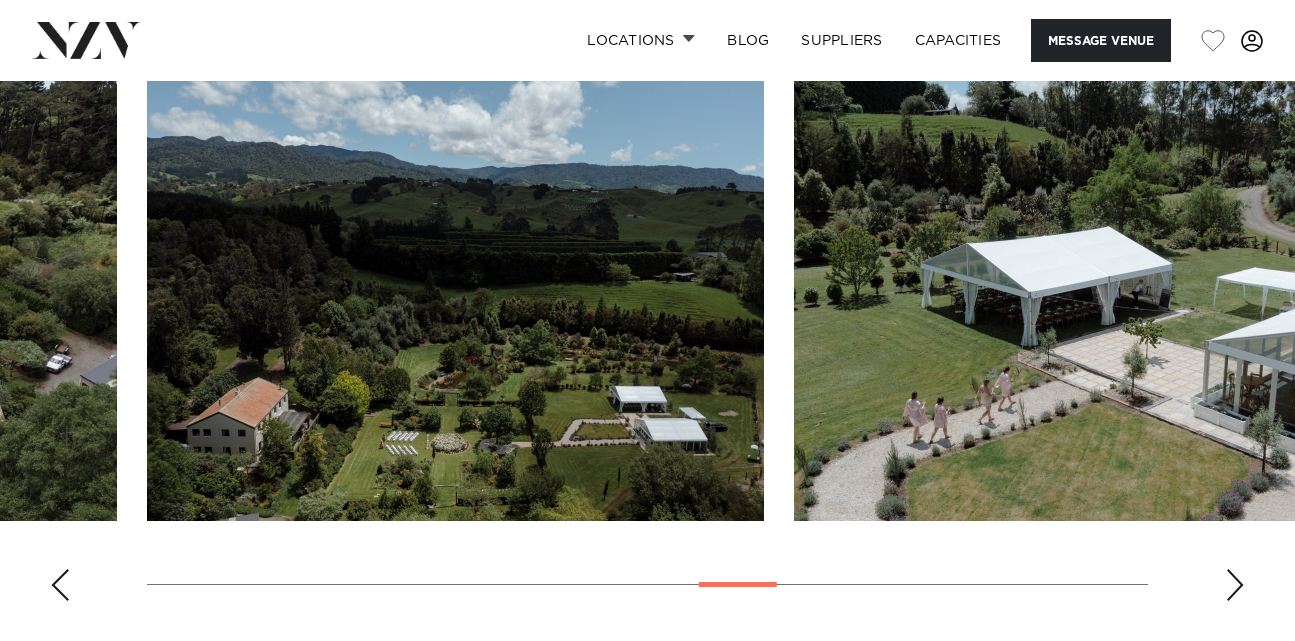 click at bounding box center [60, 585] 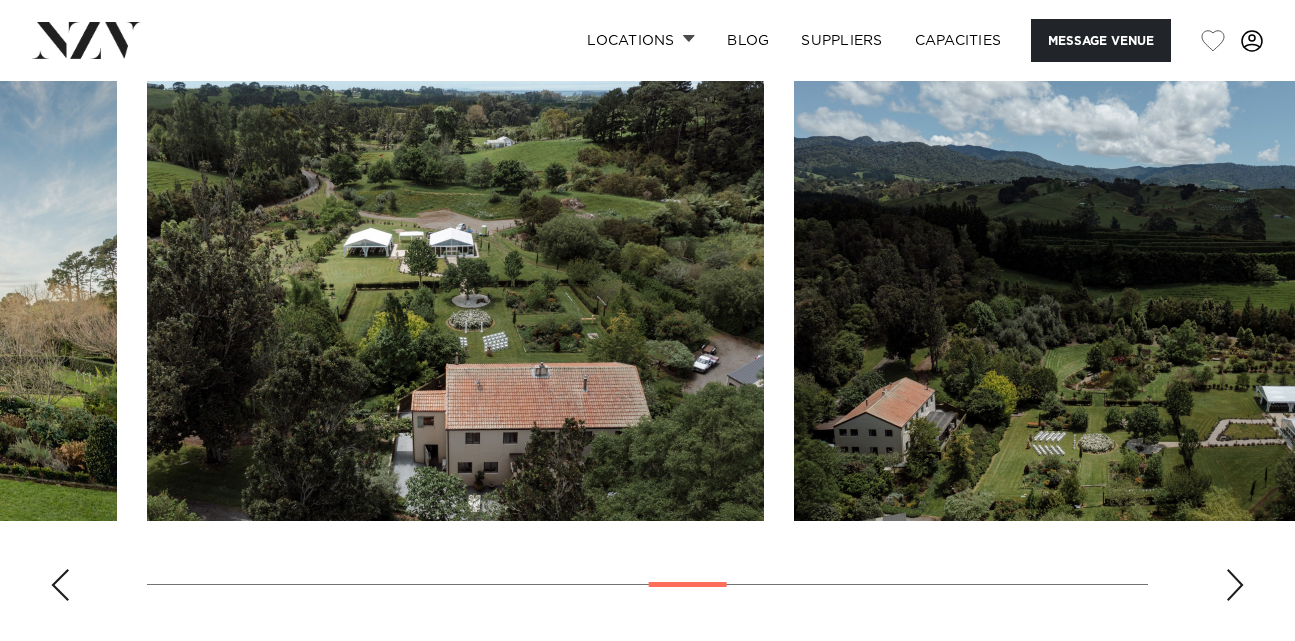 click at bounding box center [60, 585] 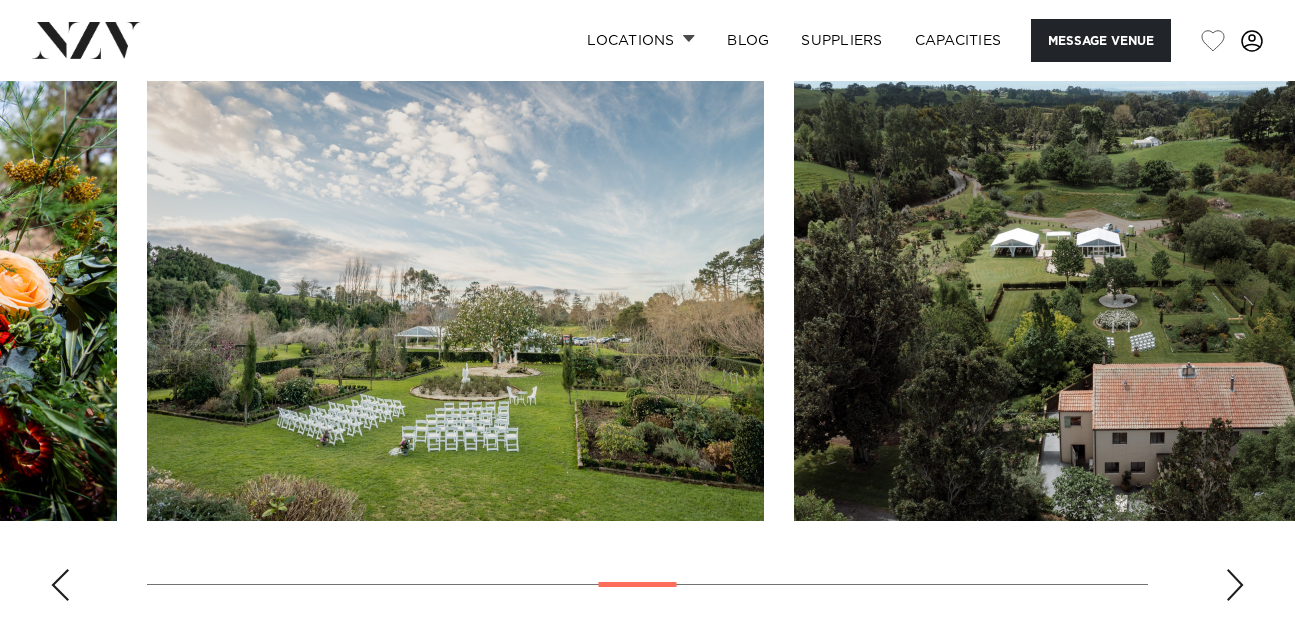 click at bounding box center [60, 585] 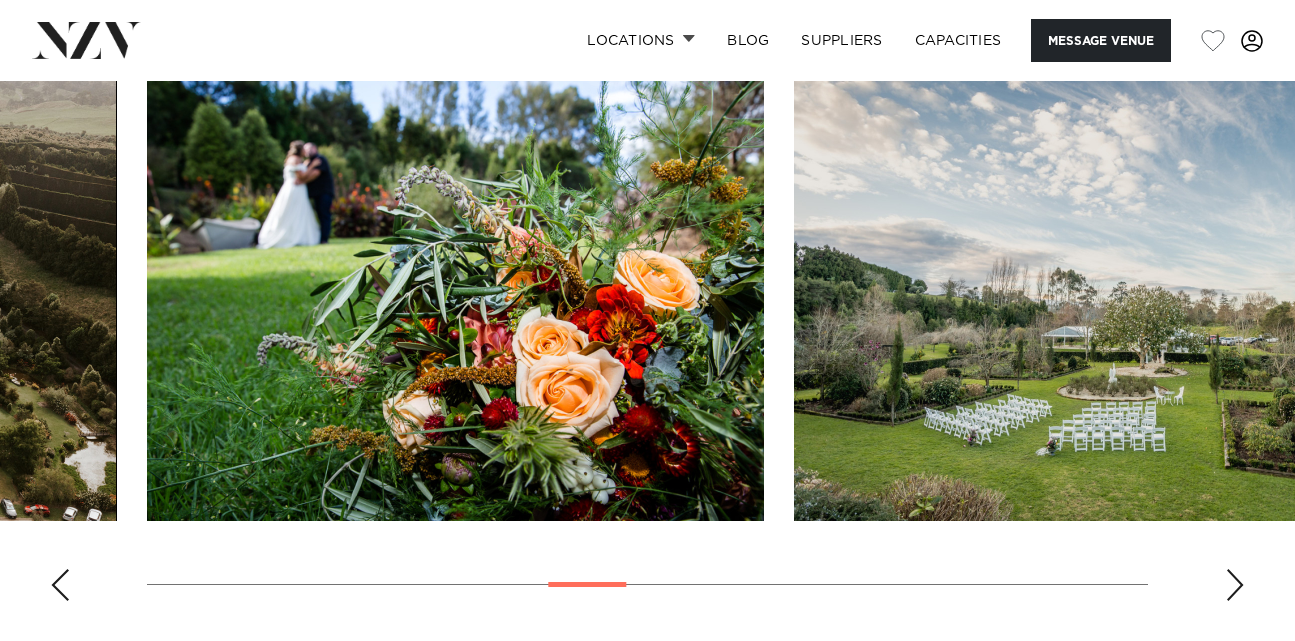 click at bounding box center [60, 585] 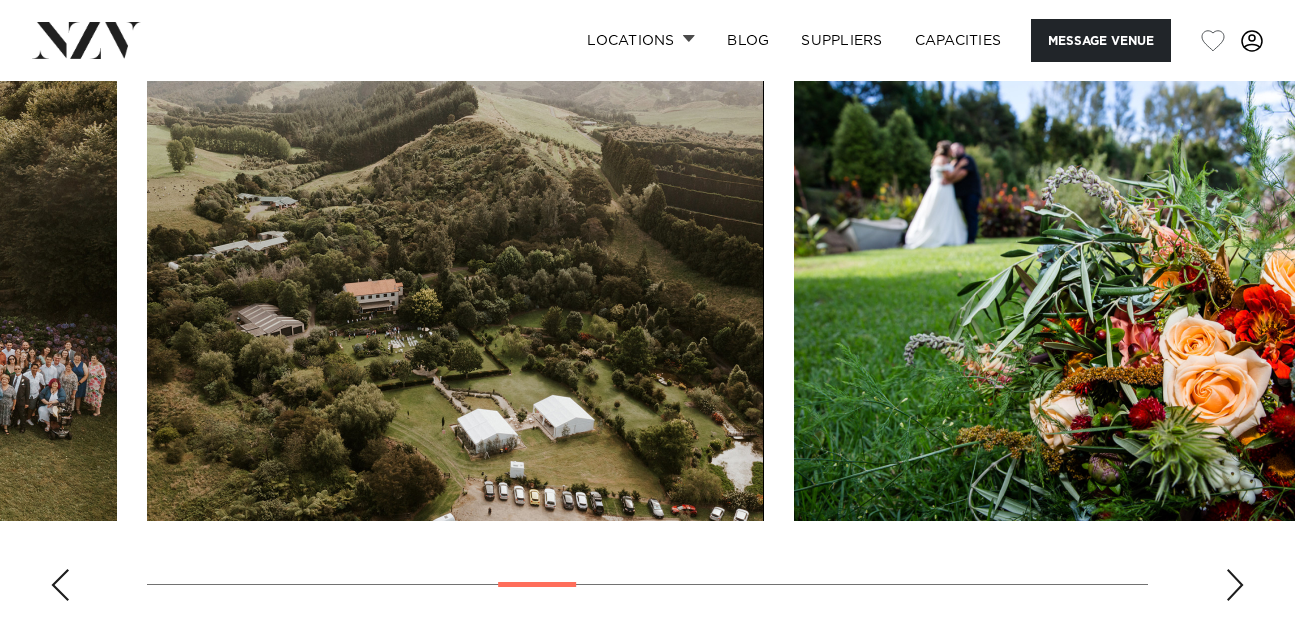 click at bounding box center [60, 585] 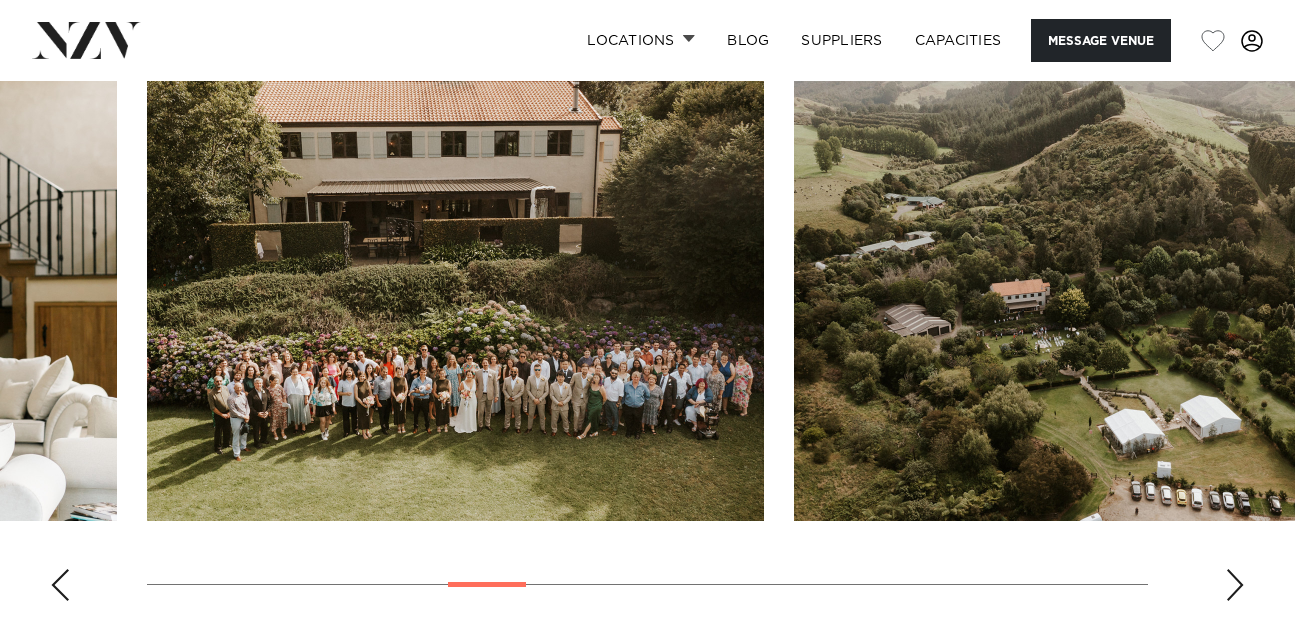 click at bounding box center [60, 585] 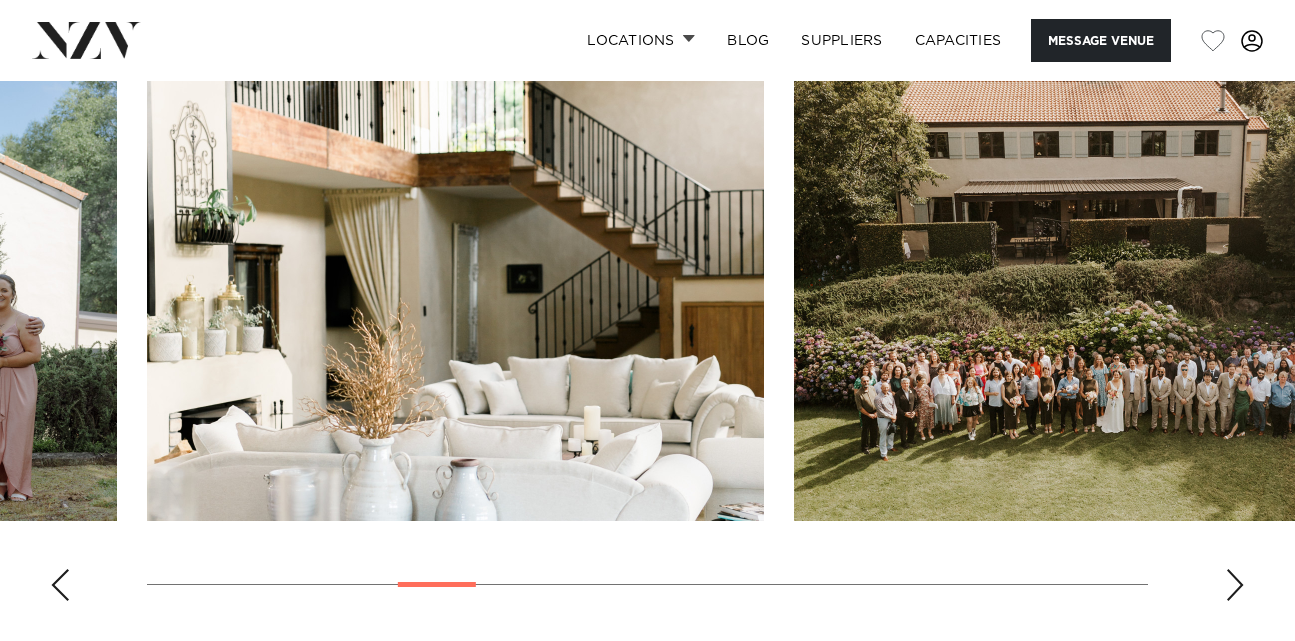 click at bounding box center [60, 585] 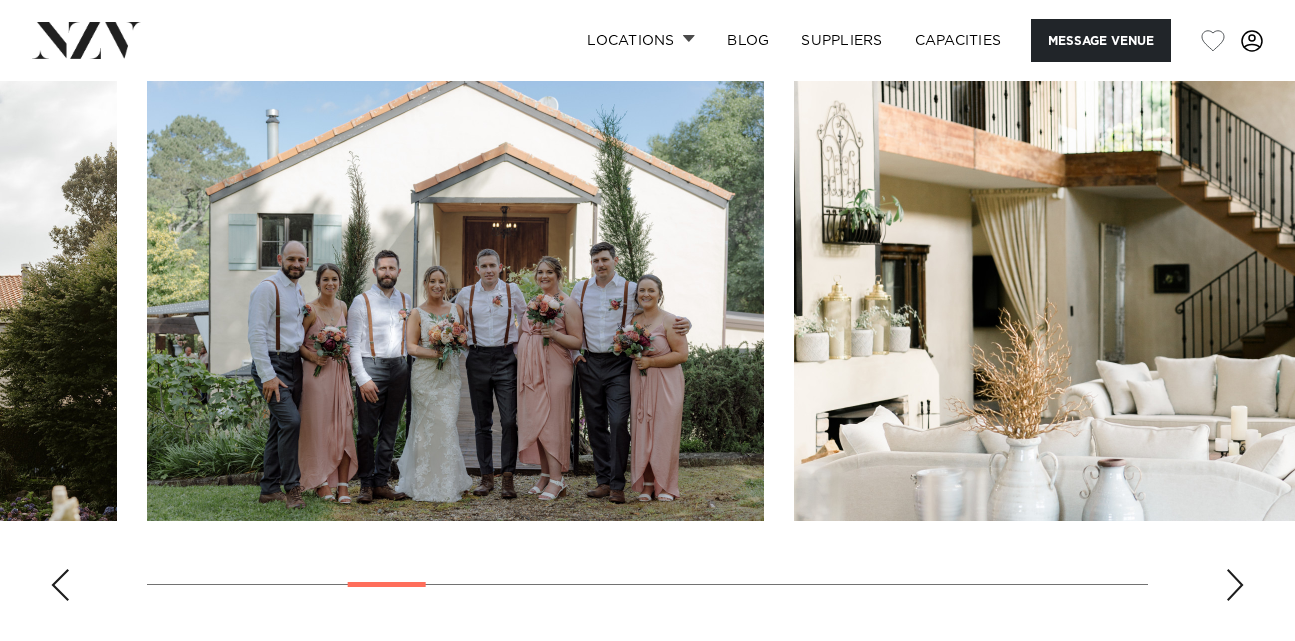 click at bounding box center [60, 585] 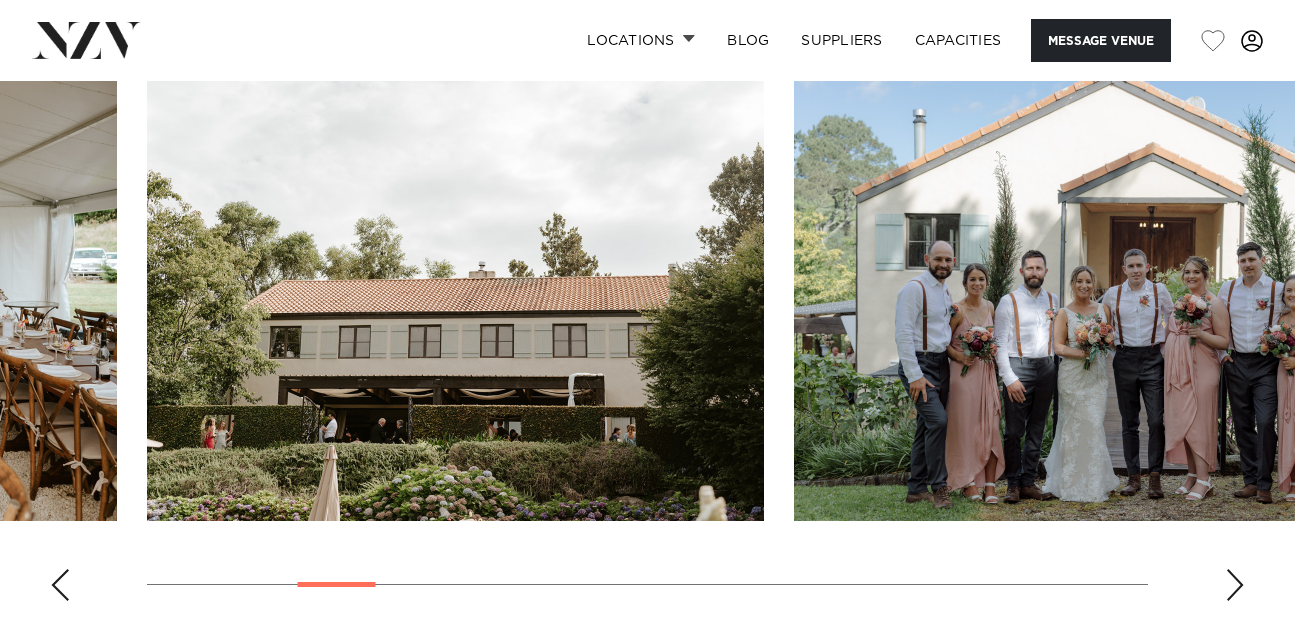 click at bounding box center [60, 585] 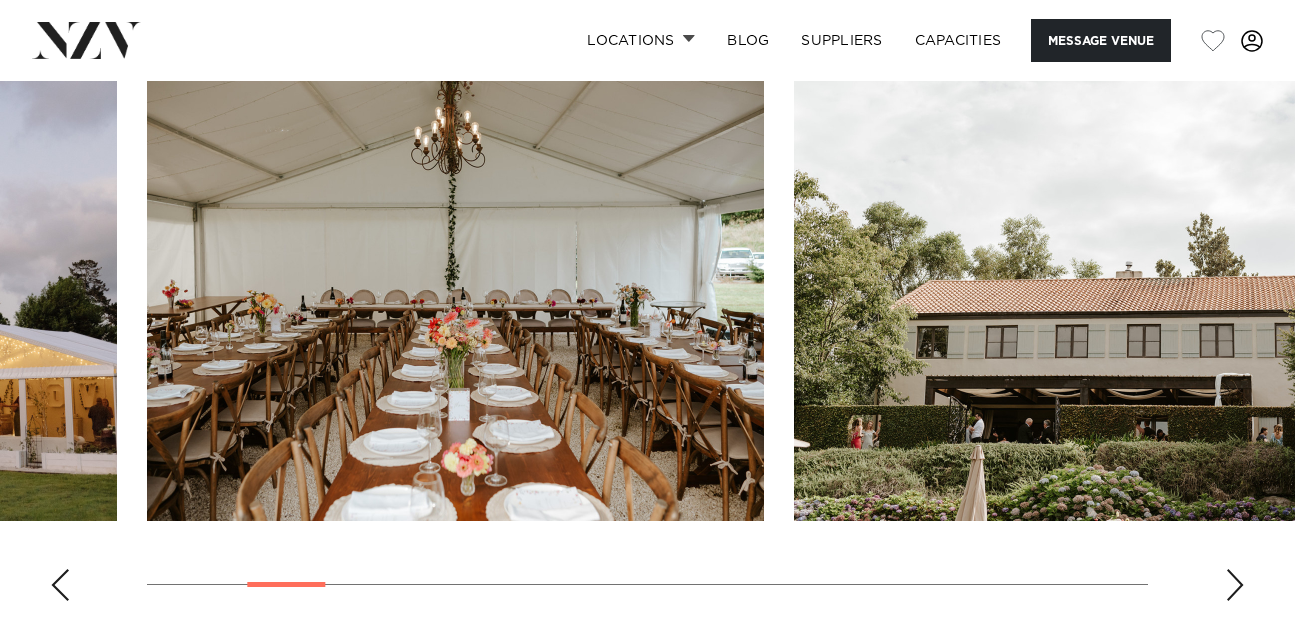 click at bounding box center [60, 585] 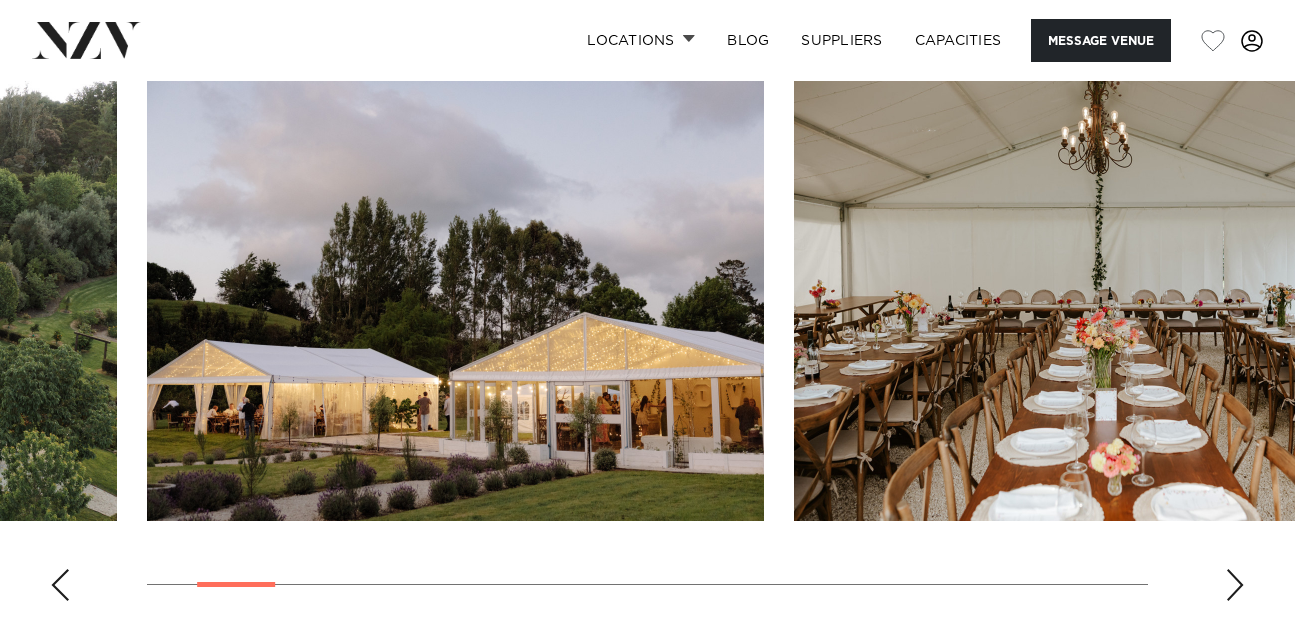click at bounding box center (60, 585) 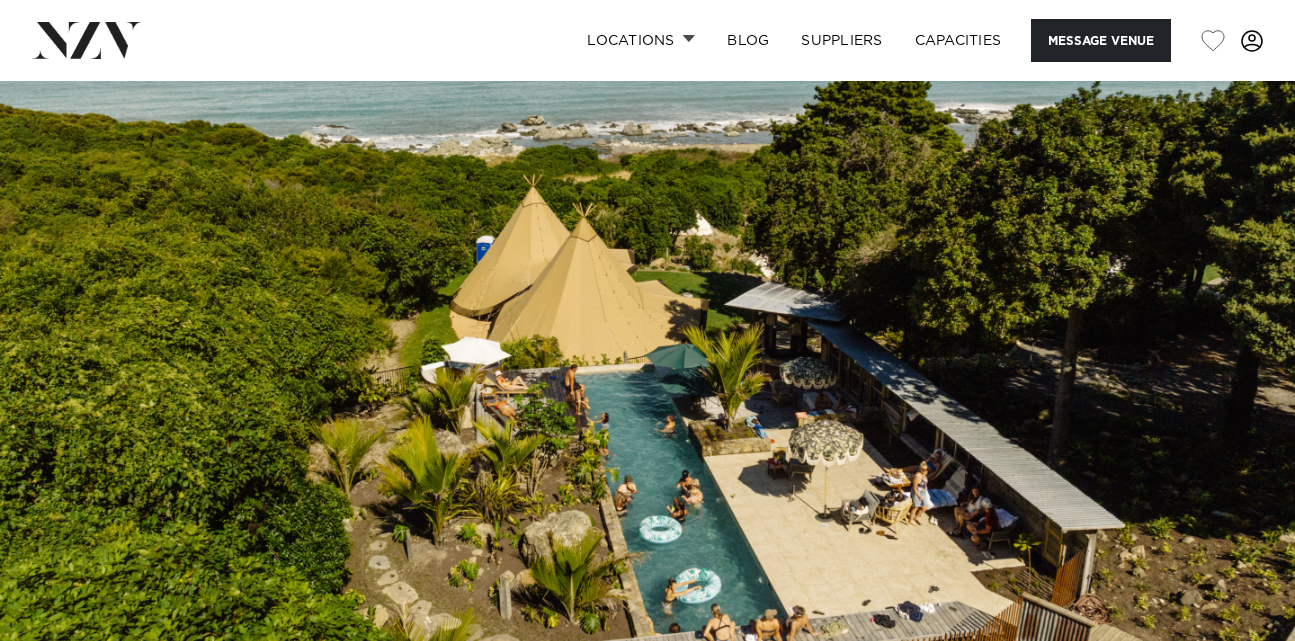scroll, scrollTop: 0, scrollLeft: 0, axis: both 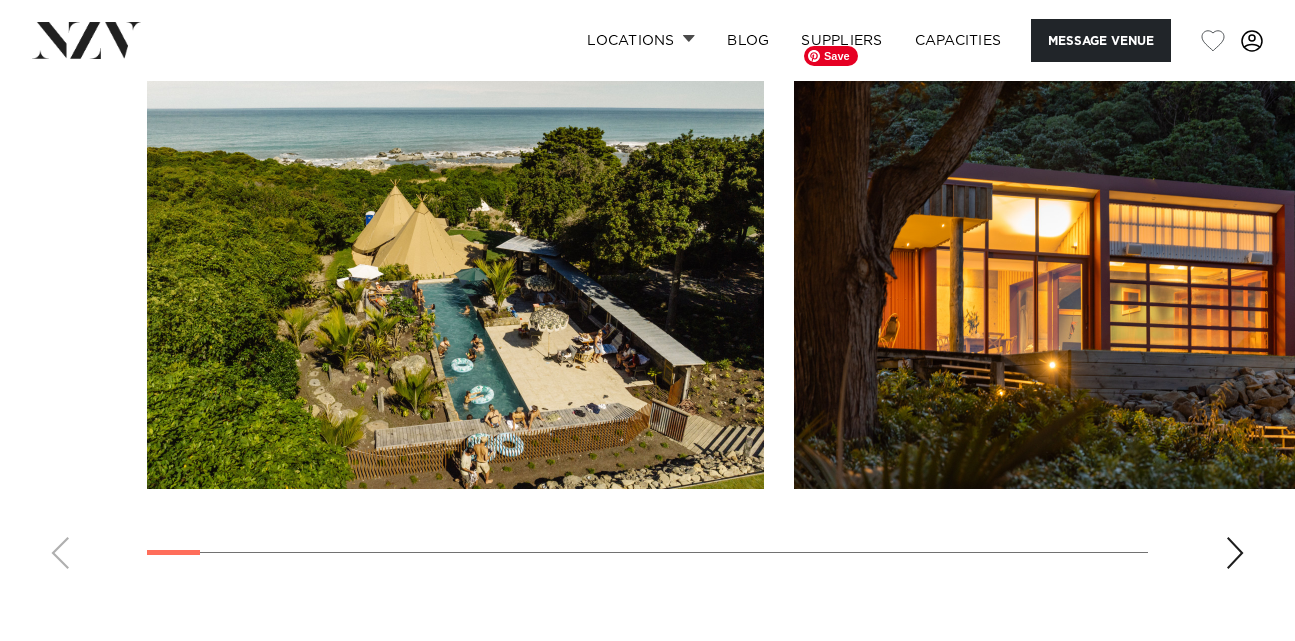 click at bounding box center [1102, 262] 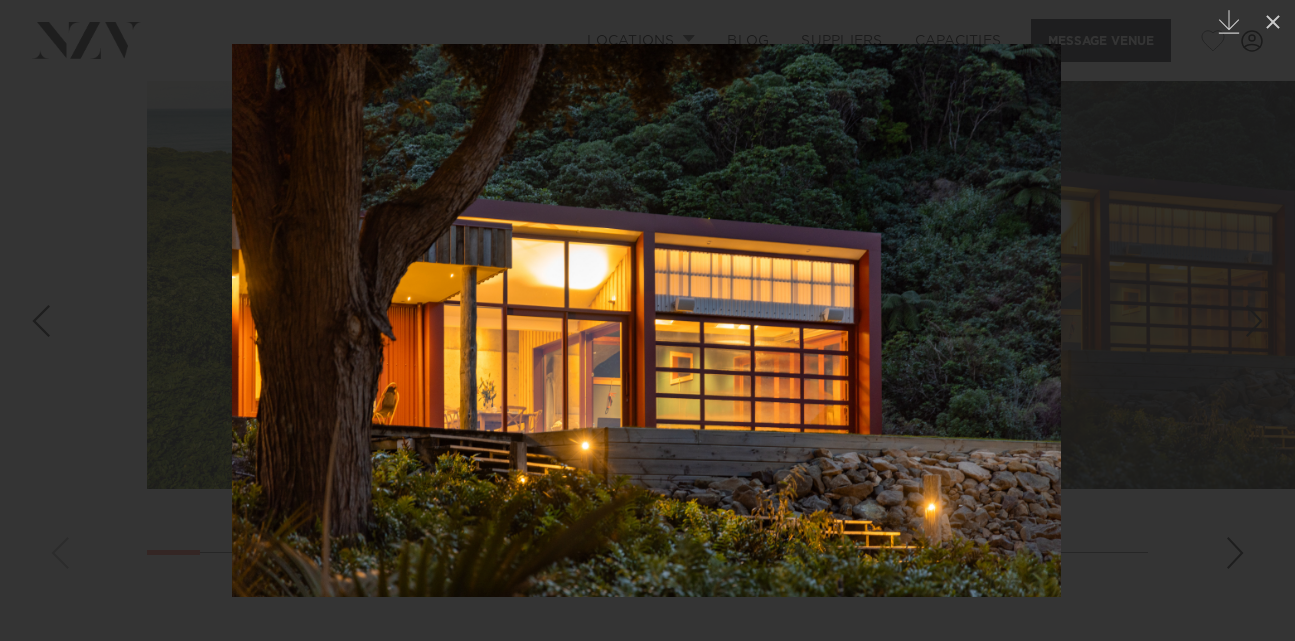 click at bounding box center [647, 320] 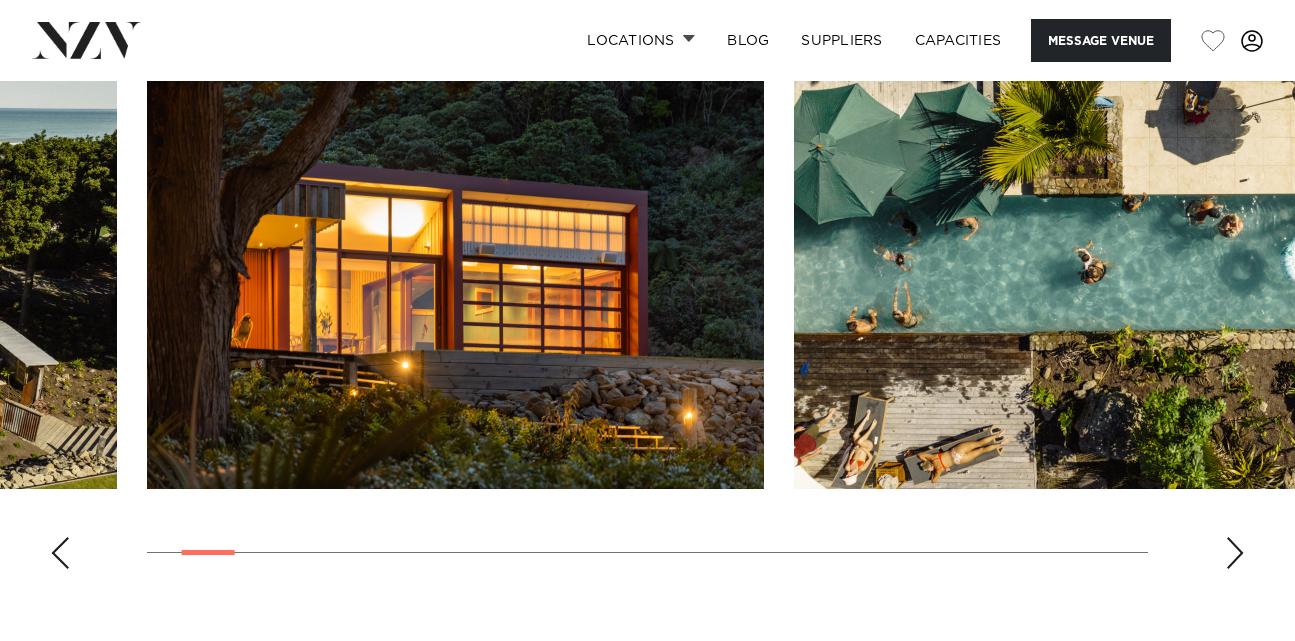 click at bounding box center [1235, 553] 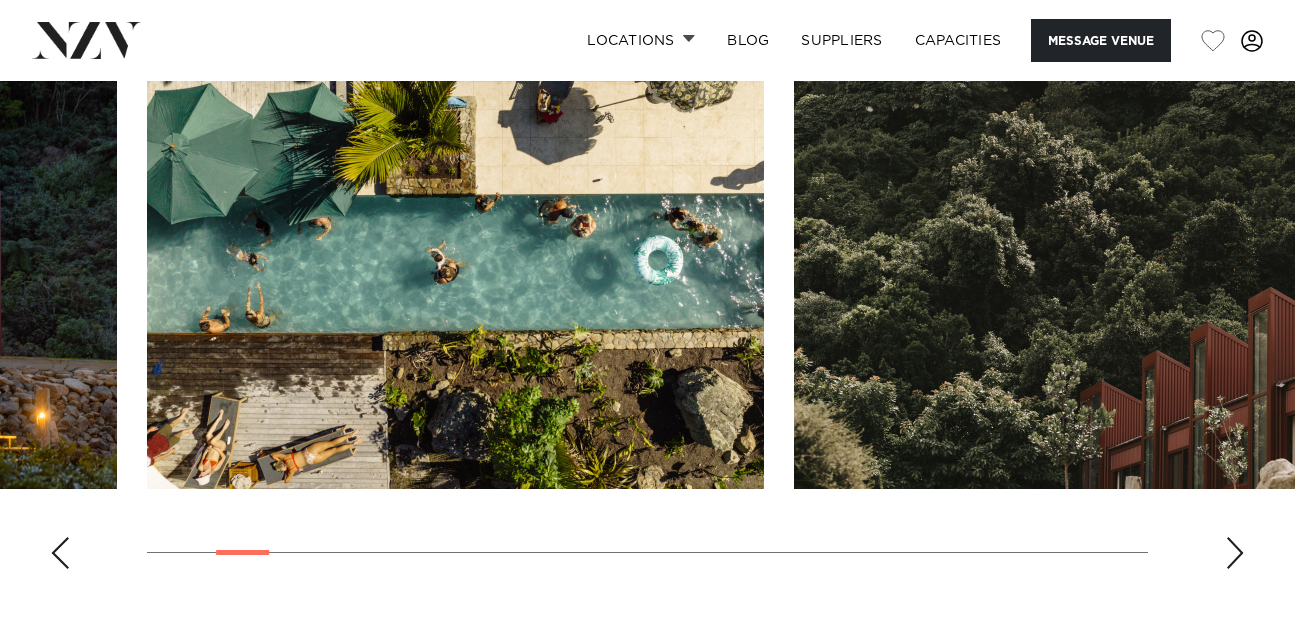 click at bounding box center (1235, 553) 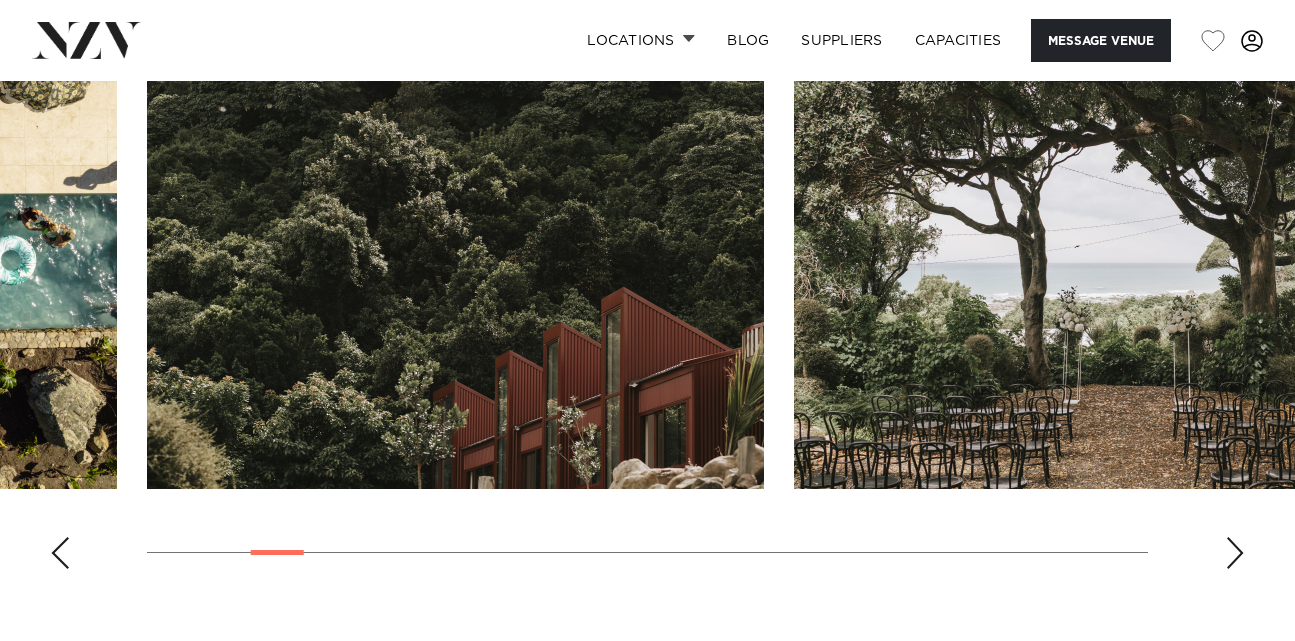 click at bounding box center (1235, 553) 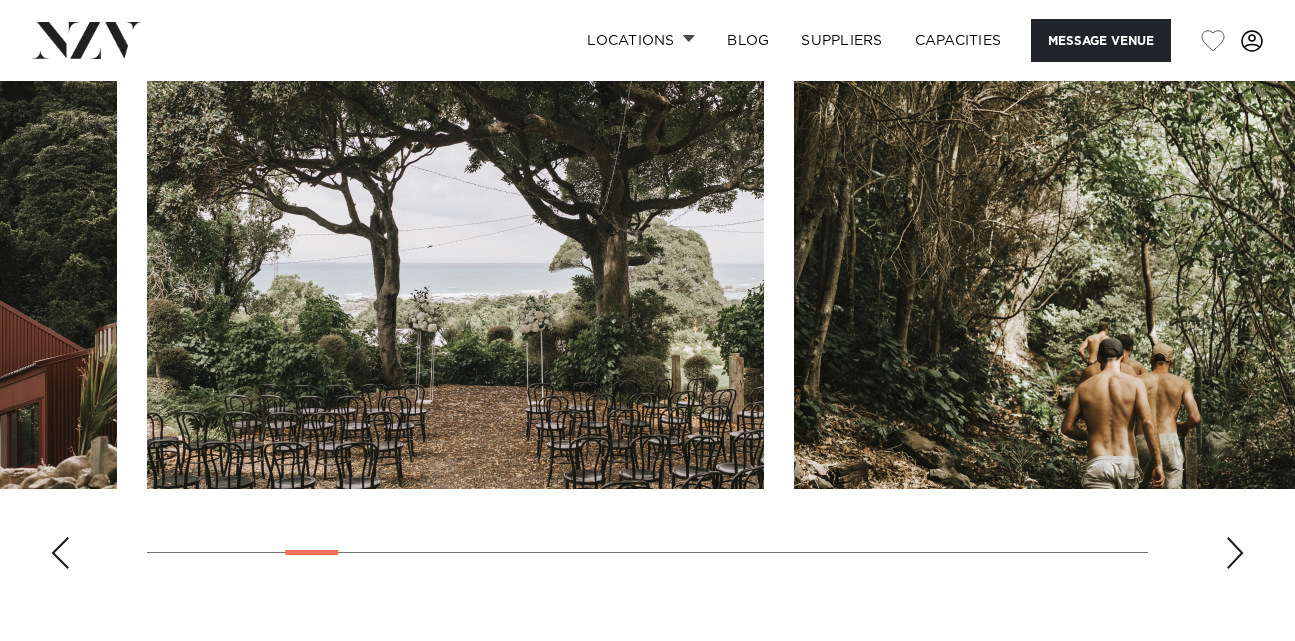 click at bounding box center [1235, 553] 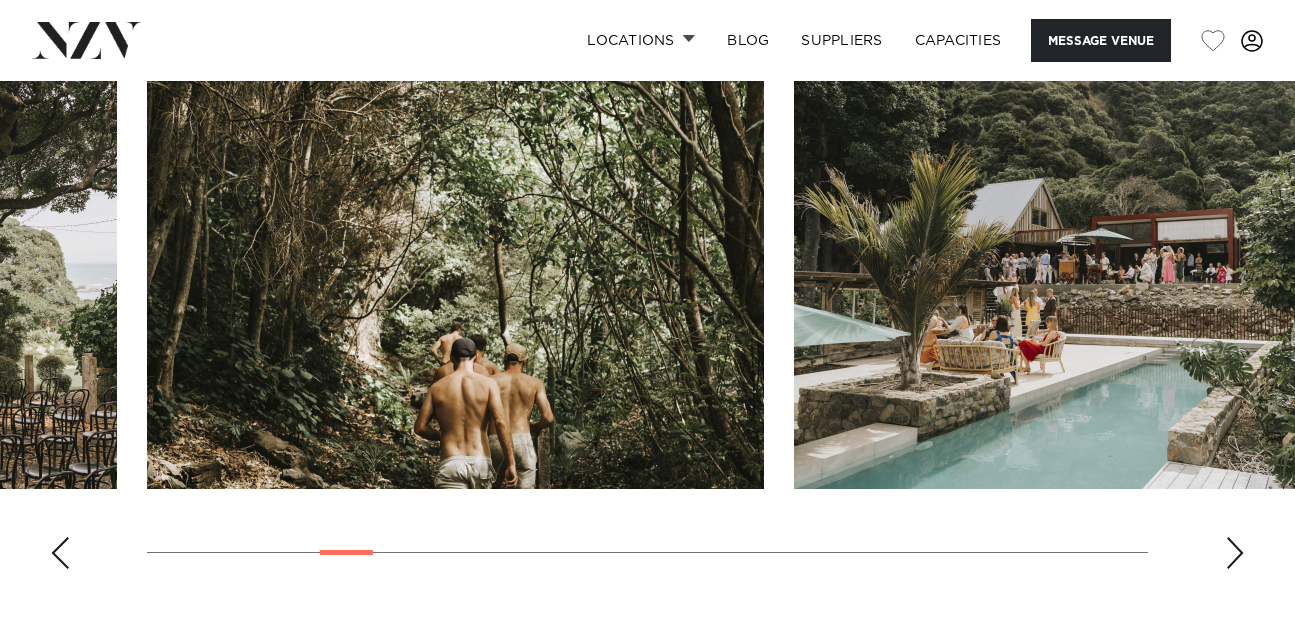 click at bounding box center (1235, 553) 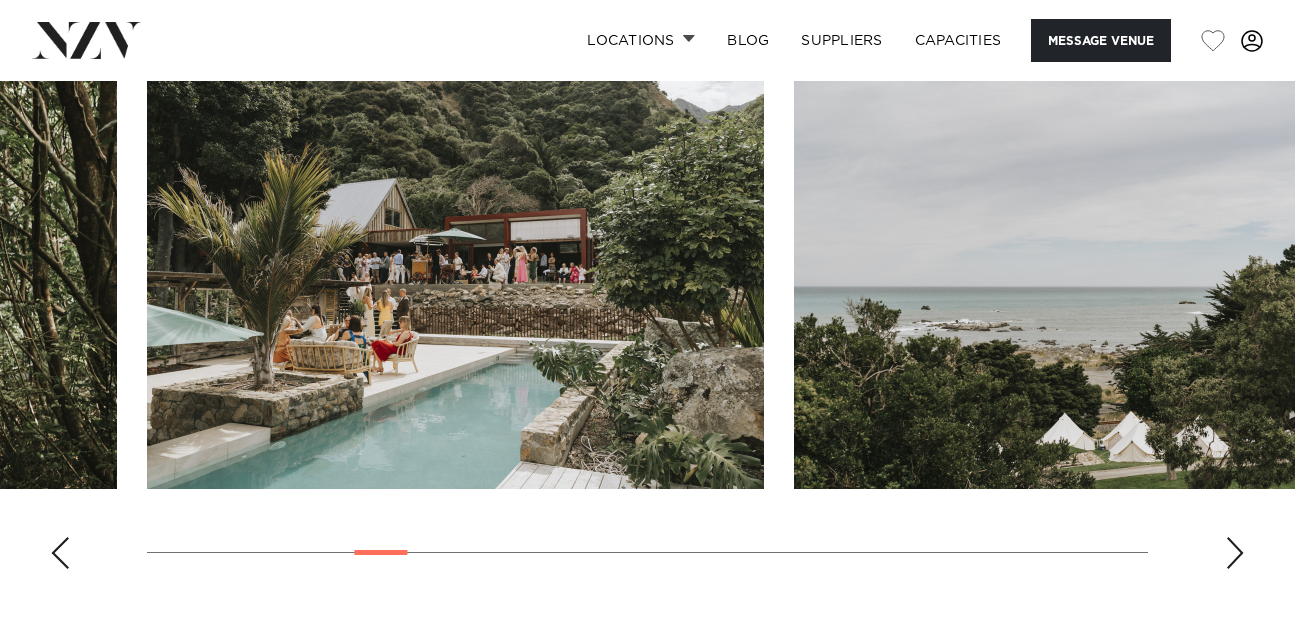 click at bounding box center [1235, 553] 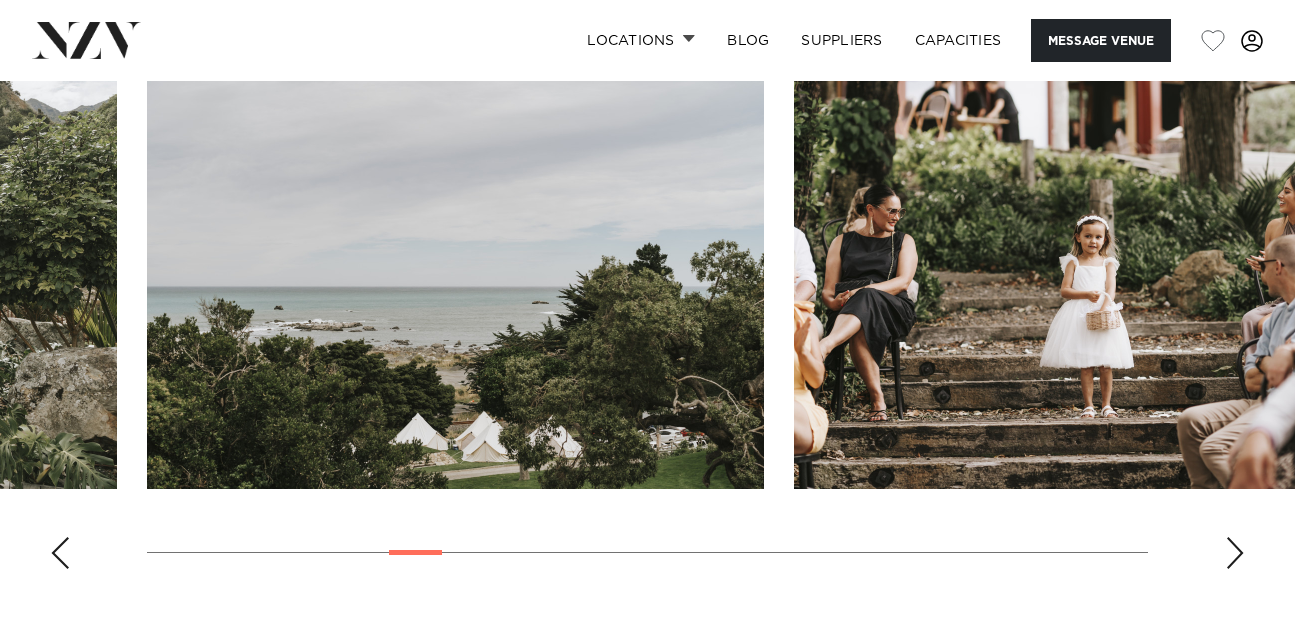 click at bounding box center (1235, 553) 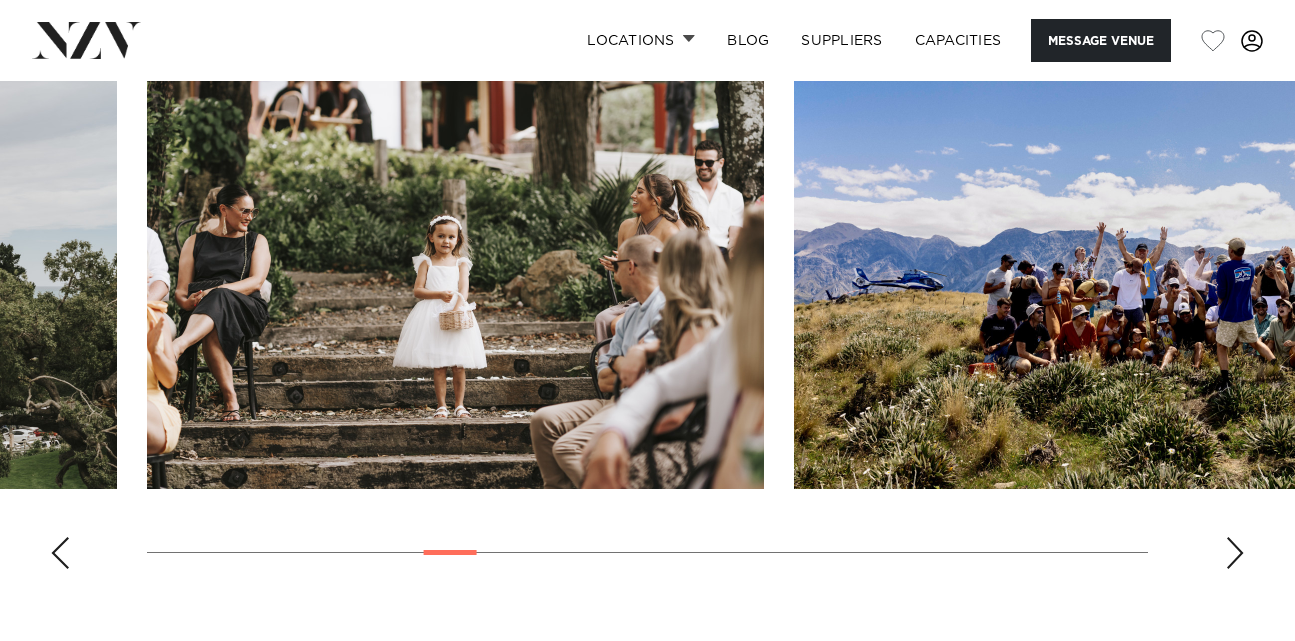 click at bounding box center (1235, 553) 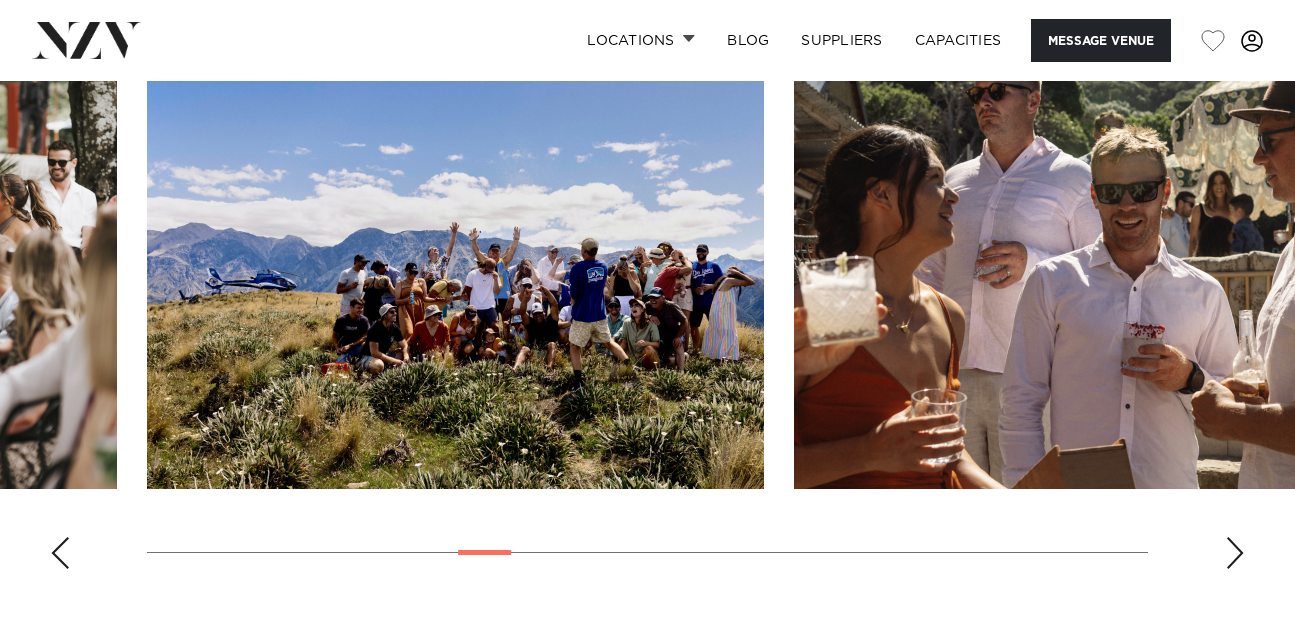 click at bounding box center [1235, 553] 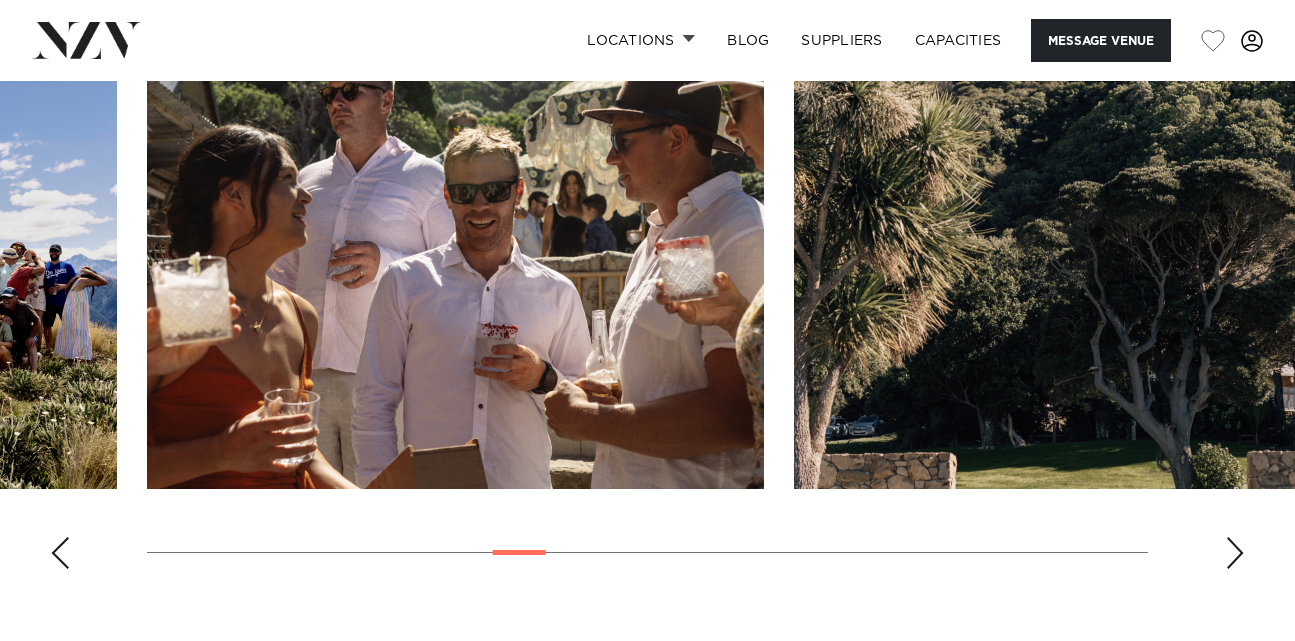 click at bounding box center (1235, 553) 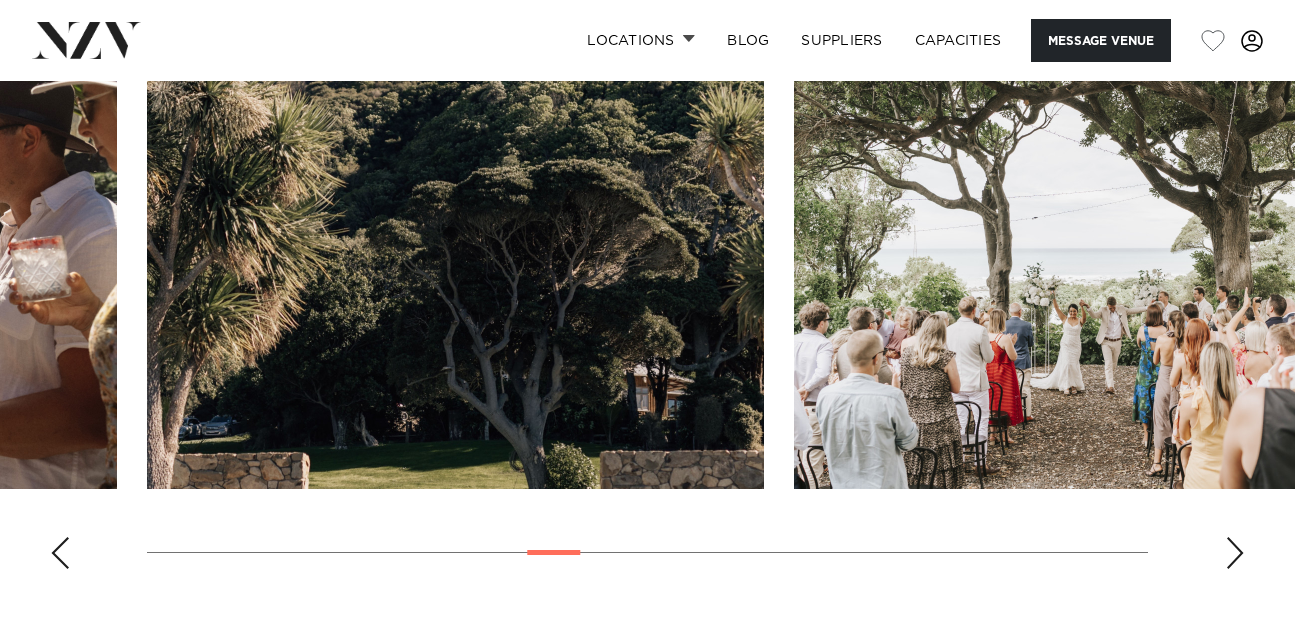 click at bounding box center [1235, 553] 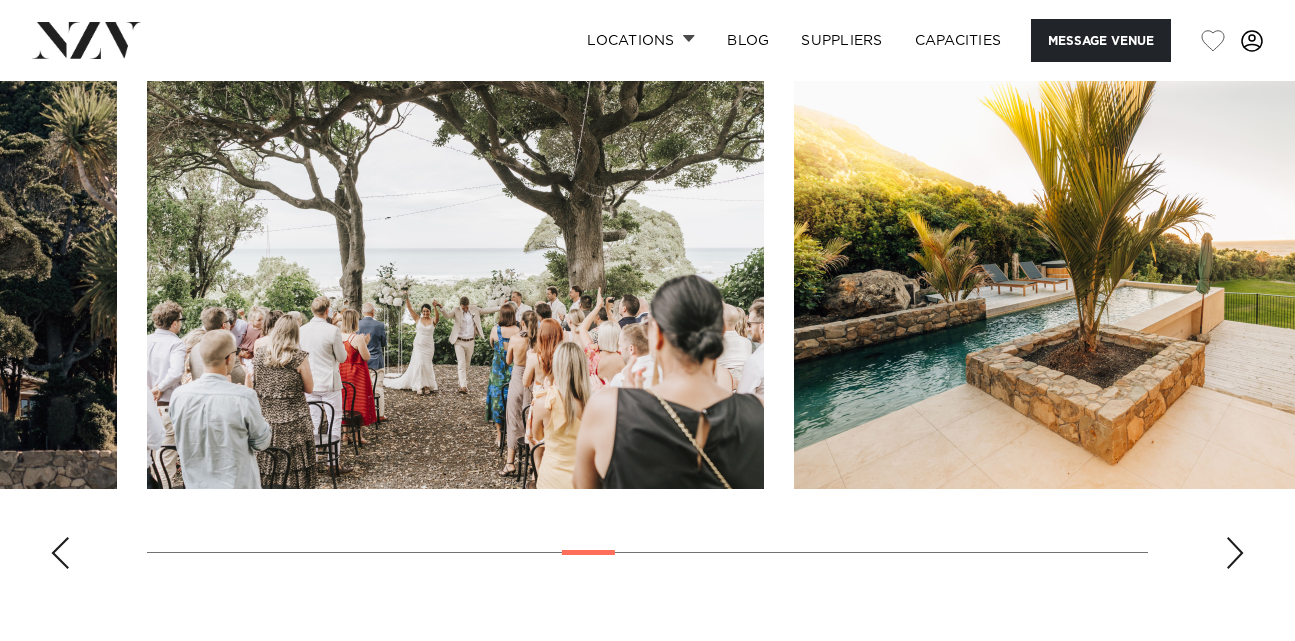 click at bounding box center [1235, 553] 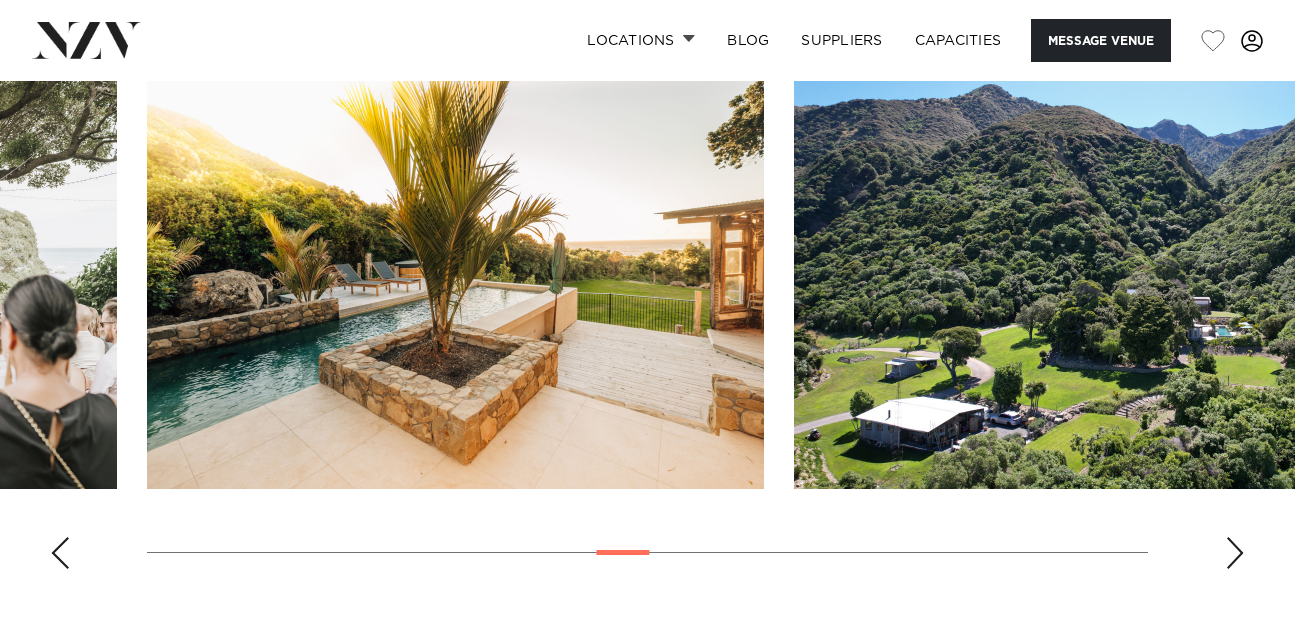 click at bounding box center [1235, 553] 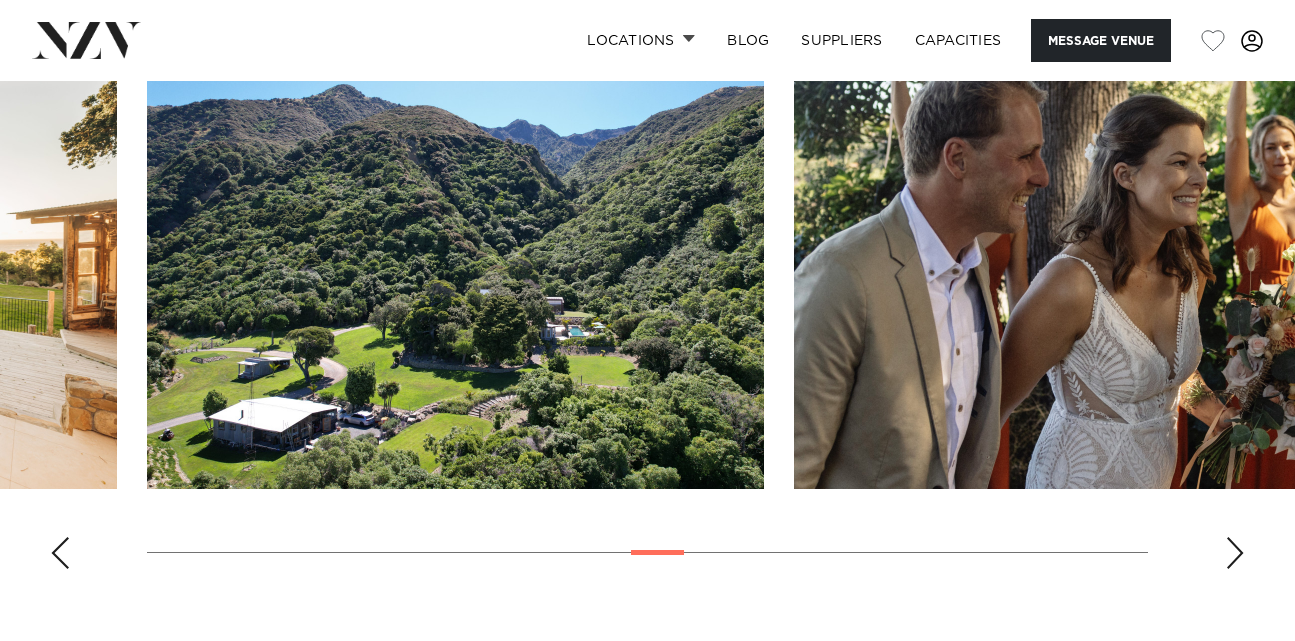 click at bounding box center [1235, 553] 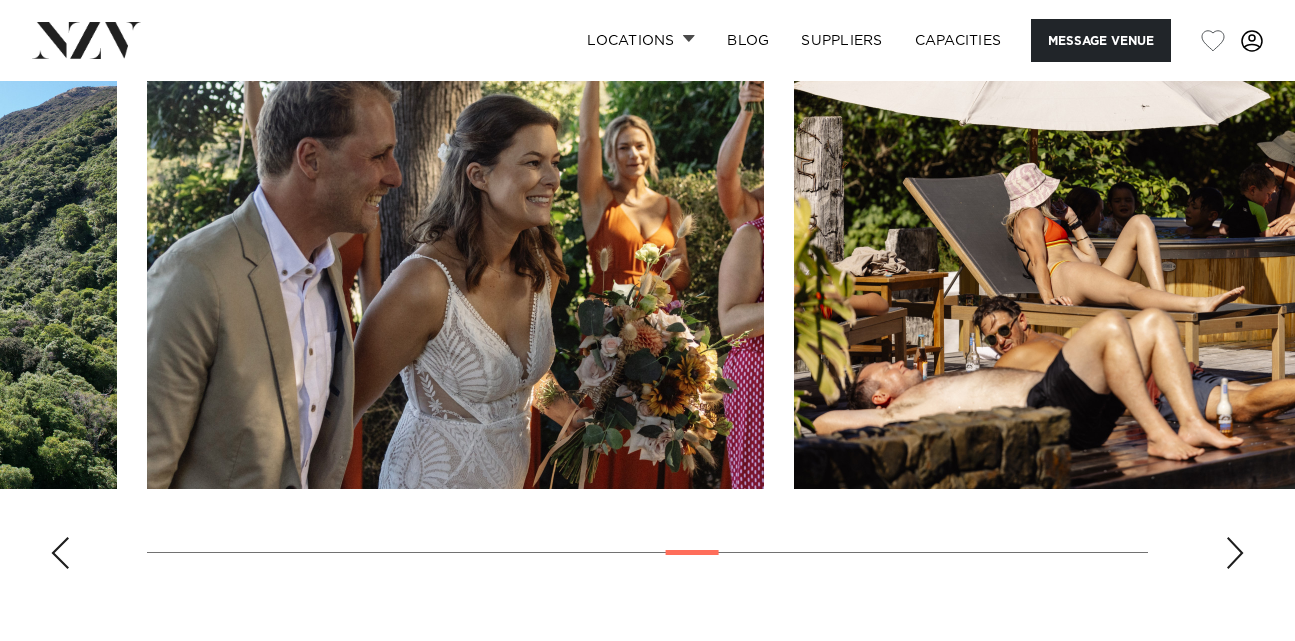 click at bounding box center [1235, 553] 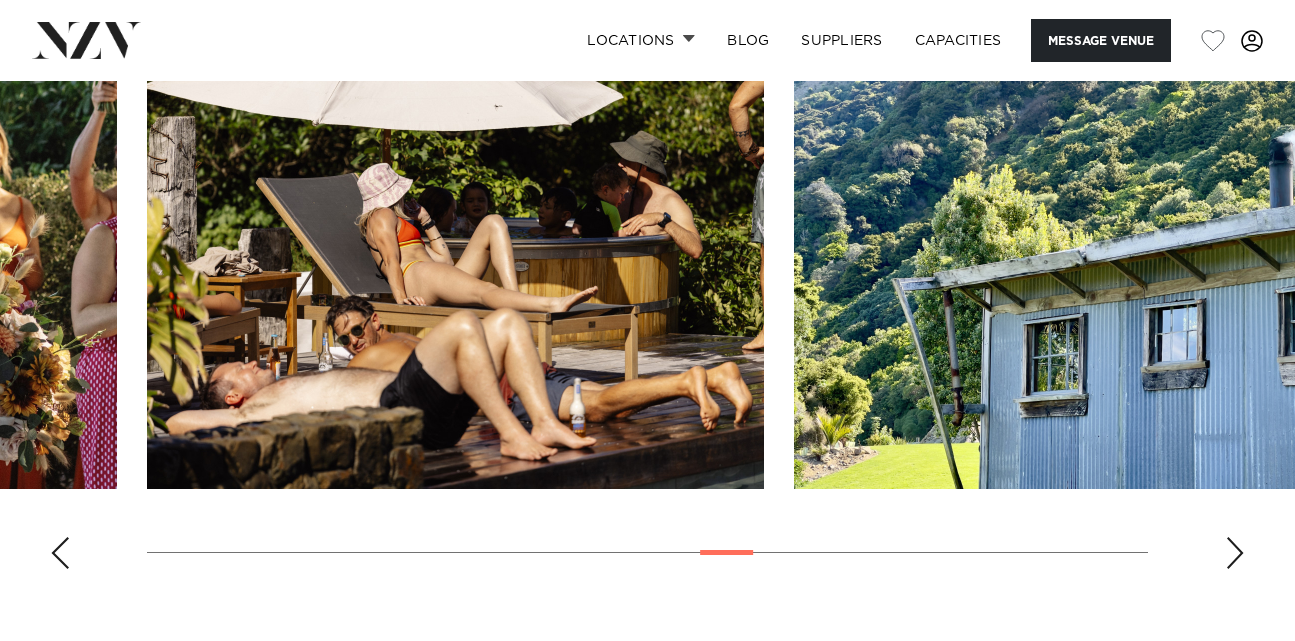 click at bounding box center (1235, 553) 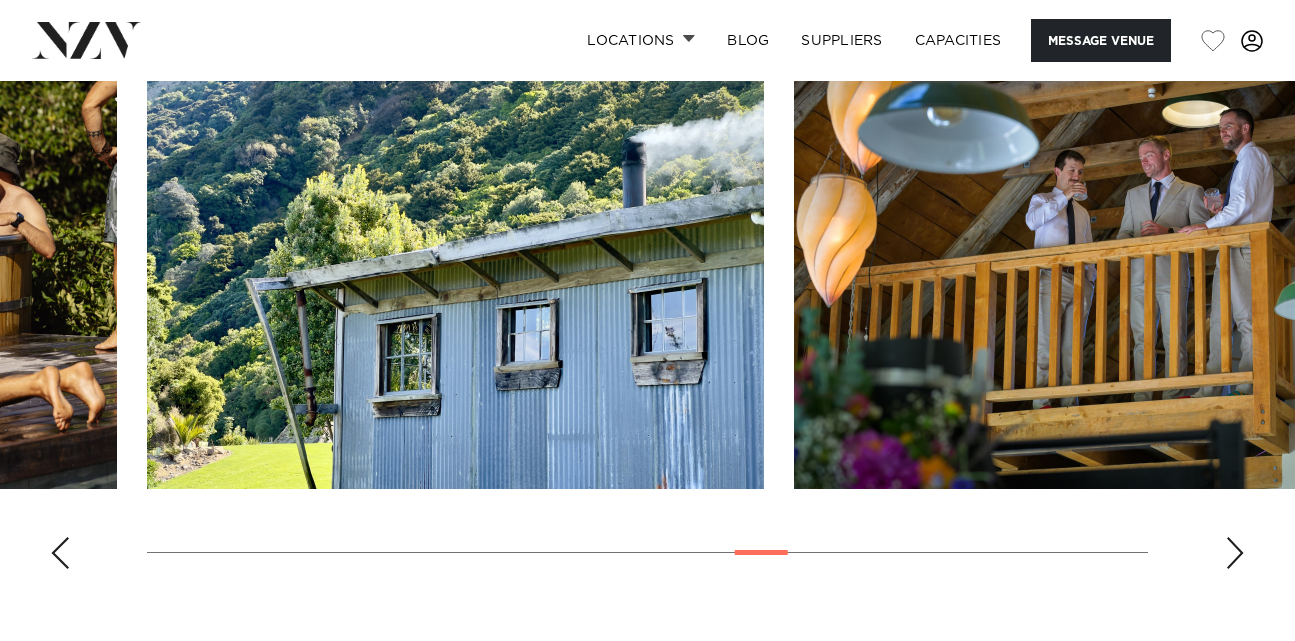 click at bounding box center (1235, 553) 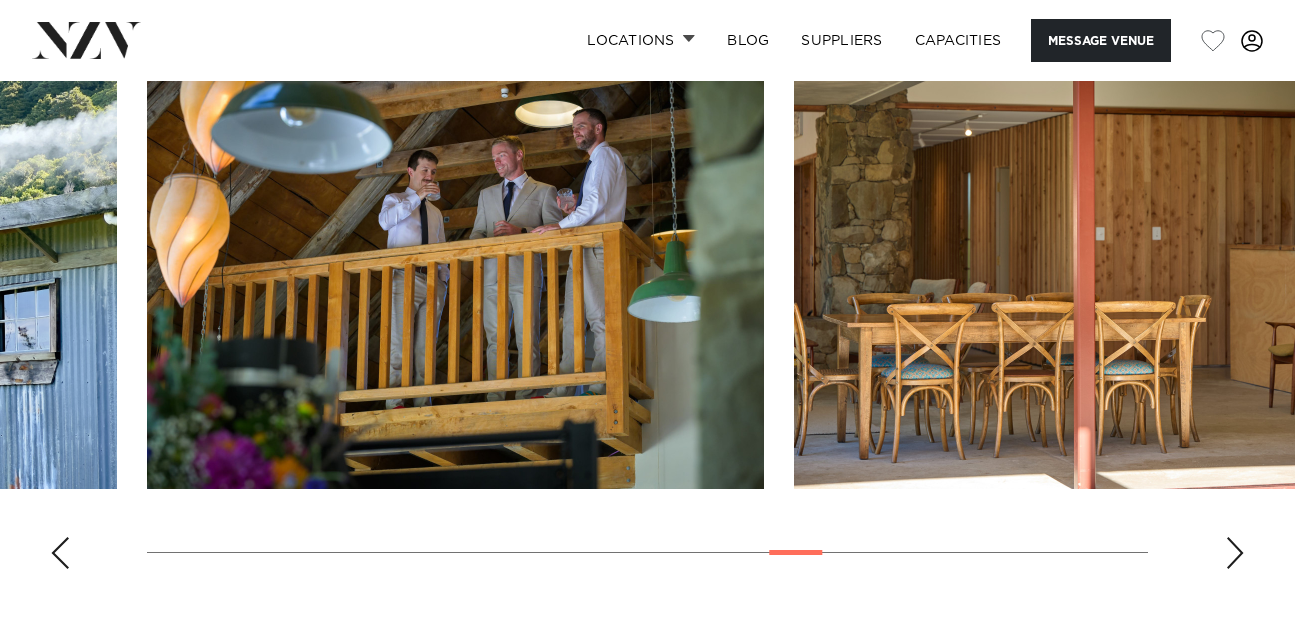 click at bounding box center [1235, 553] 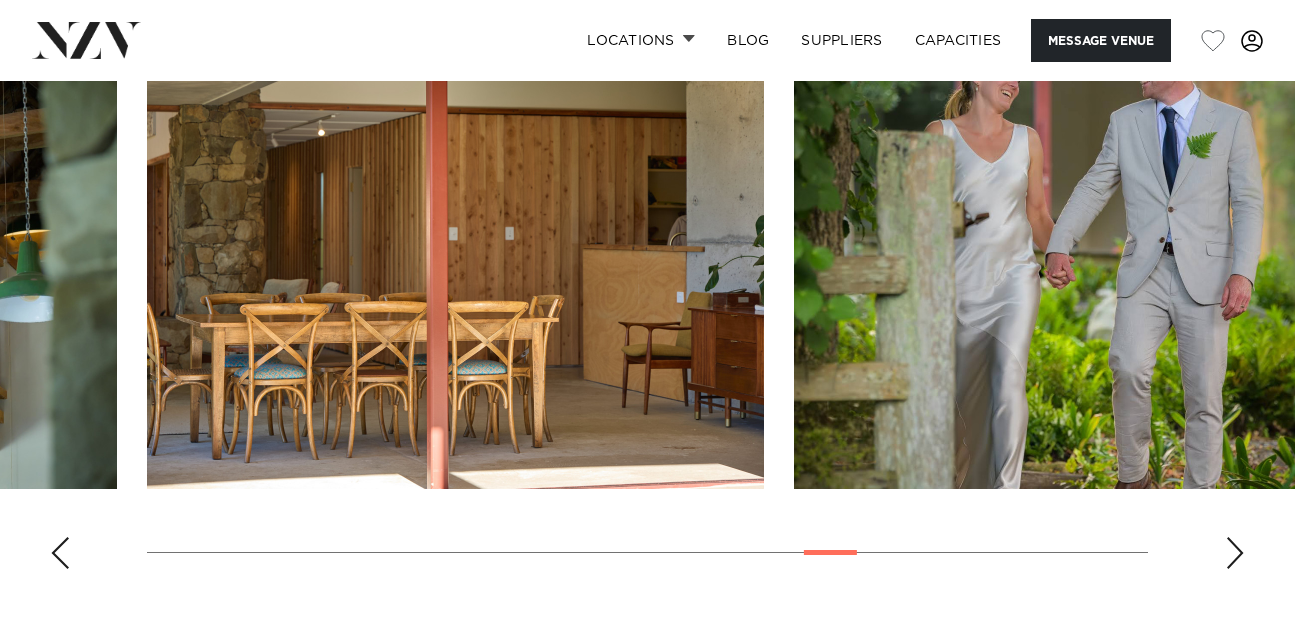 click at bounding box center (1235, 553) 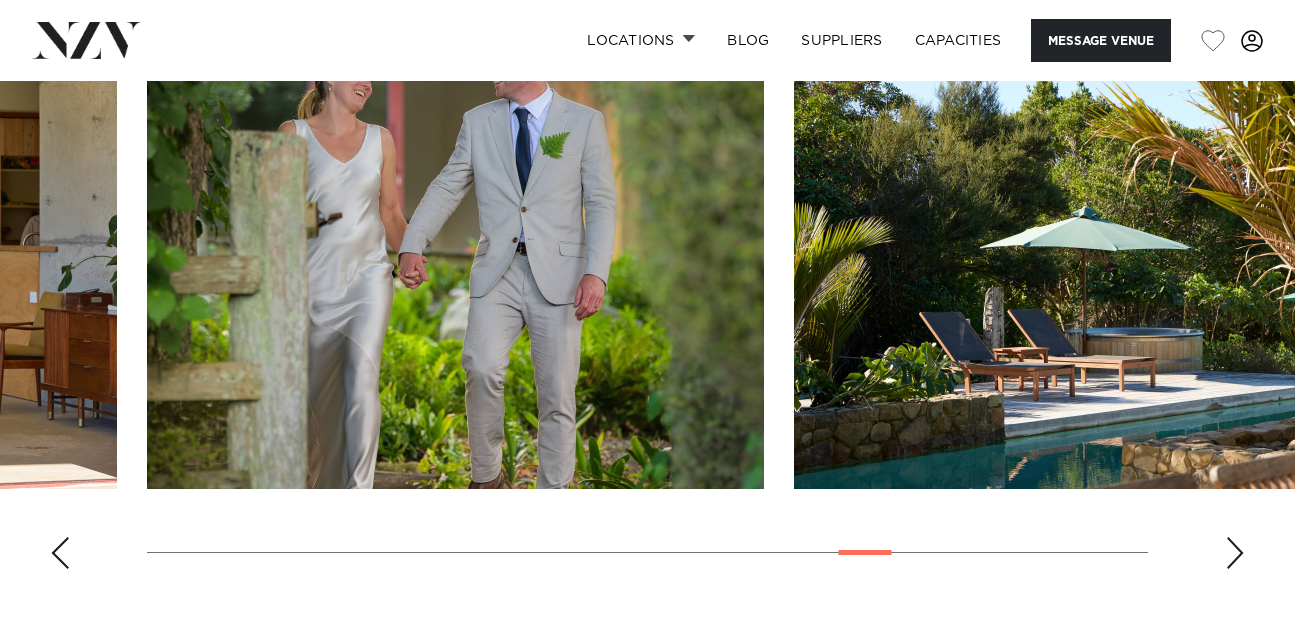 click at bounding box center (1235, 553) 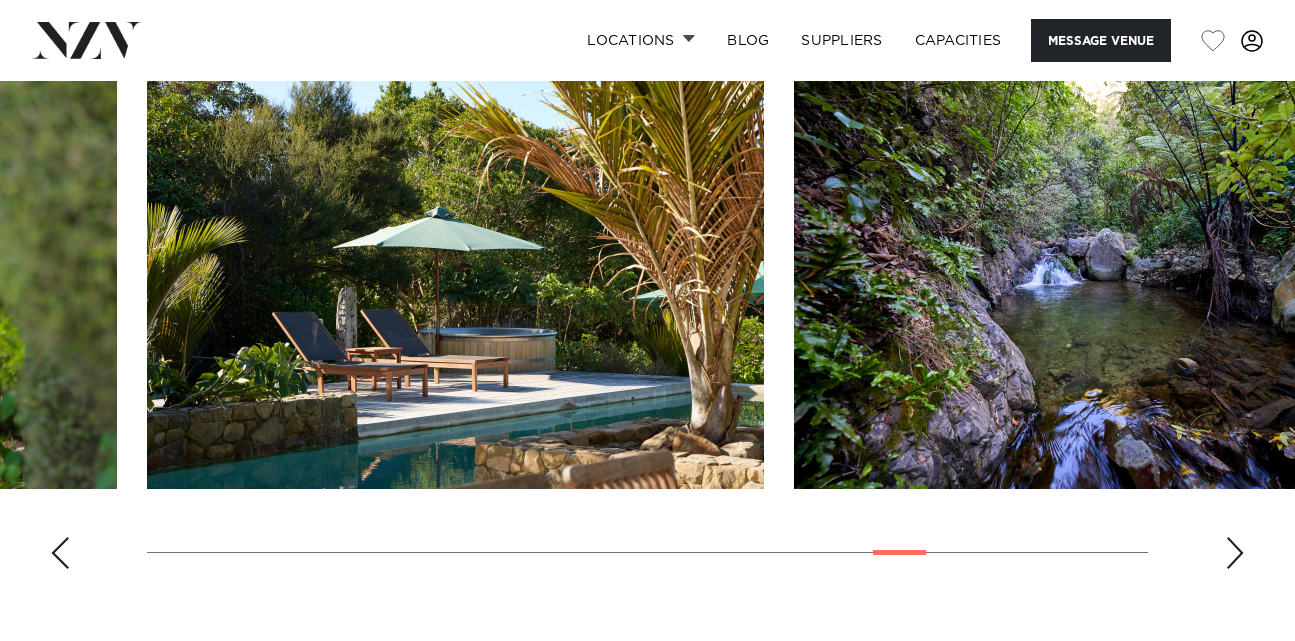 click at bounding box center [1235, 553] 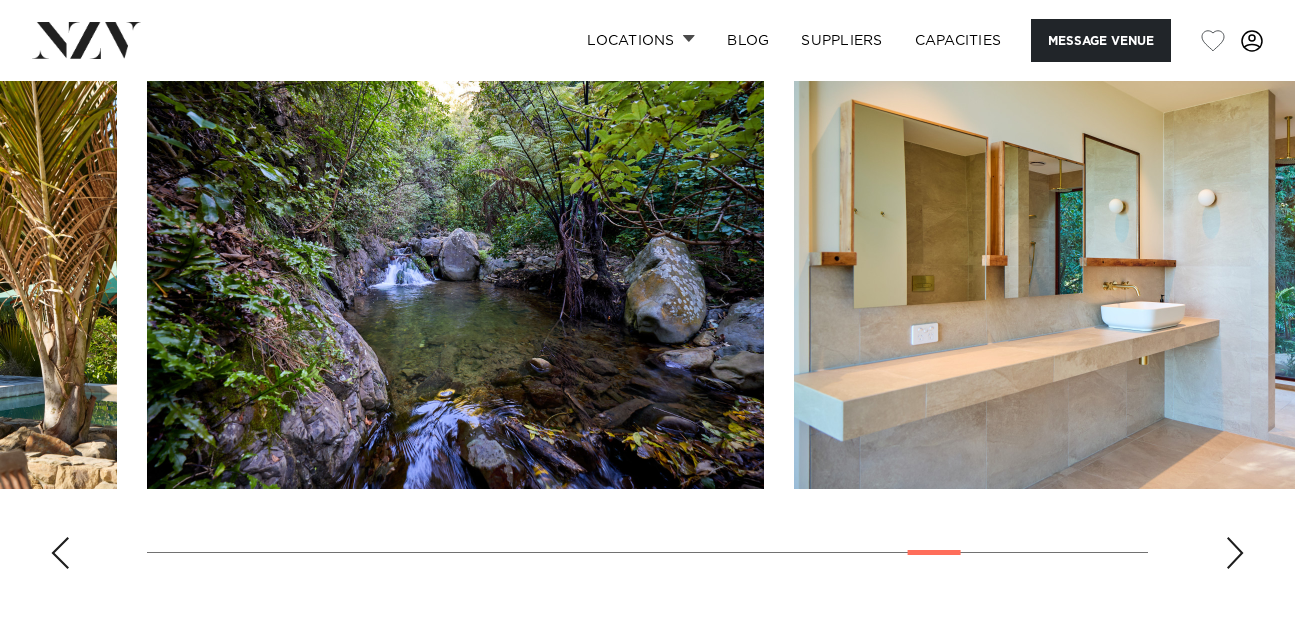 click at bounding box center (1235, 553) 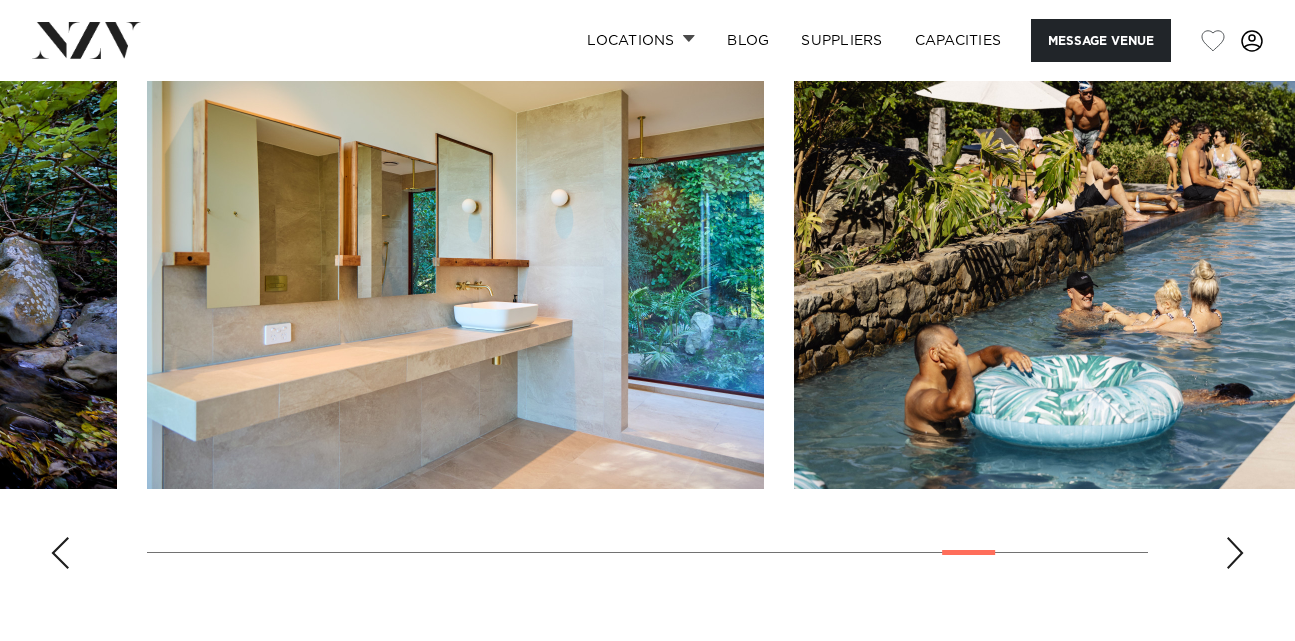 click at bounding box center (1235, 553) 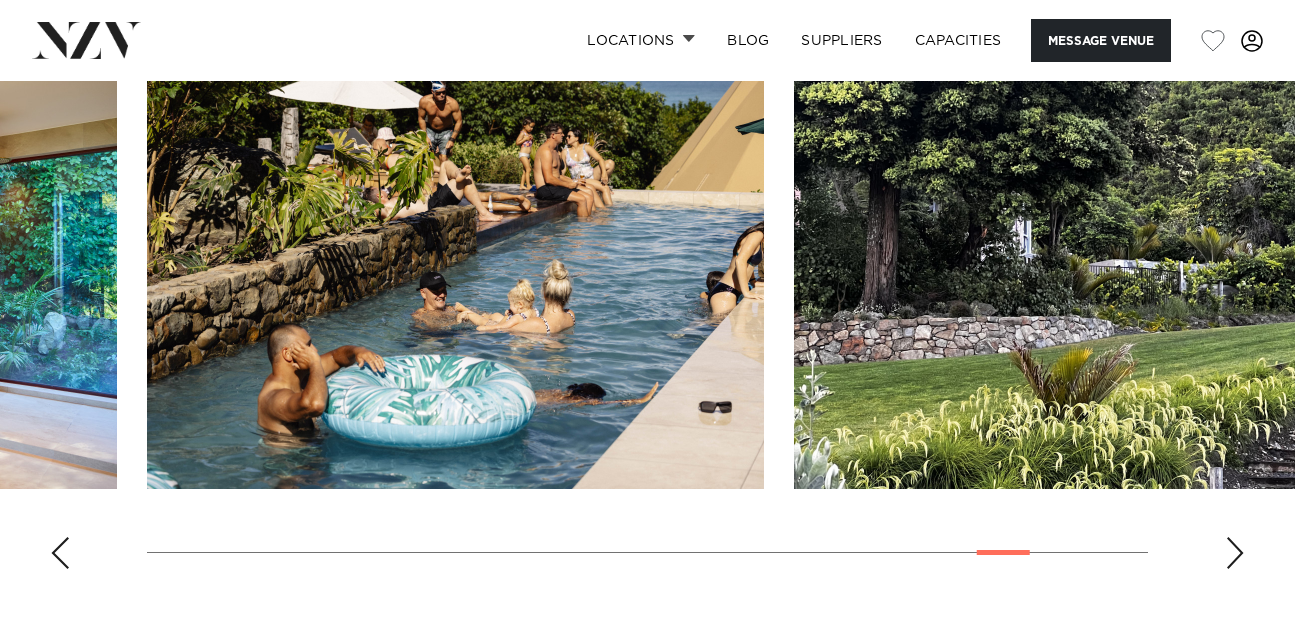 click at bounding box center (1235, 553) 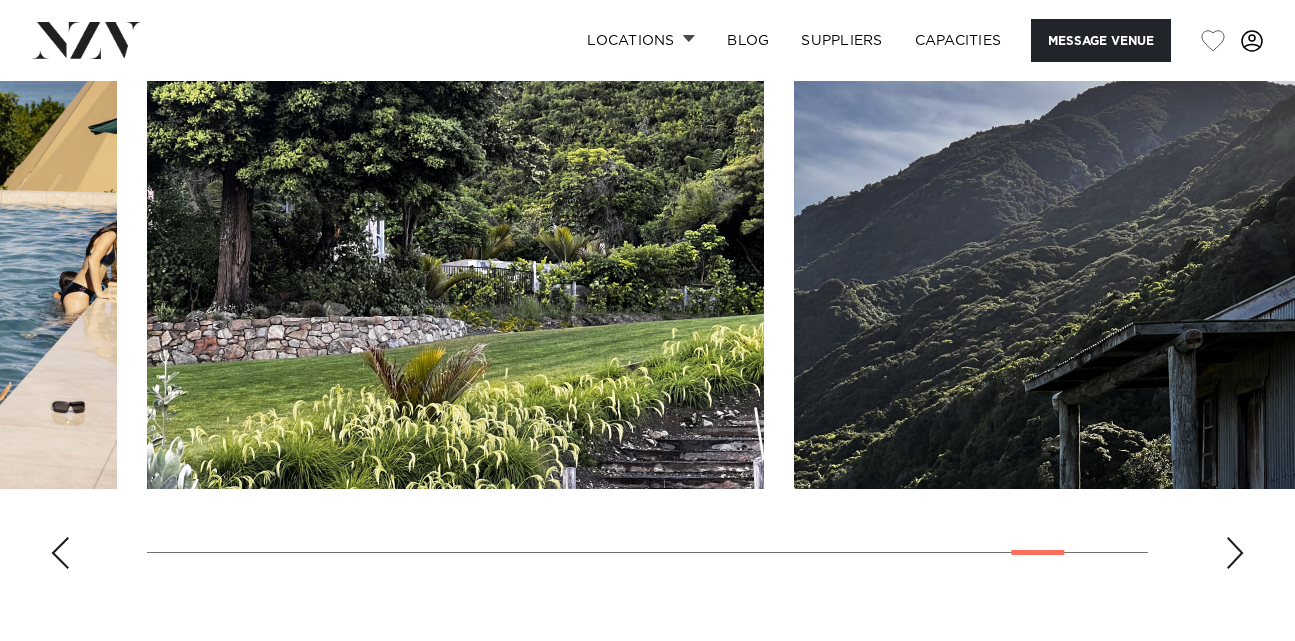 click at bounding box center (1235, 553) 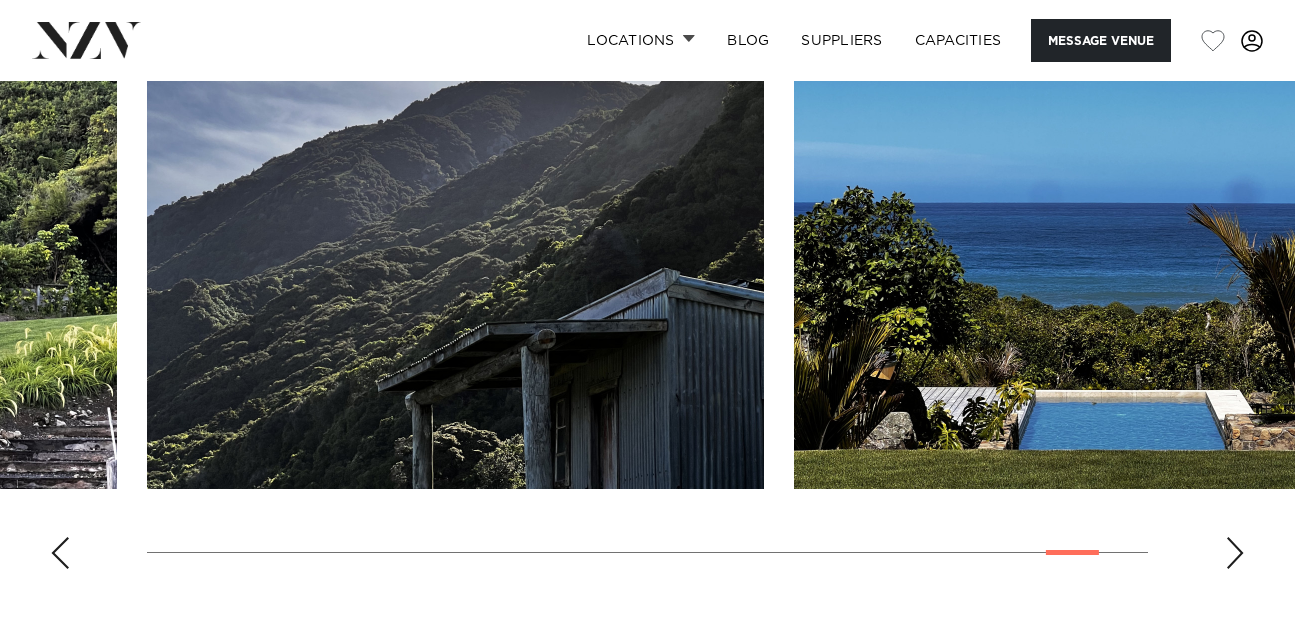 click at bounding box center [1235, 553] 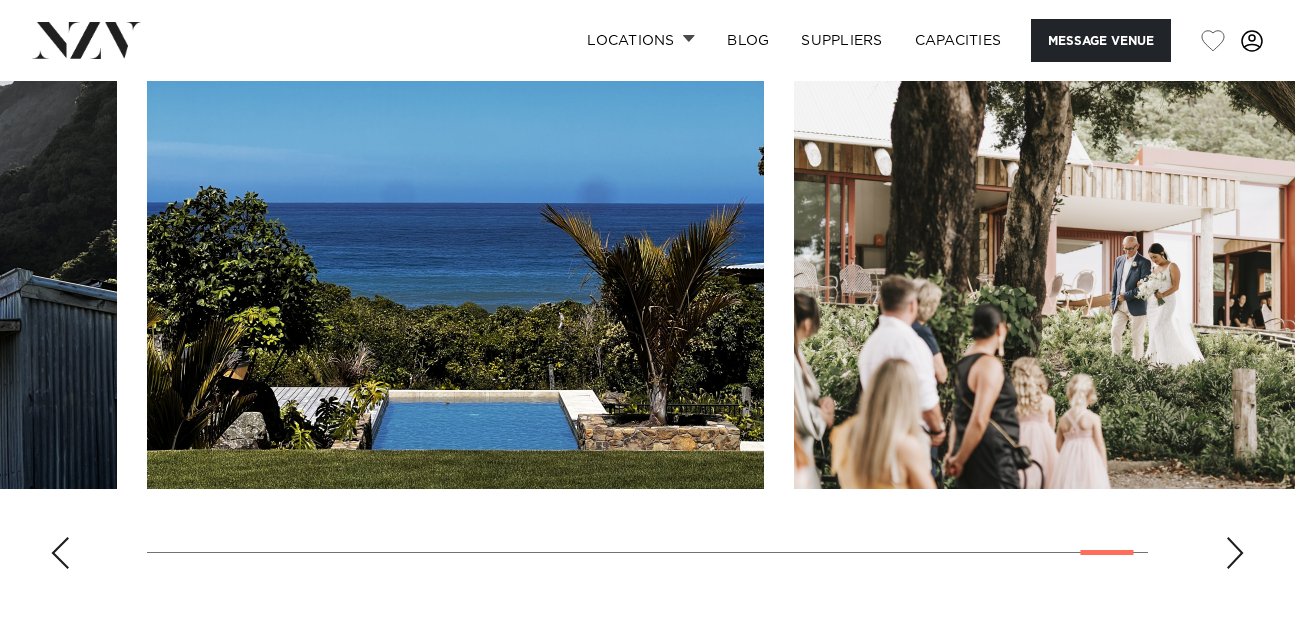 click at bounding box center [1235, 553] 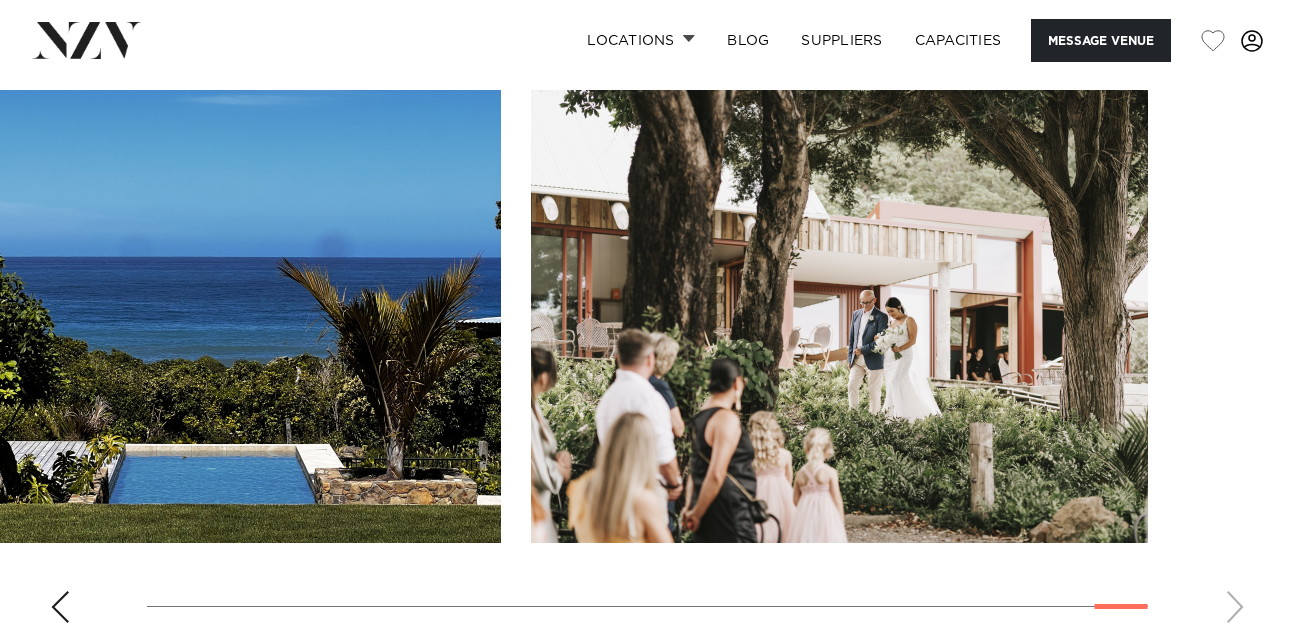 scroll, scrollTop: 1877, scrollLeft: 0, axis: vertical 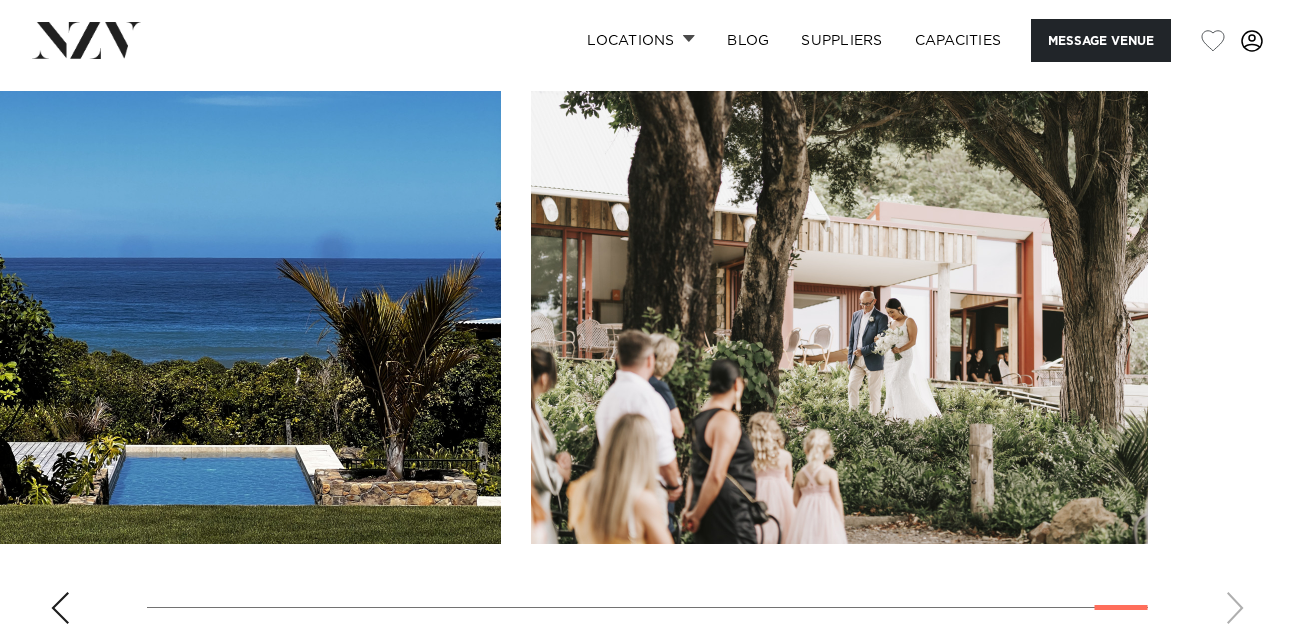 click at bounding box center (647, 365) 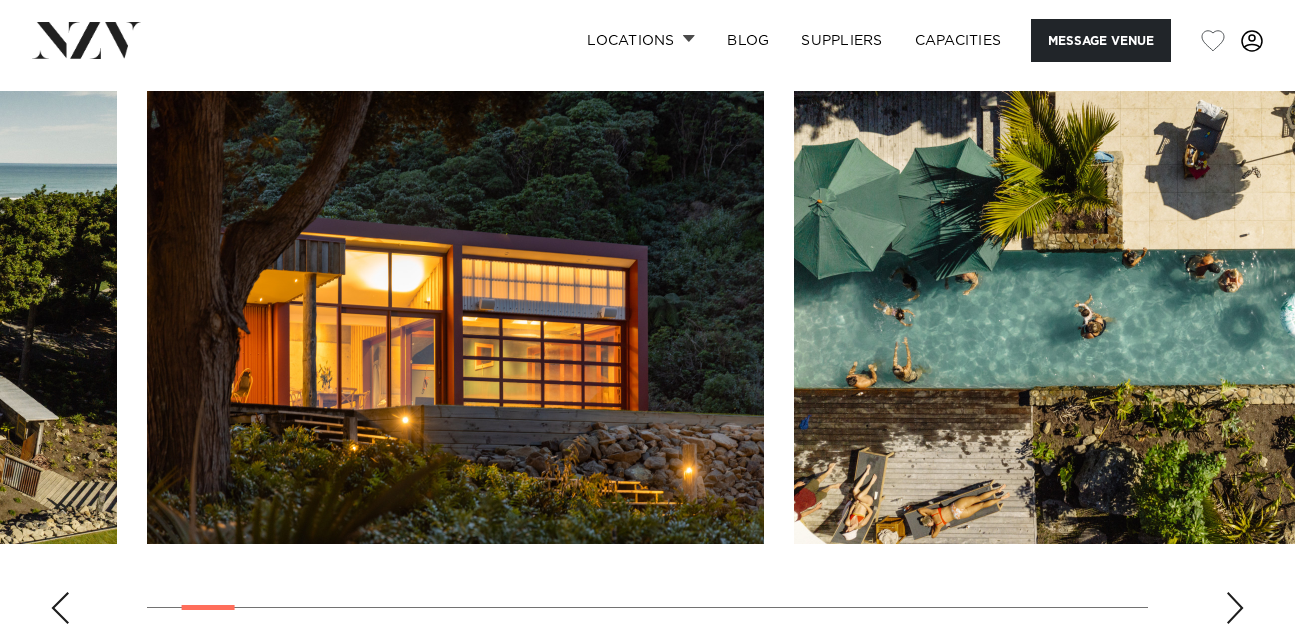 click at bounding box center [1235, 608] 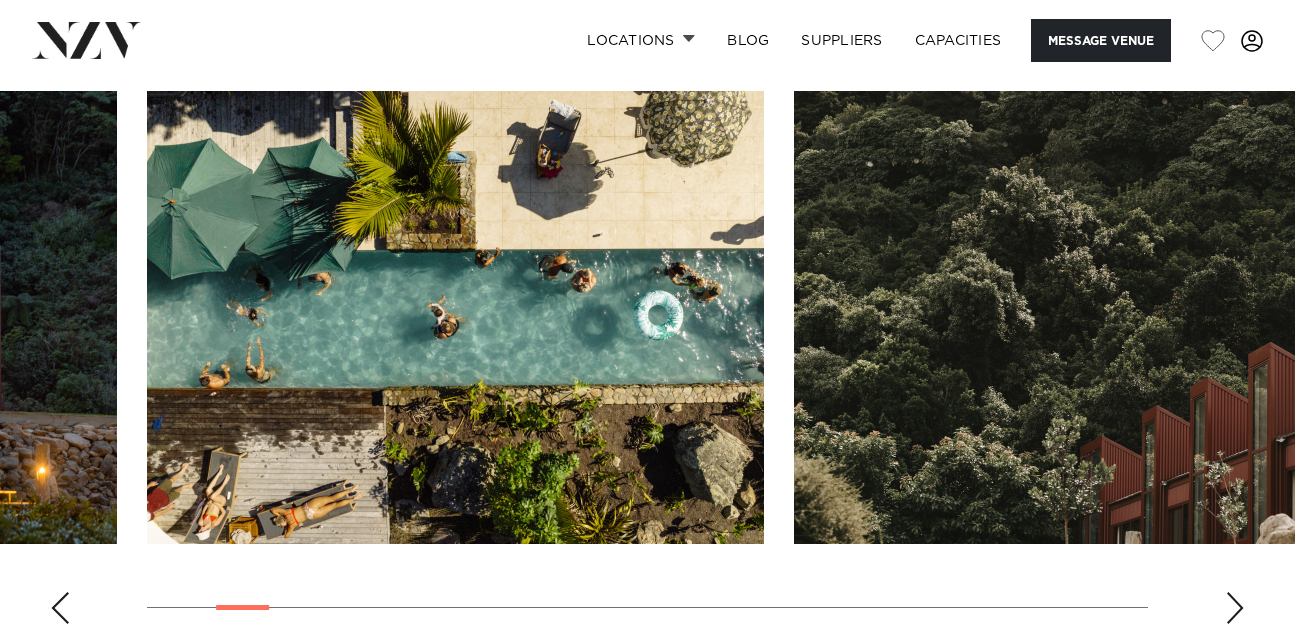 click at bounding box center [1235, 608] 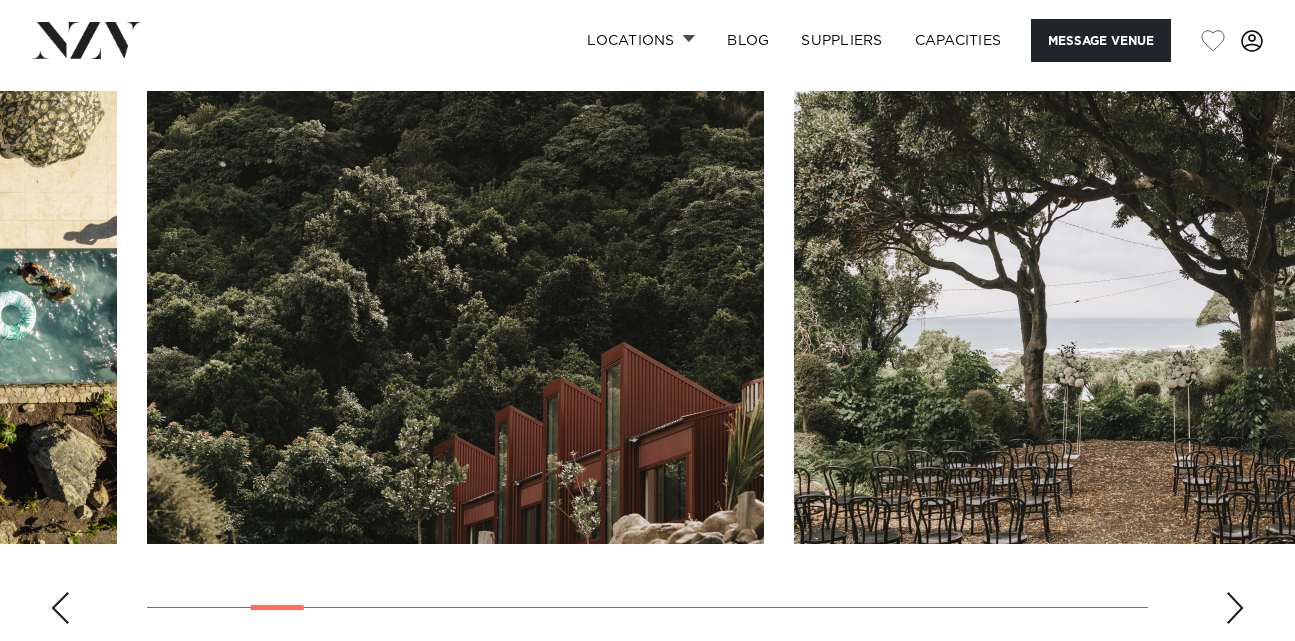 click at bounding box center [1235, 608] 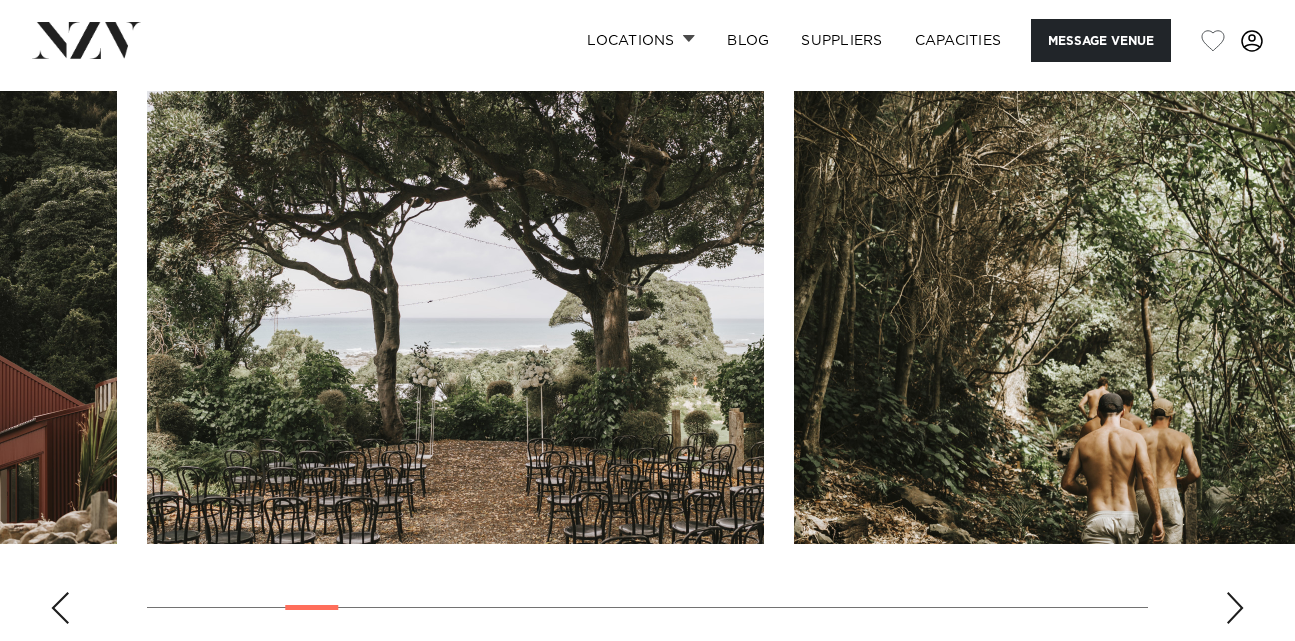 click at bounding box center (1235, 608) 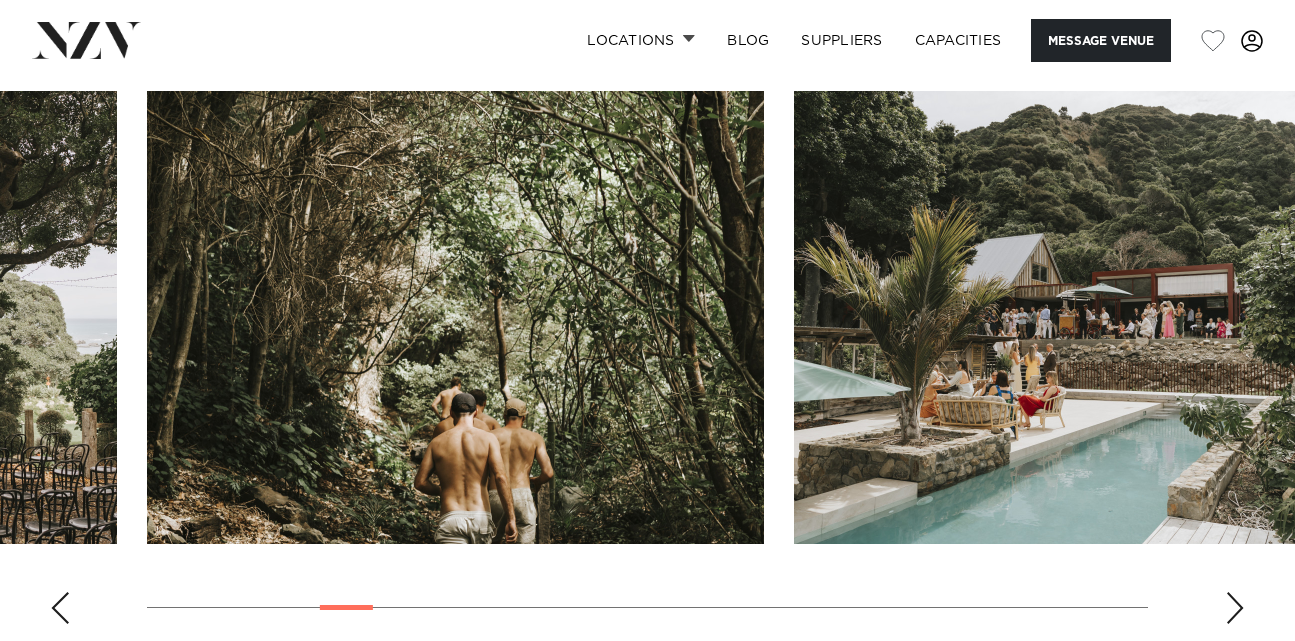 click at bounding box center [1235, 608] 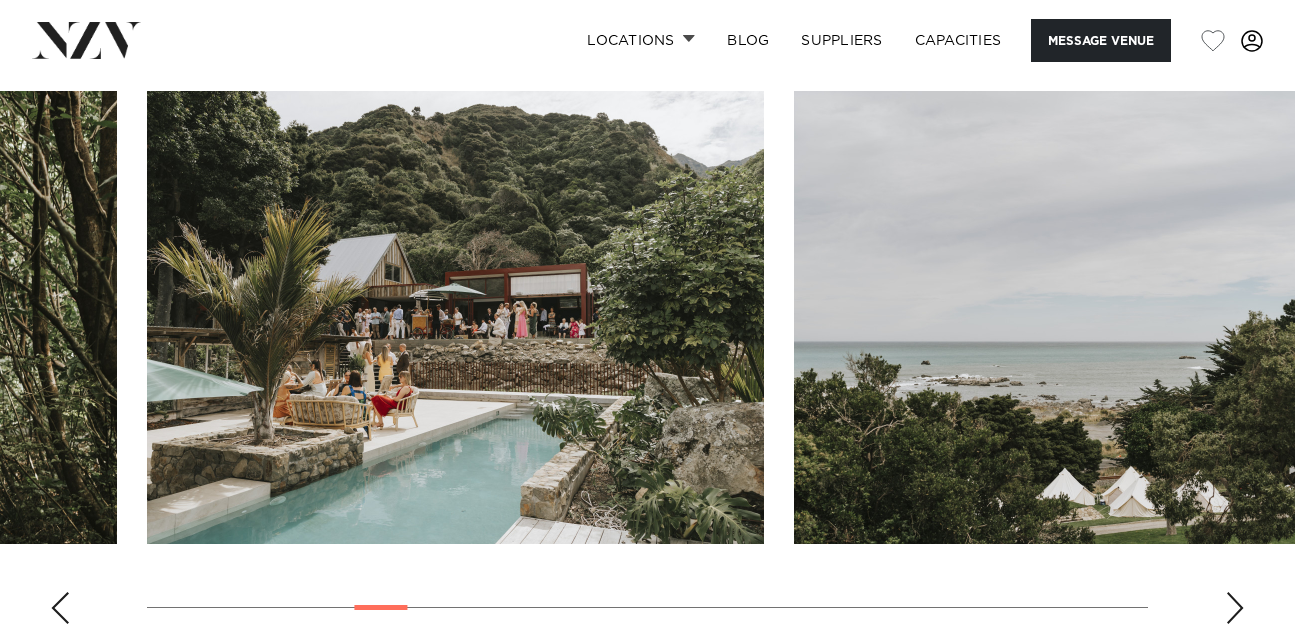 click at bounding box center [1235, 608] 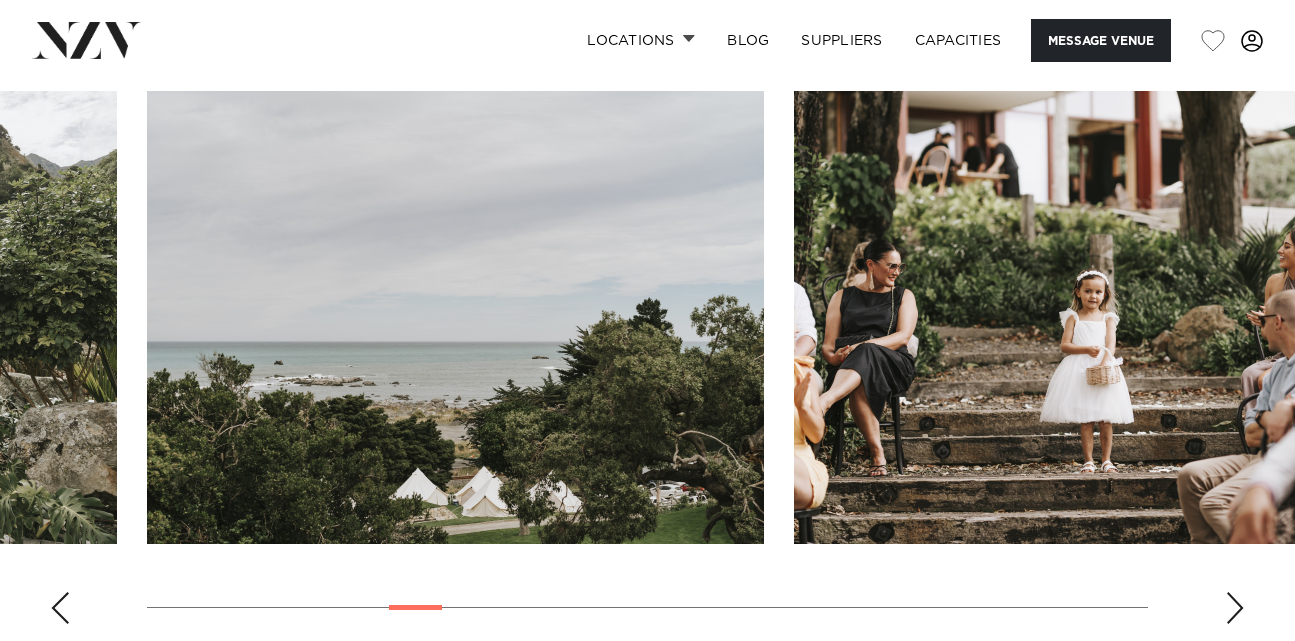 click at bounding box center [1235, 608] 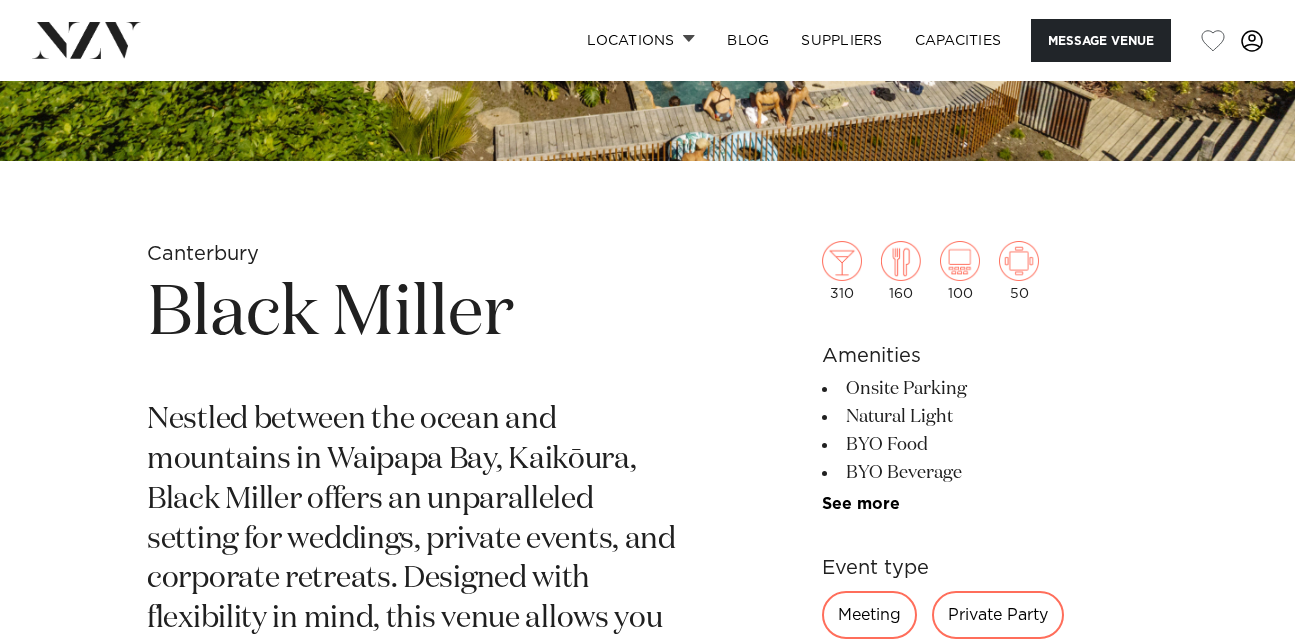 scroll, scrollTop: 536, scrollLeft: 0, axis: vertical 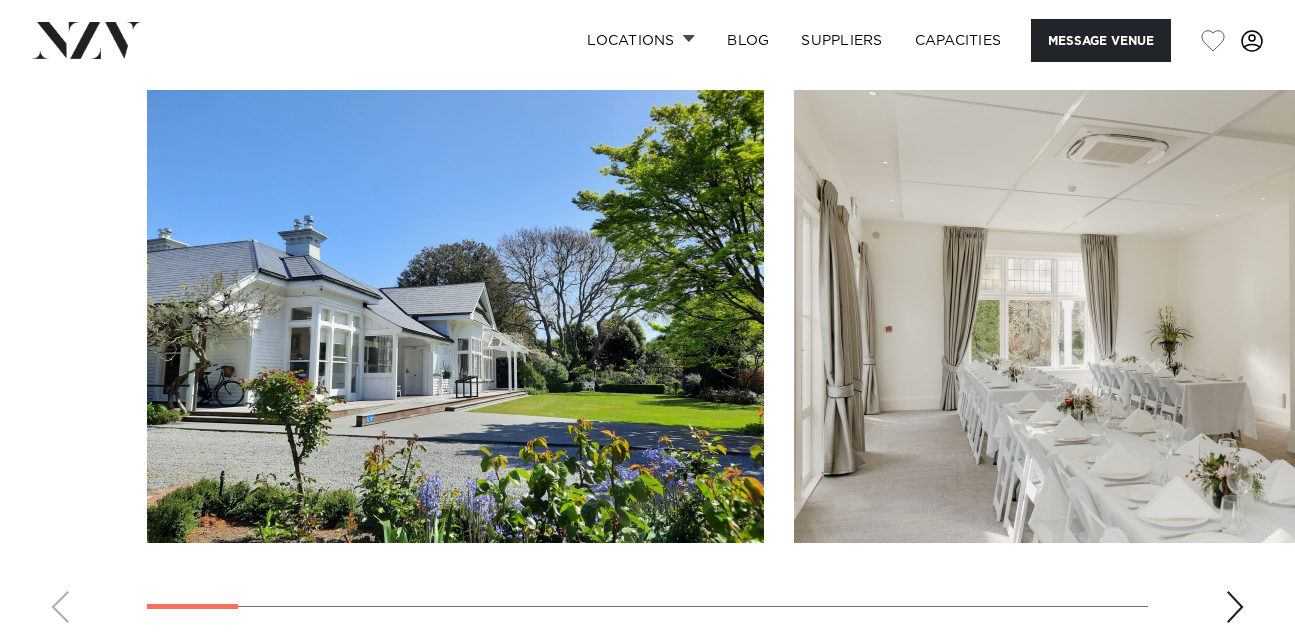 click at bounding box center [1235, 607] 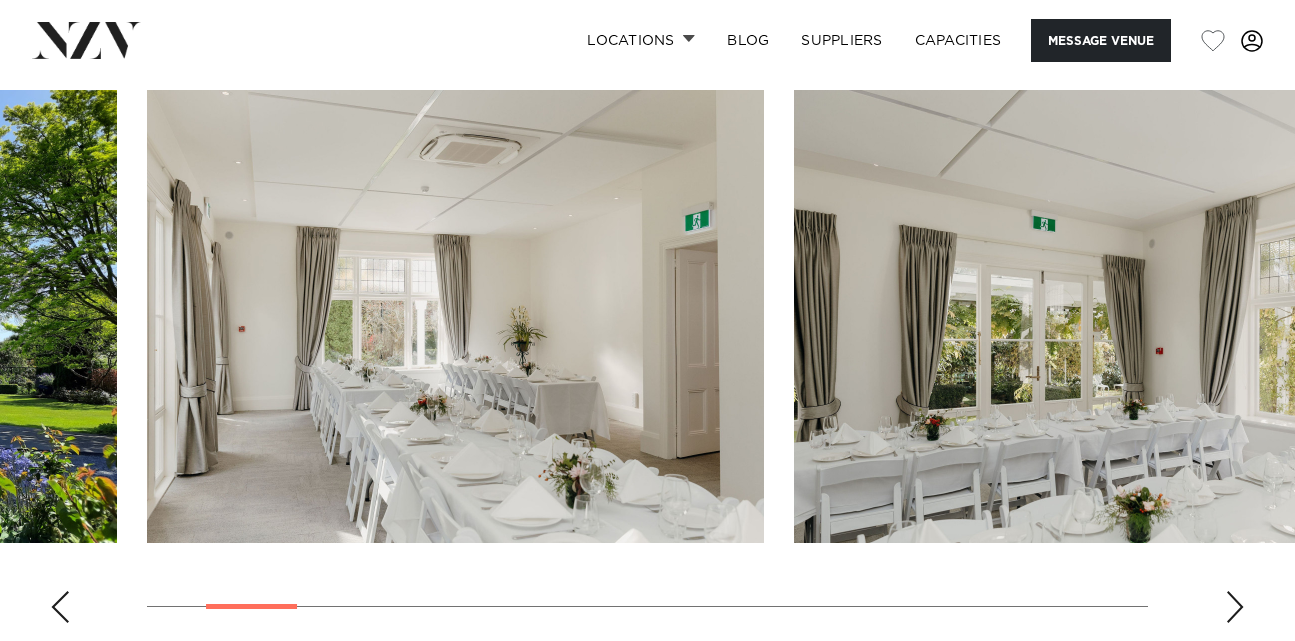click at bounding box center [1235, 607] 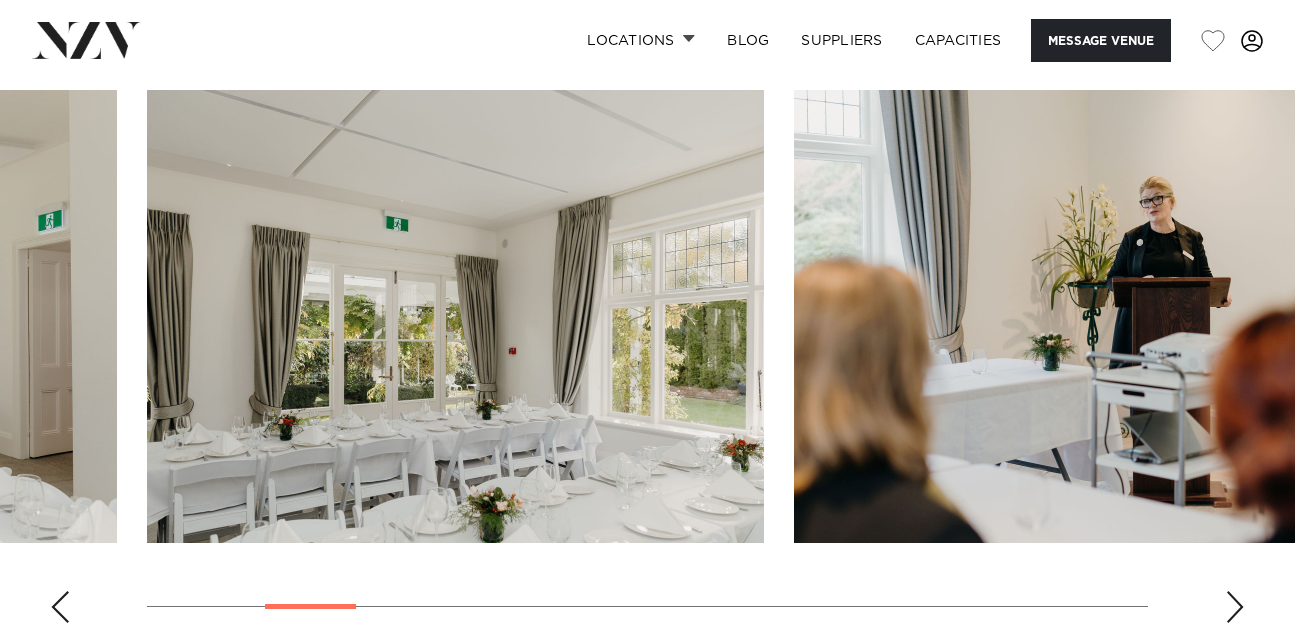 click at bounding box center [1235, 607] 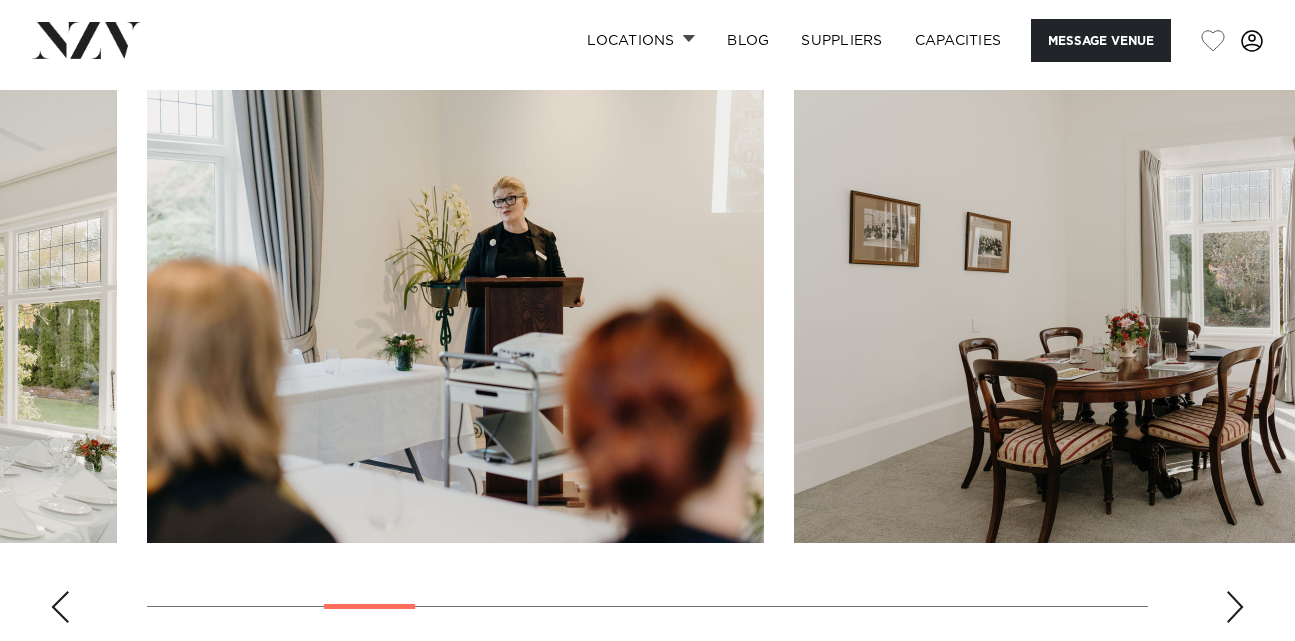 click at bounding box center [1235, 607] 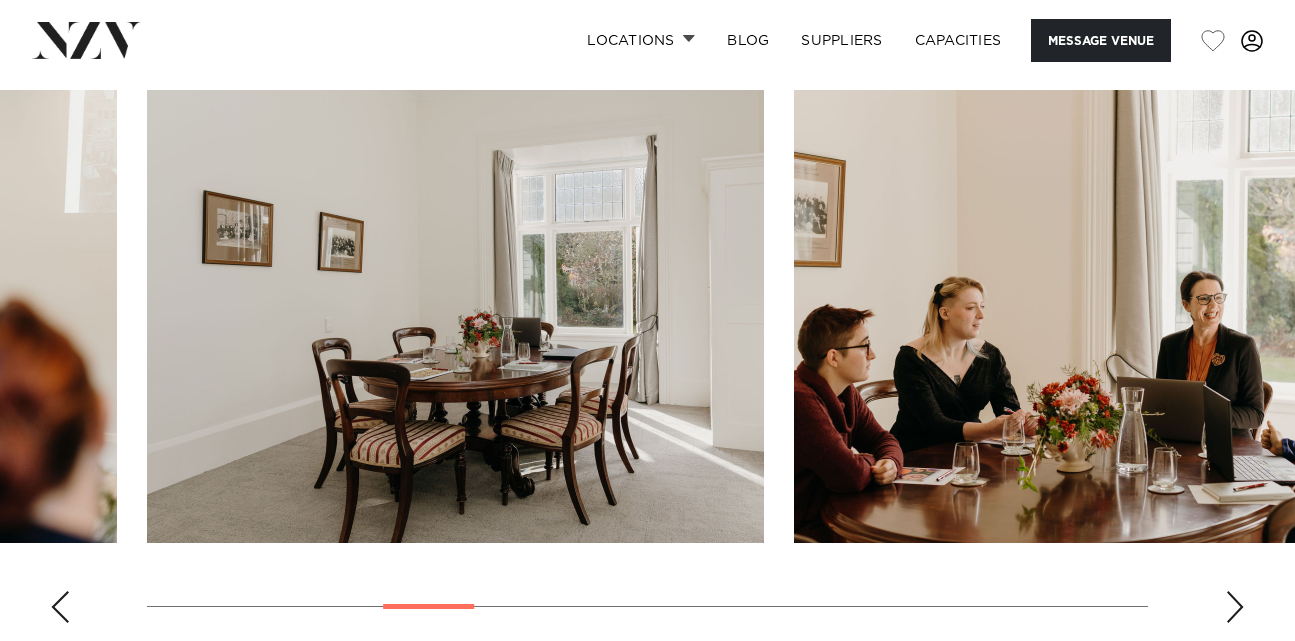 click at bounding box center (1235, 607) 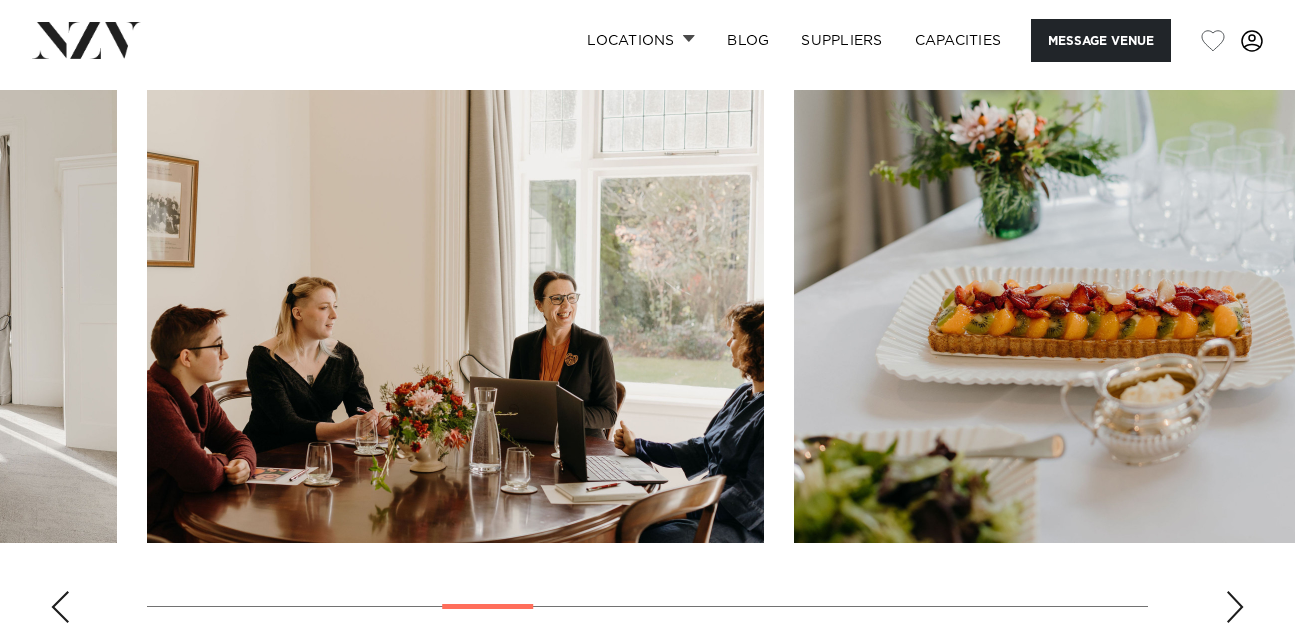 click at bounding box center [1235, 607] 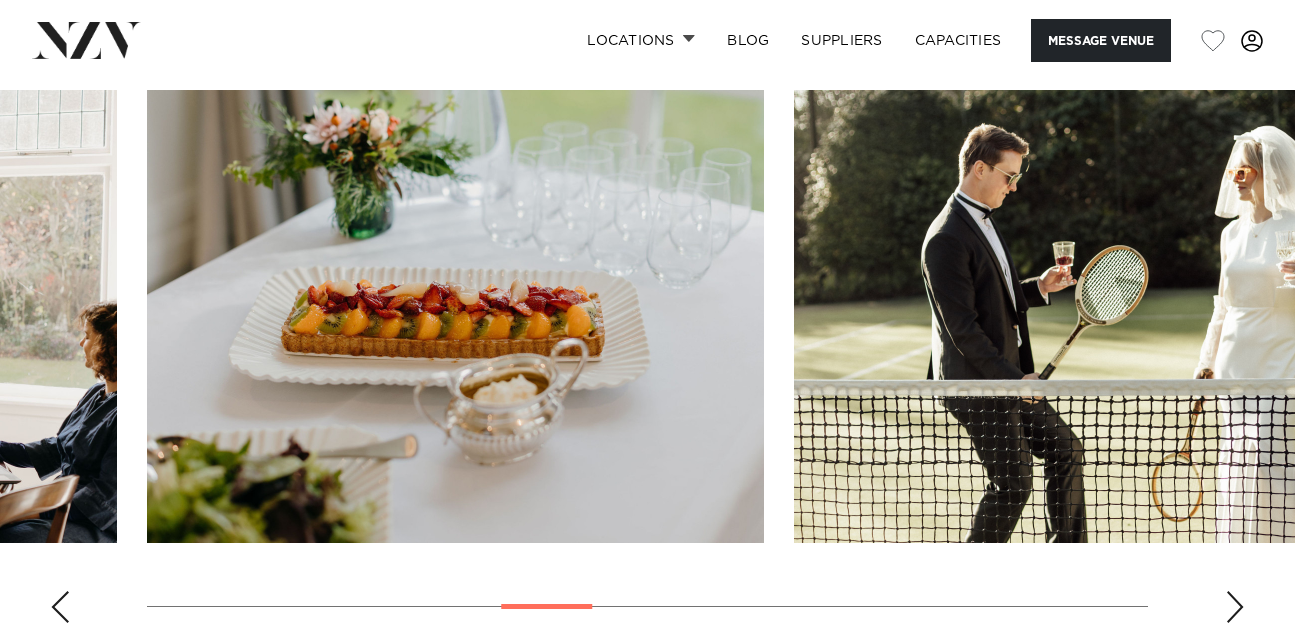 click at bounding box center (1235, 607) 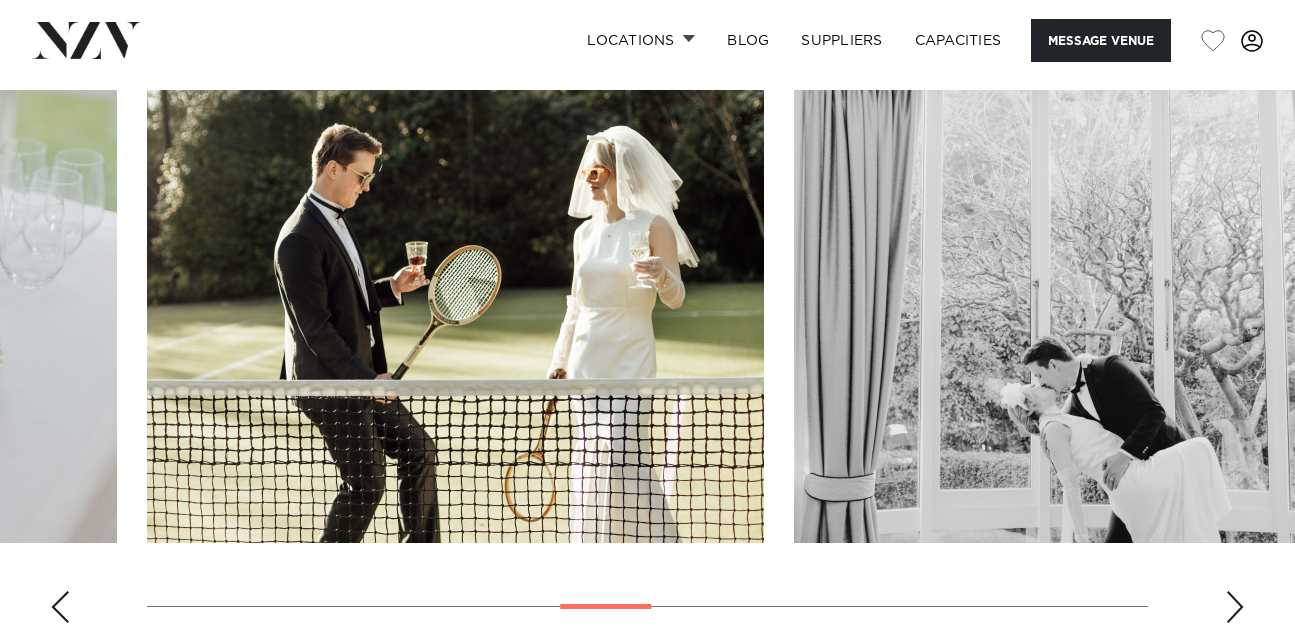 click at bounding box center (1235, 607) 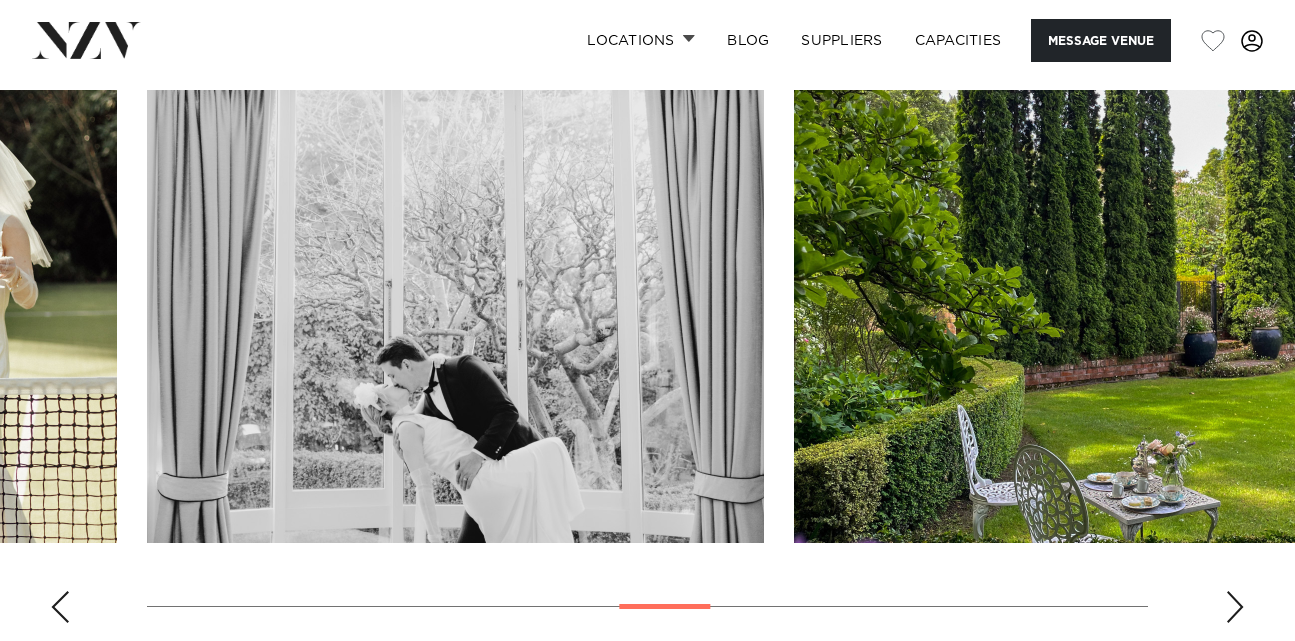 click at bounding box center (1235, 607) 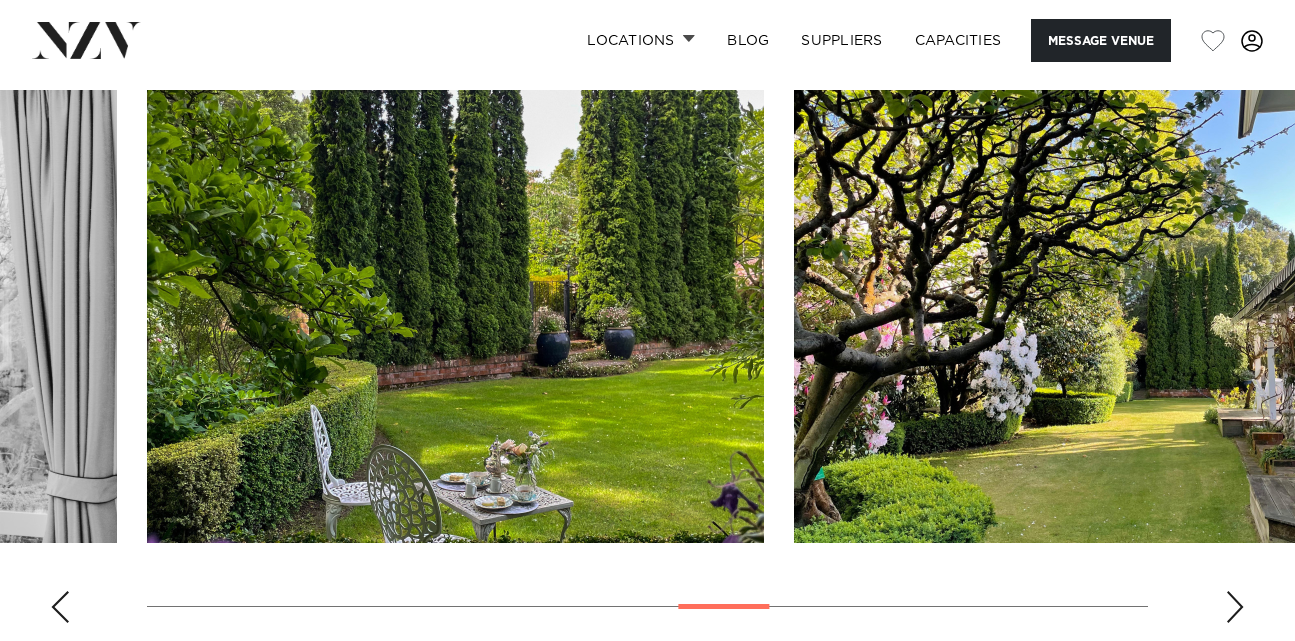 click at bounding box center (1235, 607) 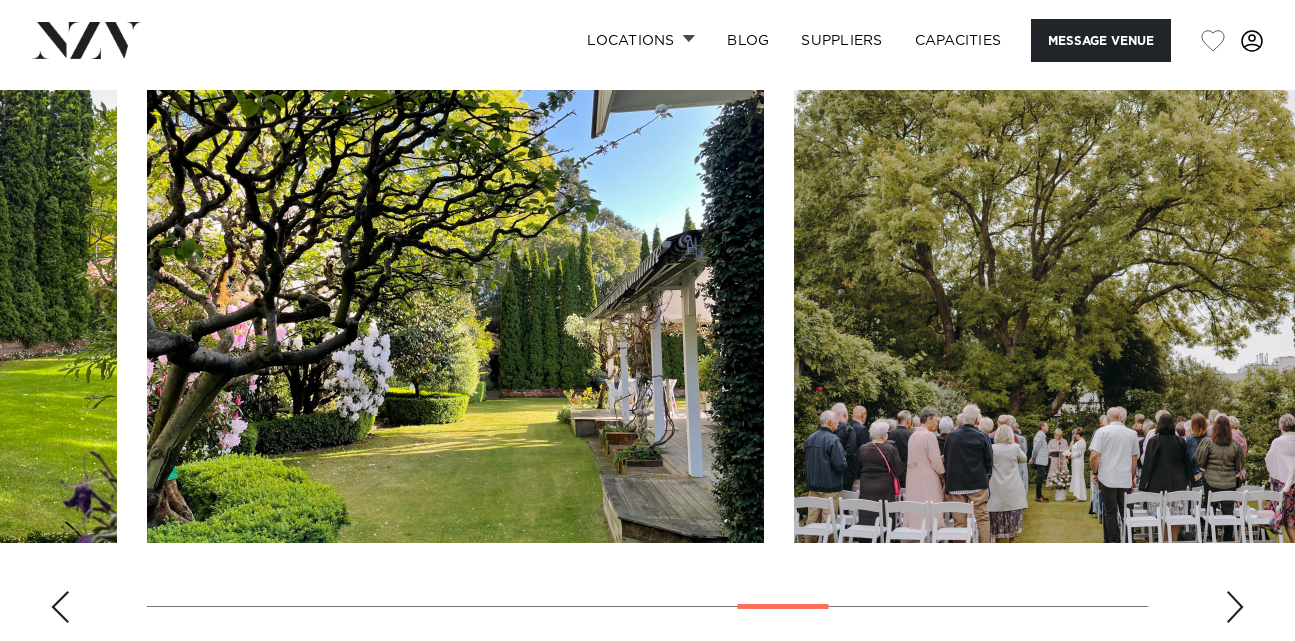 click at bounding box center [1235, 607] 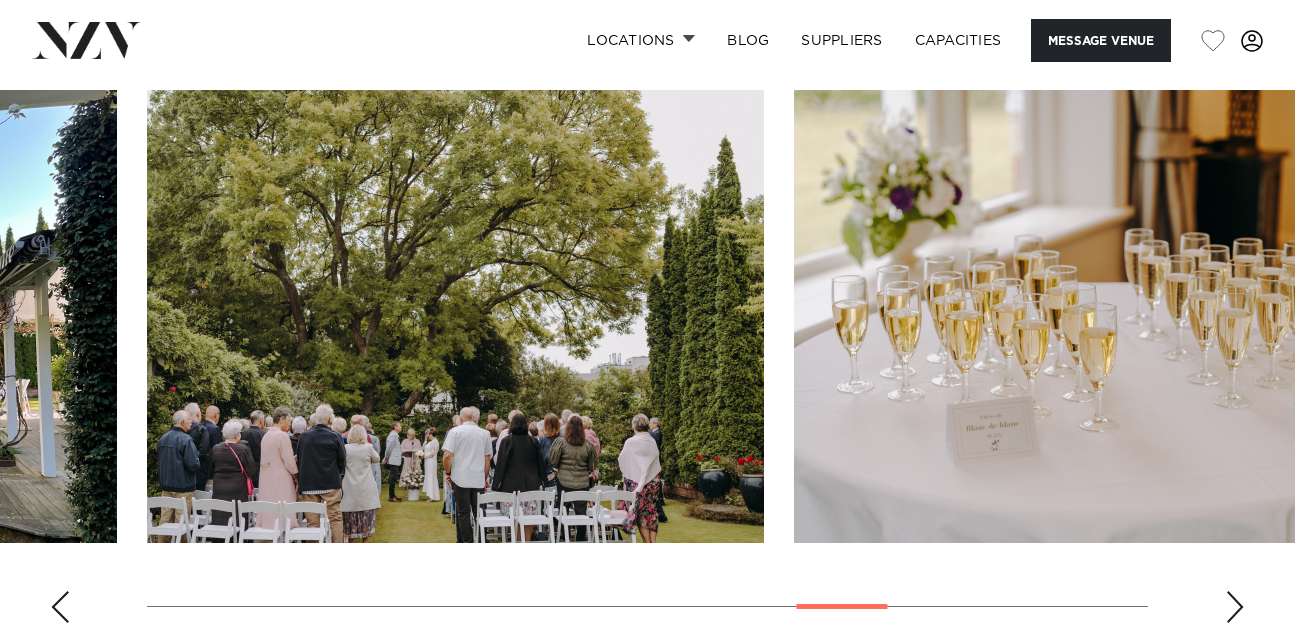 click at bounding box center [1235, 607] 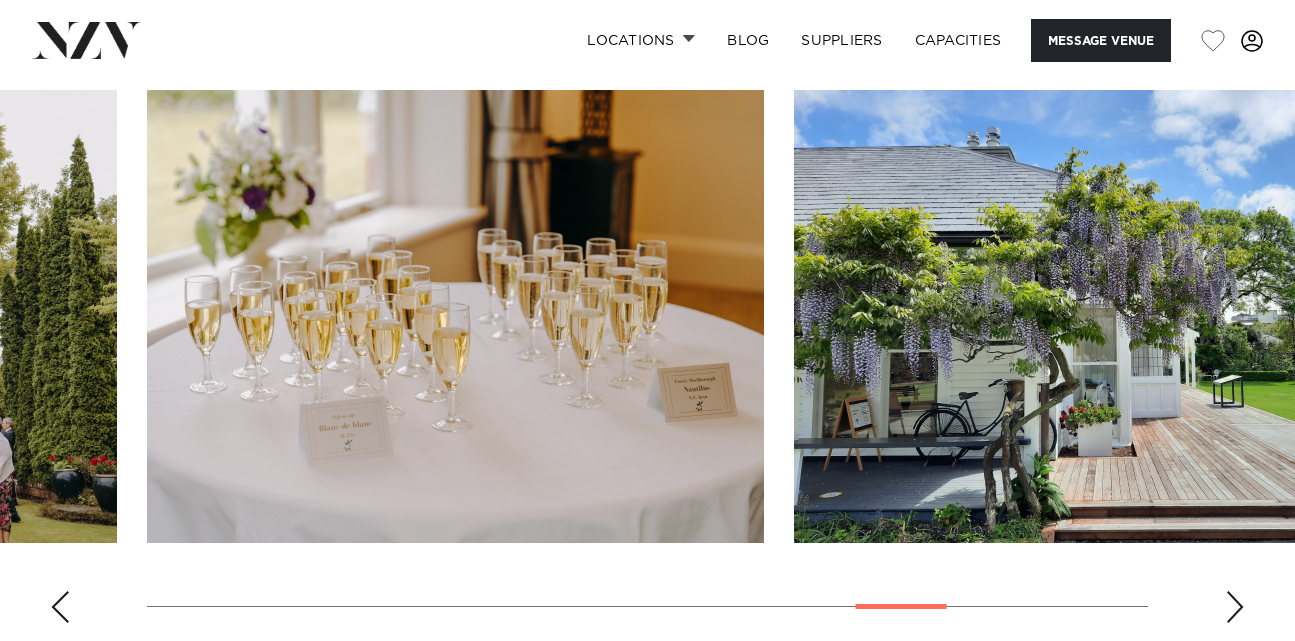 click at bounding box center [1235, 607] 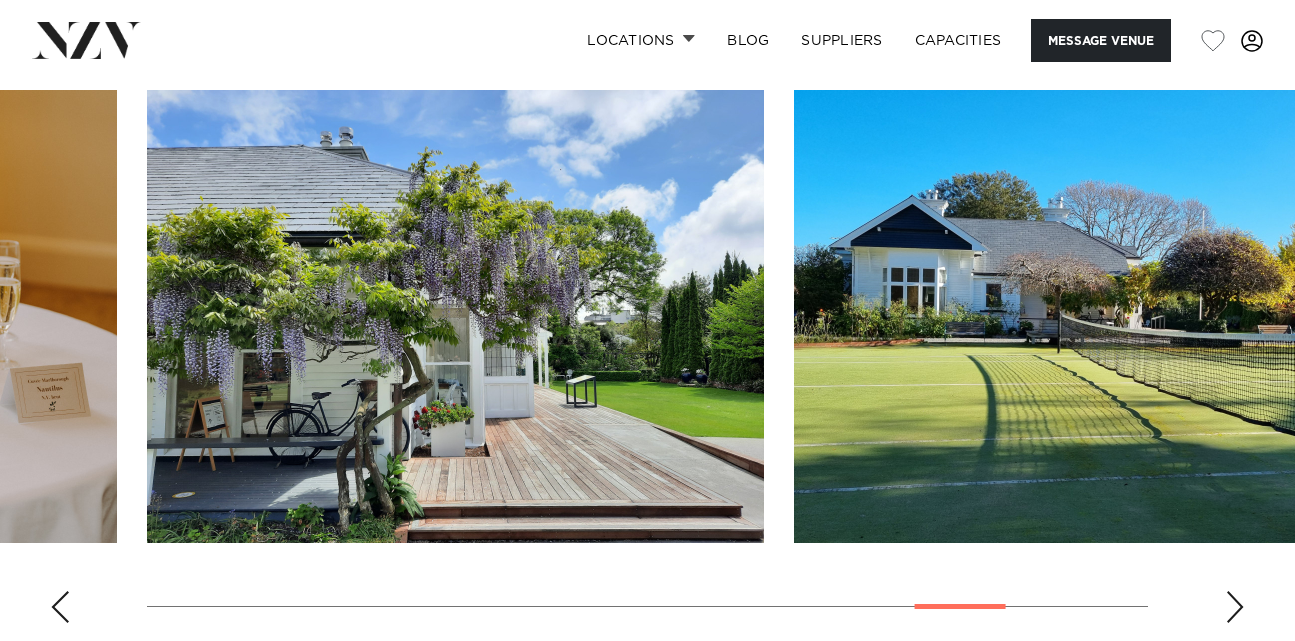 click at bounding box center (1235, 607) 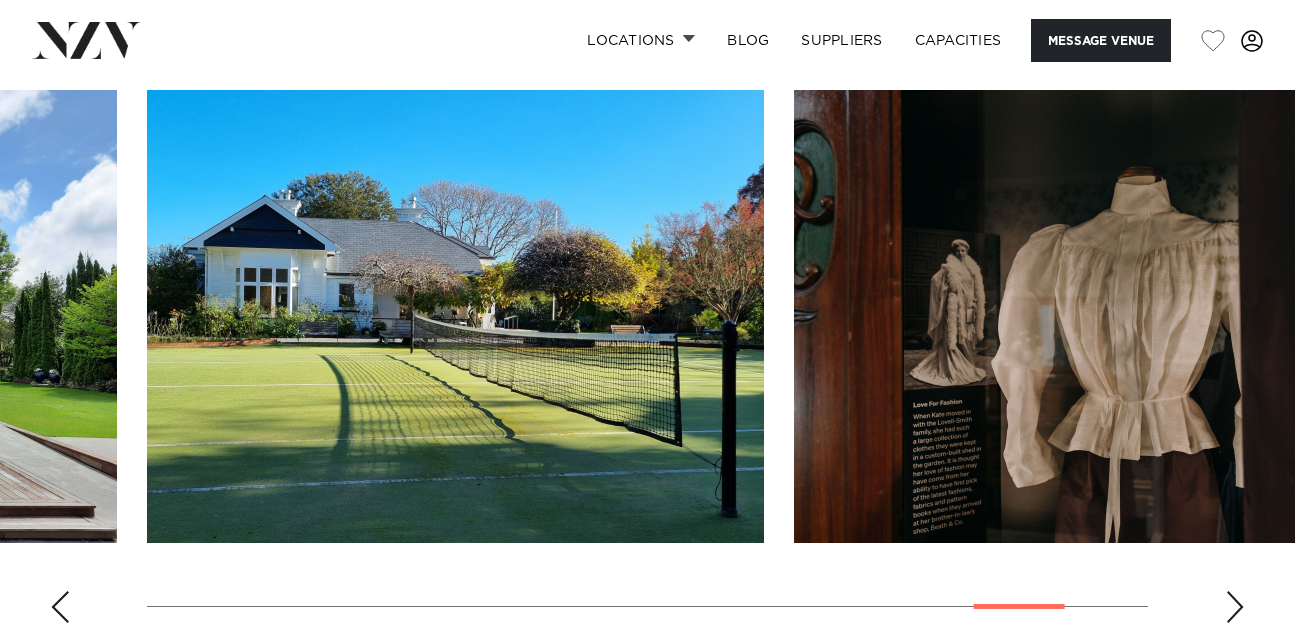 click at bounding box center (1235, 607) 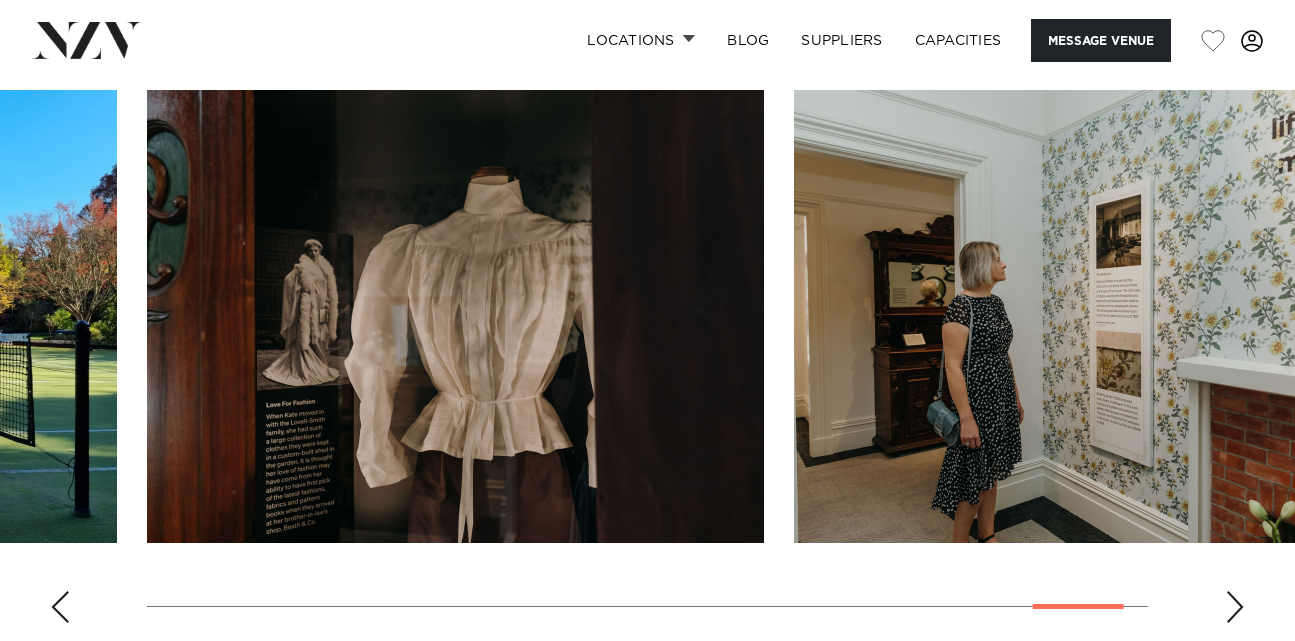 click at bounding box center (1235, 607) 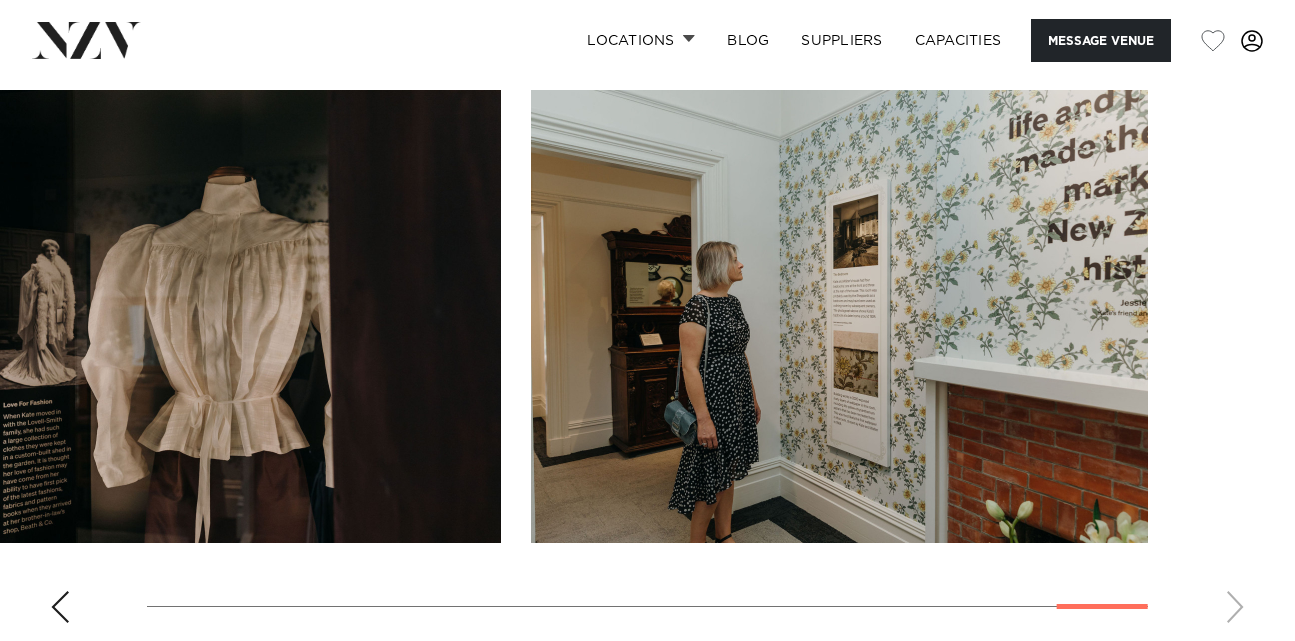 click at bounding box center (647, 364) 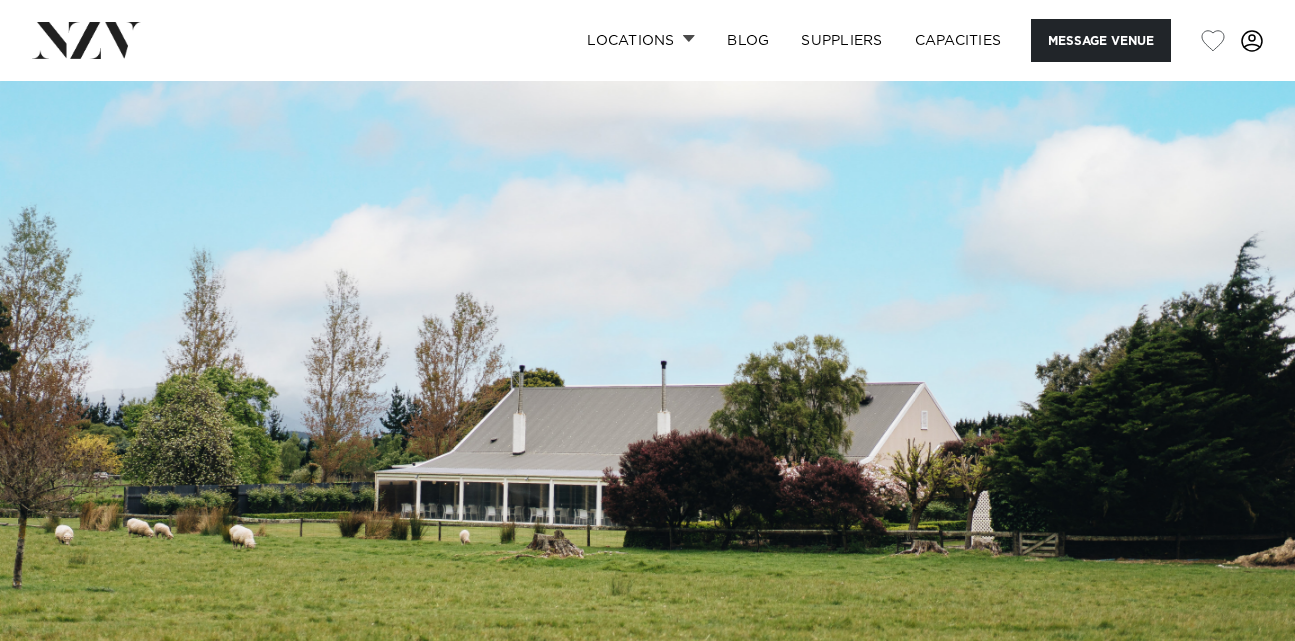 scroll, scrollTop: 0, scrollLeft: 0, axis: both 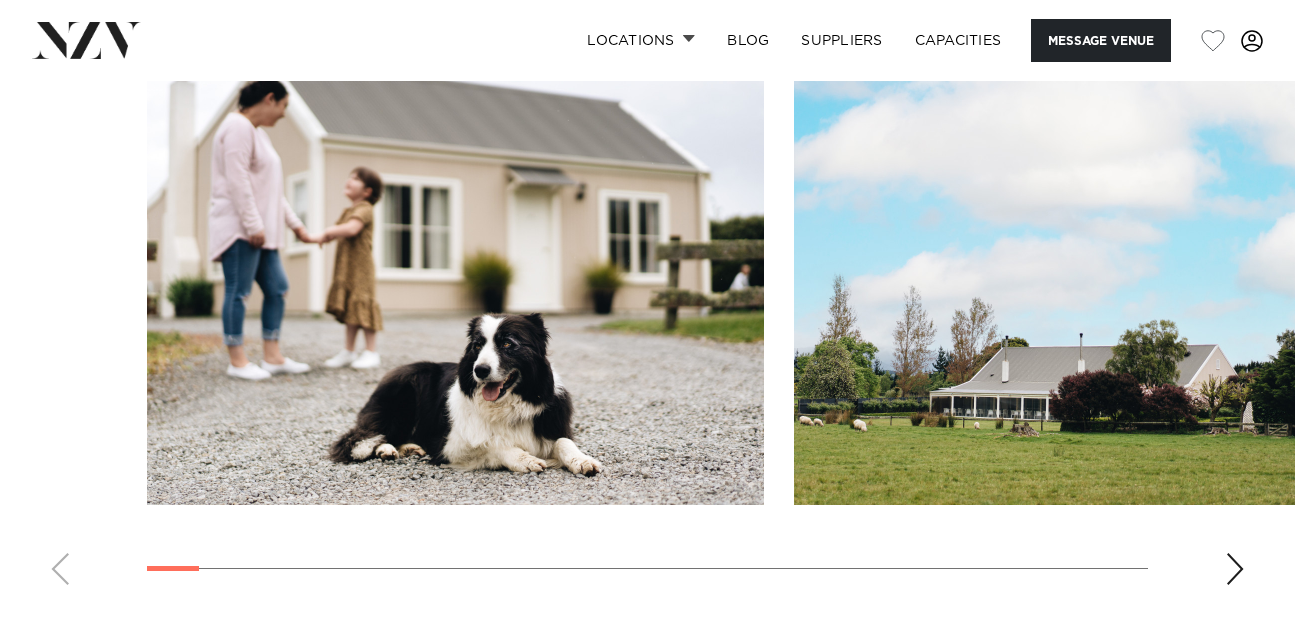 click at bounding box center [1235, 569] 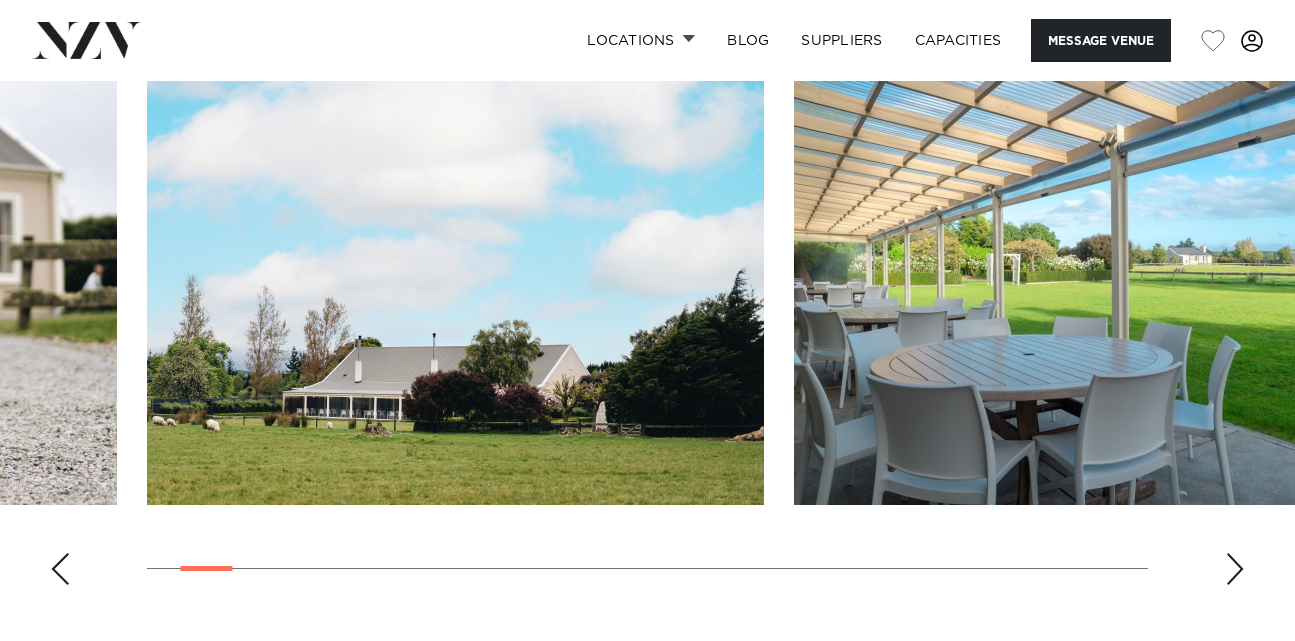 click at bounding box center (1235, 569) 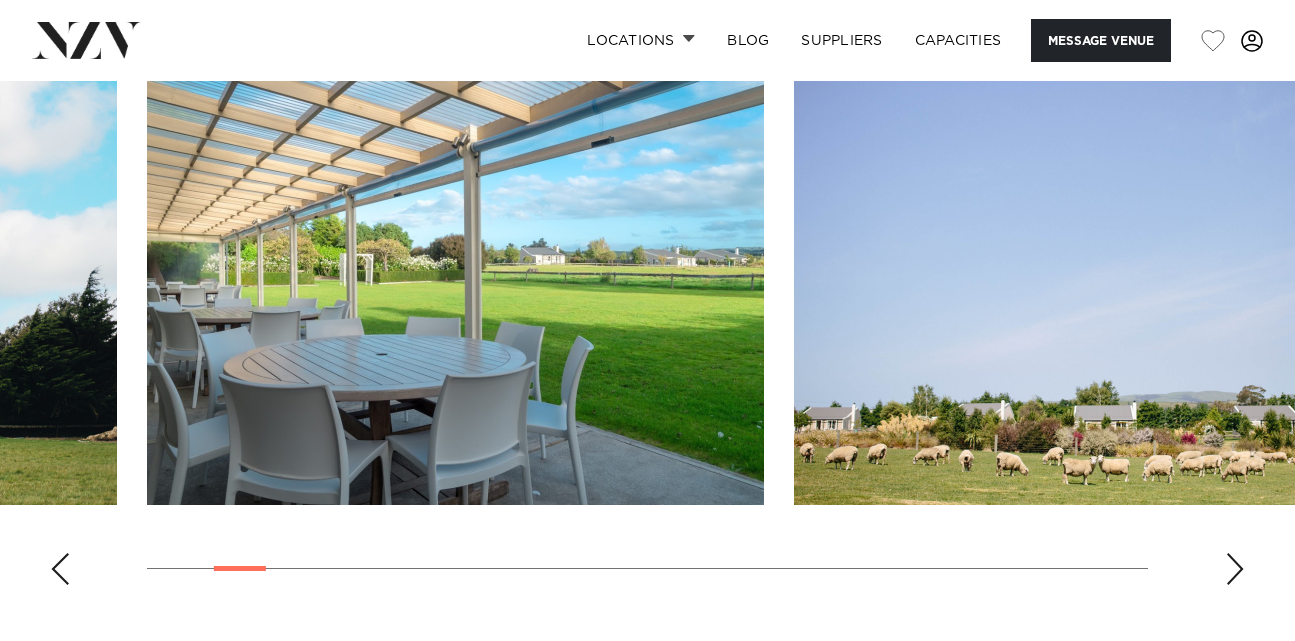 click at bounding box center [1235, 569] 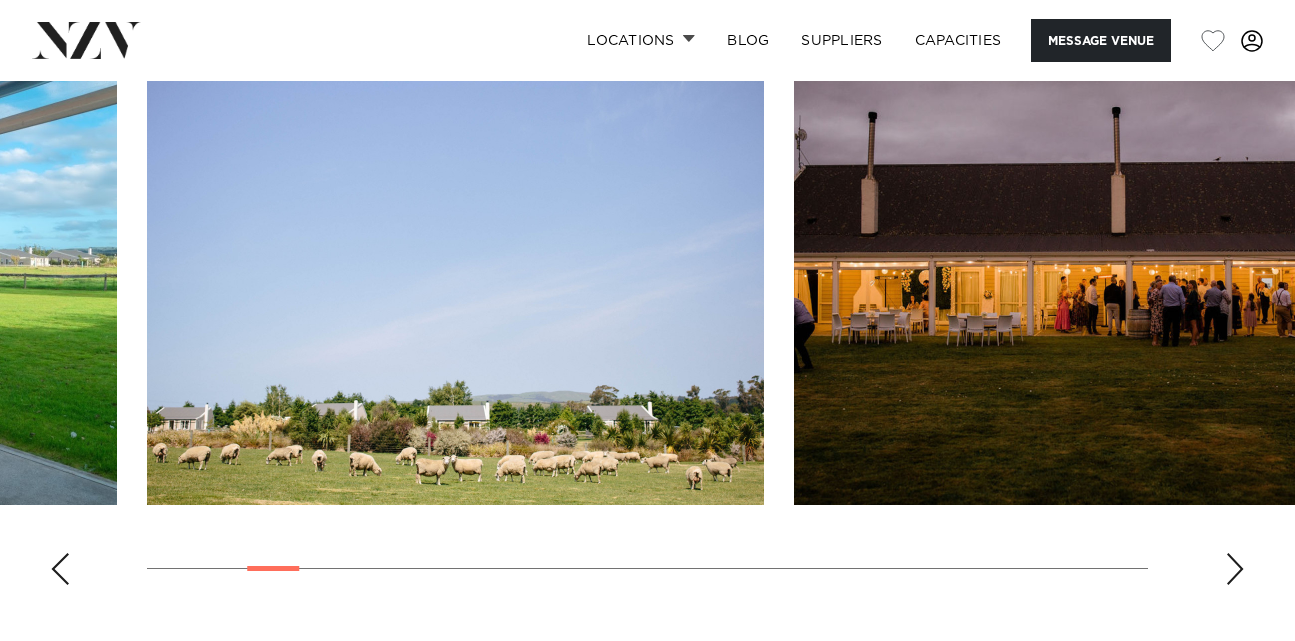 click at bounding box center [1235, 569] 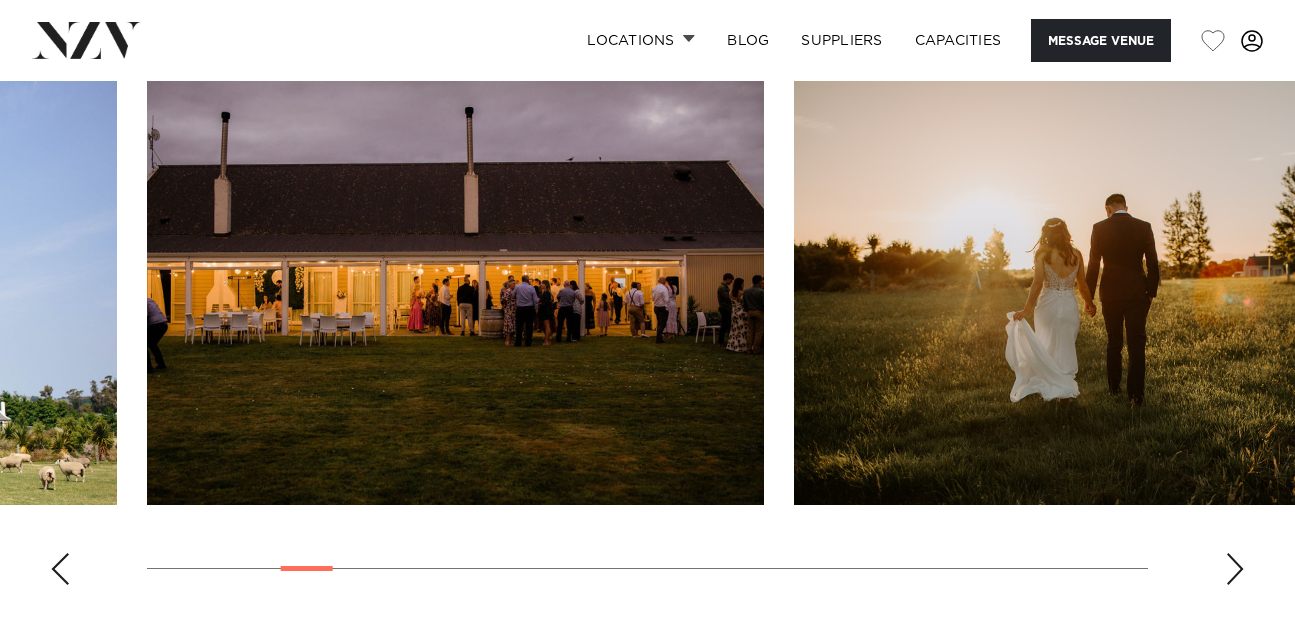 click at bounding box center (1235, 569) 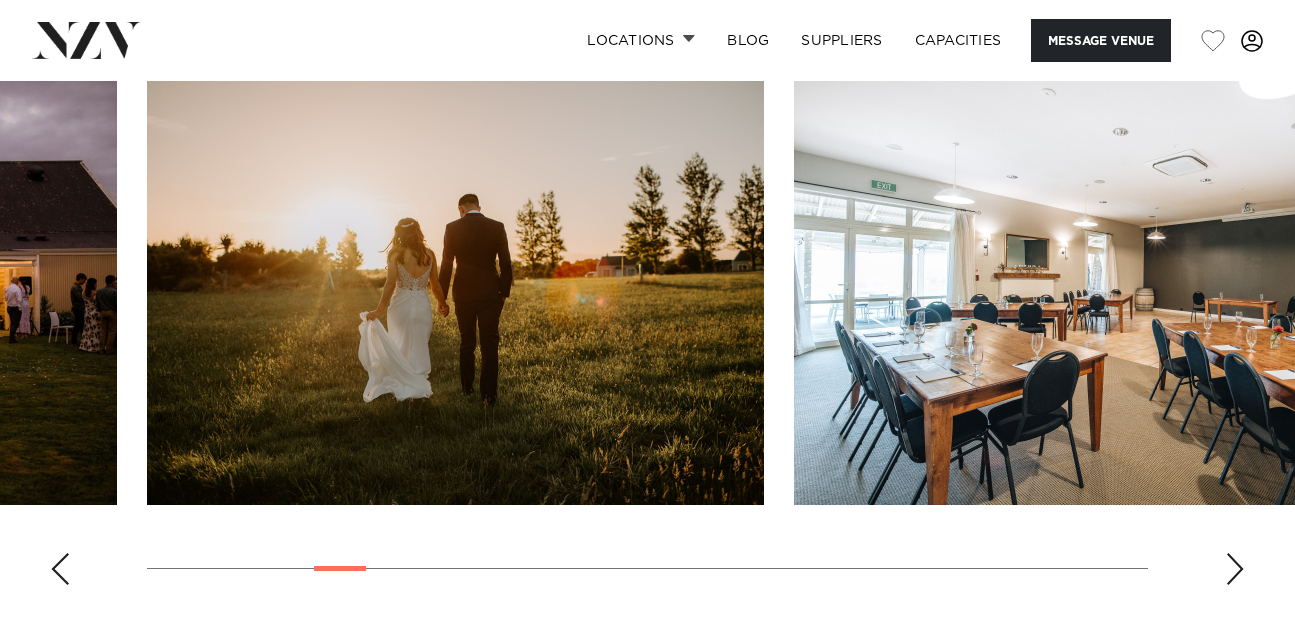 click at bounding box center (1235, 569) 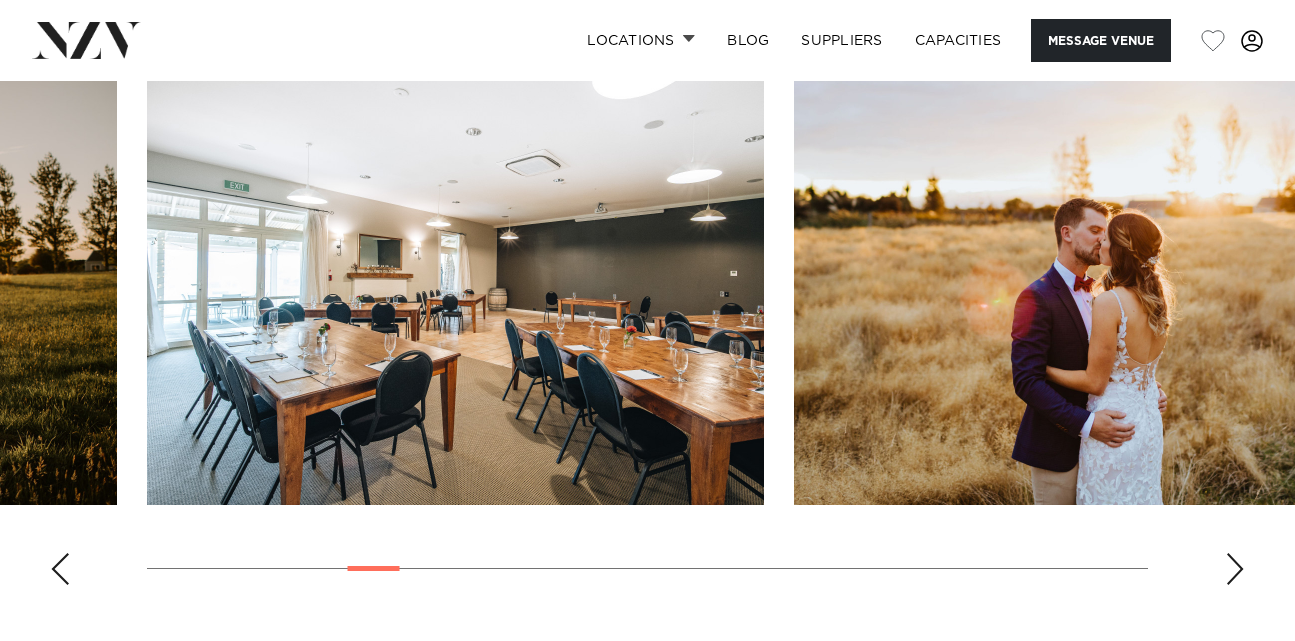 click at bounding box center [1235, 569] 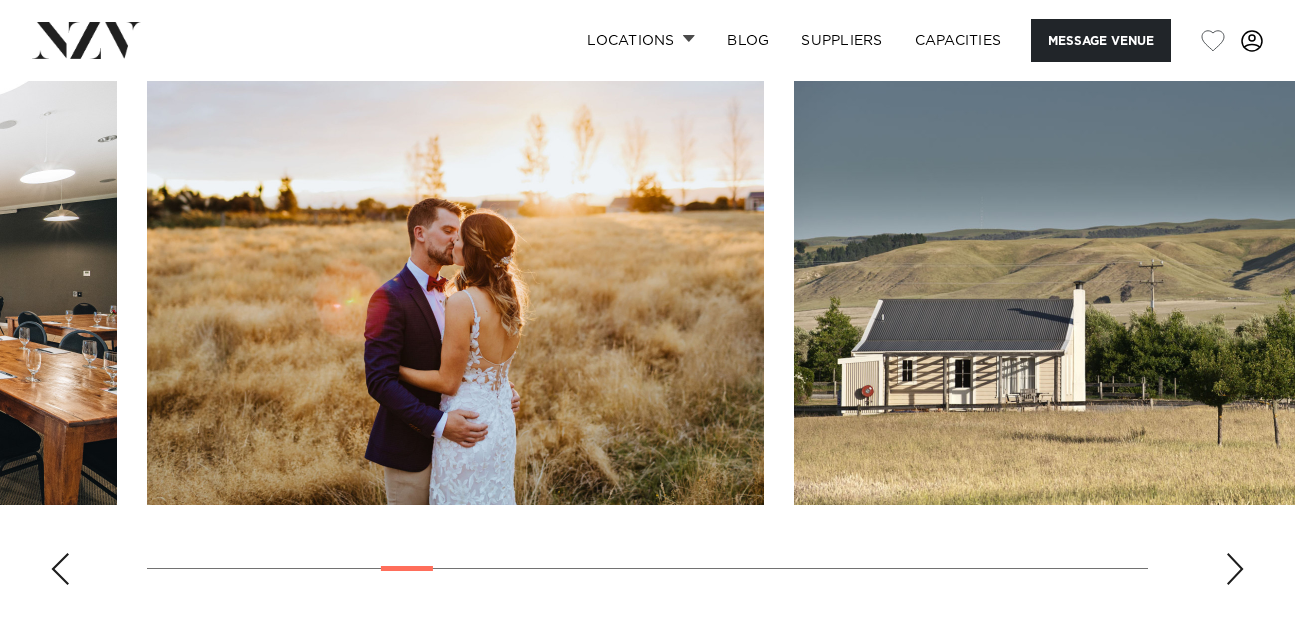 click at bounding box center [1235, 569] 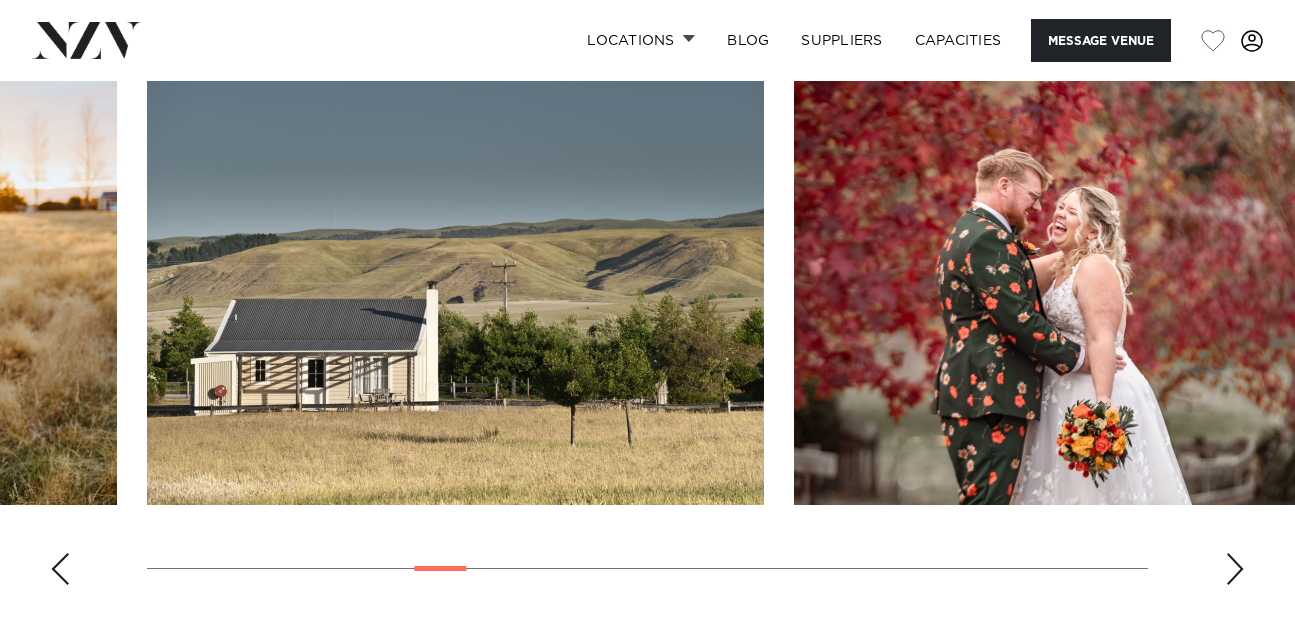 click at bounding box center (1235, 569) 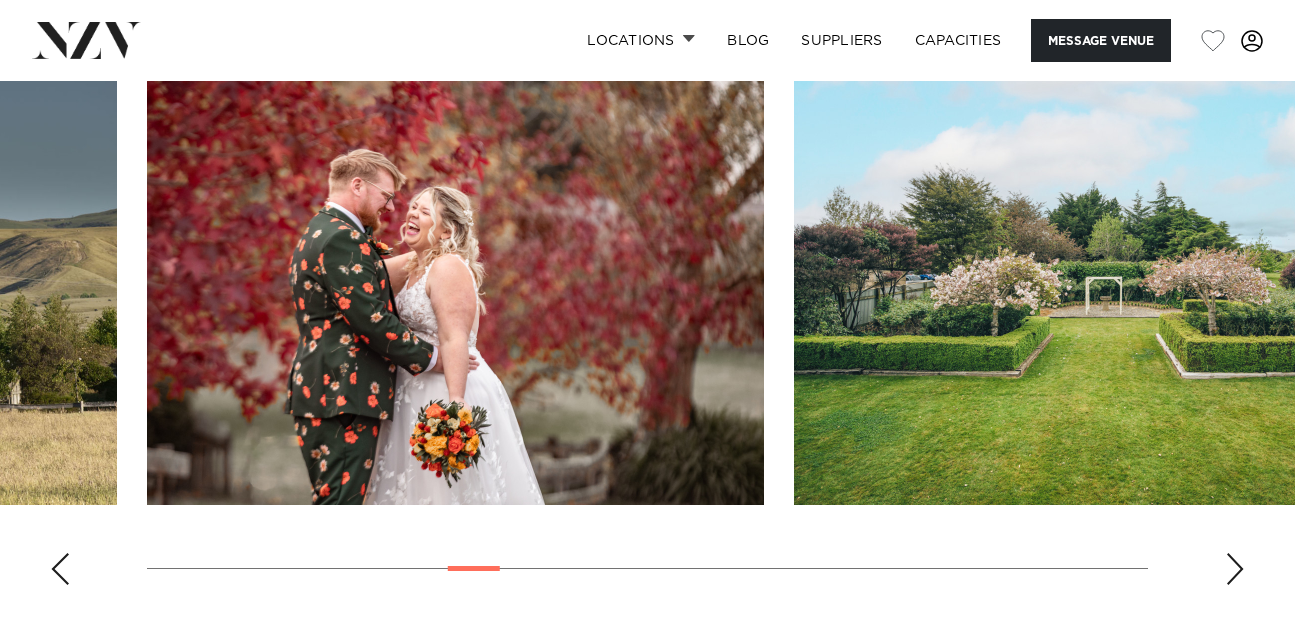click at bounding box center (1235, 569) 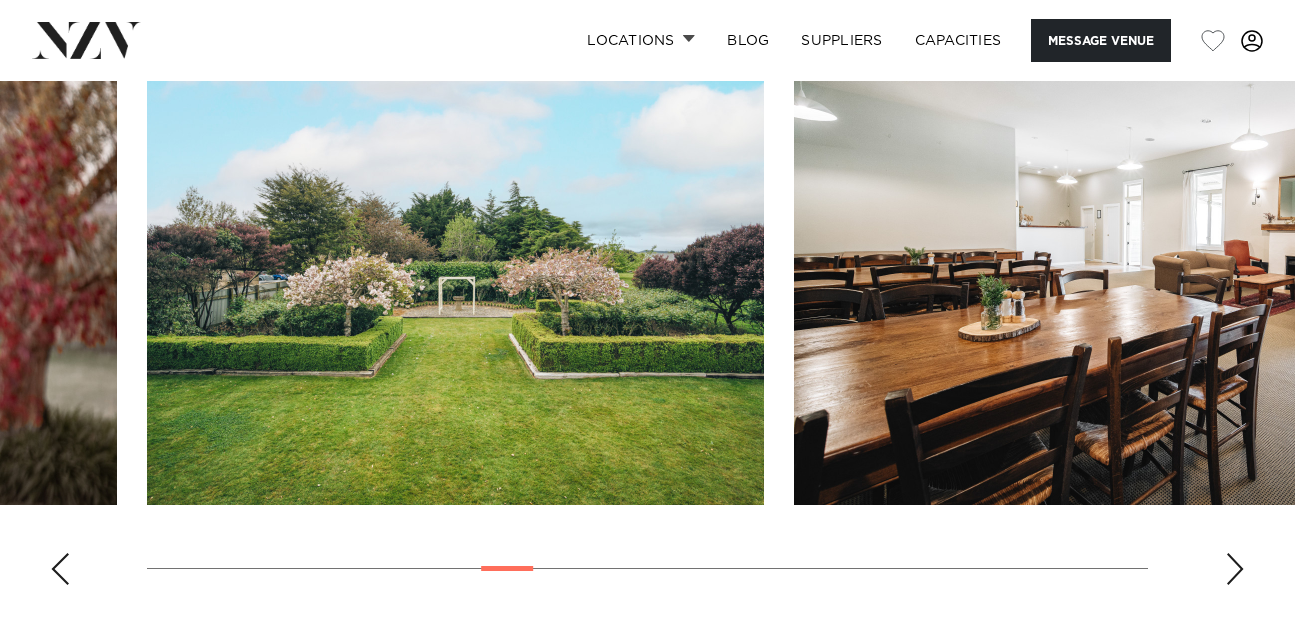 click at bounding box center (1235, 569) 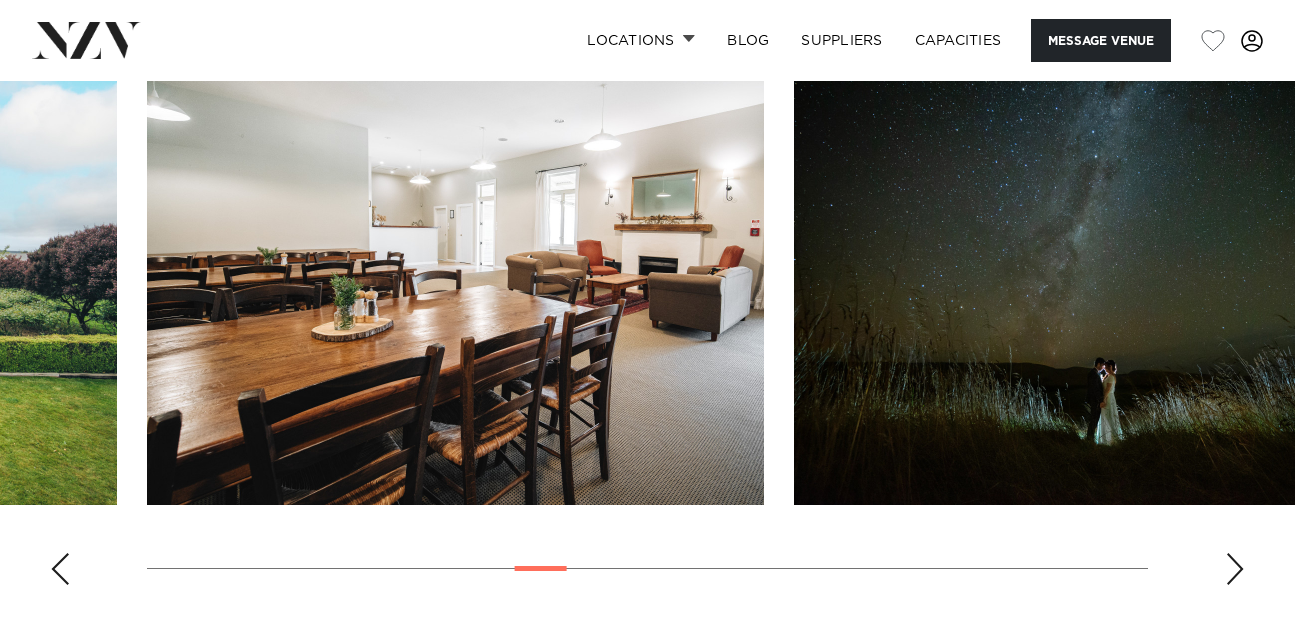 click at bounding box center [1235, 569] 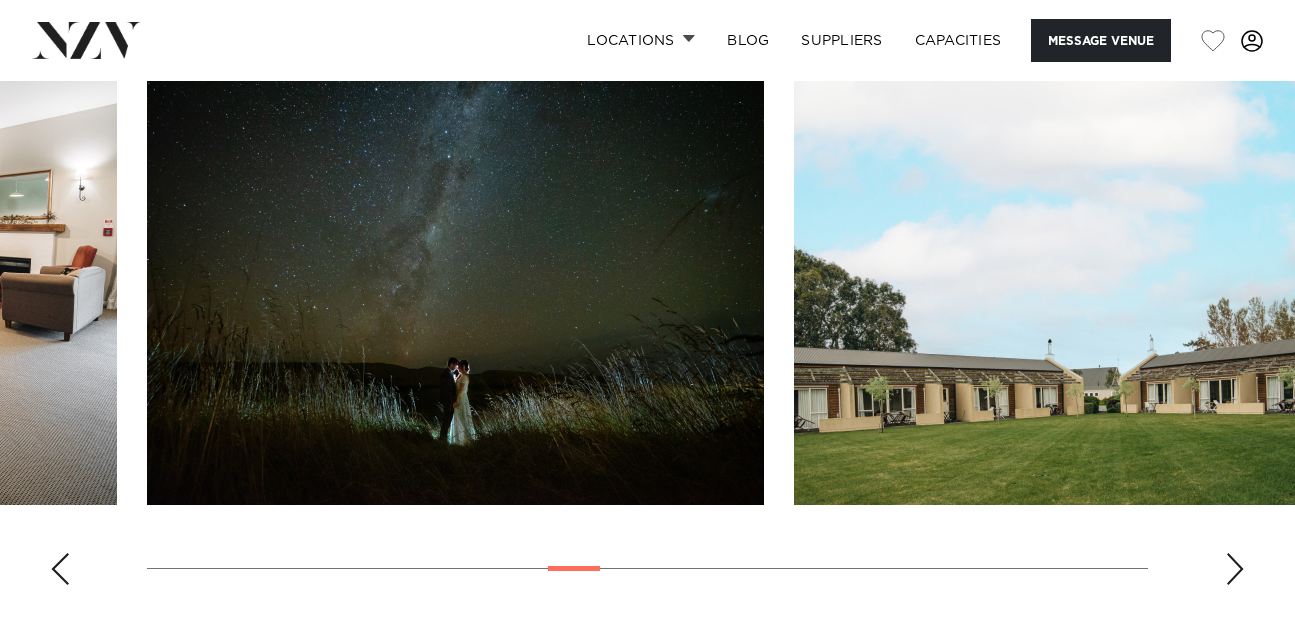 click at bounding box center [1235, 569] 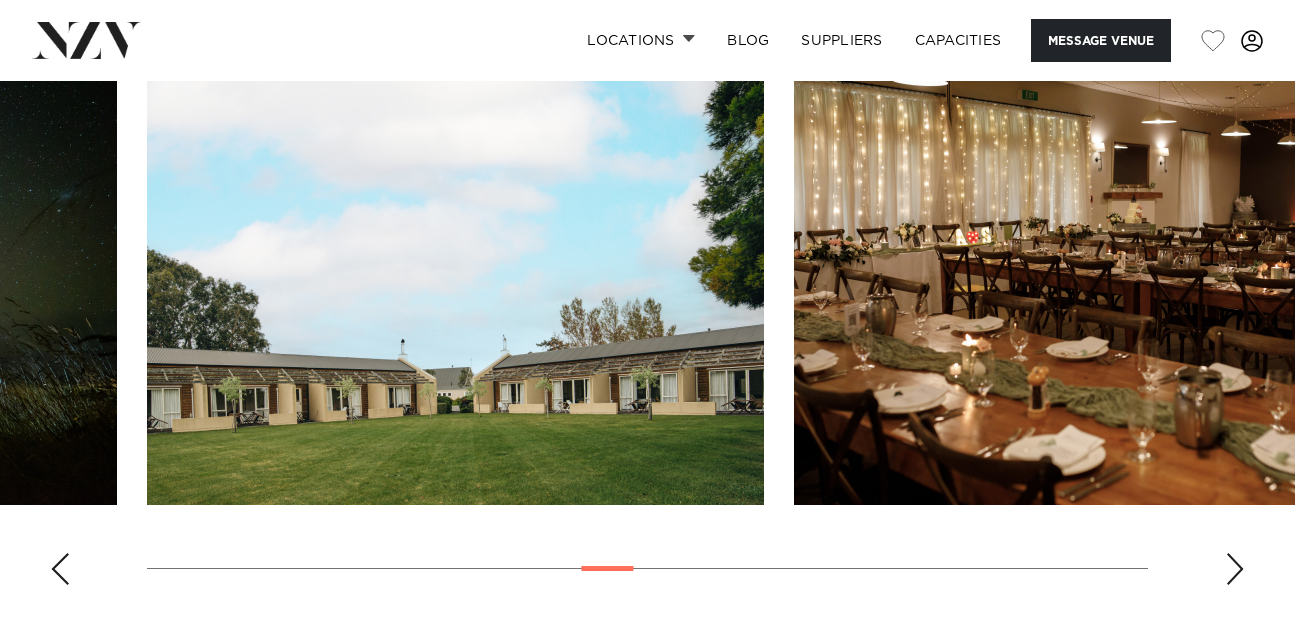 click at bounding box center (1235, 569) 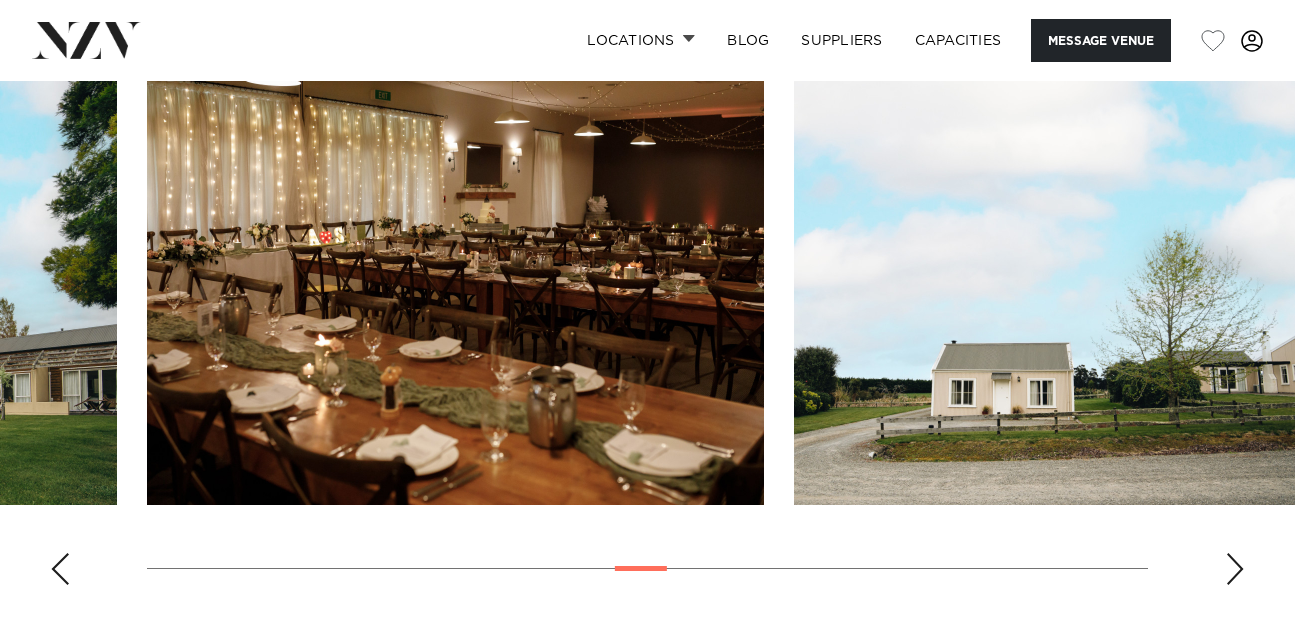 click at bounding box center (1235, 569) 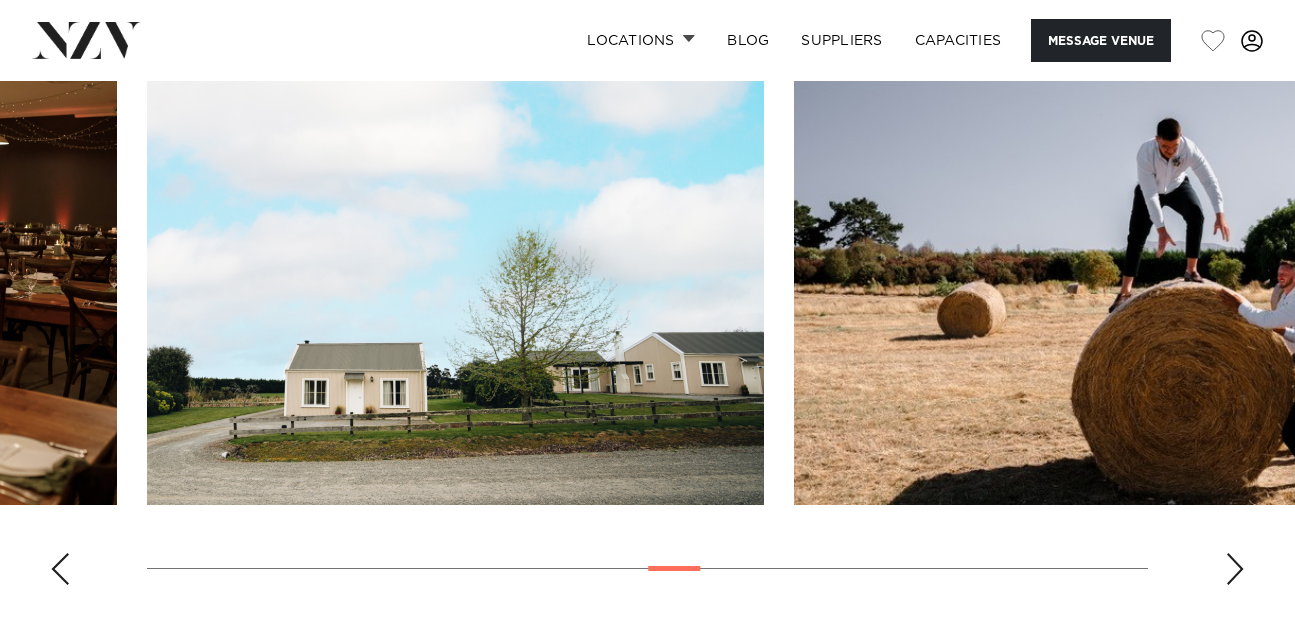 click at bounding box center (1235, 569) 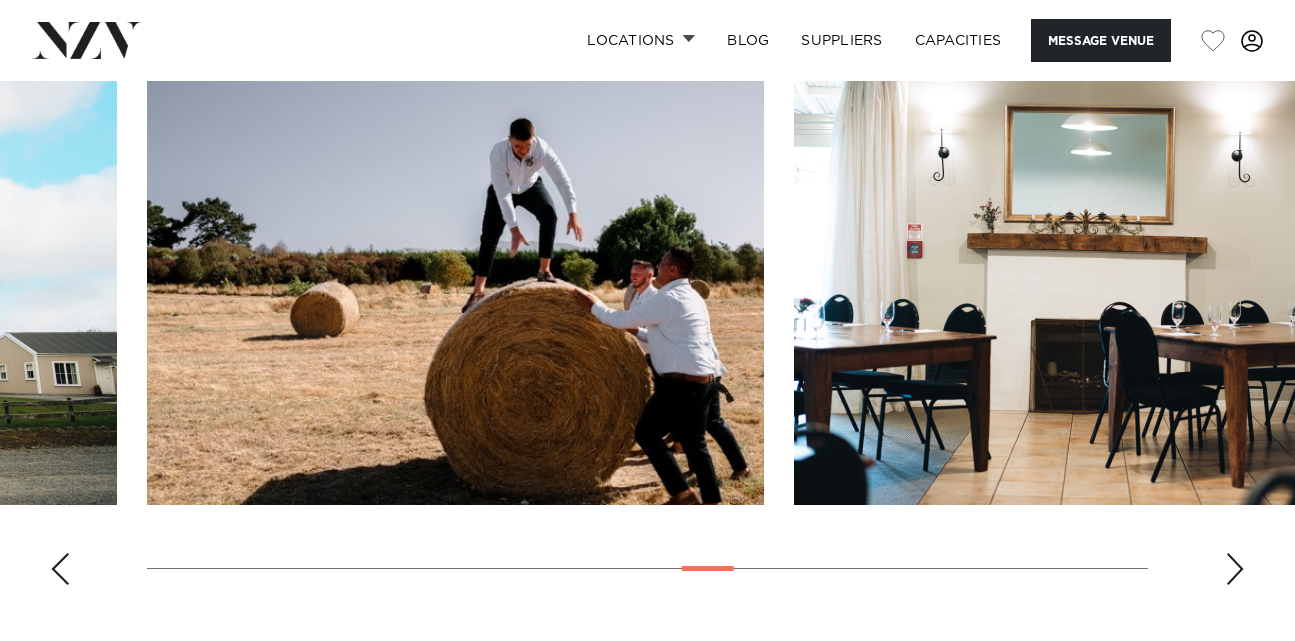 click at bounding box center (1235, 569) 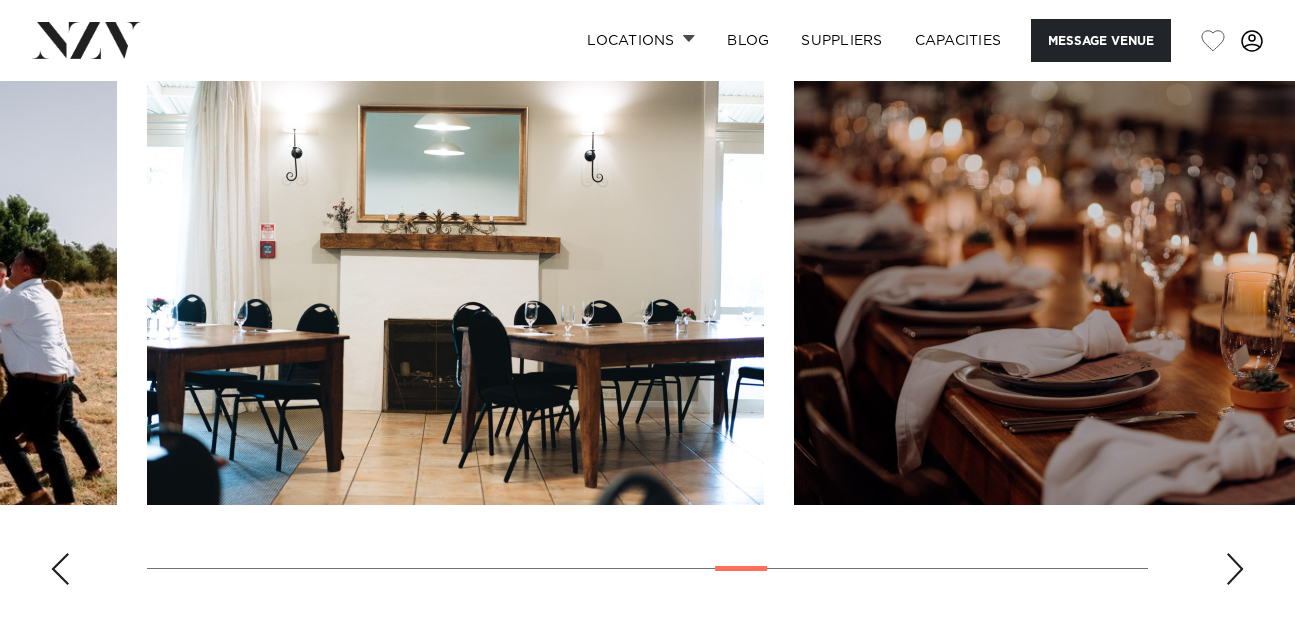 click at bounding box center [1235, 569] 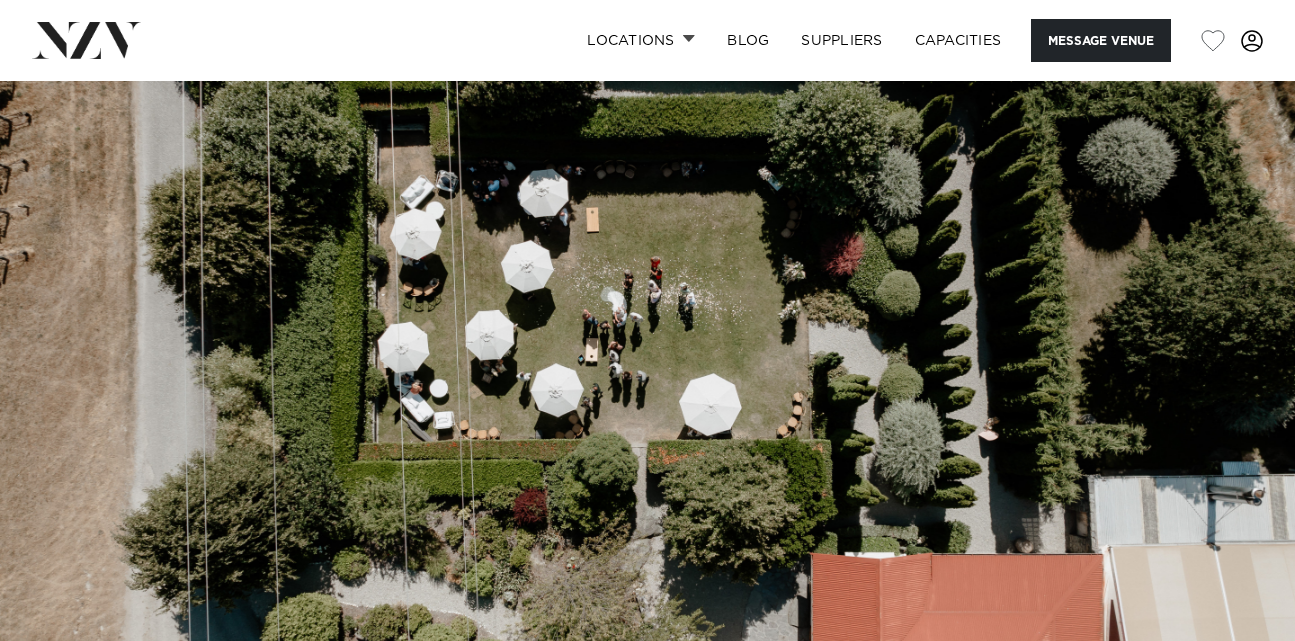 scroll, scrollTop: 0, scrollLeft: 0, axis: both 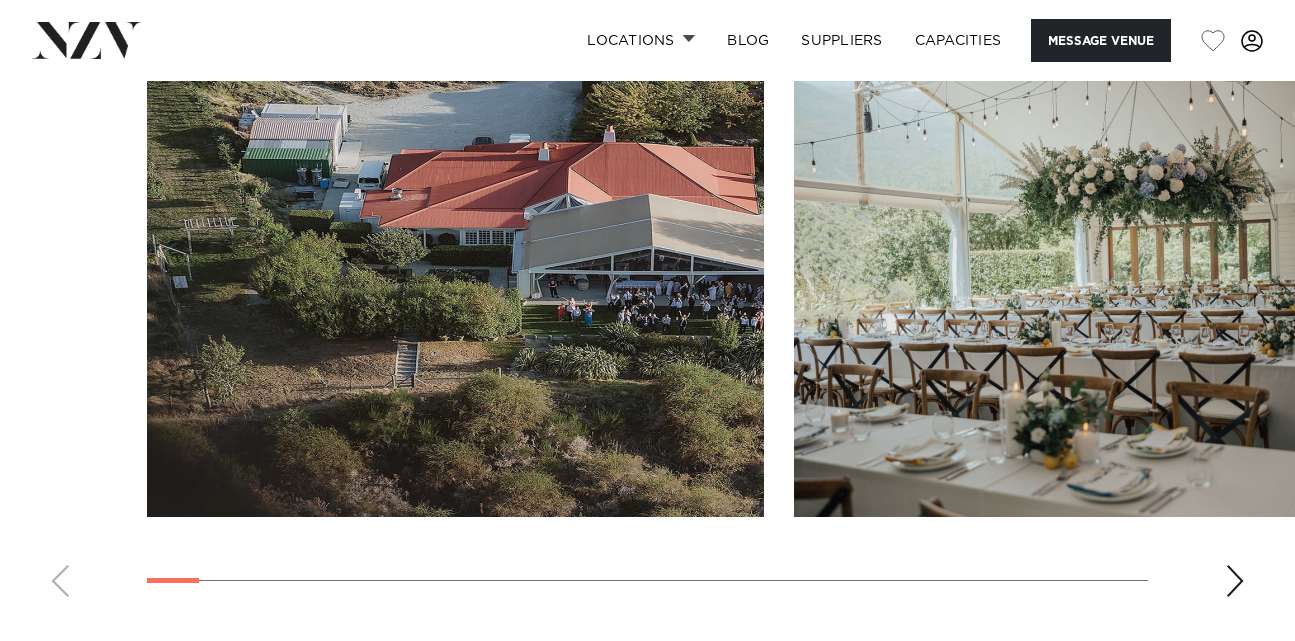 click at bounding box center [1235, 581] 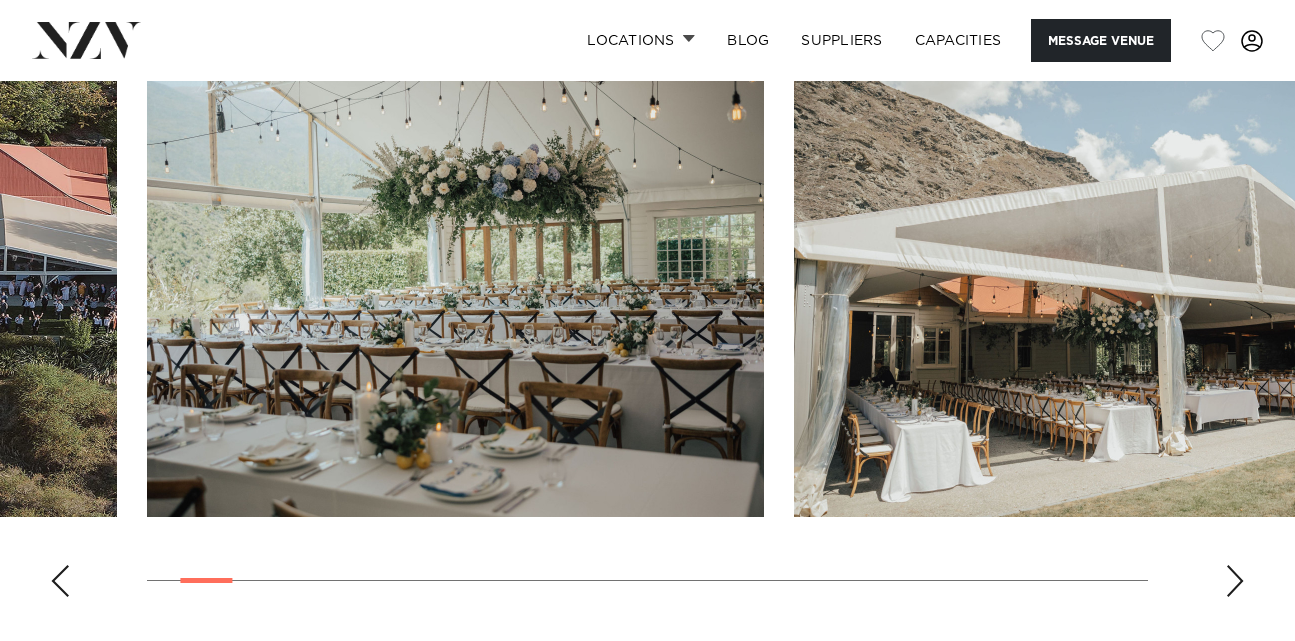 click at bounding box center [1235, 581] 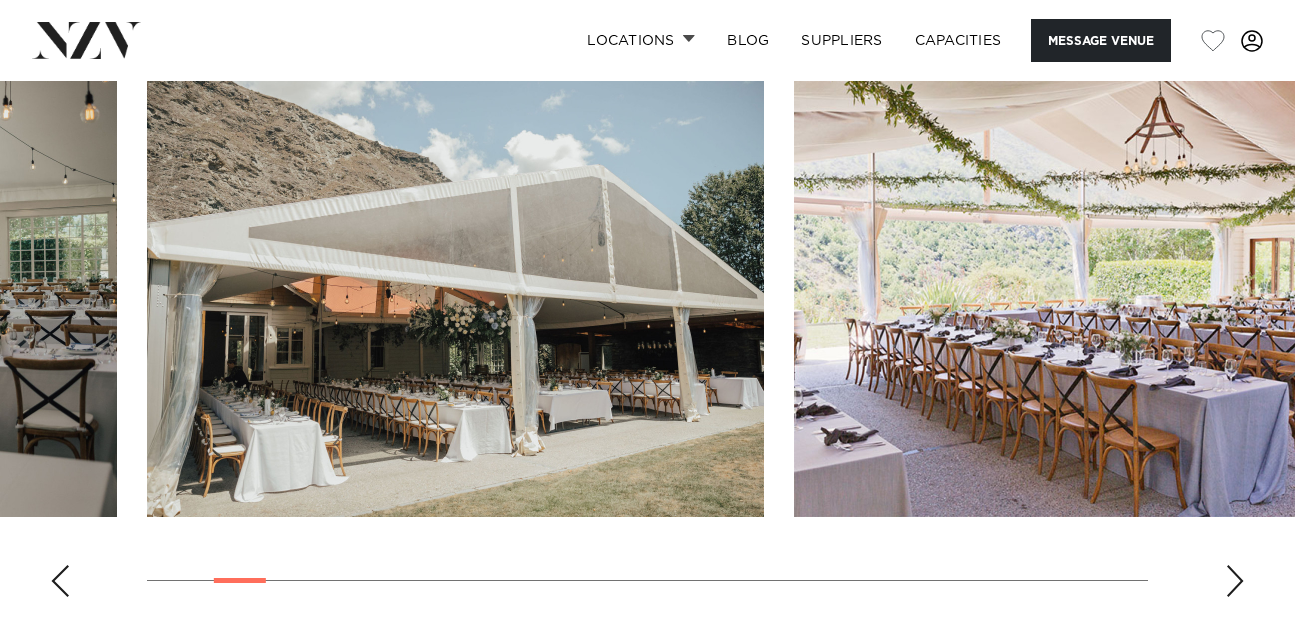 click at bounding box center [1235, 581] 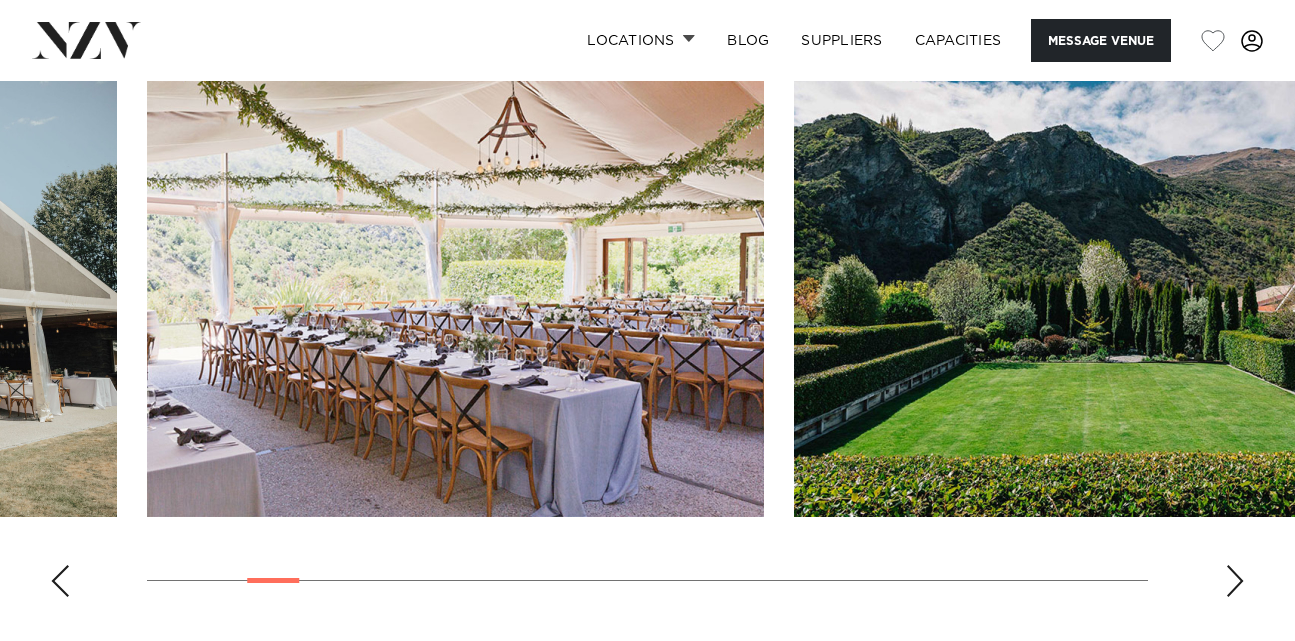 click at bounding box center [1235, 581] 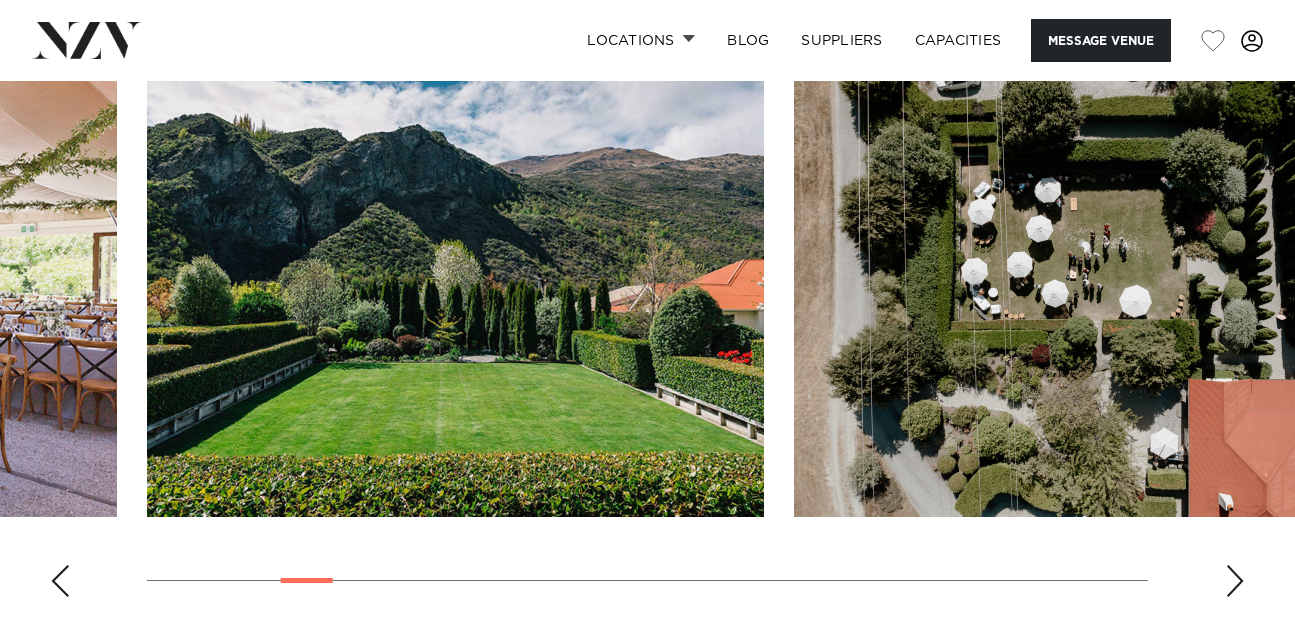 click at bounding box center (1235, 581) 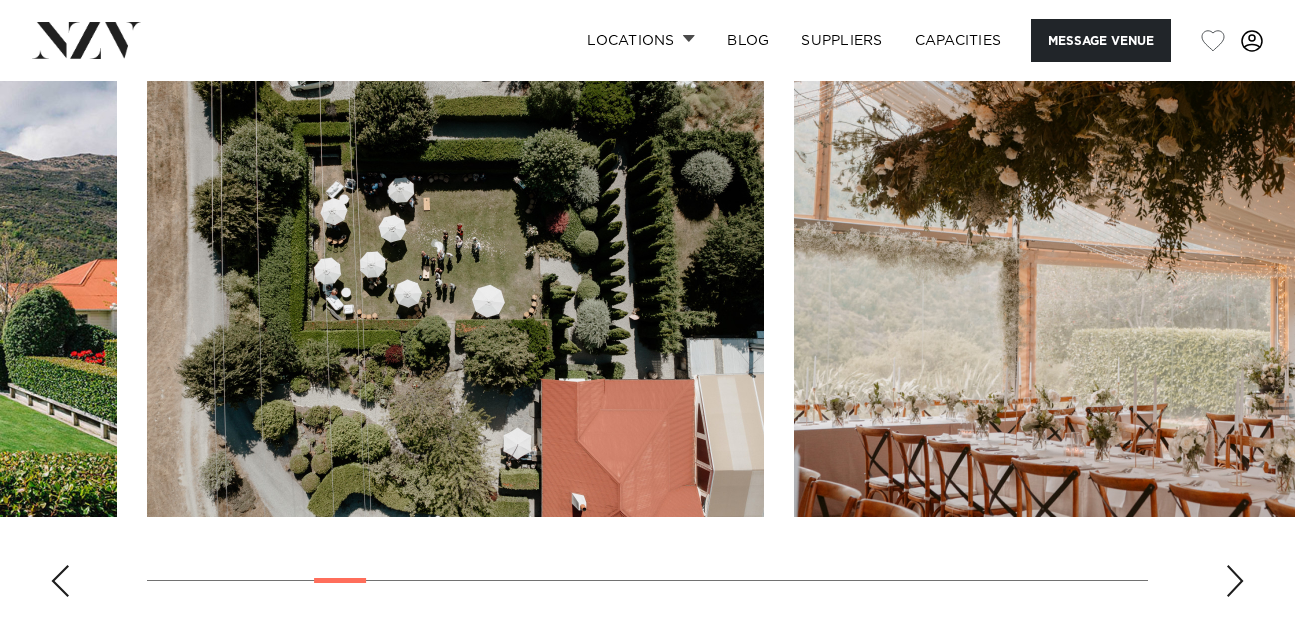 click at bounding box center (1235, 581) 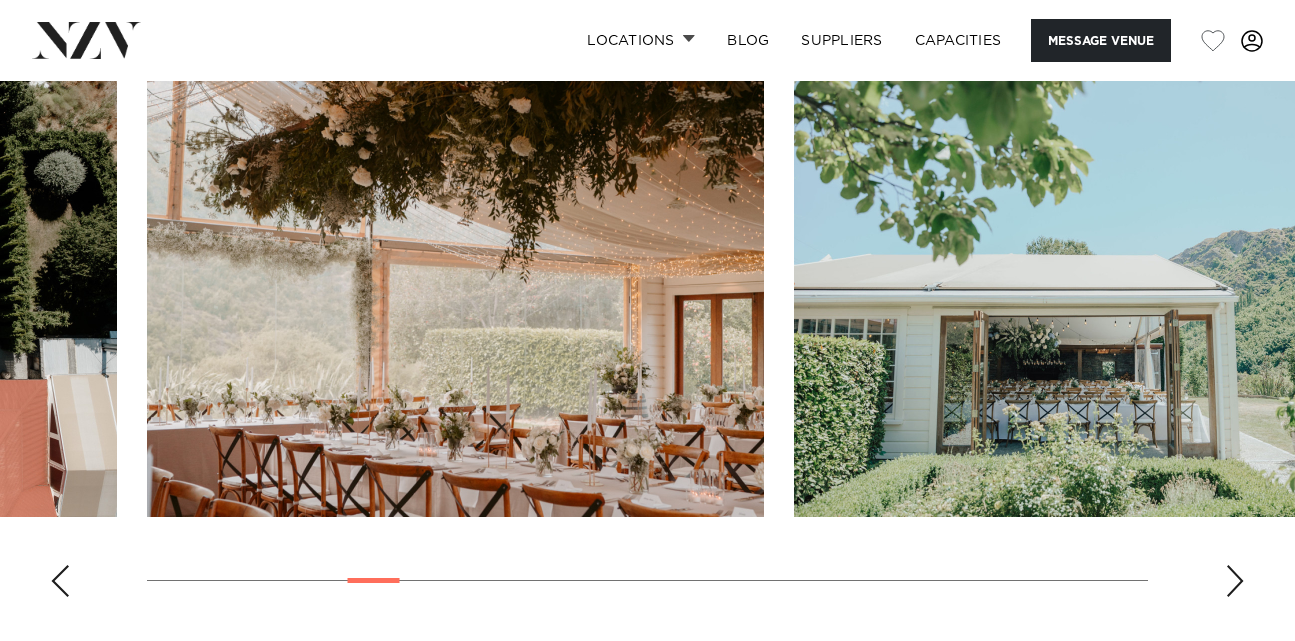 click at bounding box center (1235, 581) 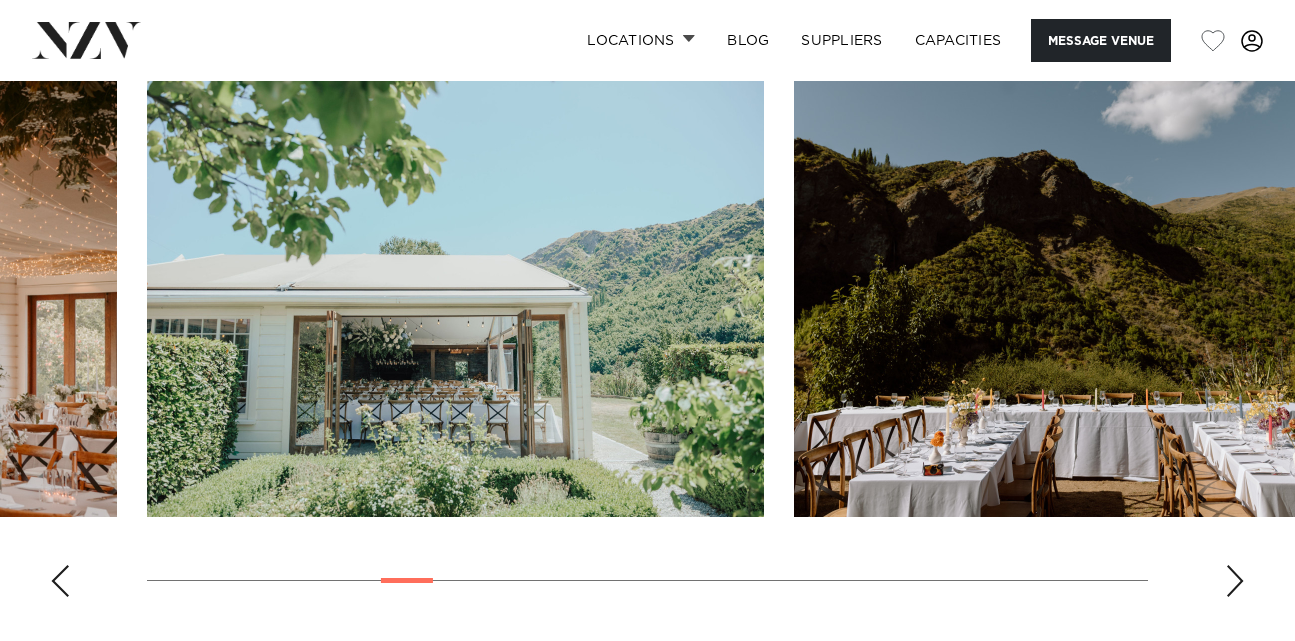 click at bounding box center (1235, 581) 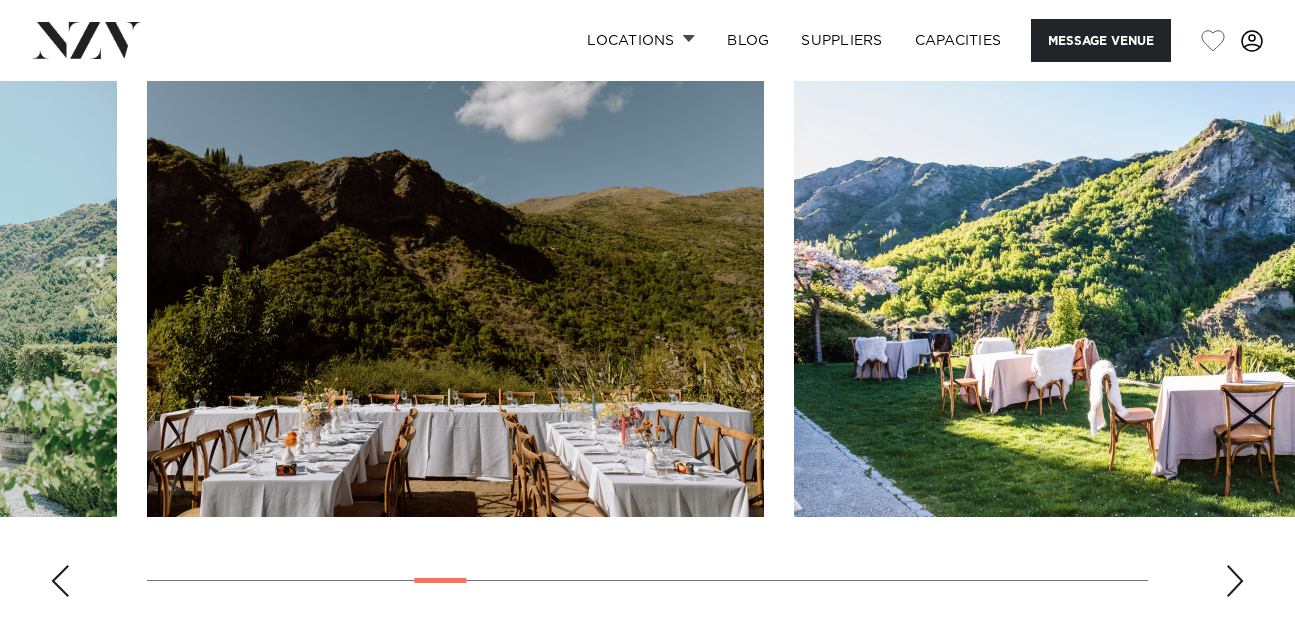 click at bounding box center (1235, 581) 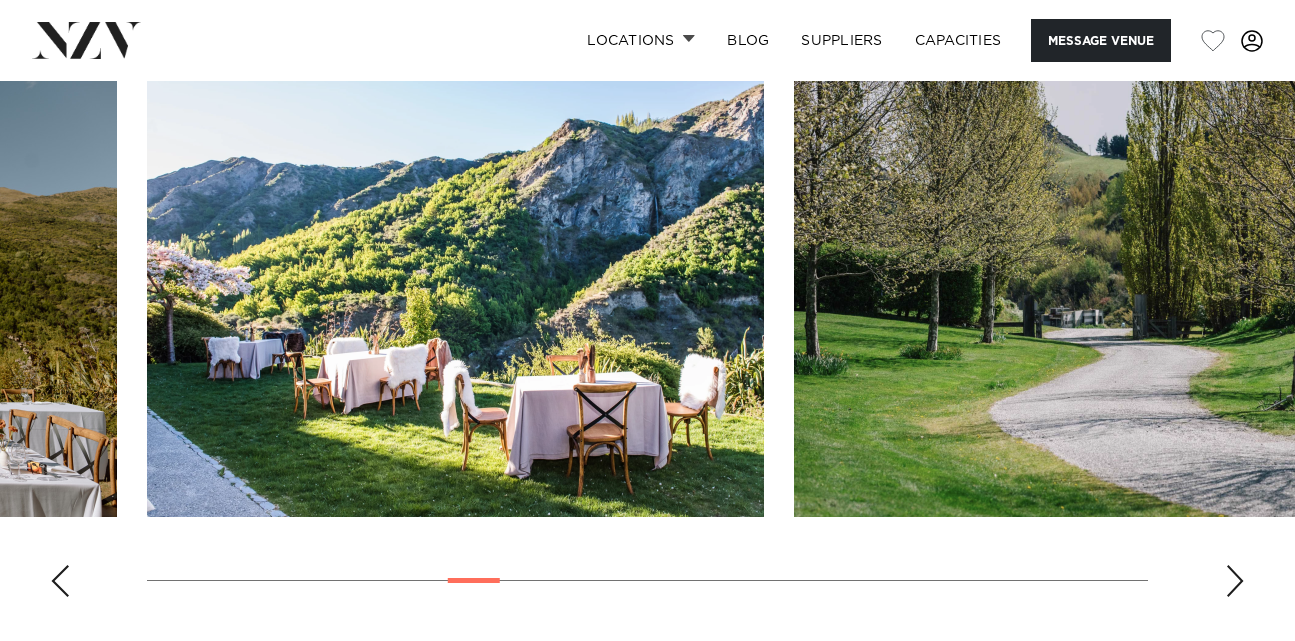 click at bounding box center [1235, 581] 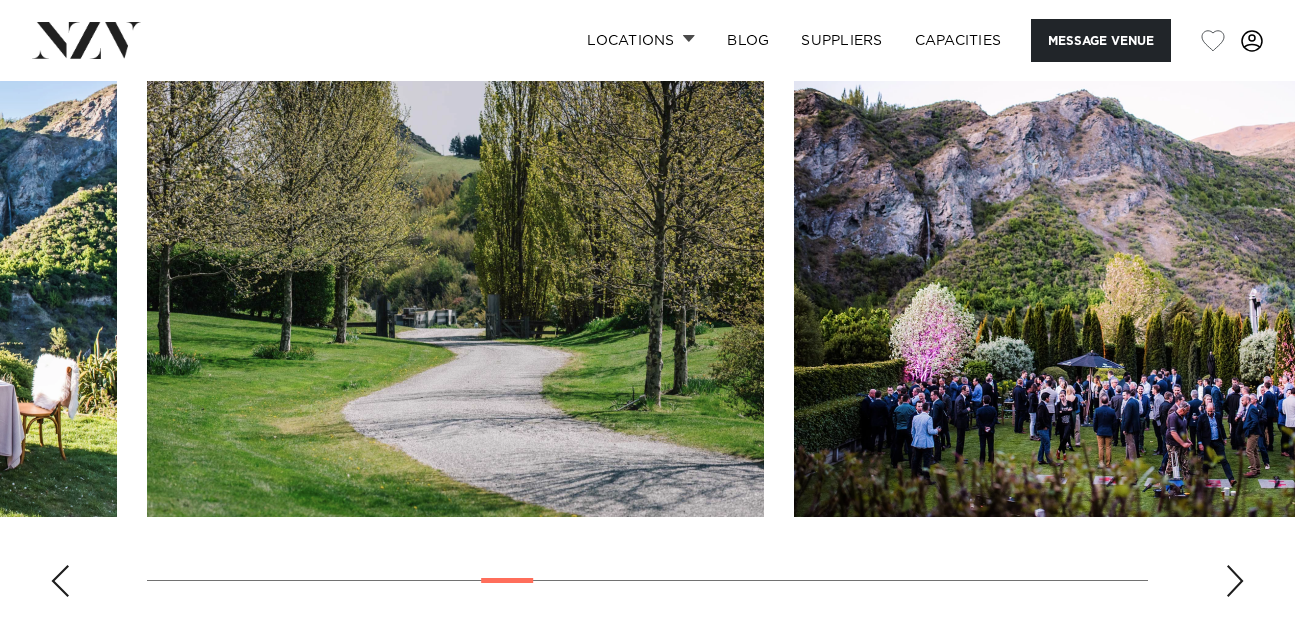 click at bounding box center [1235, 581] 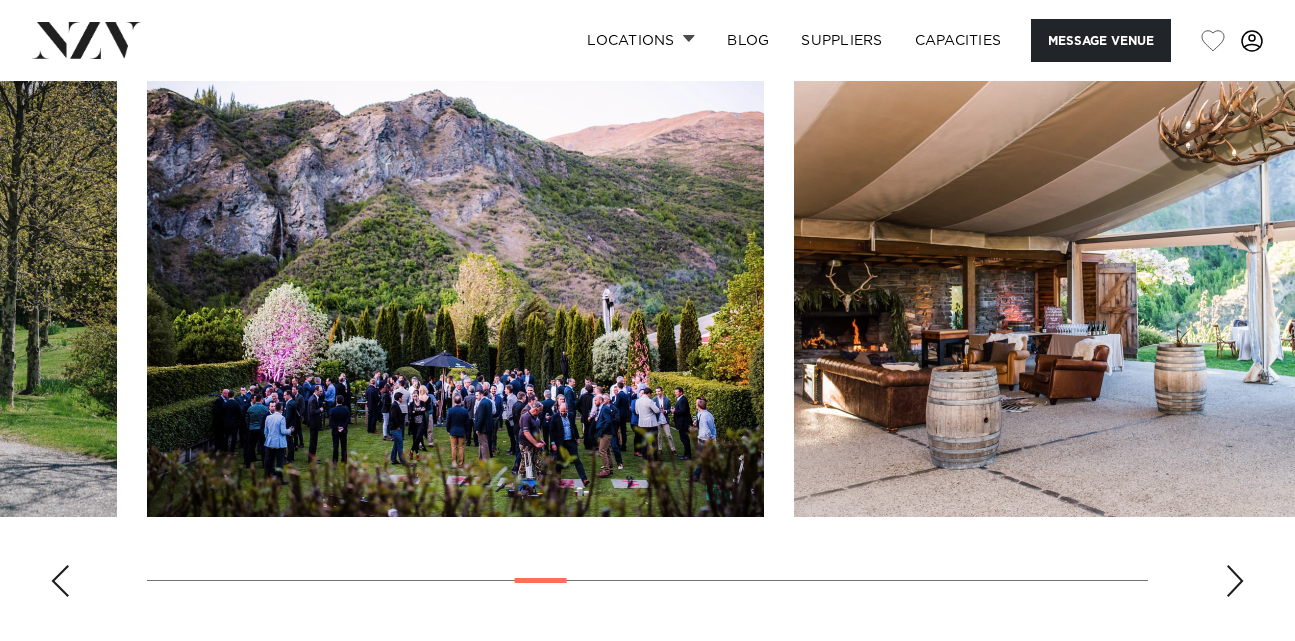 click at bounding box center (1235, 581) 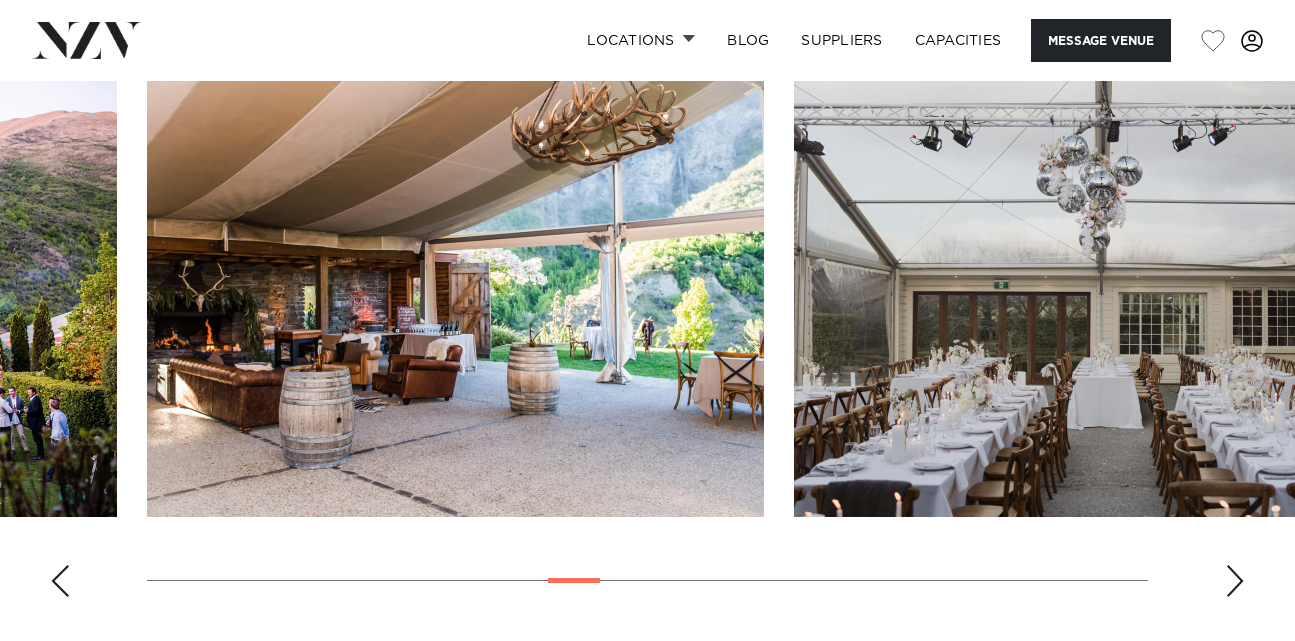 click at bounding box center [1235, 581] 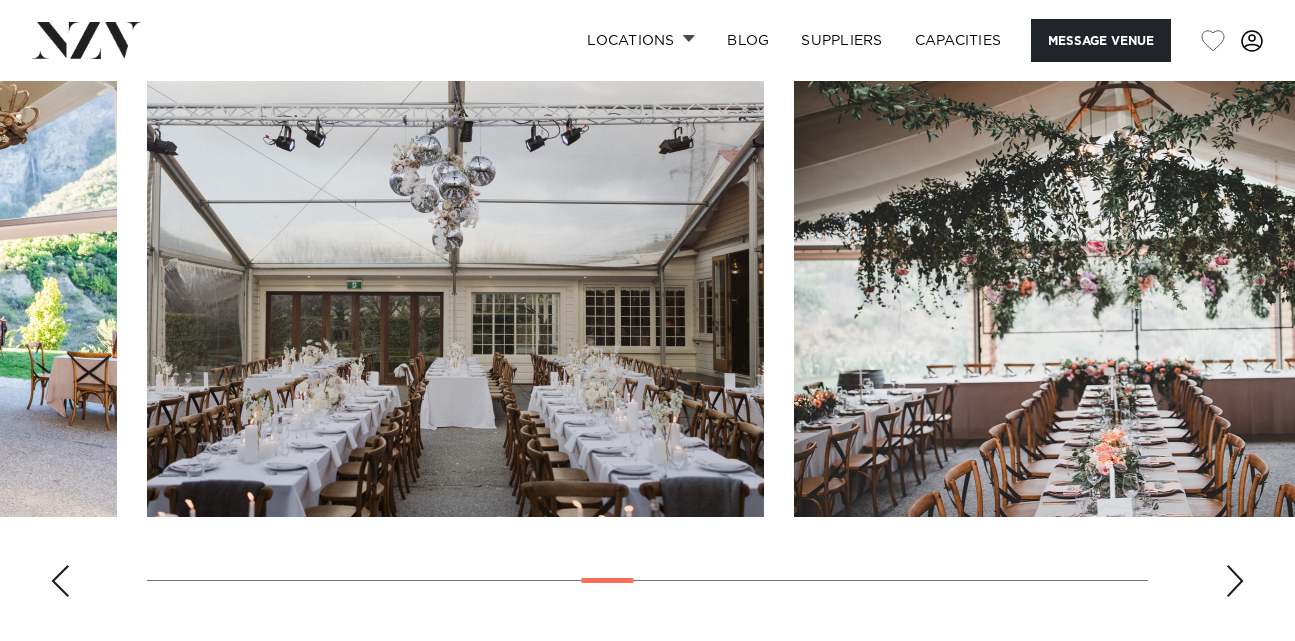 click at bounding box center (1235, 581) 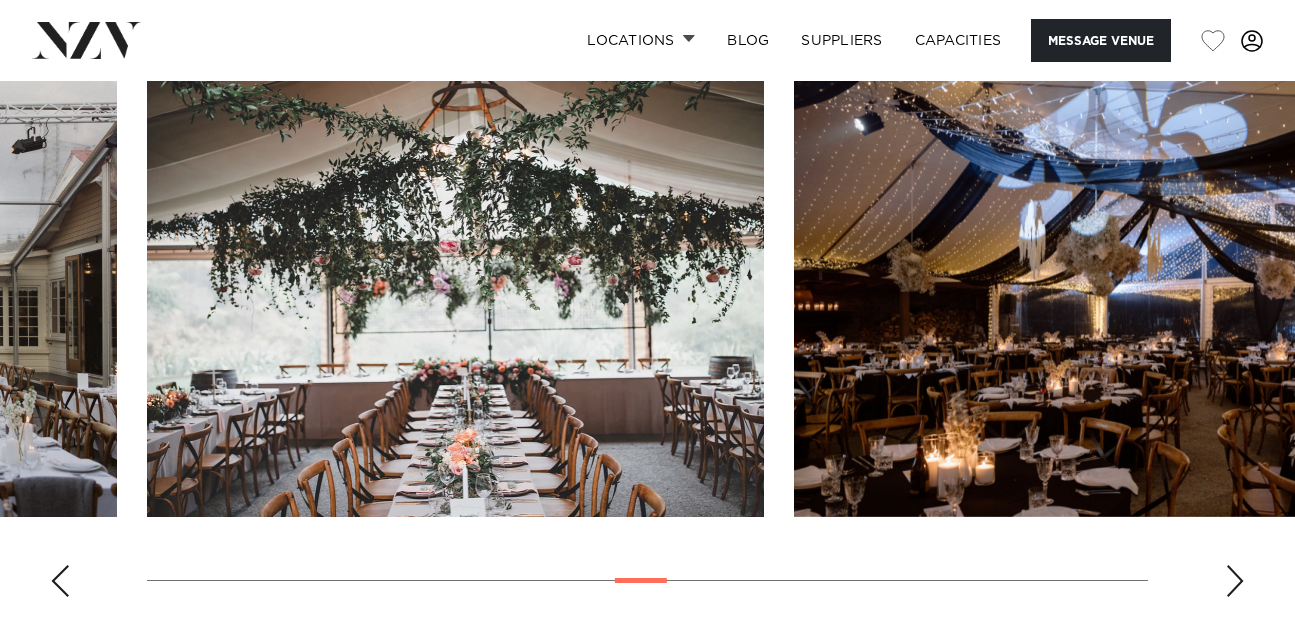 click at bounding box center (1235, 581) 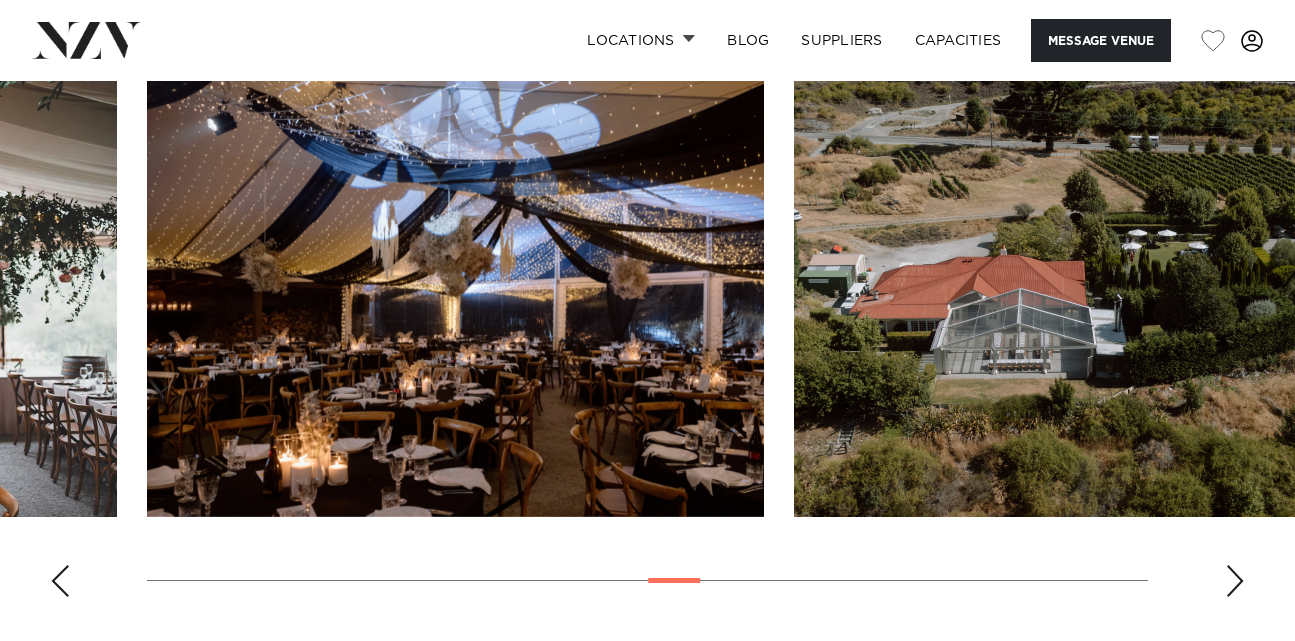 click at bounding box center (1235, 581) 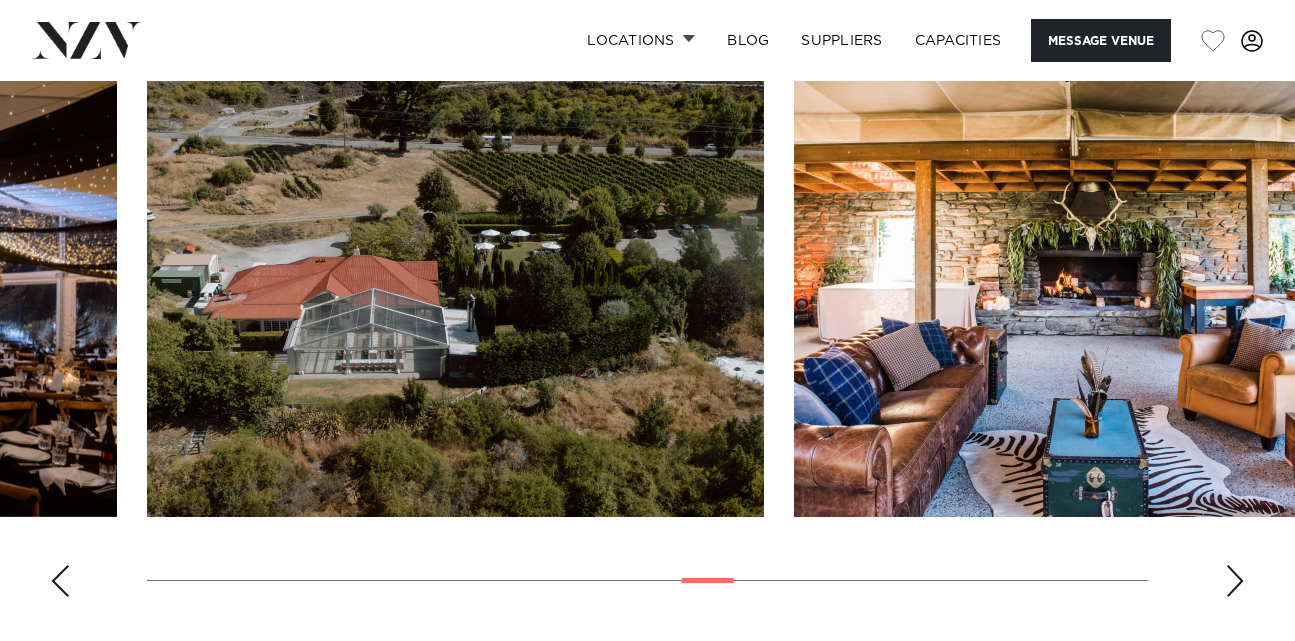 click at bounding box center [1235, 581] 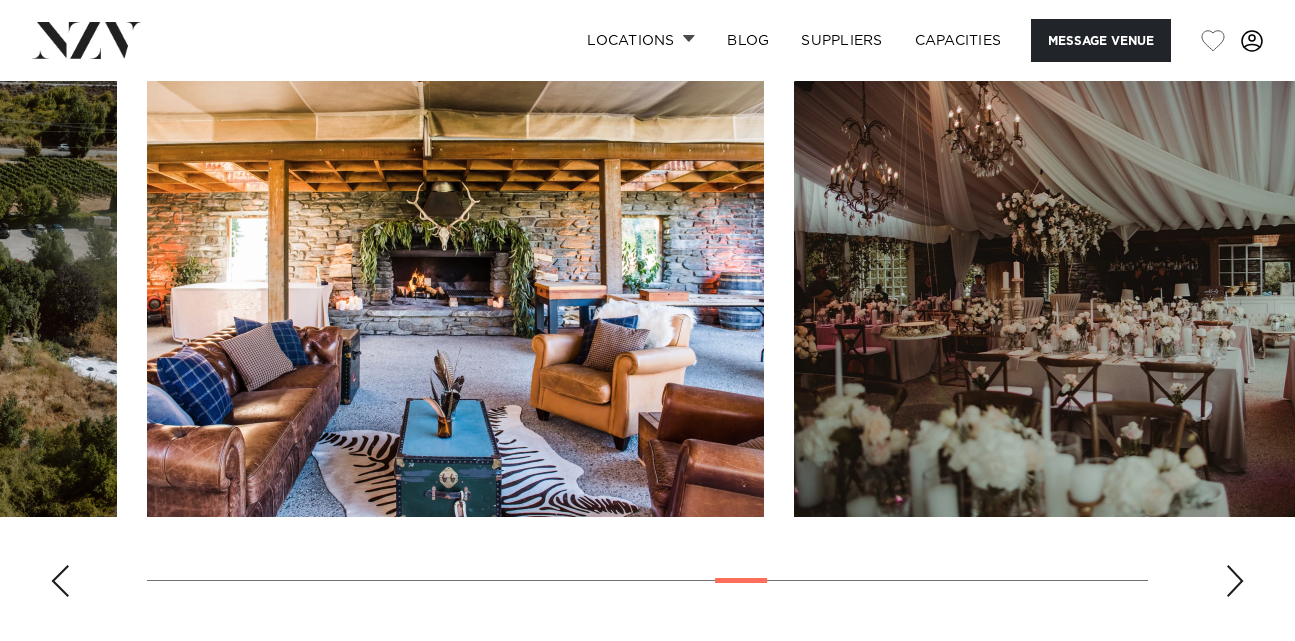 click at bounding box center (1235, 581) 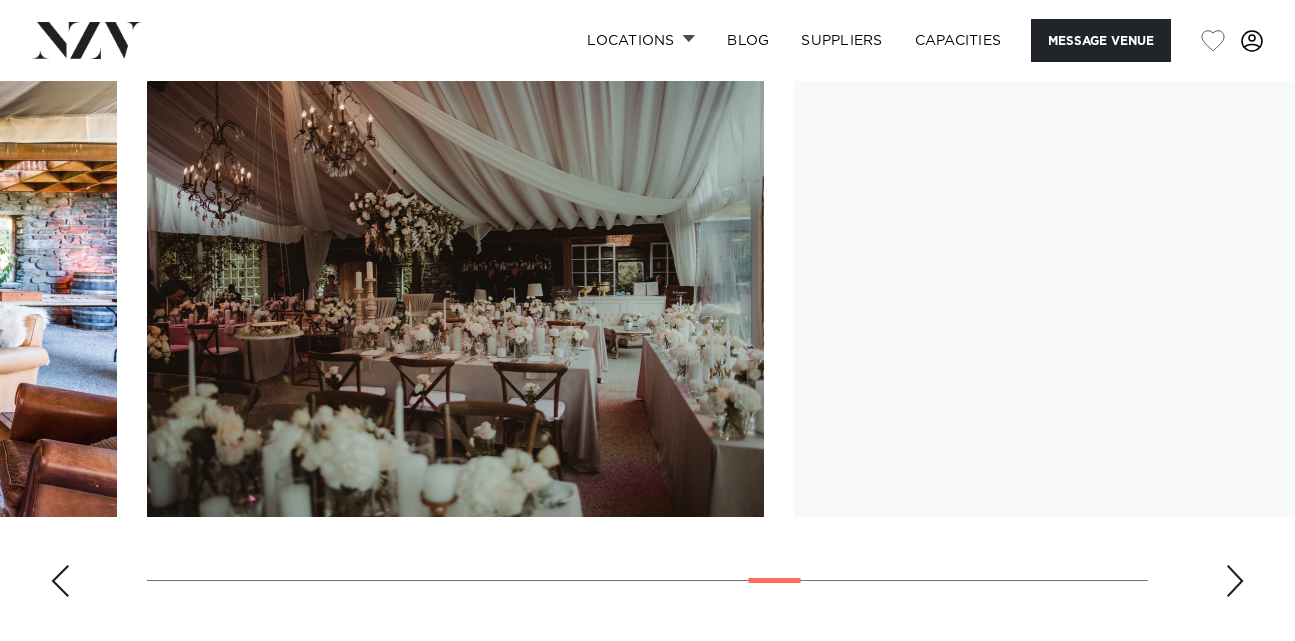 click at bounding box center [1235, 581] 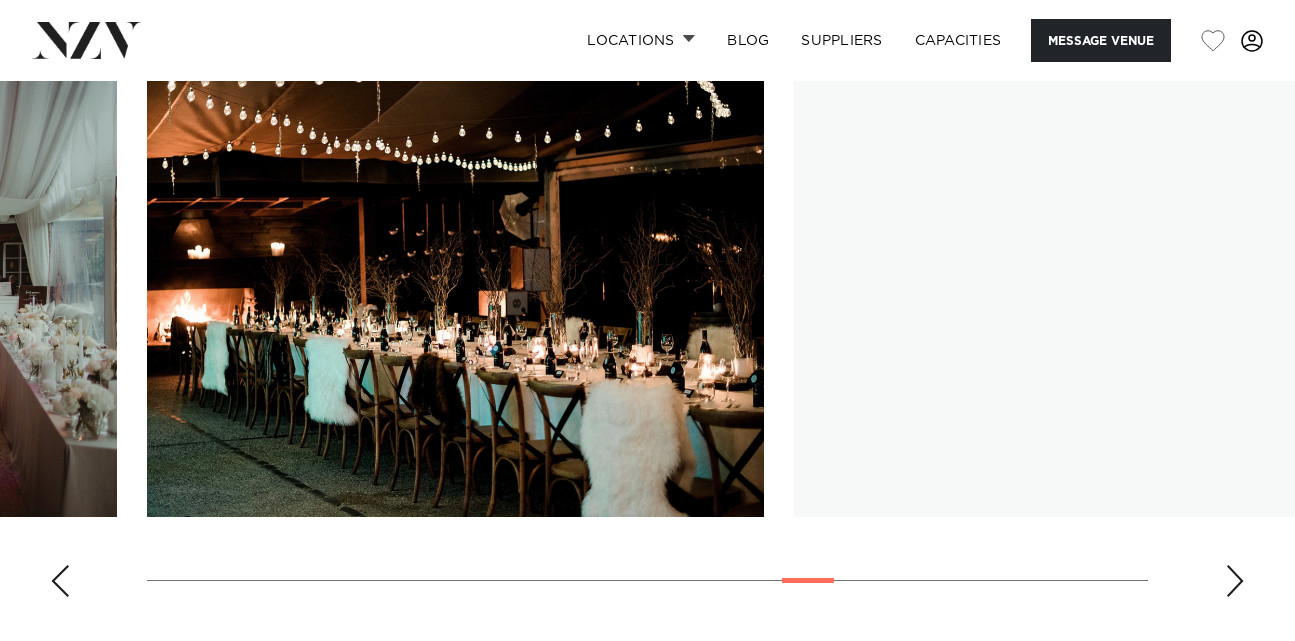 click at bounding box center (1235, 581) 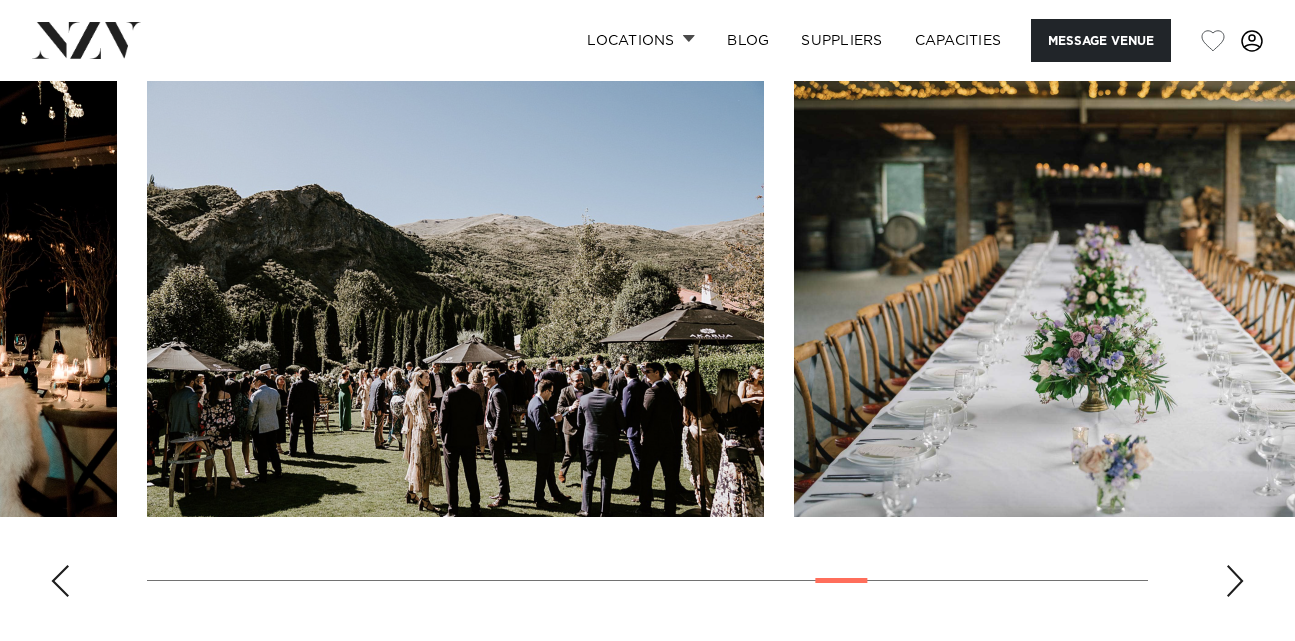 click at bounding box center [1235, 581] 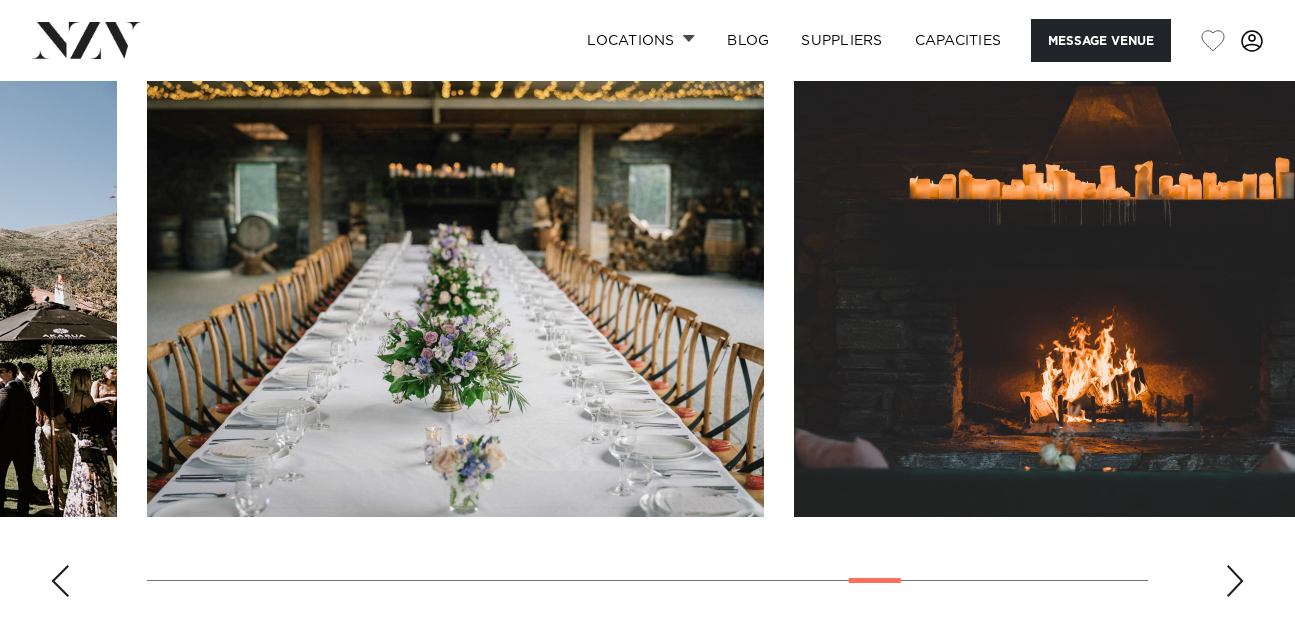 click at bounding box center (1235, 581) 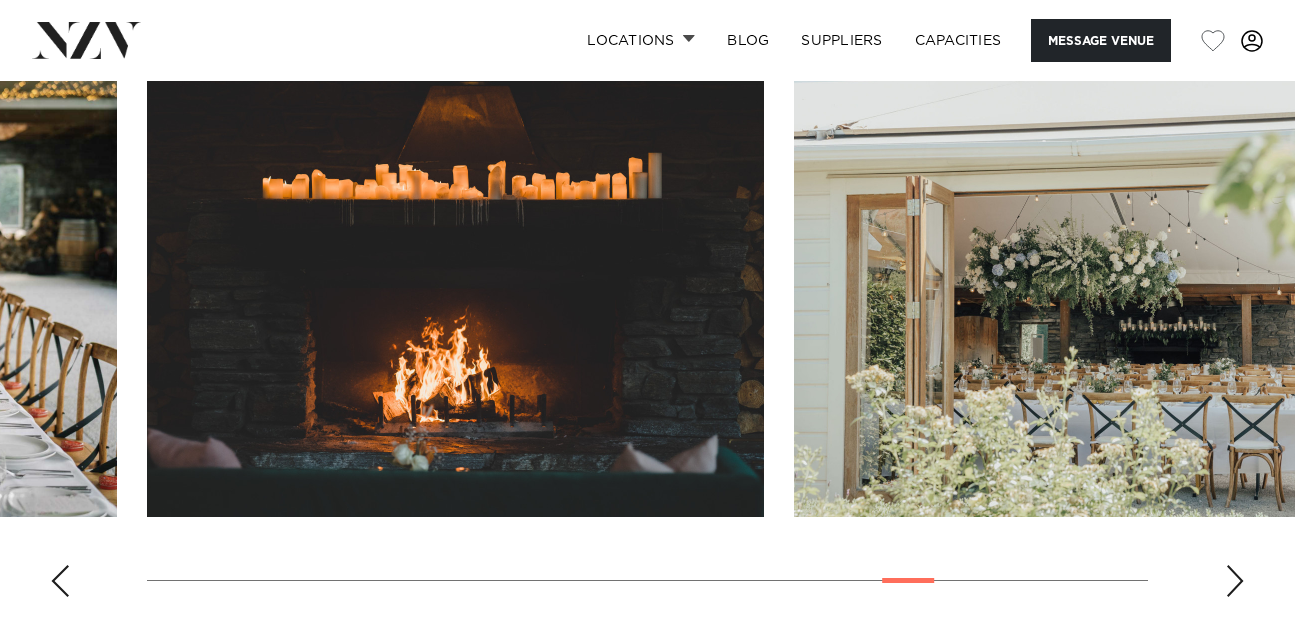 click at bounding box center (1235, 581) 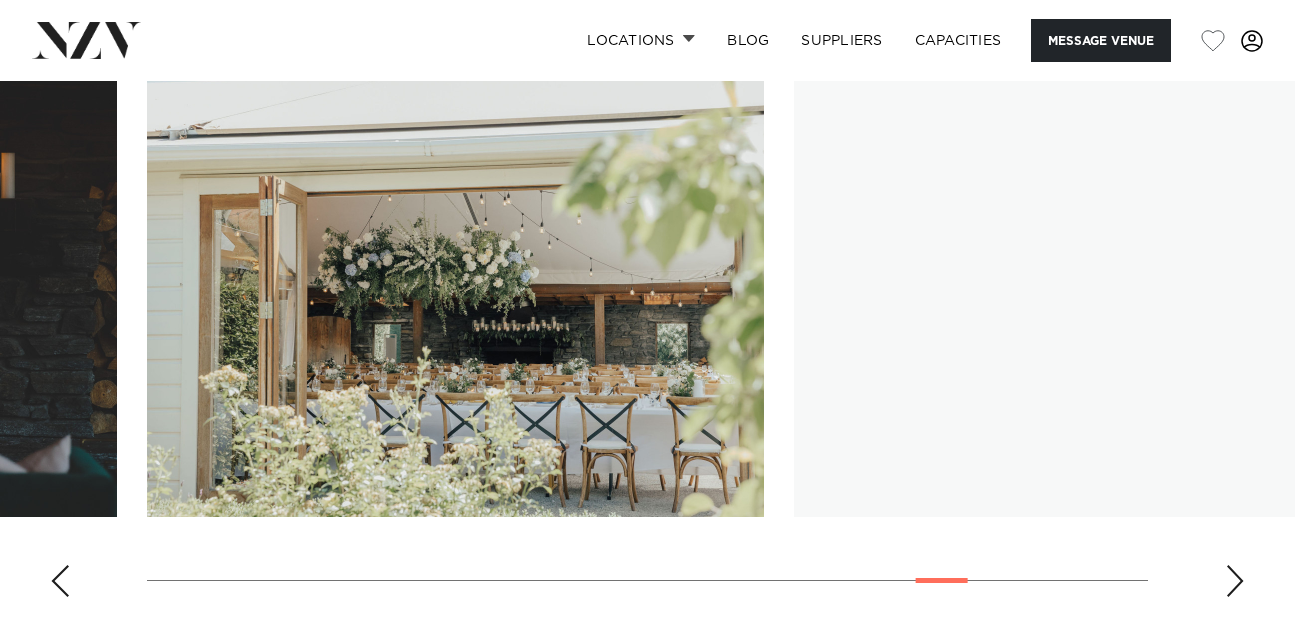 click at bounding box center (1235, 581) 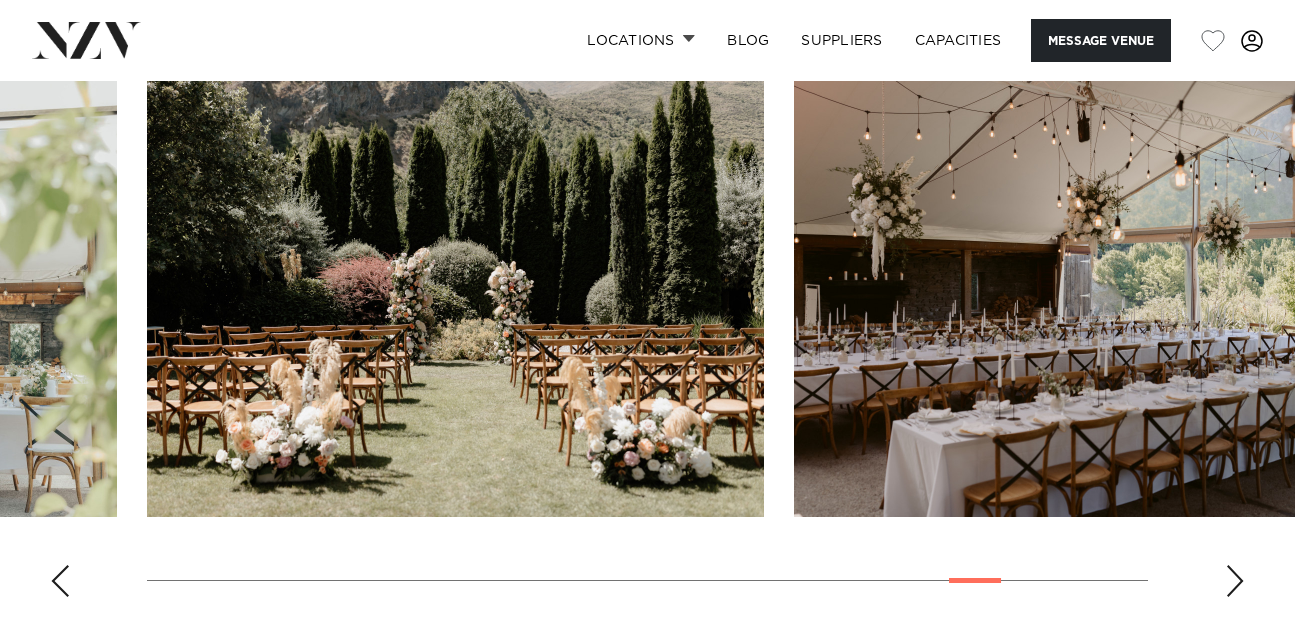 click at bounding box center (1235, 581) 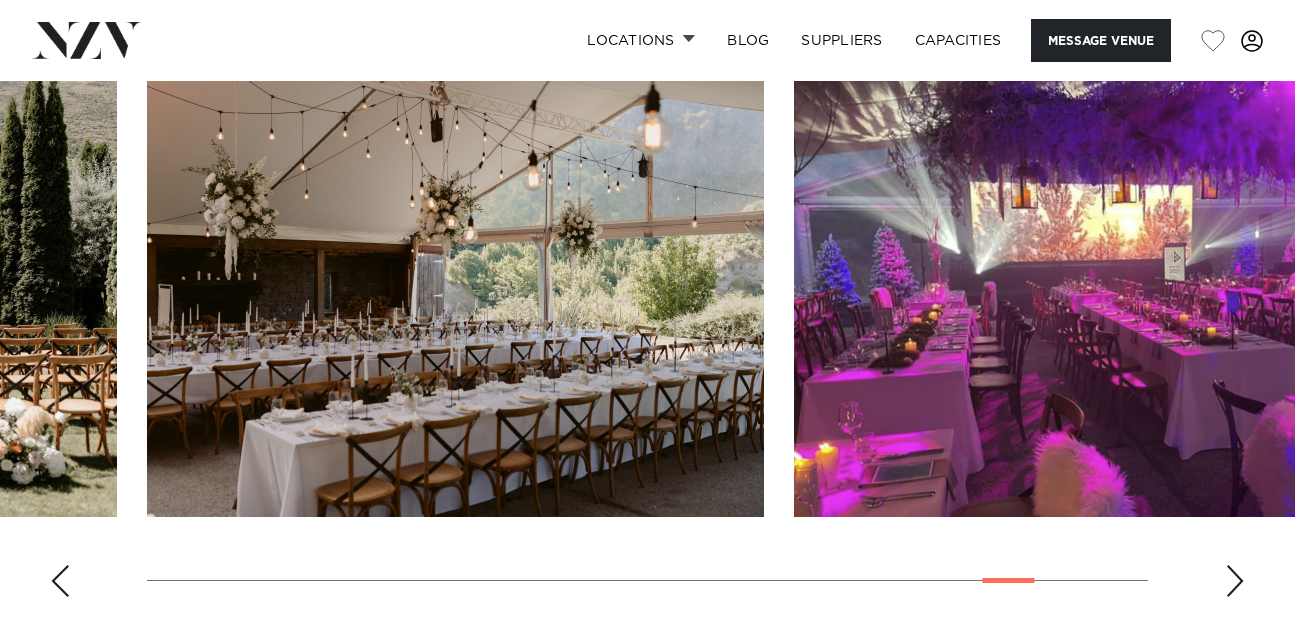 click at bounding box center [1235, 581] 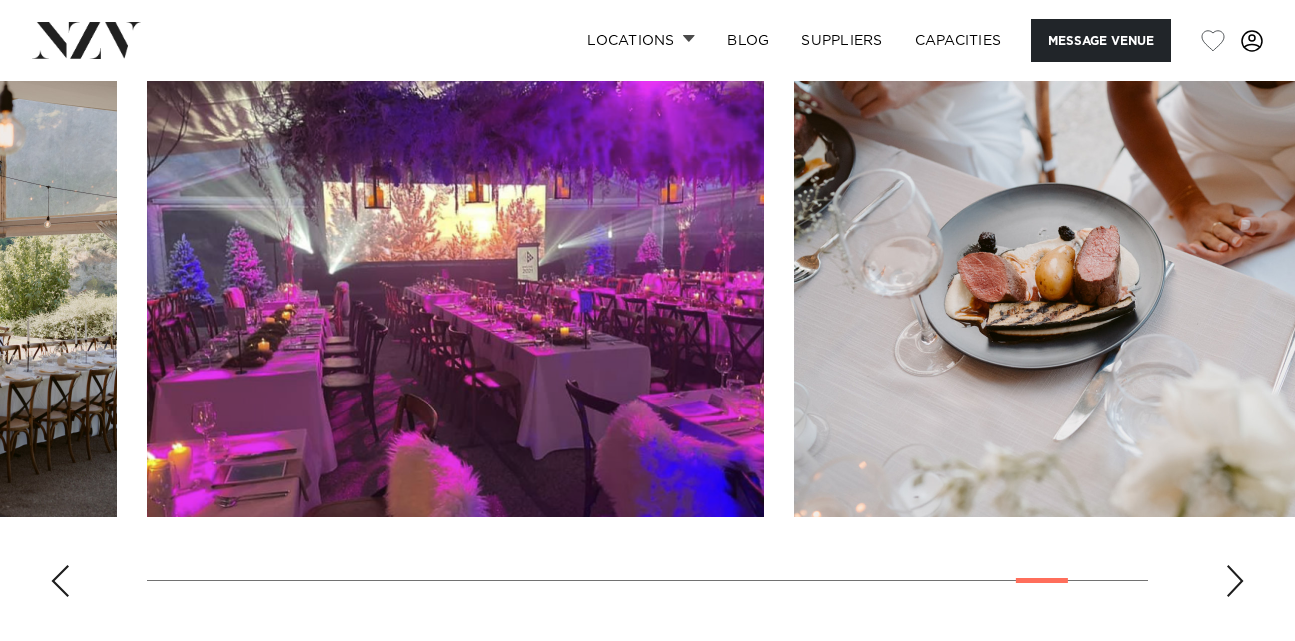 click at bounding box center [1235, 581] 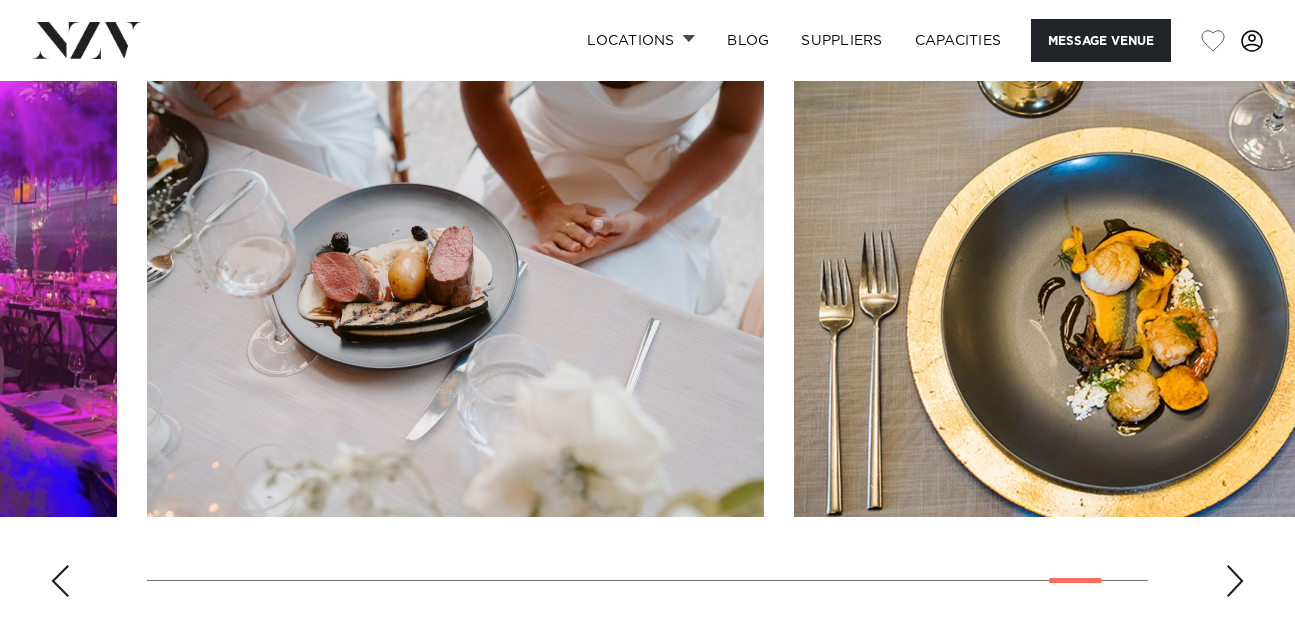 click at bounding box center (1235, 581) 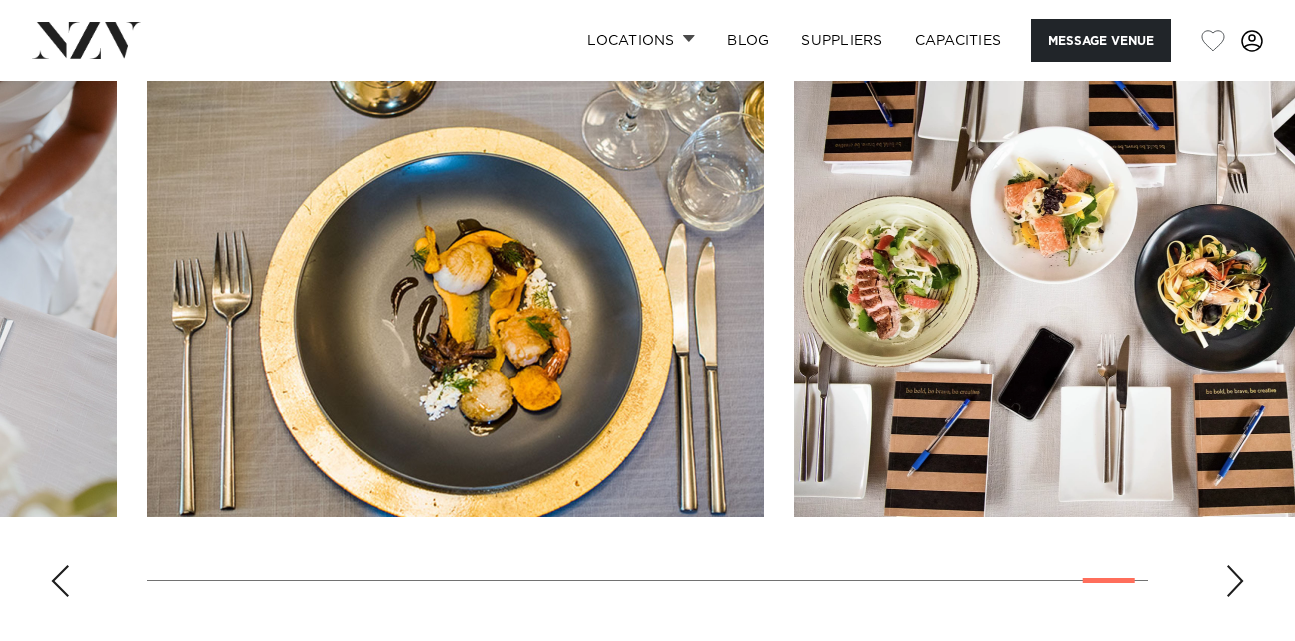 click at bounding box center [1235, 581] 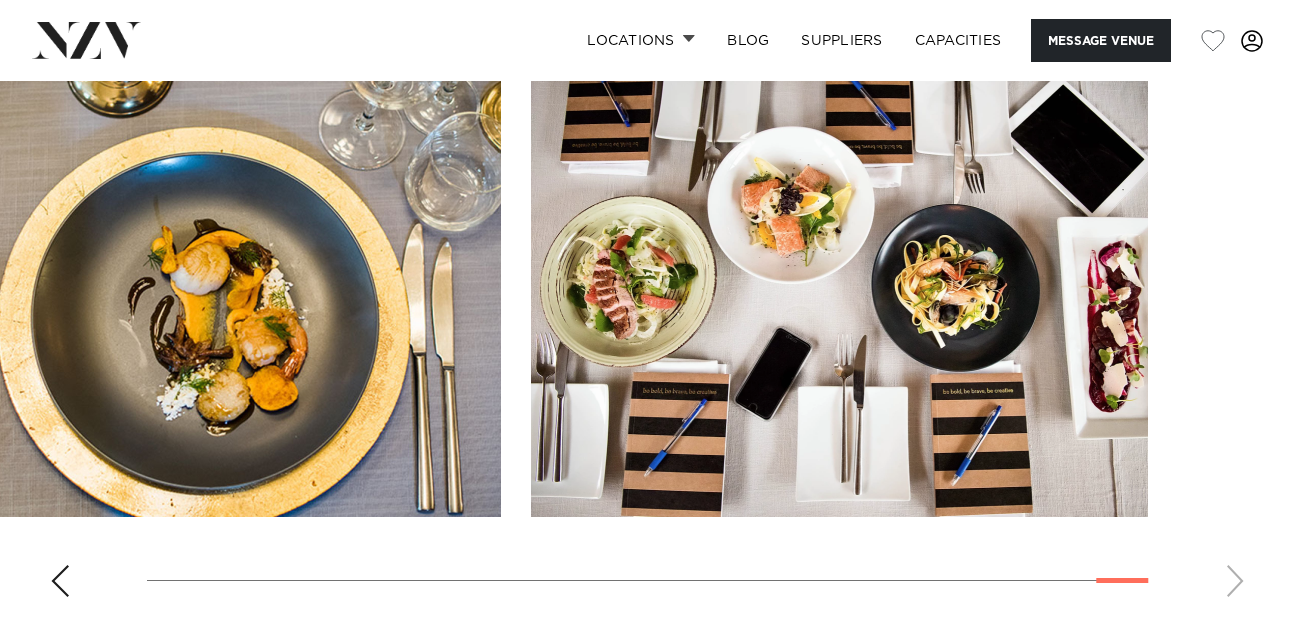 click at bounding box center [647, 338] 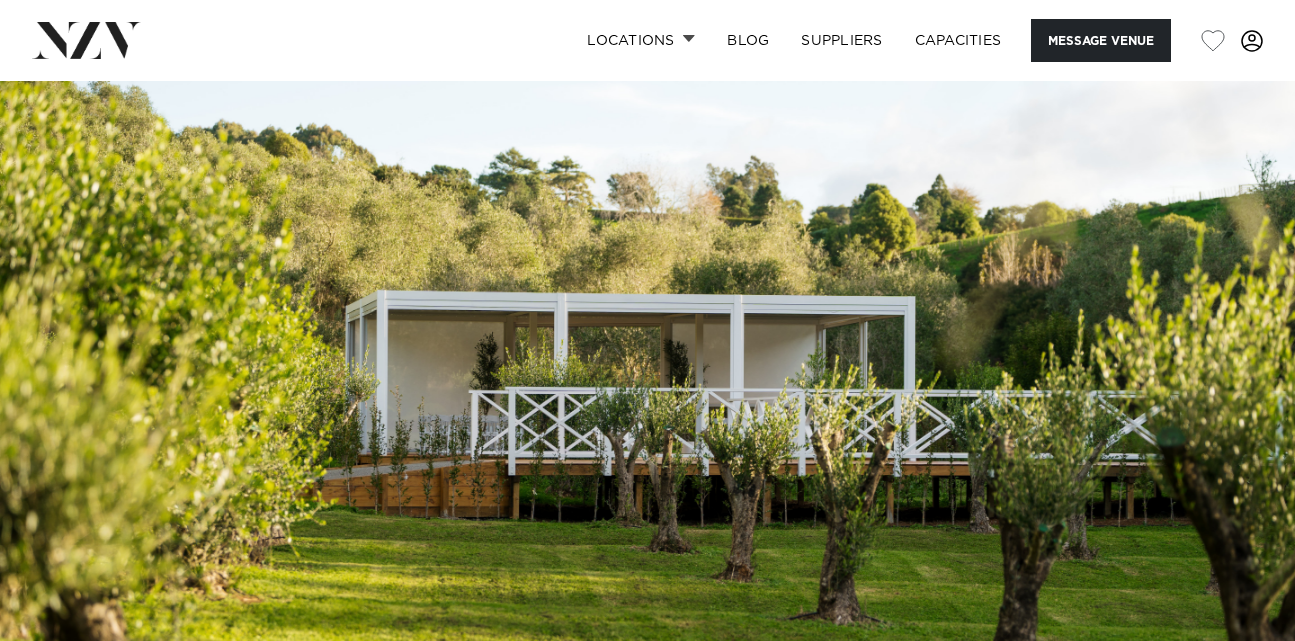 scroll, scrollTop: 0, scrollLeft: 0, axis: both 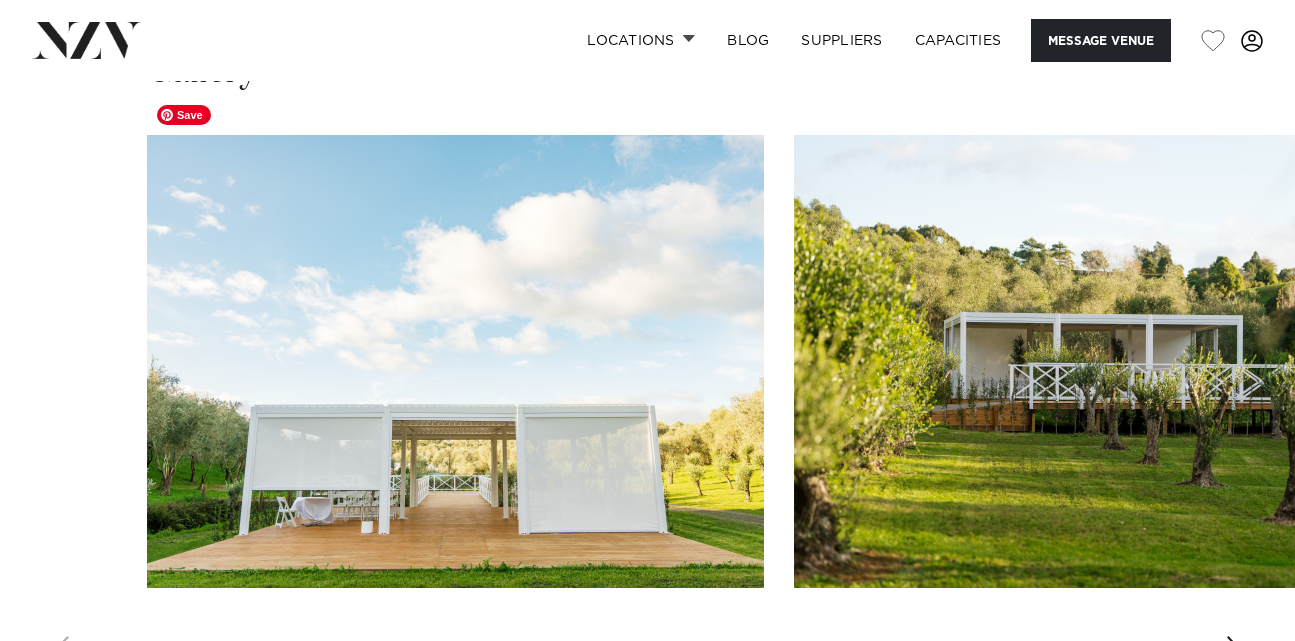 click at bounding box center [455, 361] 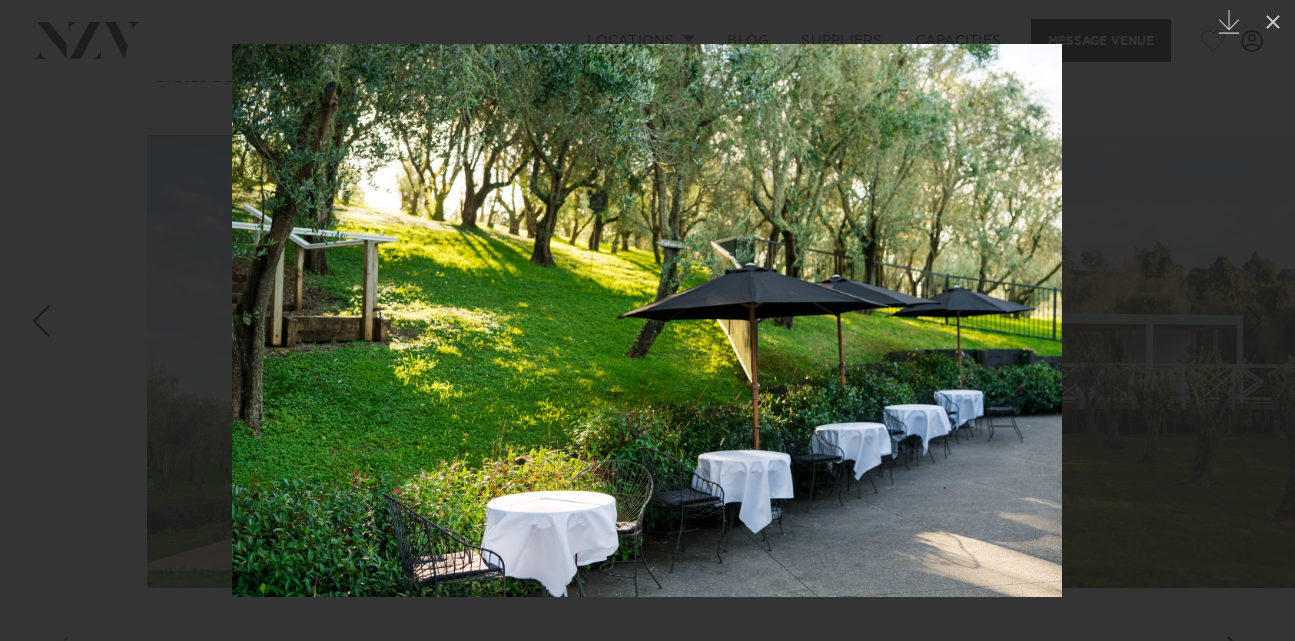 click at bounding box center [647, 320] 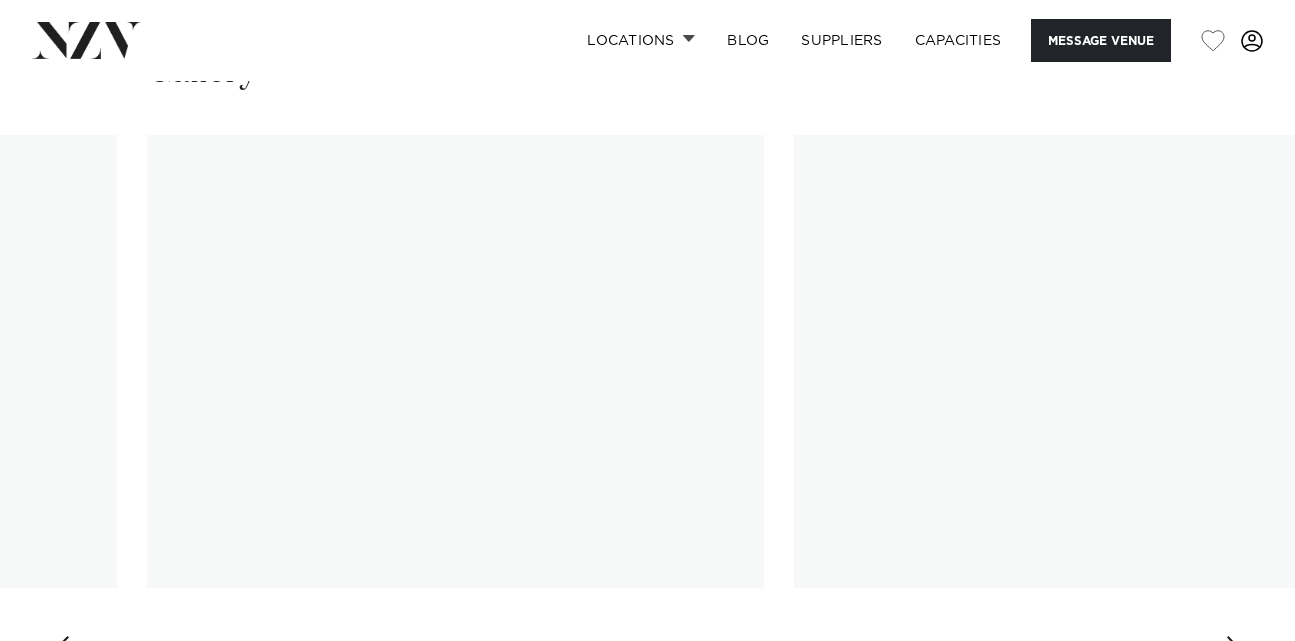 scroll, scrollTop: 0, scrollLeft: 0, axis: both 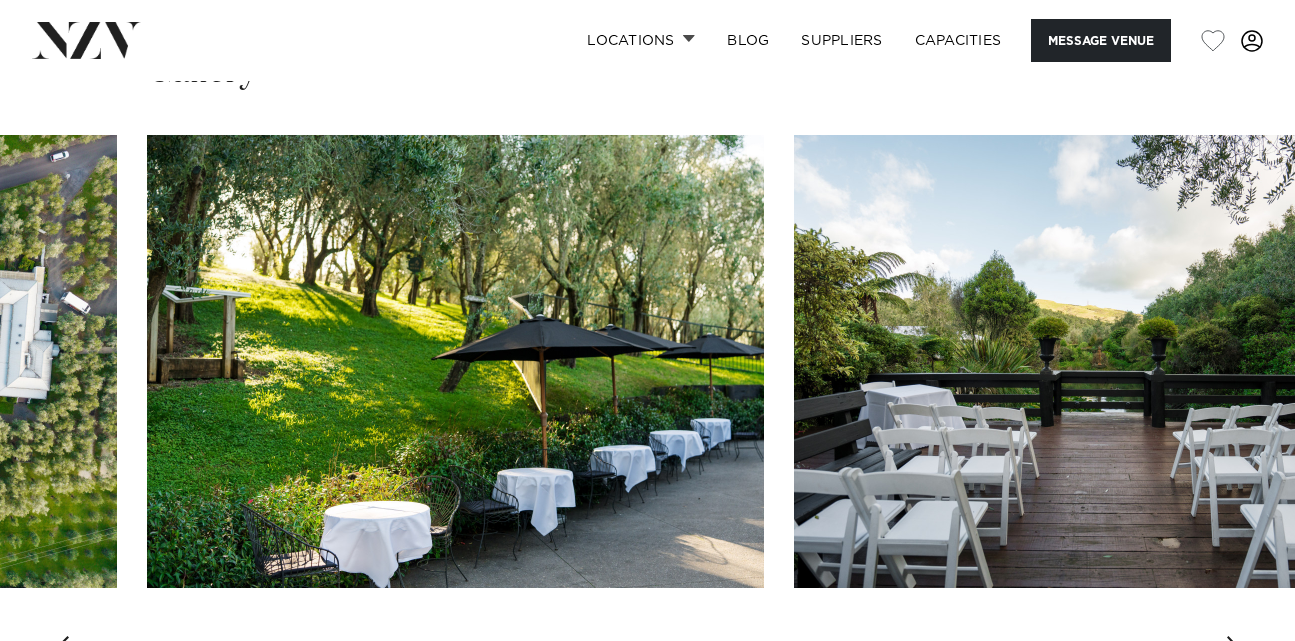 click at bounding box center [1235, 652] 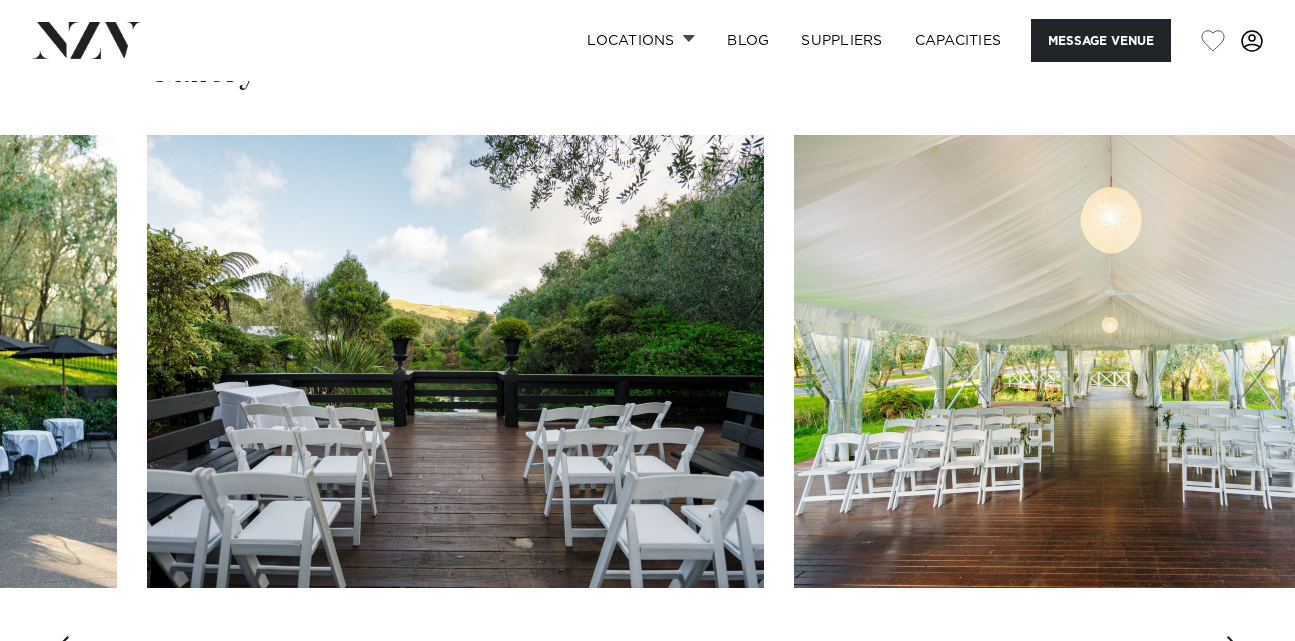 click at bounding box center [1235, 652] 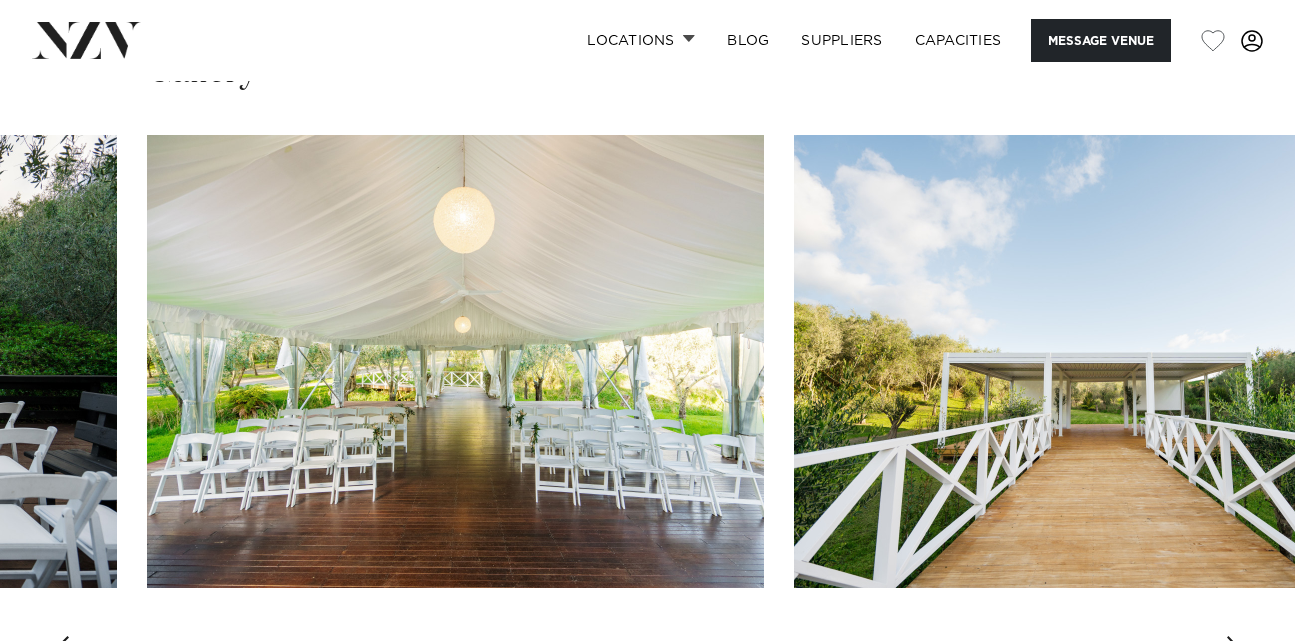 click at bounding box center (1235, 652) 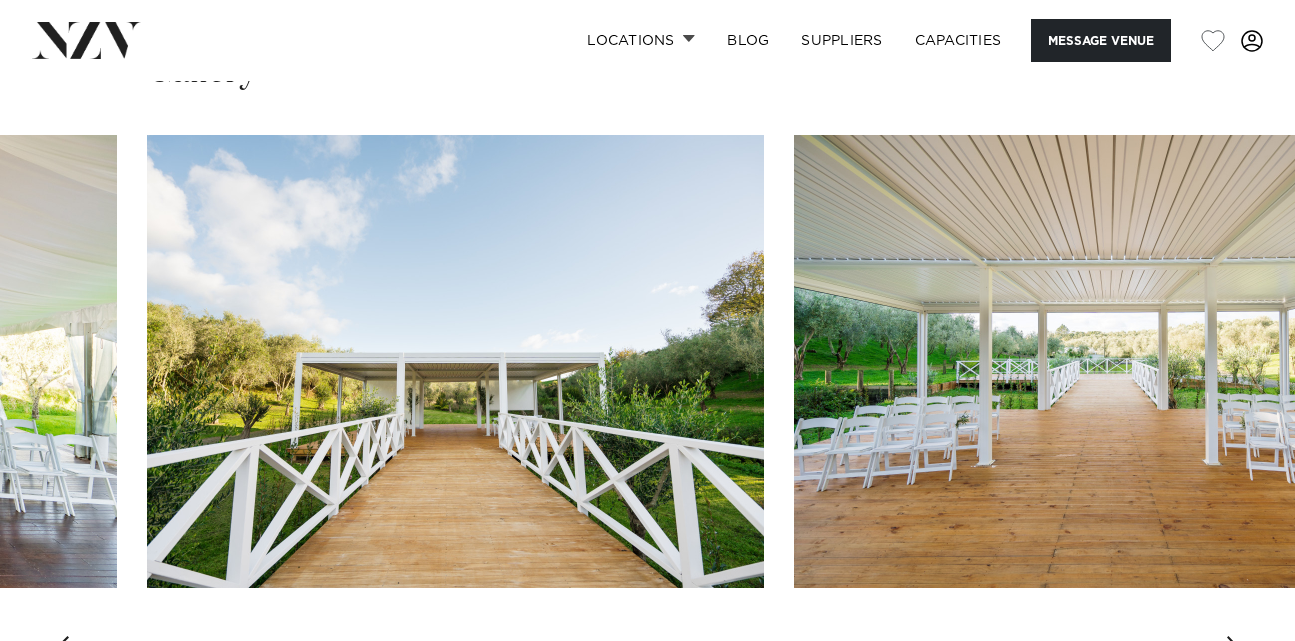 click at bounding box center [1235, 652] 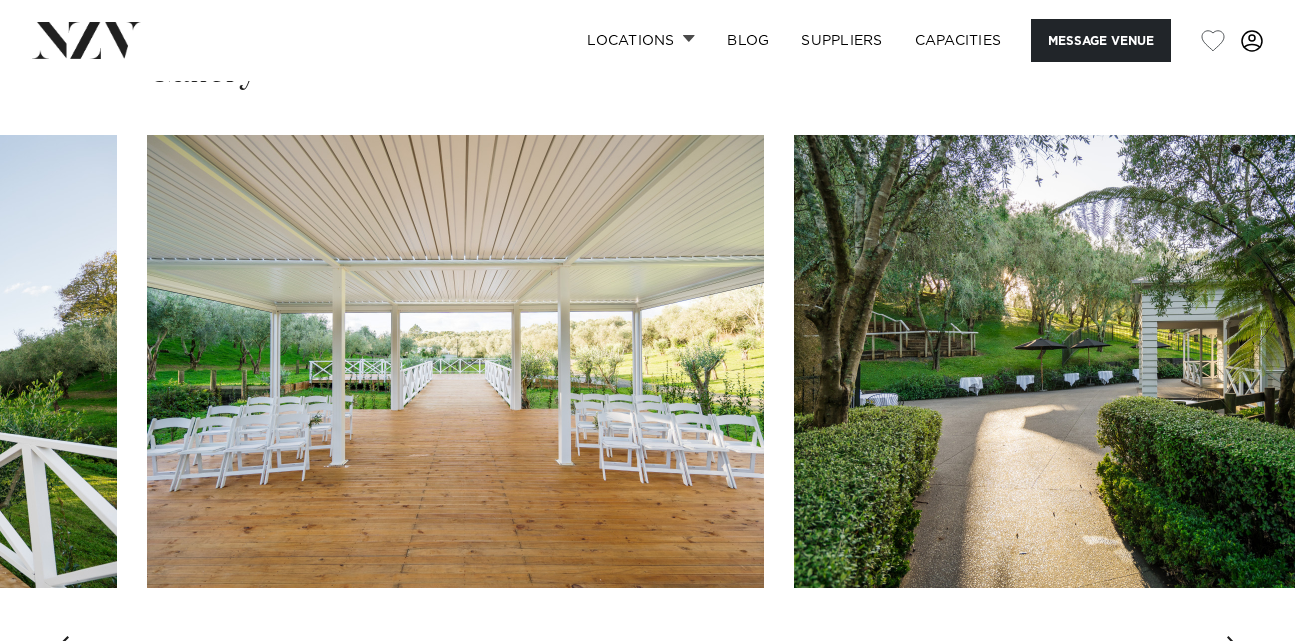 click at bounding box center [1235, 652] 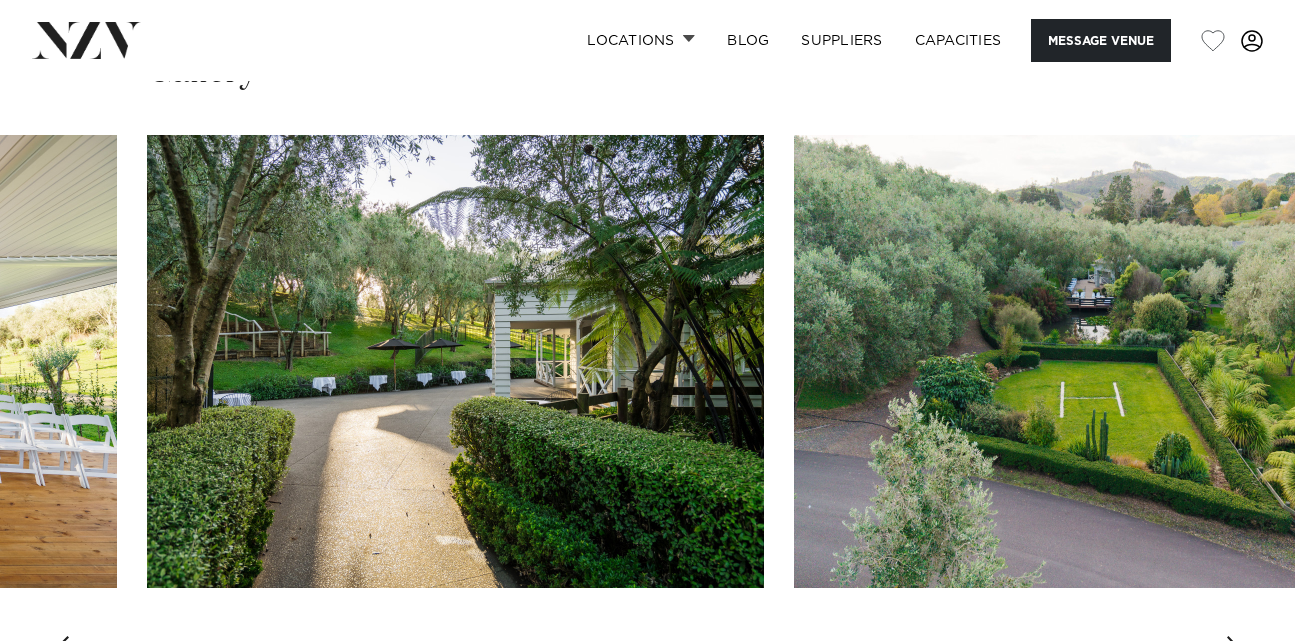 click at bounding box center [1235, 652] 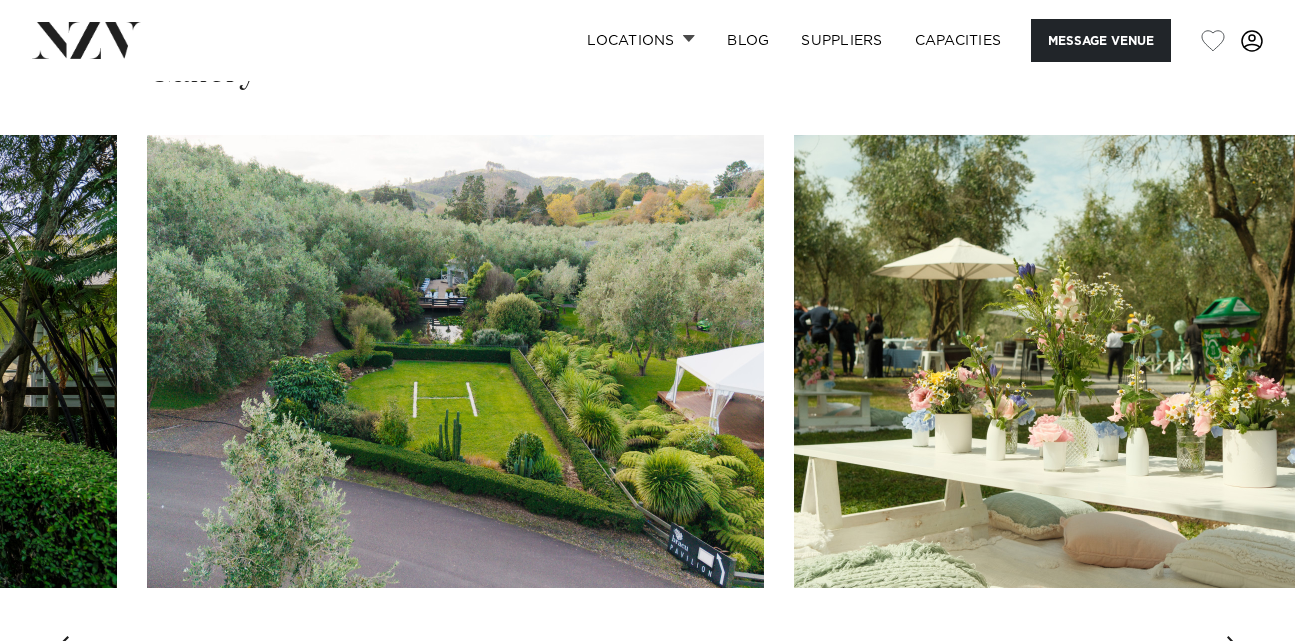 click at bounding box center (1235, 652) 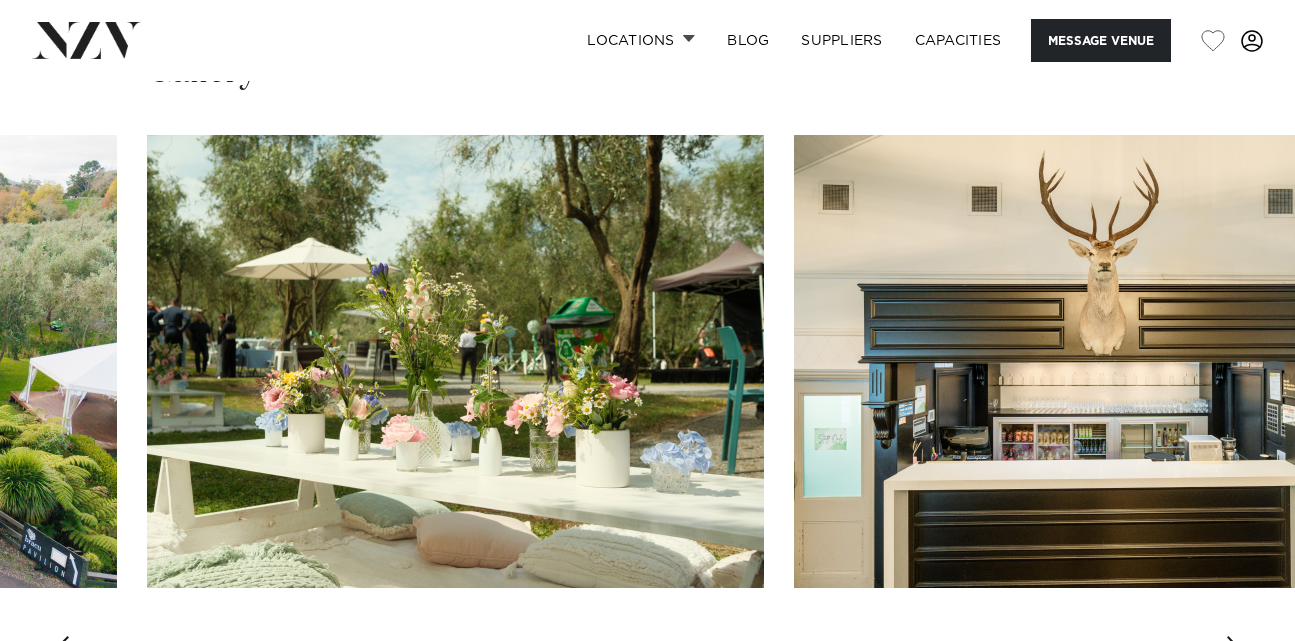 click at bounding box center [1235, 652] 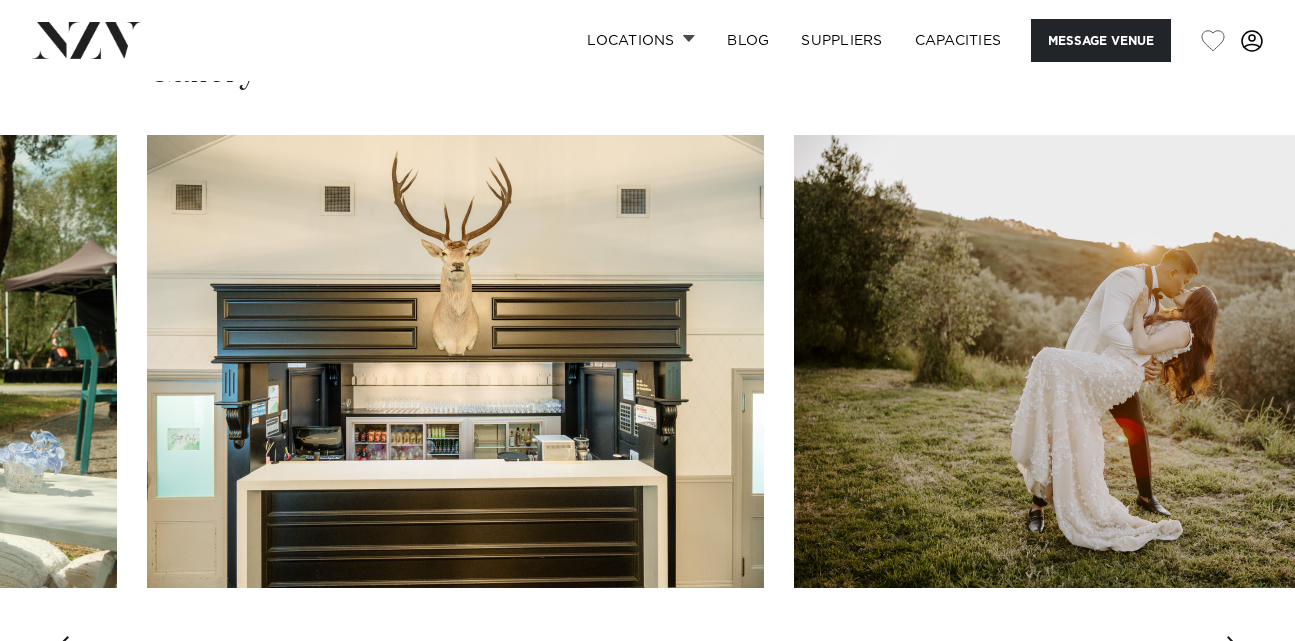 click at bounding box center (1235, 652) 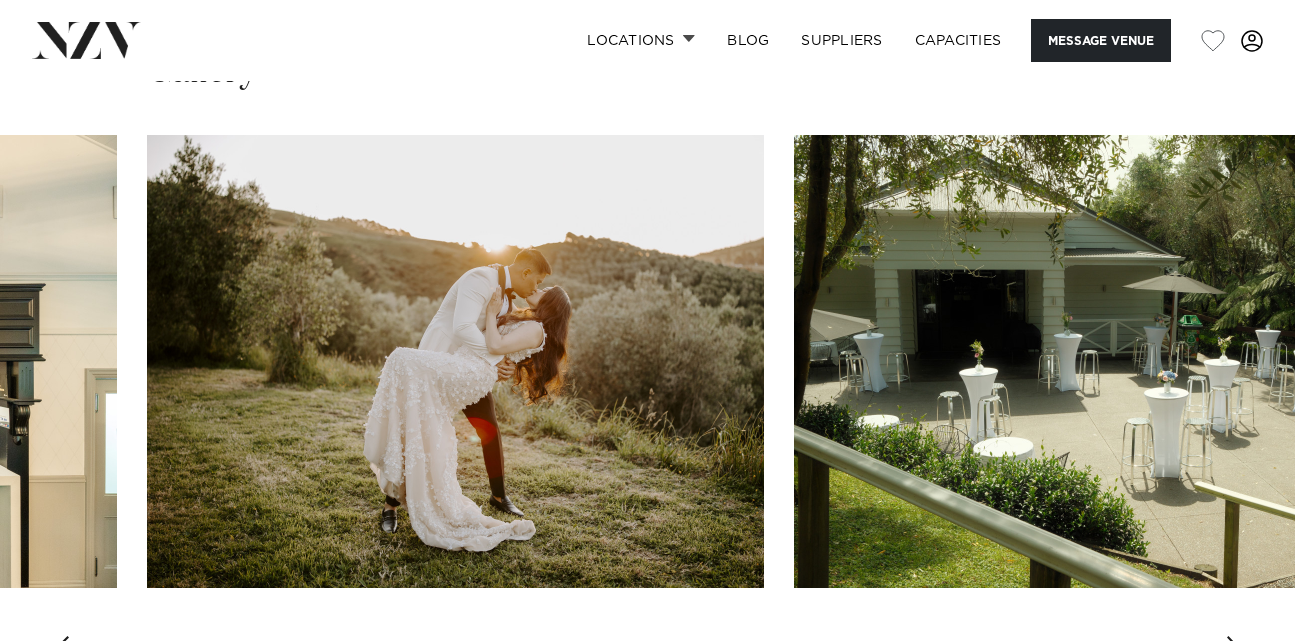 click at bounding box center (1235, 652) 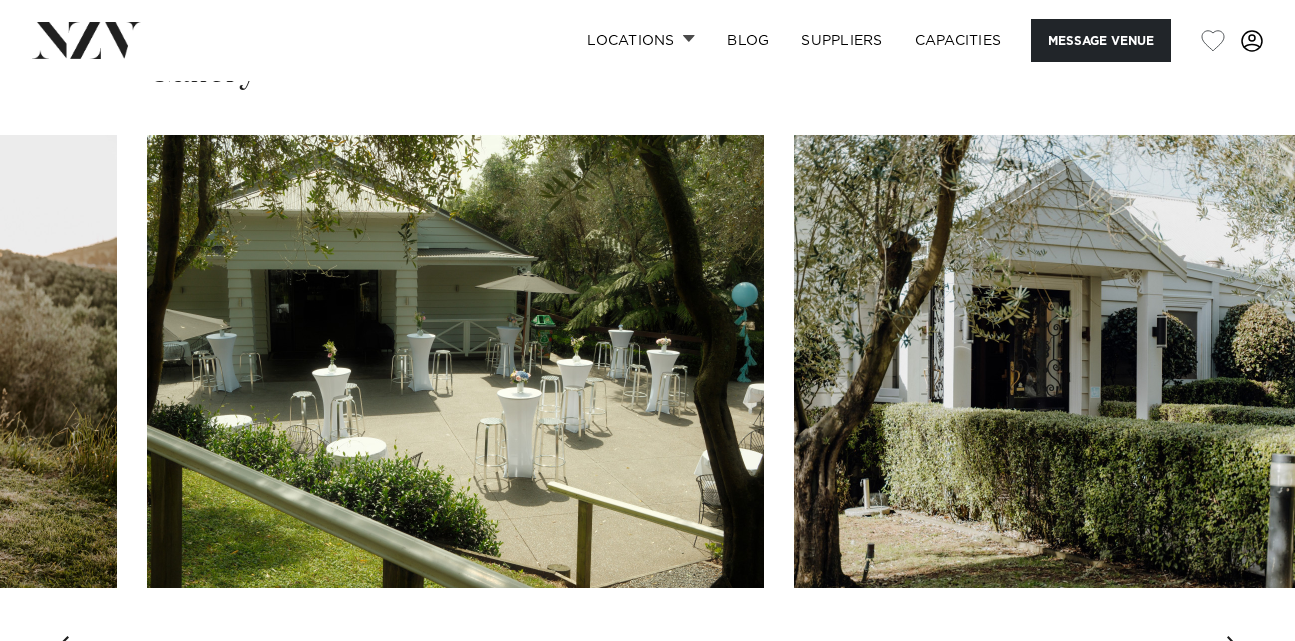 click at bounding box center [1235, 652] 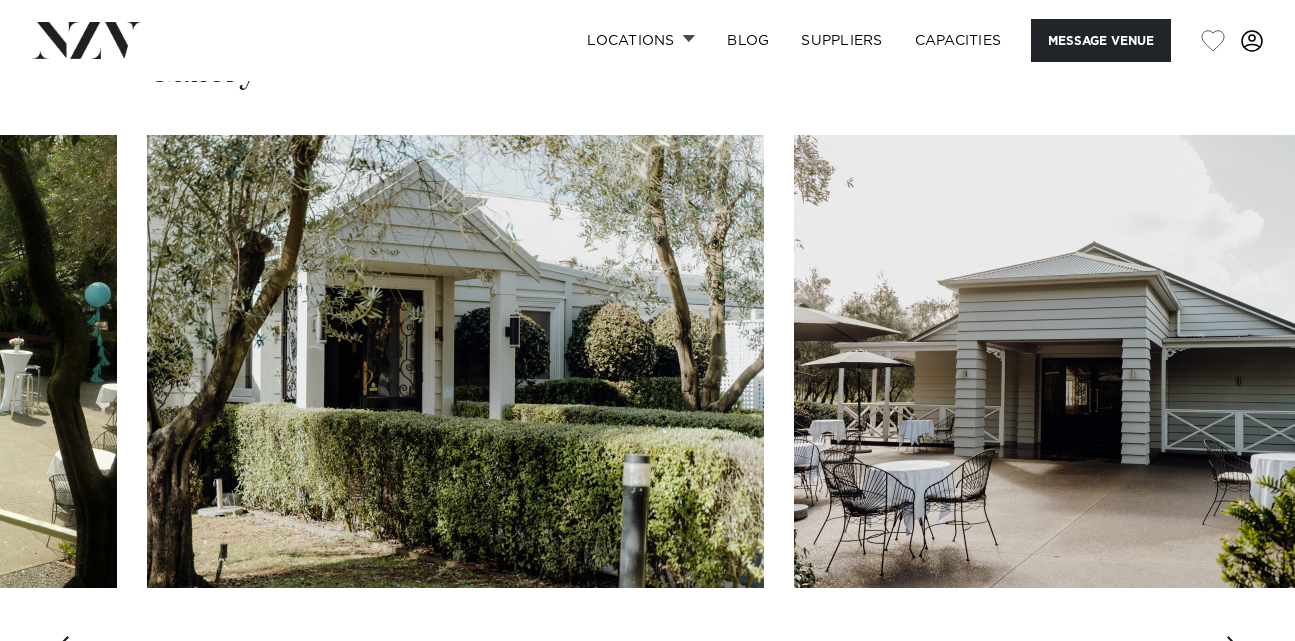 click at bounding box center [1235, 652] 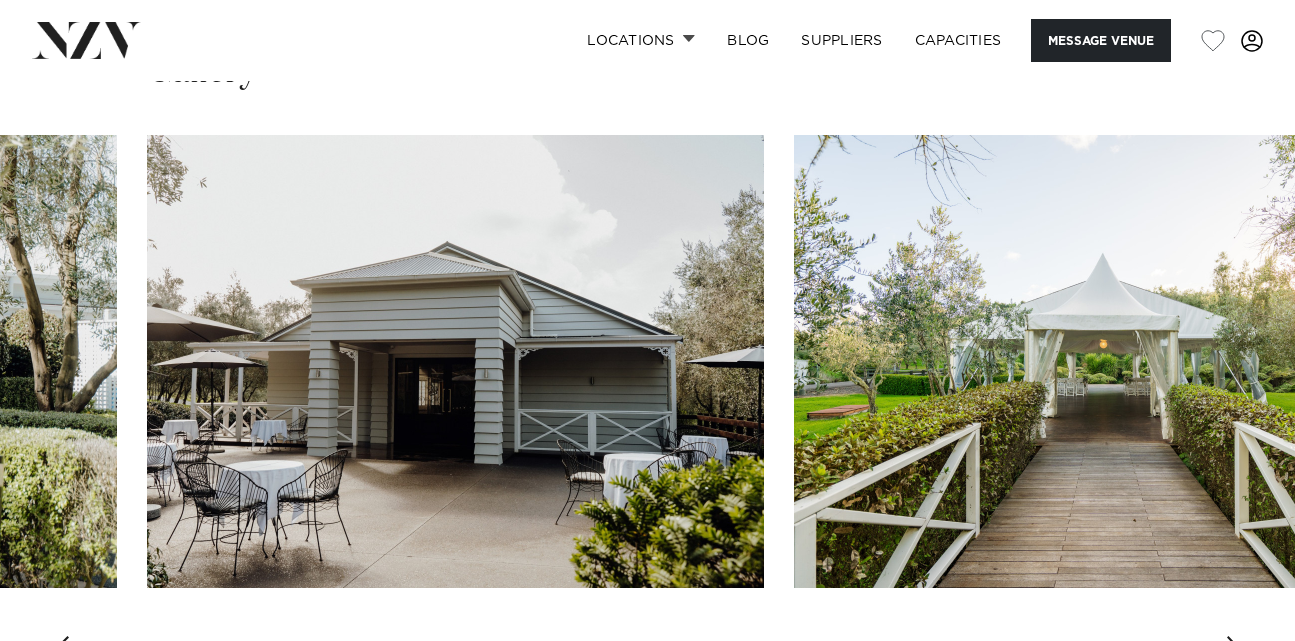 click at bounding box center [1235, 652] 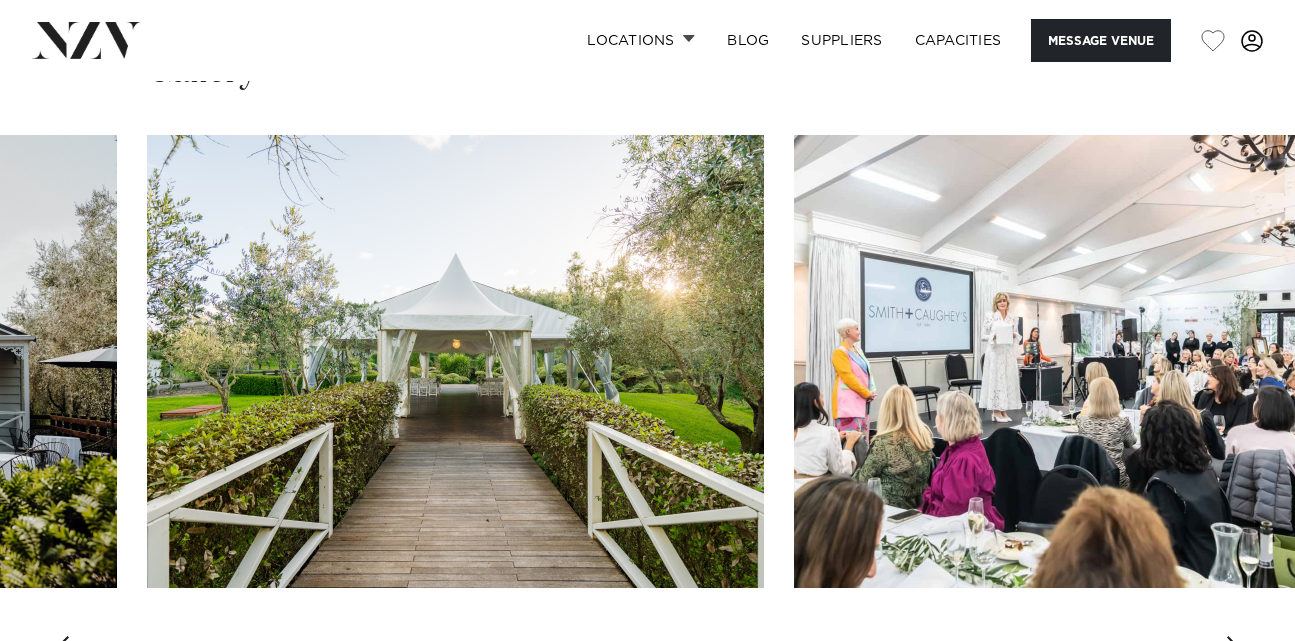 click at bounding box center (1235, 652) 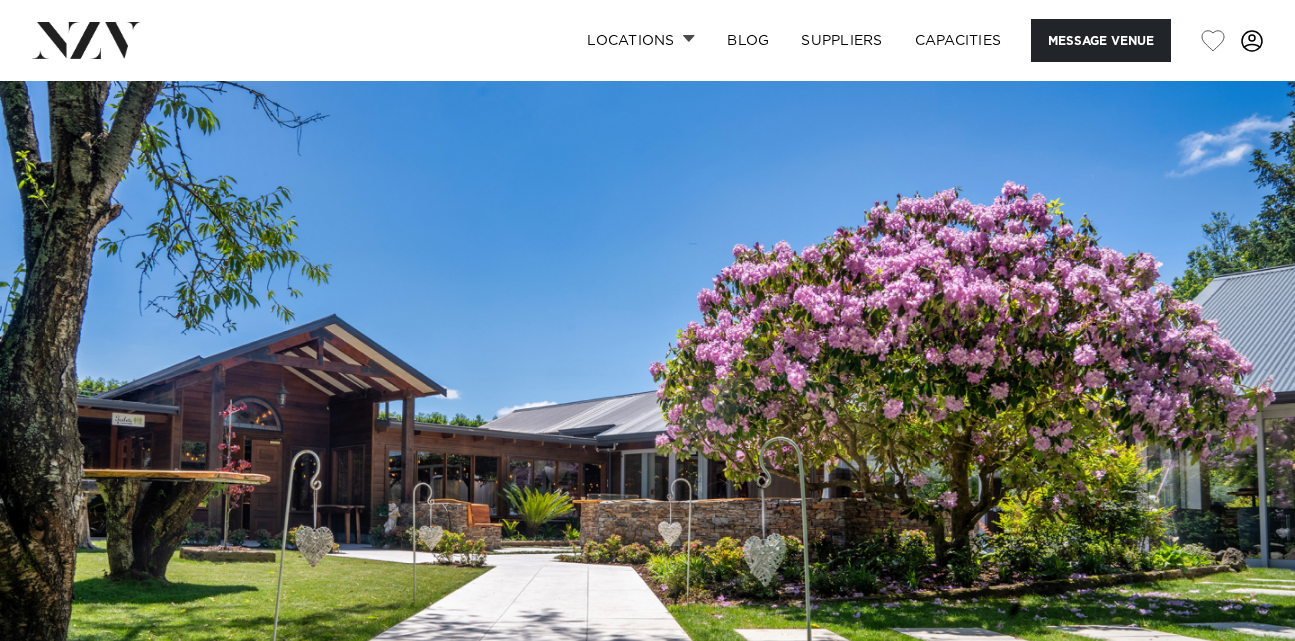scroll, scrollTop: 0, scrollLeft: 0, axis: both 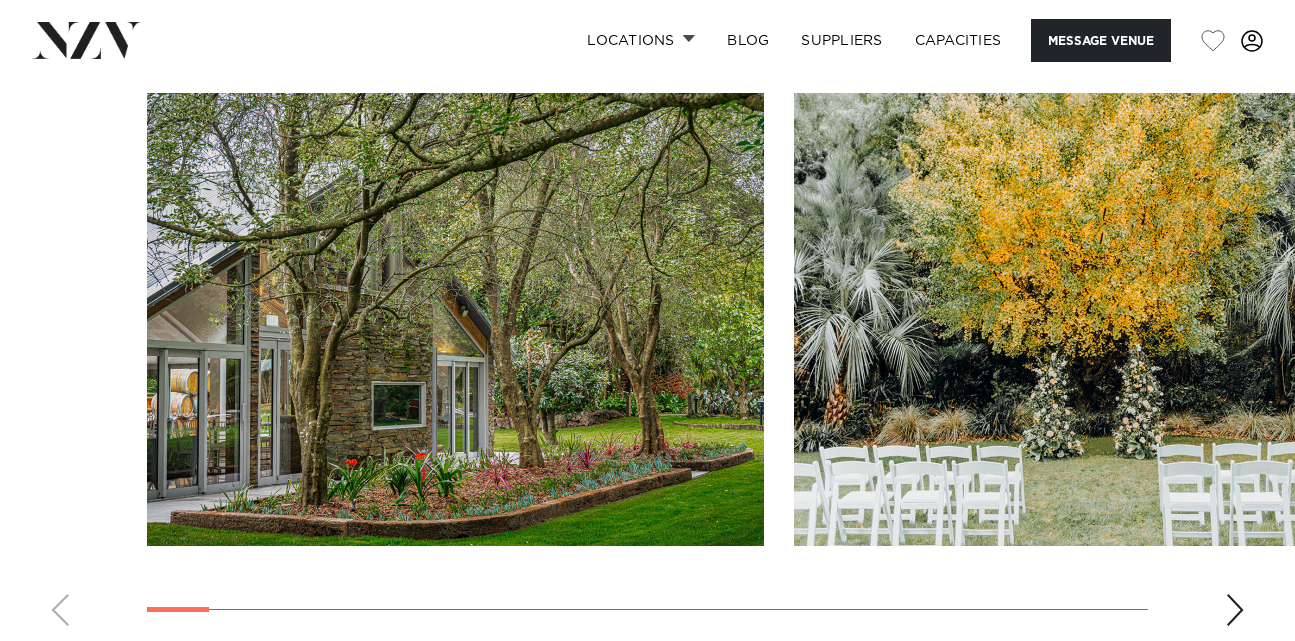 click at bounding box center [1235, 610] 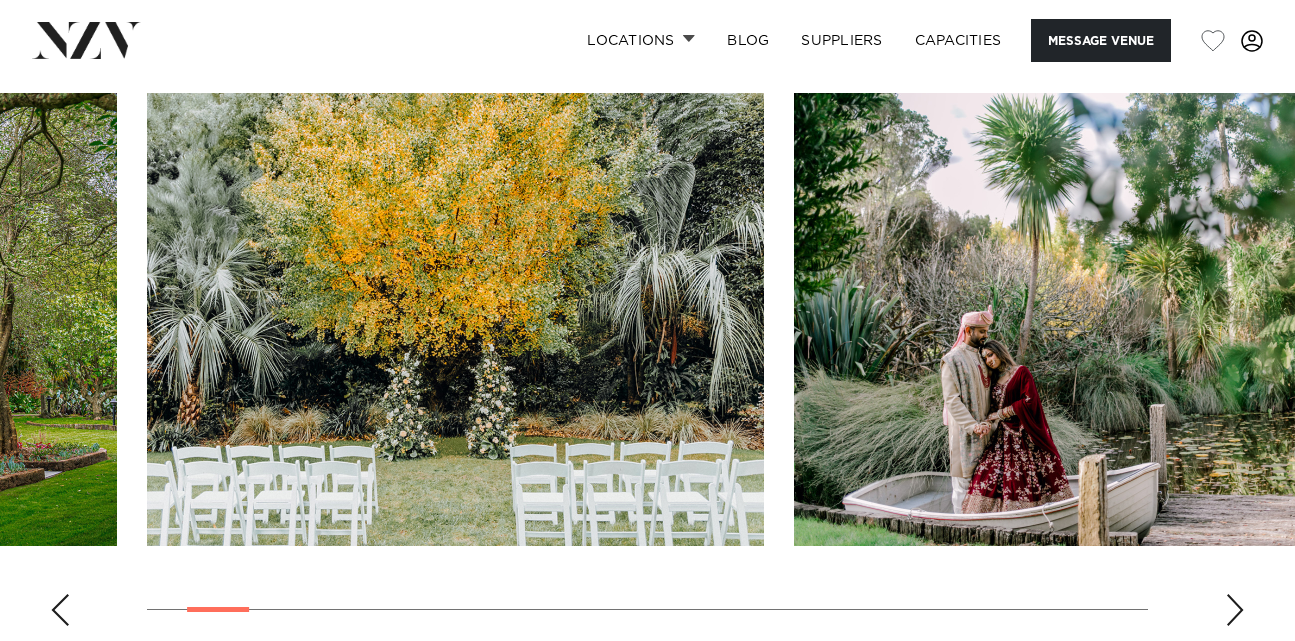 click at bounding box center [1235, 610] 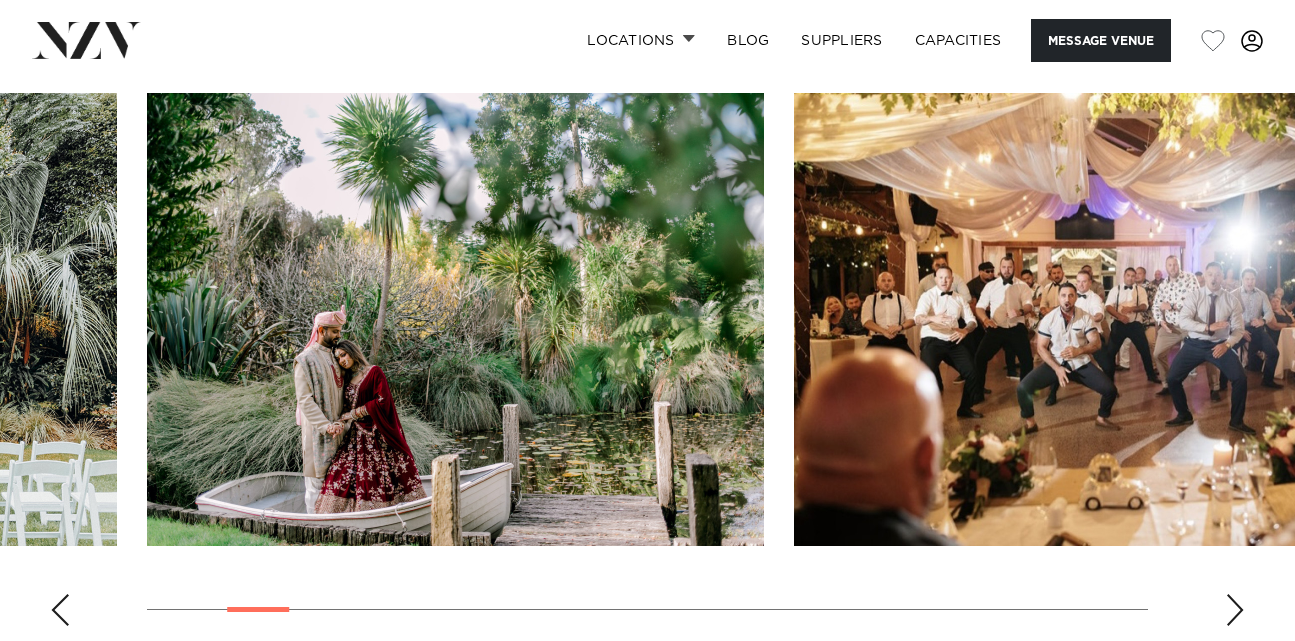 click at bounding box center (1235, 610) 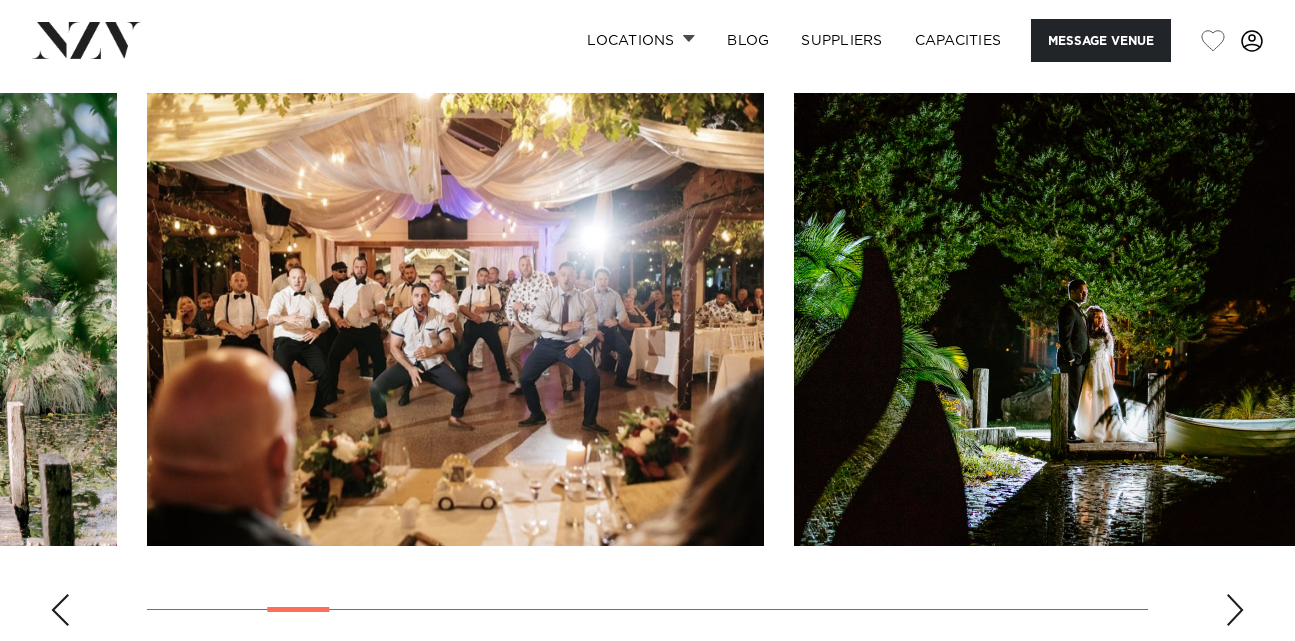 click at bounding box center [1235, 610] 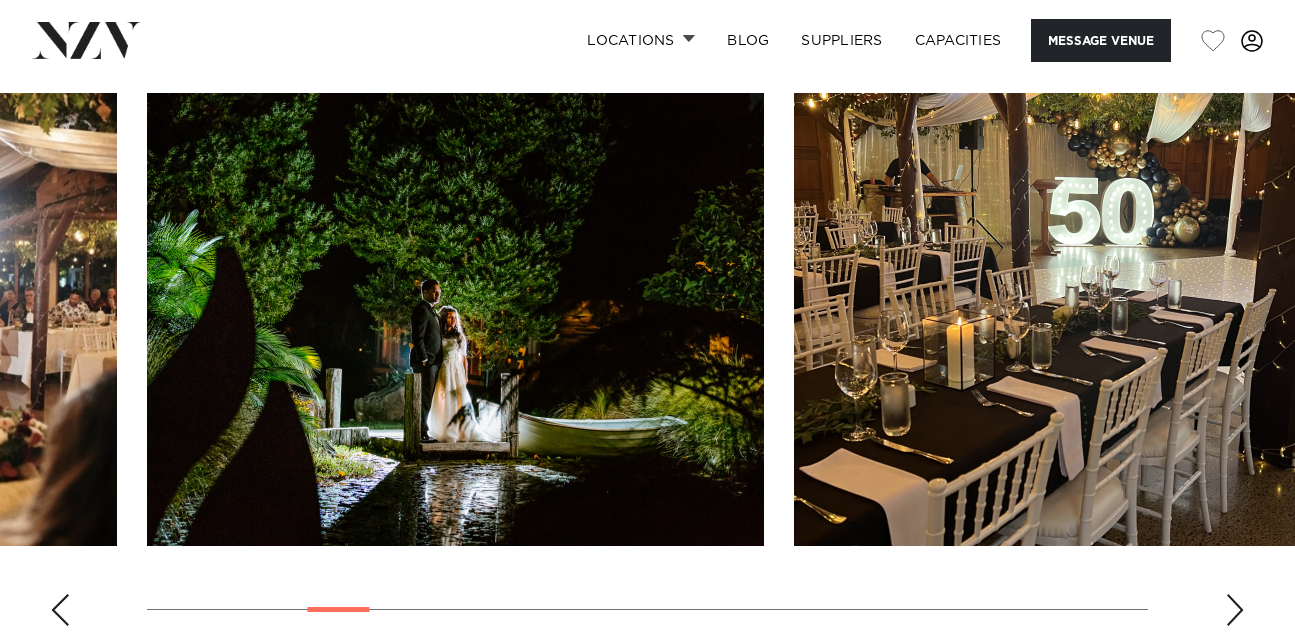 click at bounding box center (1235, 610) 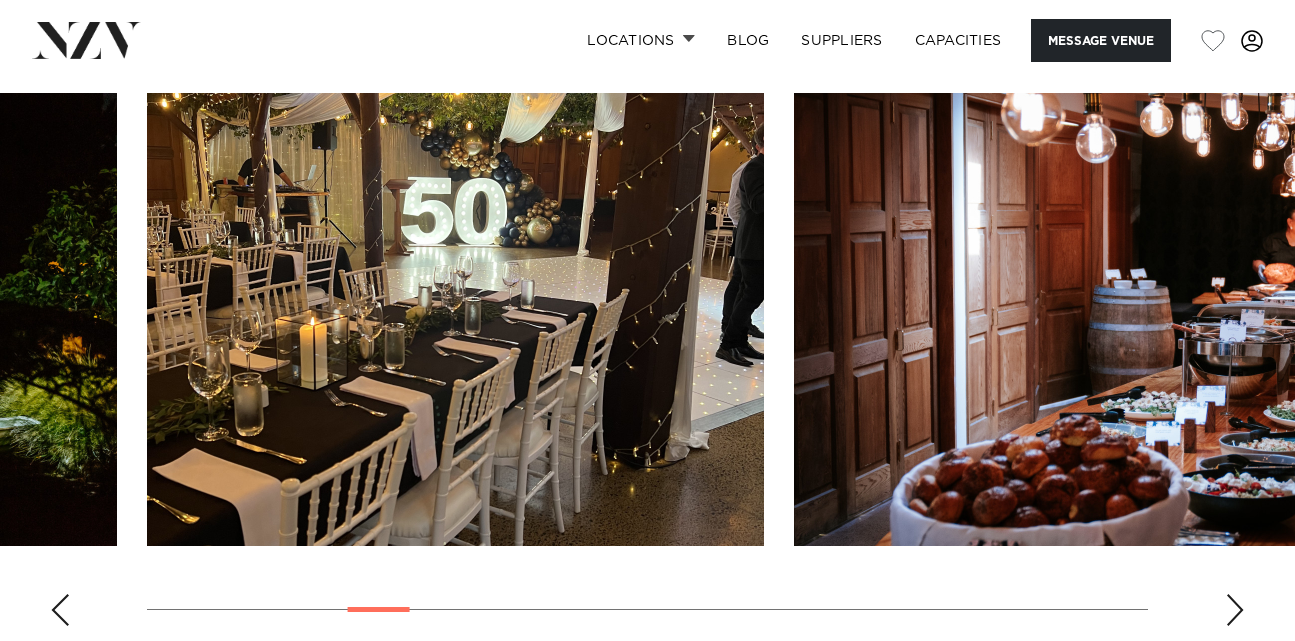 click at bounding box center (1235, 610) 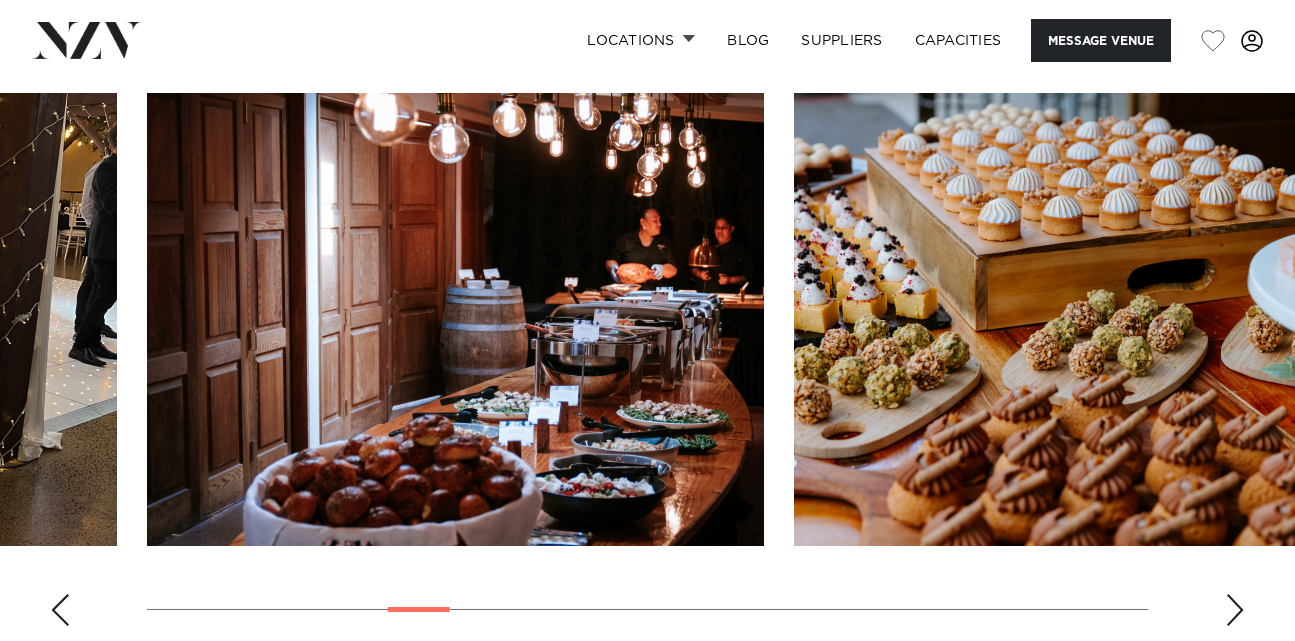 click at bounding box center (1235, 610) 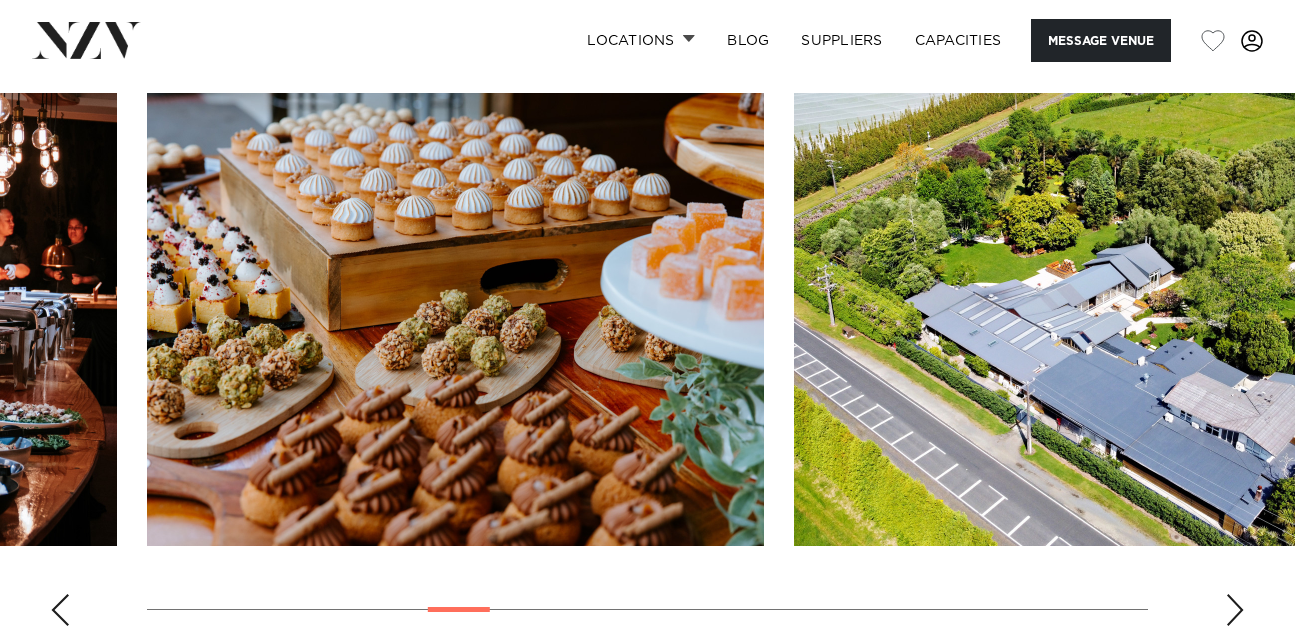 click at bounding box center (1235, 610) 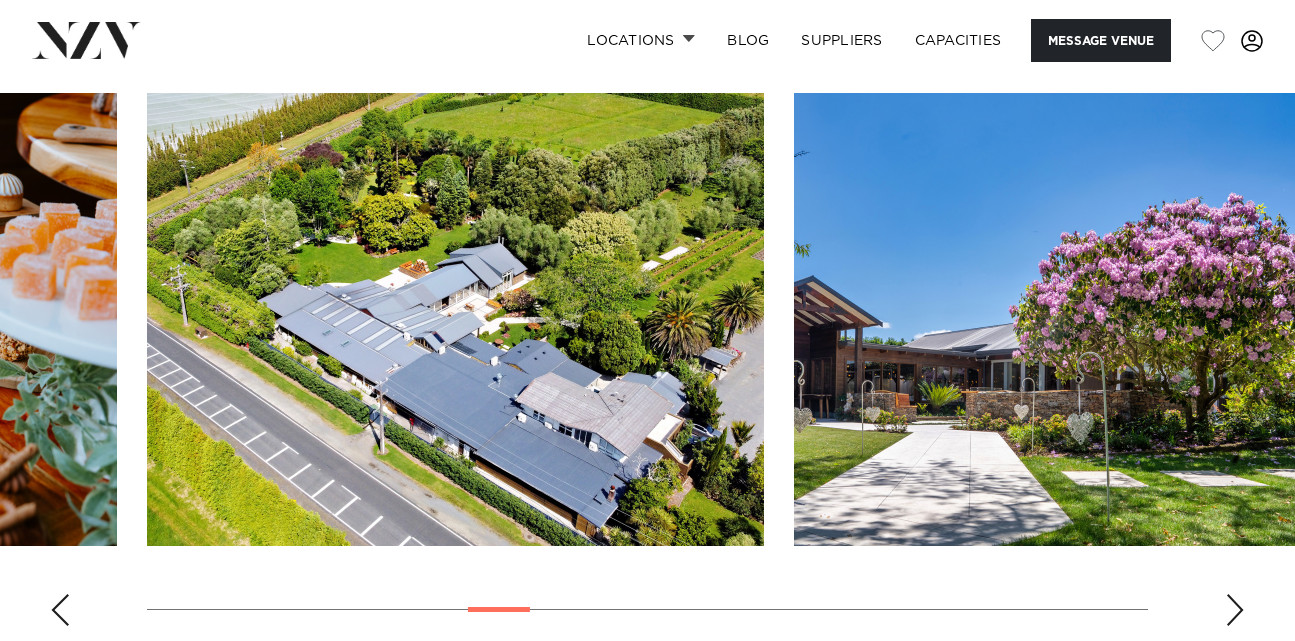 click at bounding box center [1235, 610] 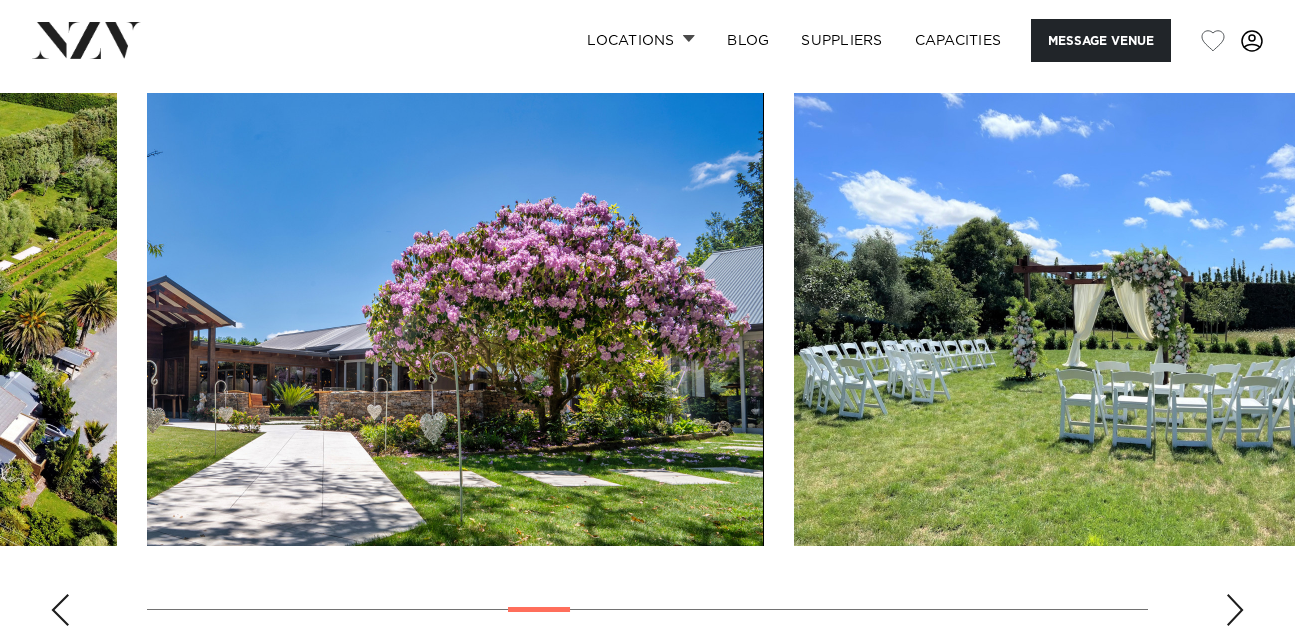 click at bounding box center (1235, 610) 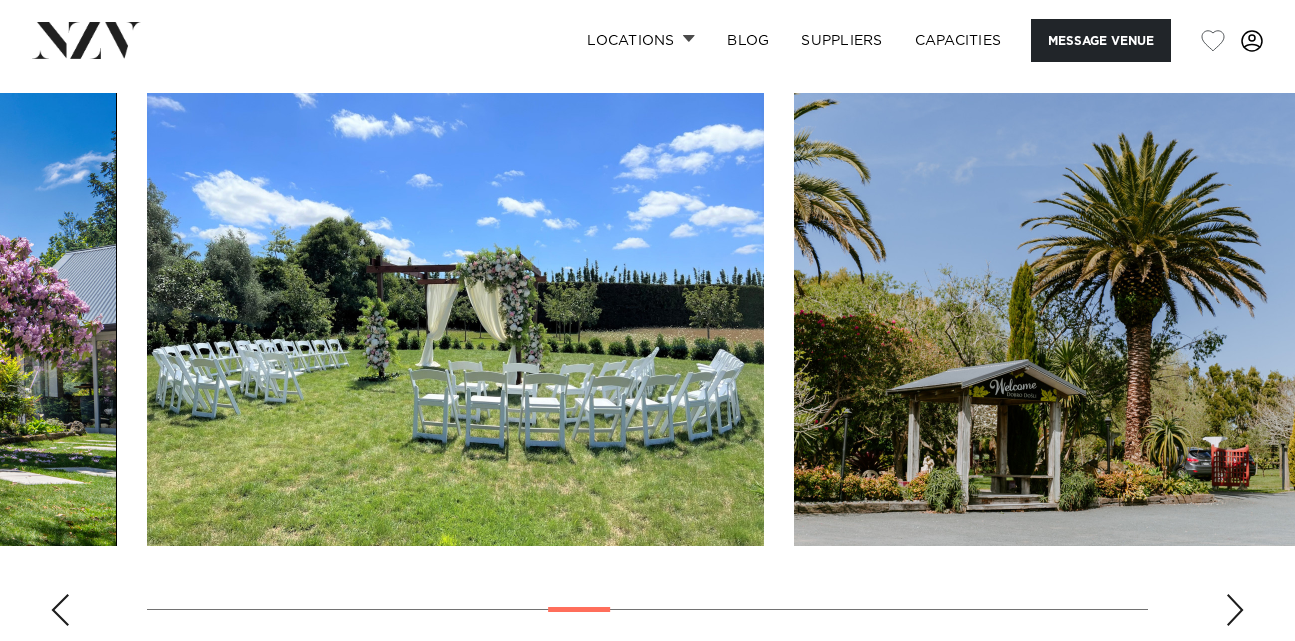 click at bounding box center [1235, 610] 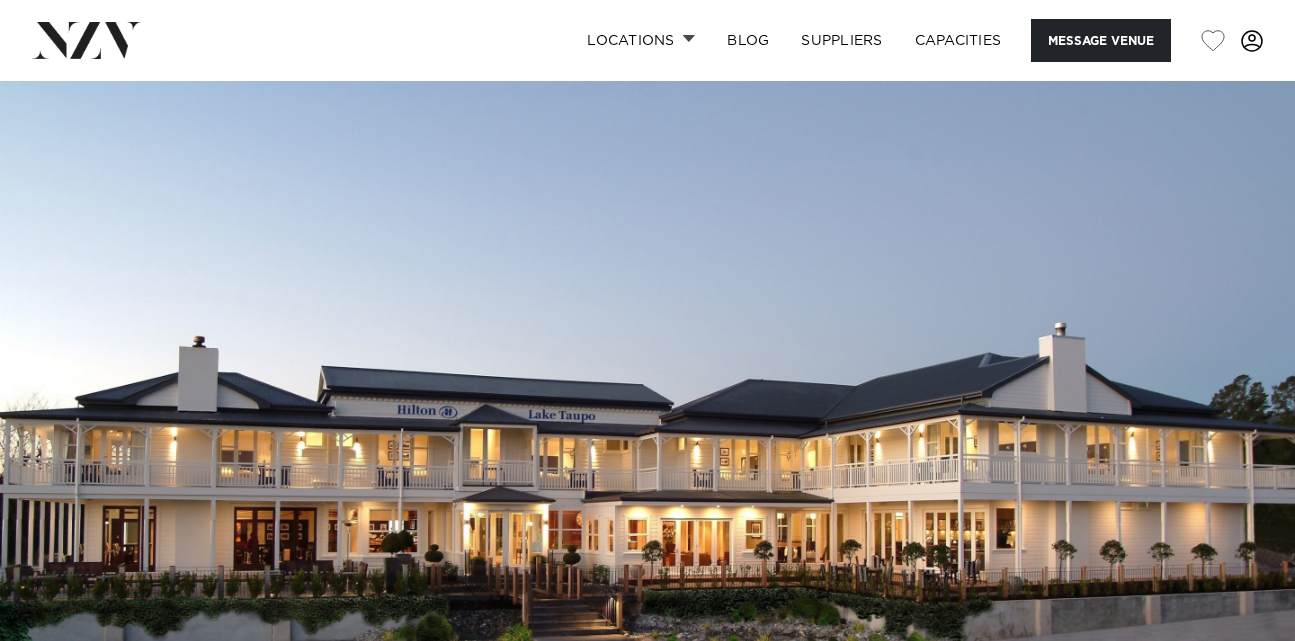 scroll, scrollTop: 0, scrollLeft: 0, axis: both 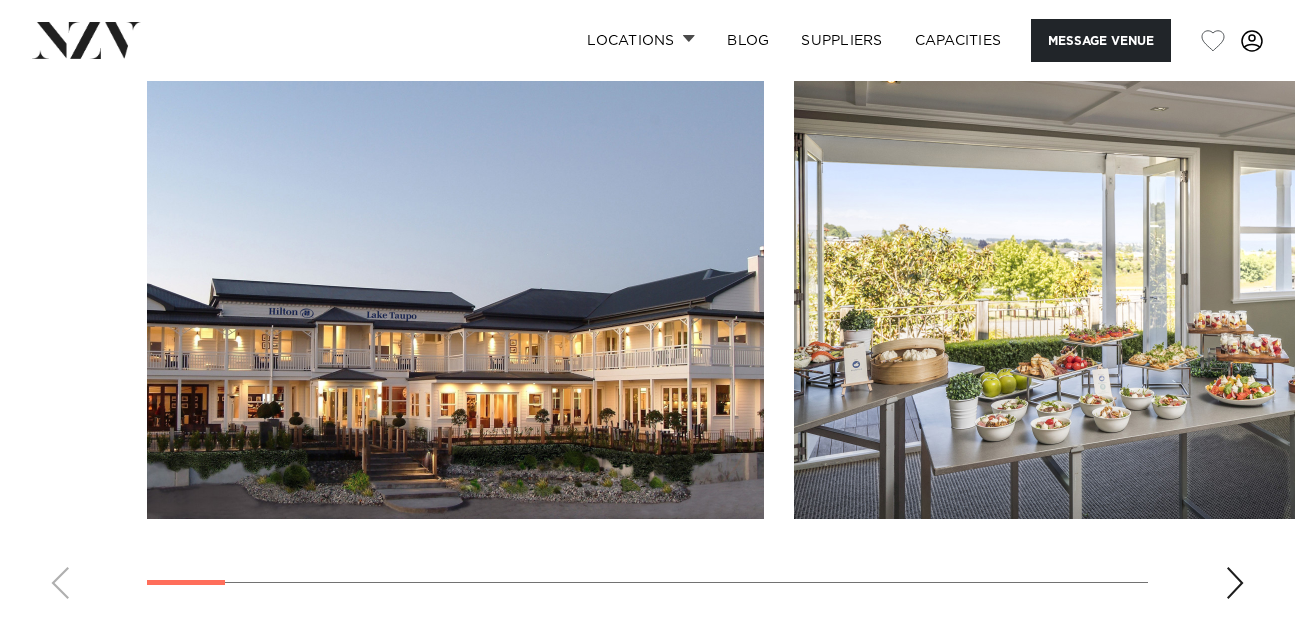 click at bounding box center (1235, 583) 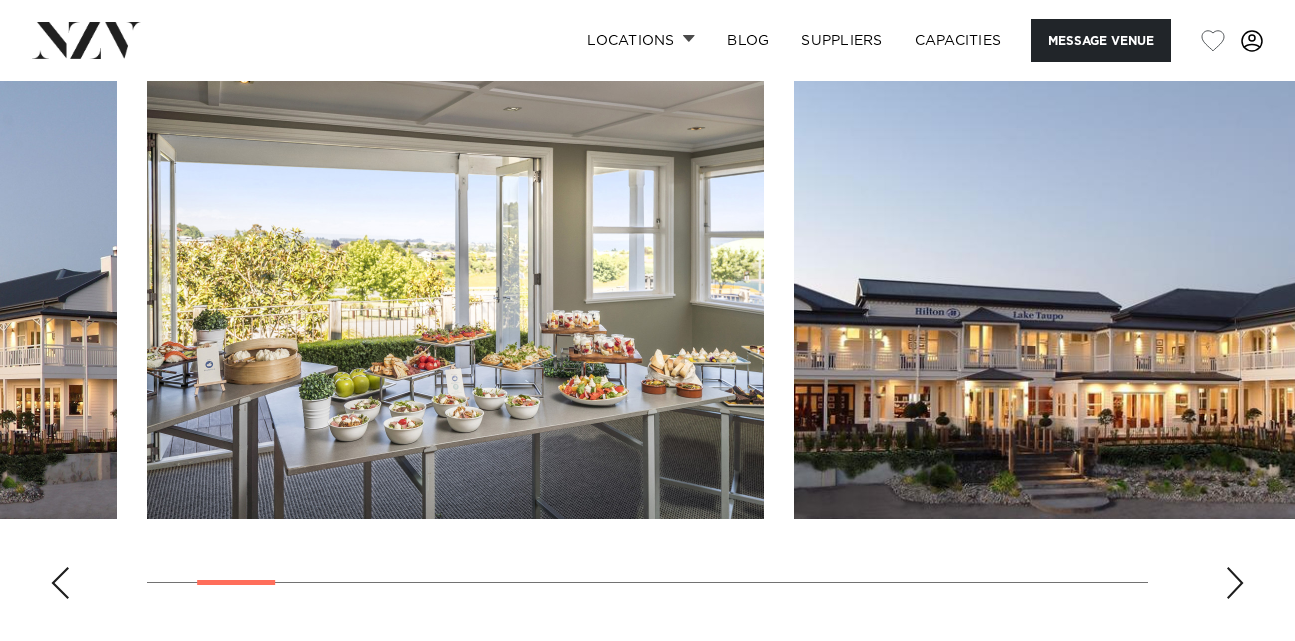click at bounding box center [1235, 583] 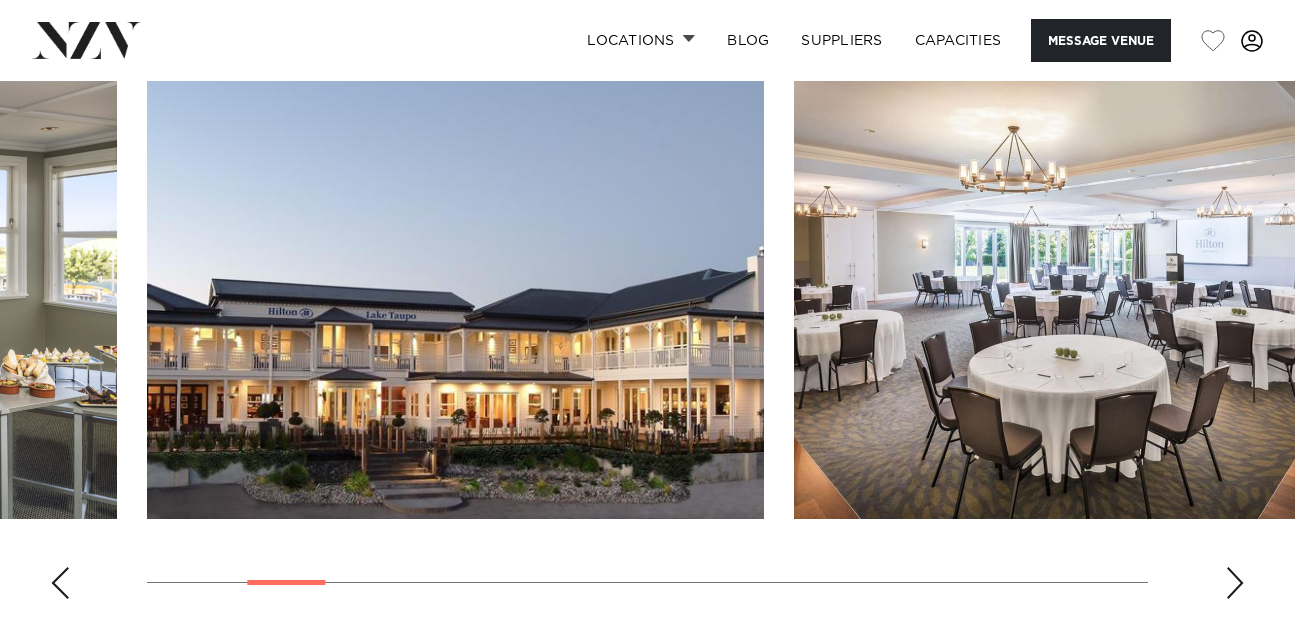 click at bounding box center (1235, 583) 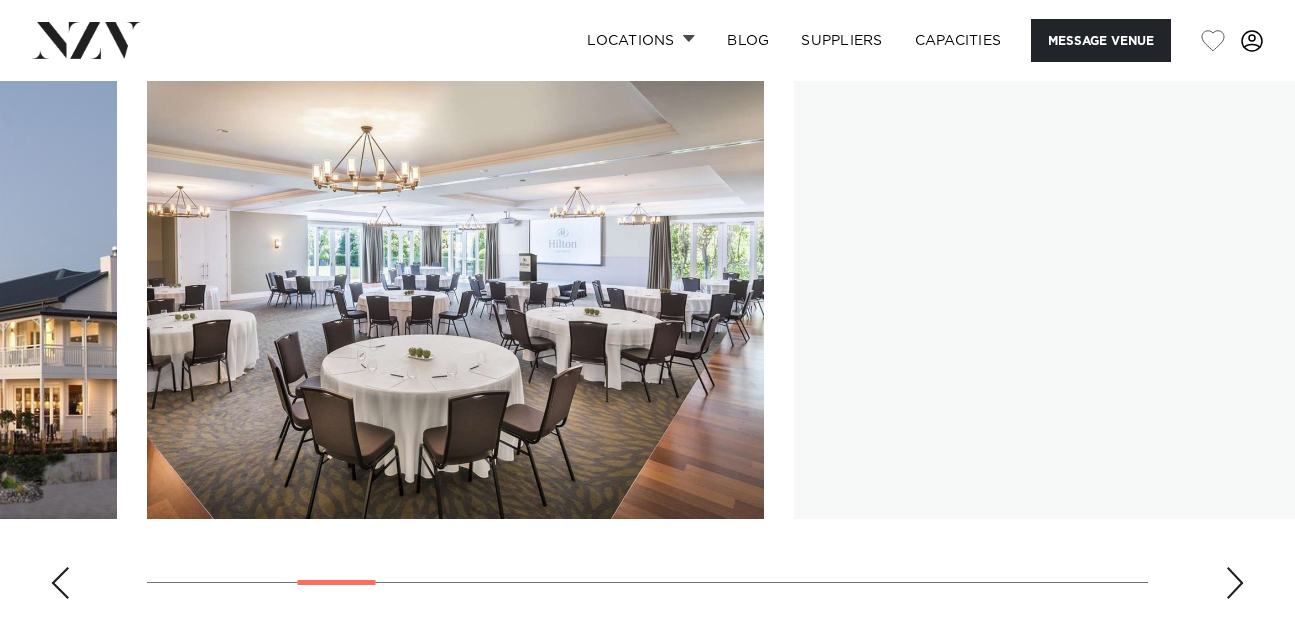 click at bounding box center [1235, 583] 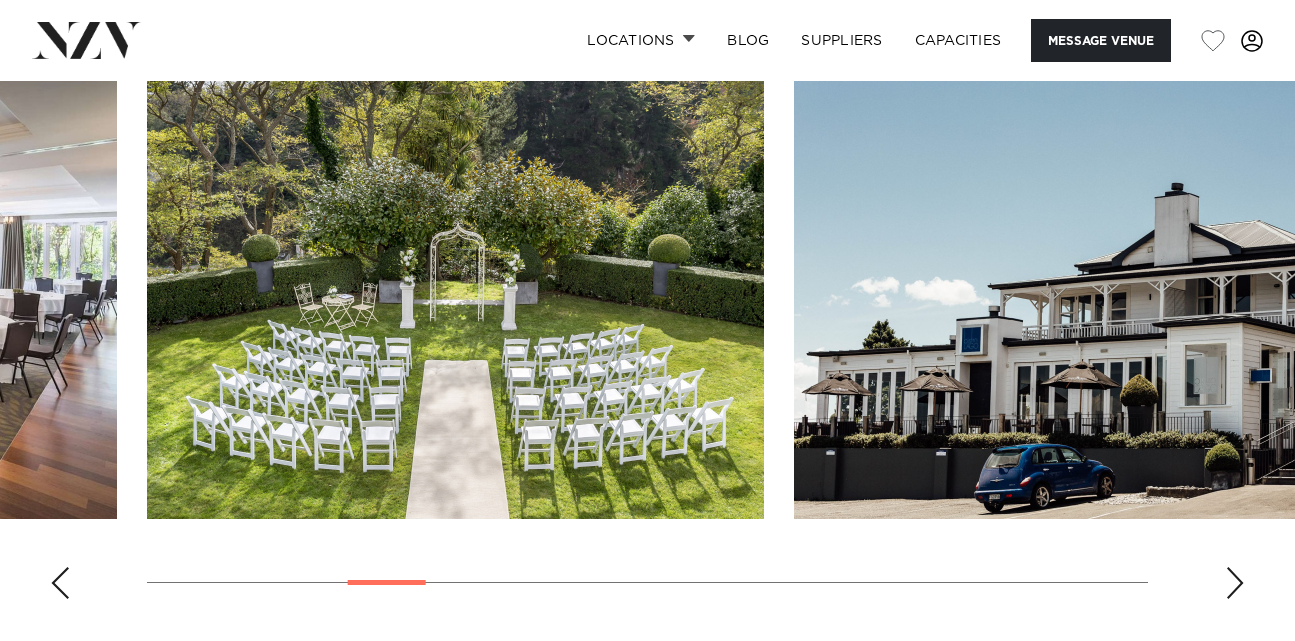 click at bounding box center [1235, 583] 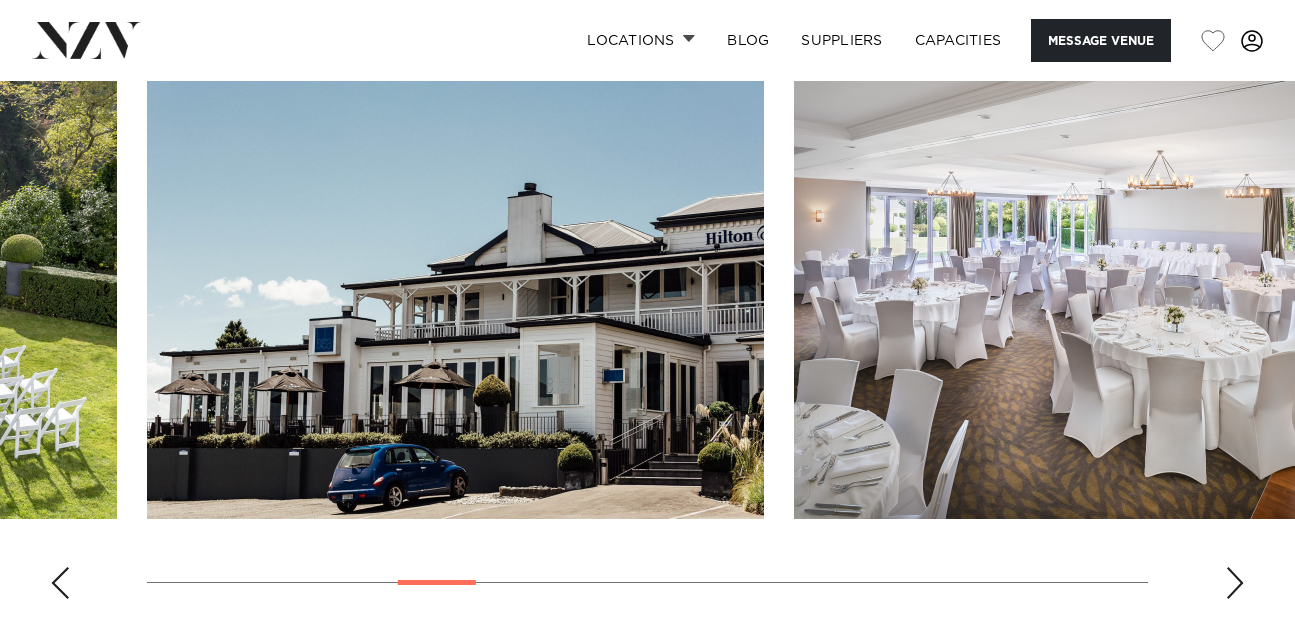 click at bounding box center [1235, 583] 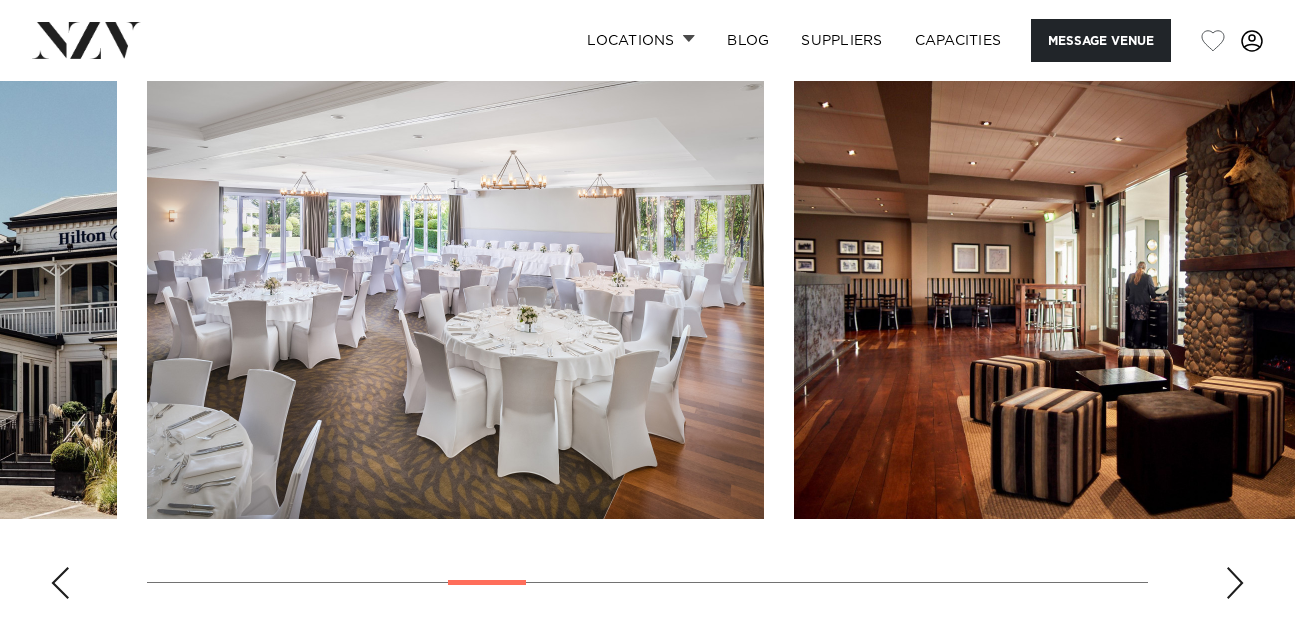 click at bounding box center [1235, 583] 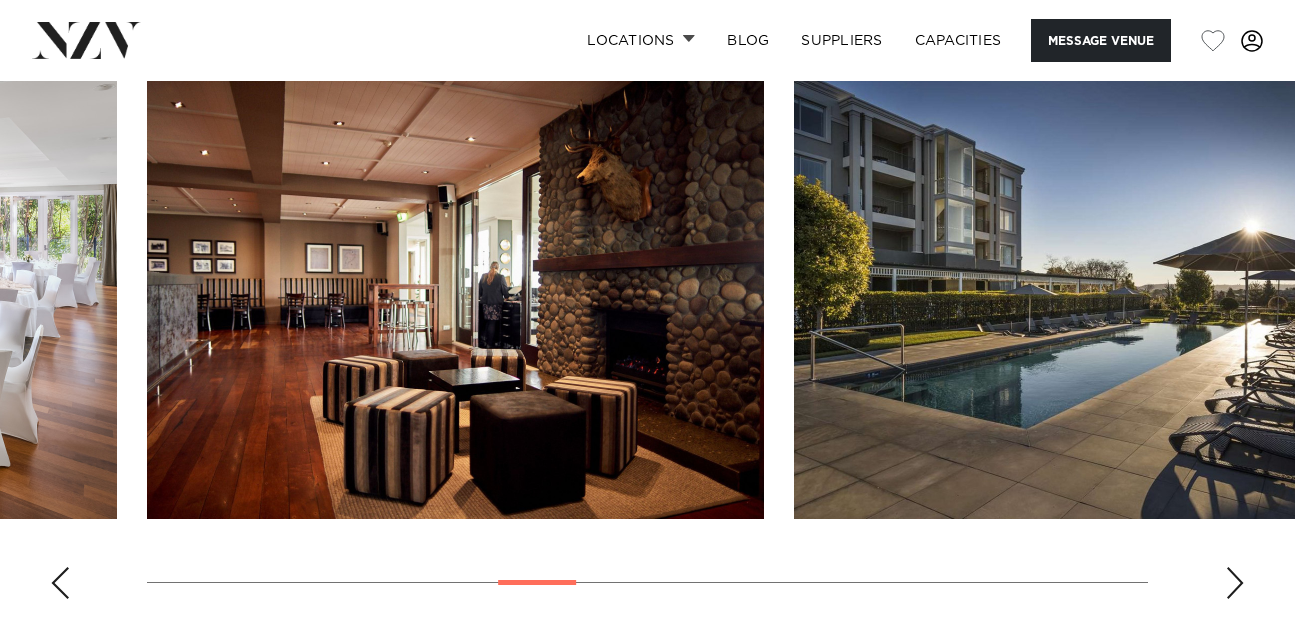 click at bounding box center (1235, 583) 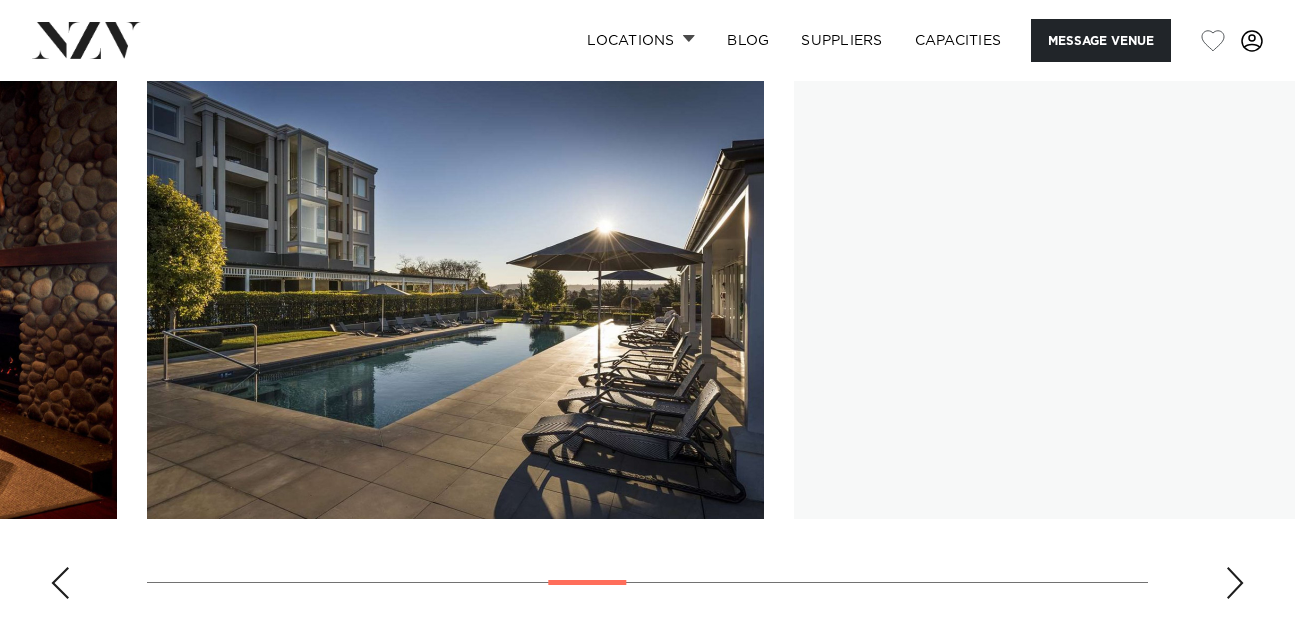 click at bounding box center [1235, 583] 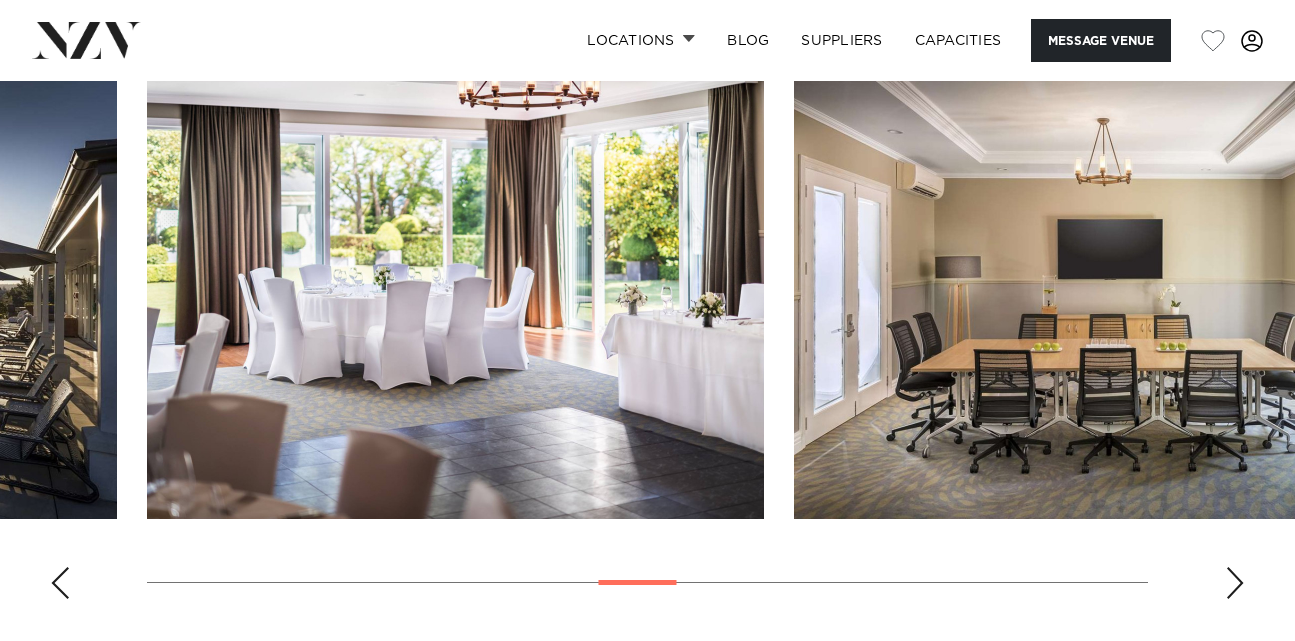 click at bounding box center (1235, 583) 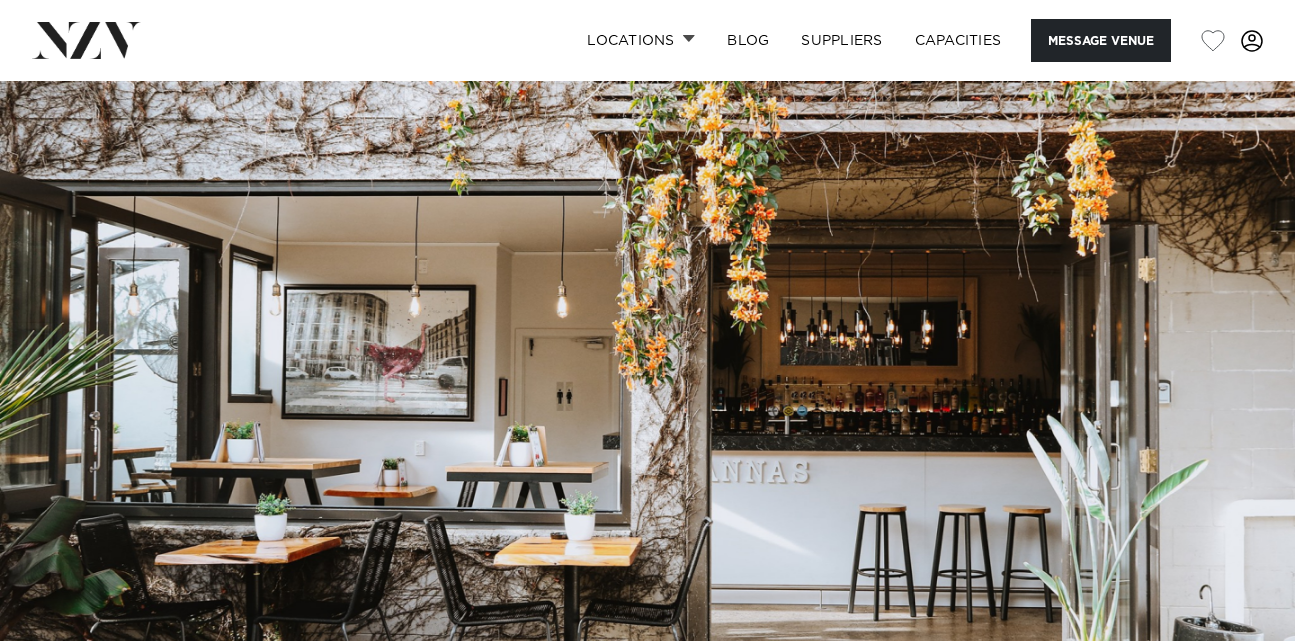 scroll, scrollTop: 0, scrollLeft: 0, axis: both 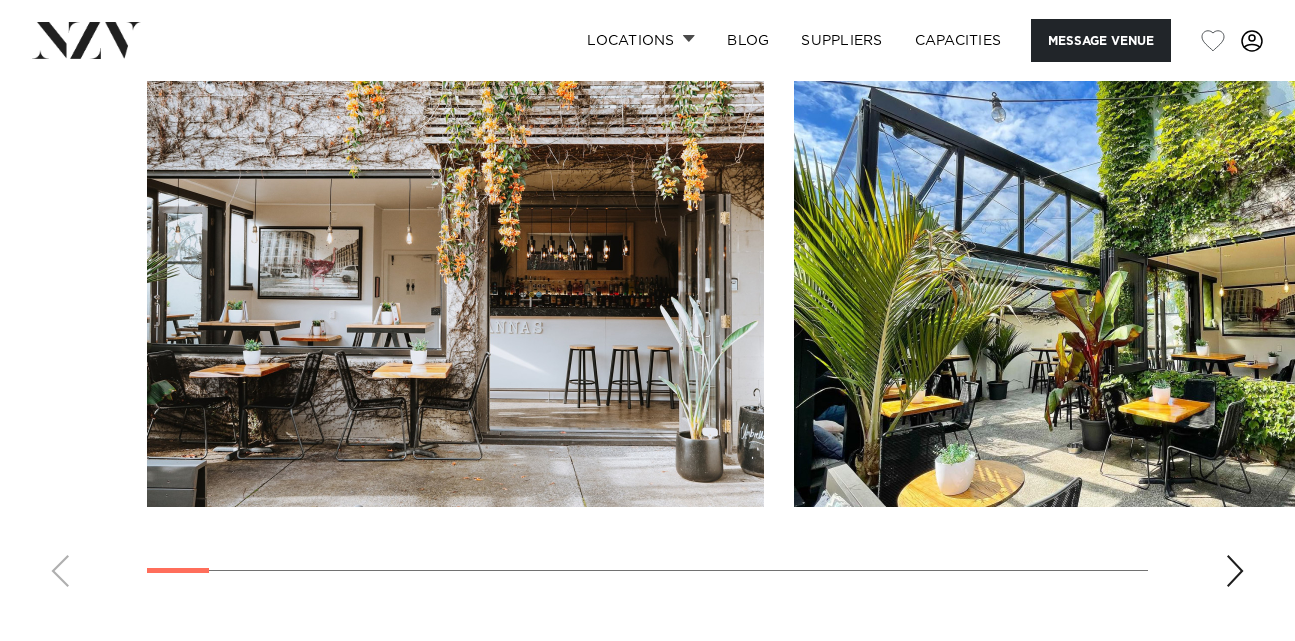 click at bounding box center (1235, 571) 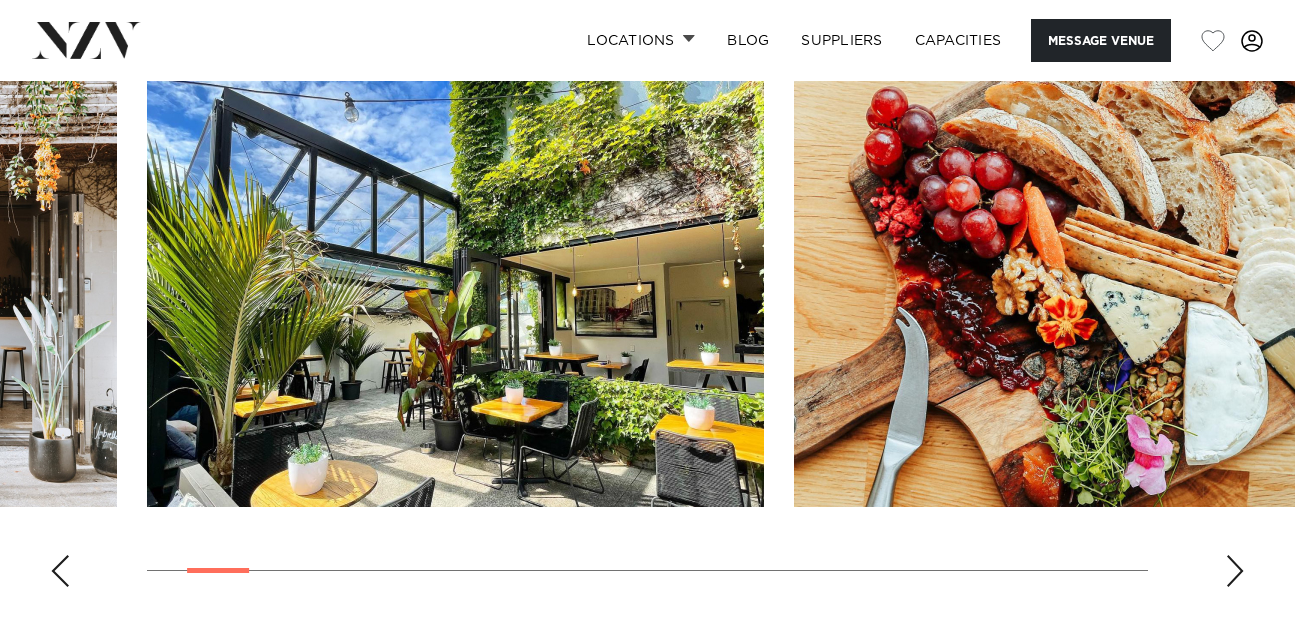 click at bounding box center (1235, 571) 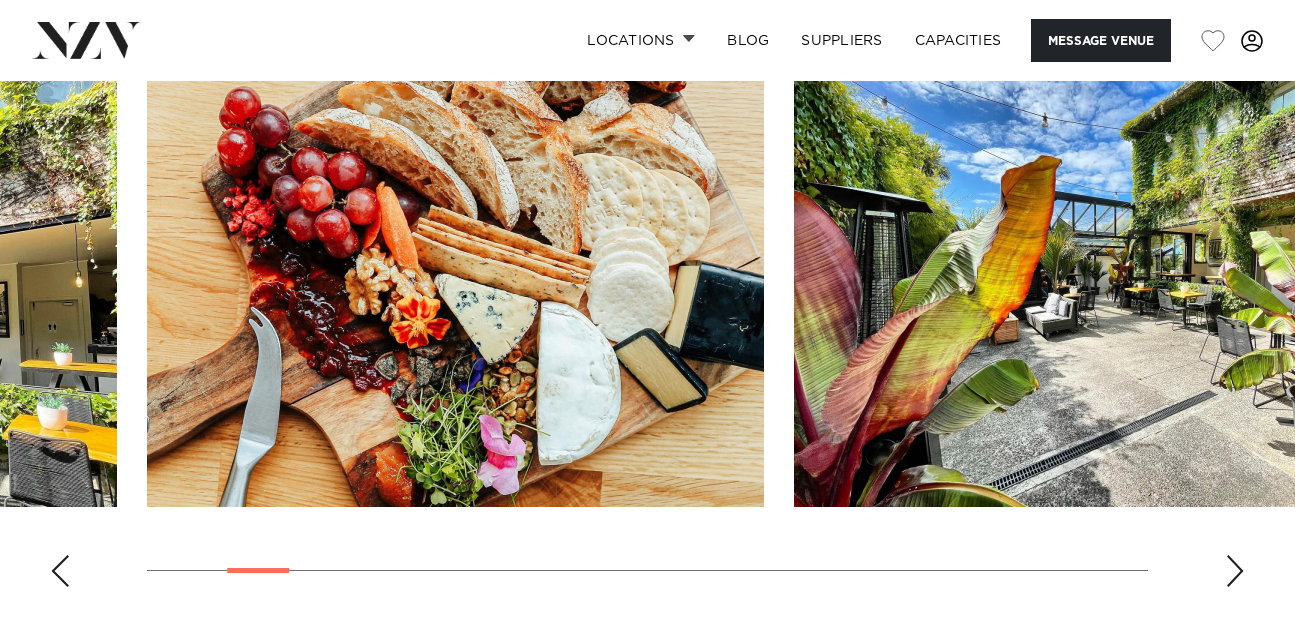 click at bounding box center [1235, 571] 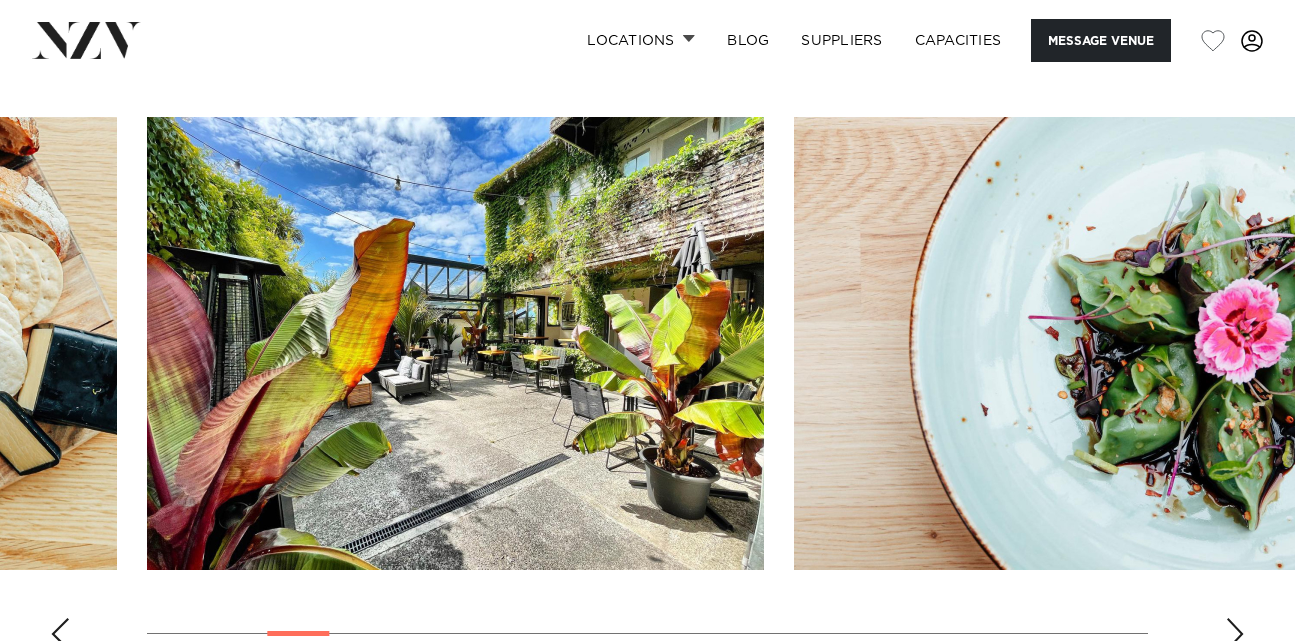 scroll, scrollTop: 2049, scrollLeft: 0, axis: vertical 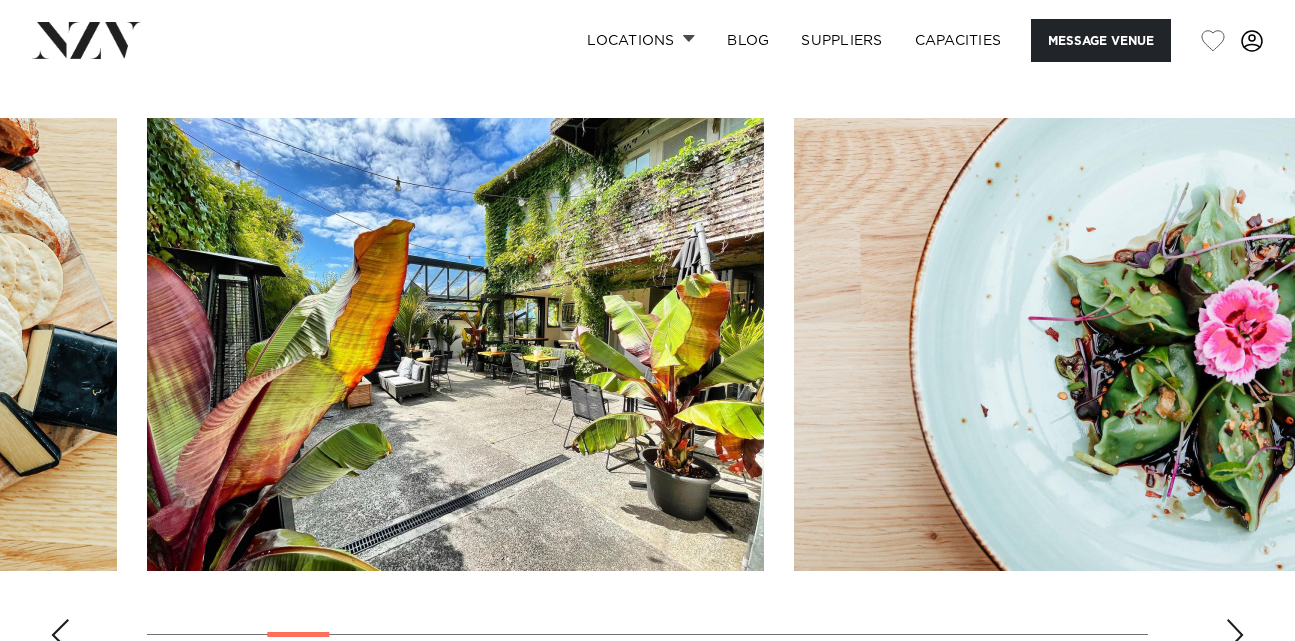 click at bounding box center [1235, 635] 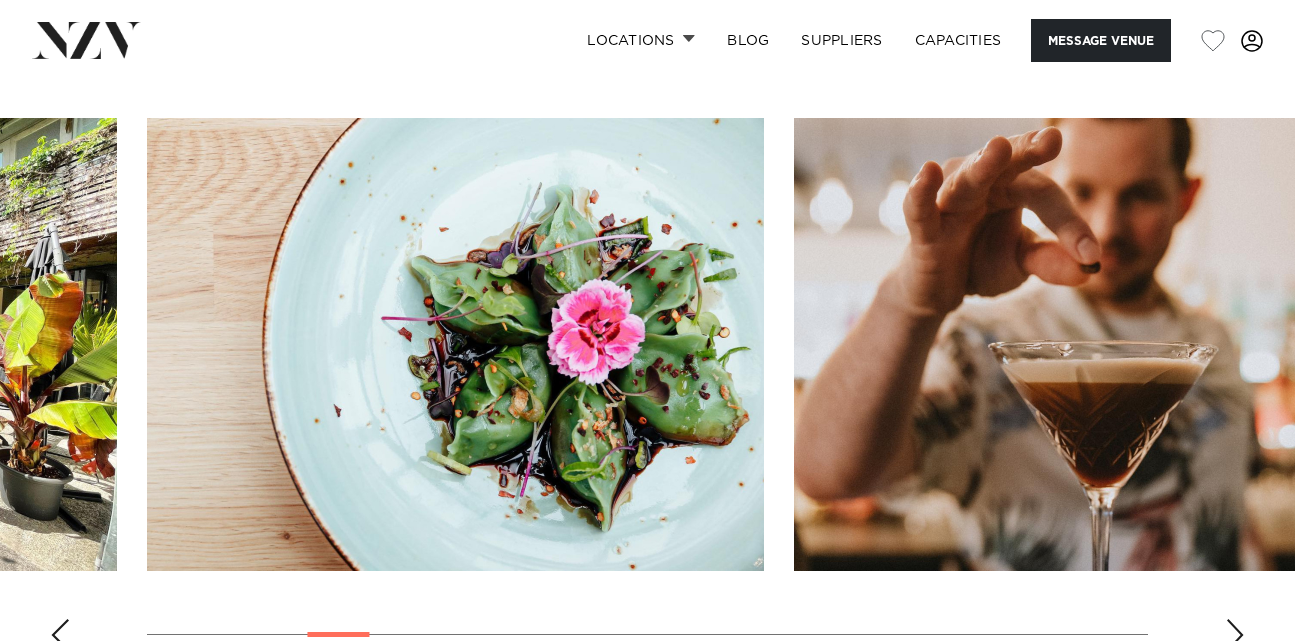 click at bounding box center [1235, 635] 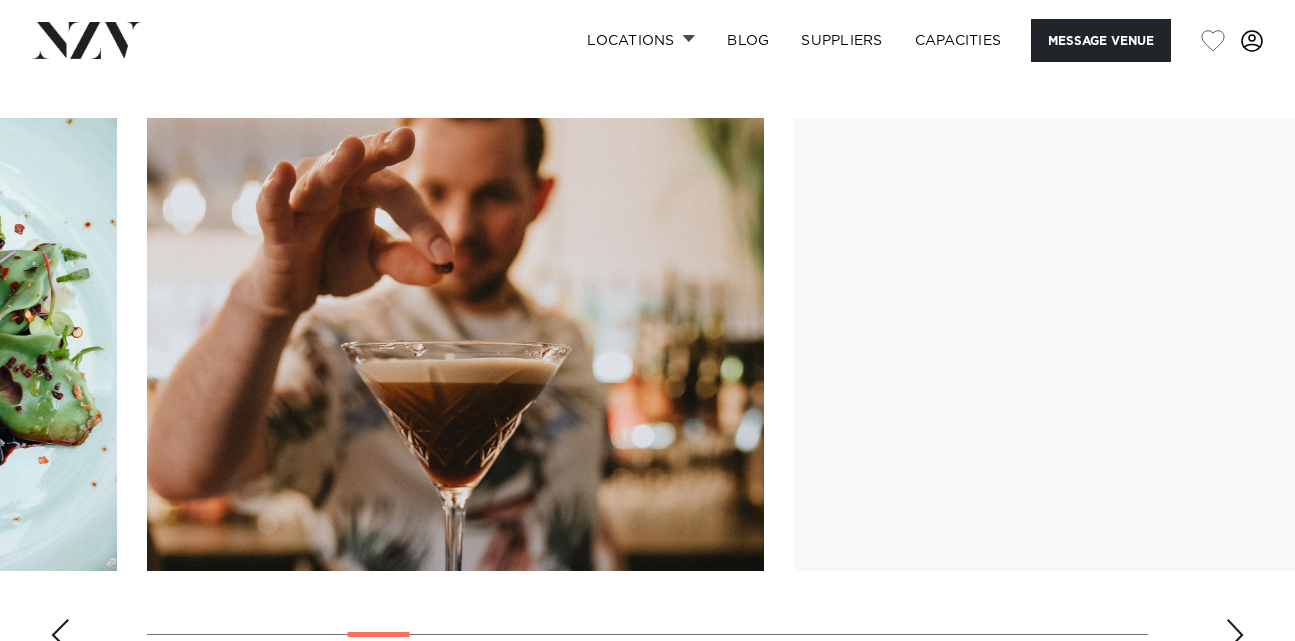 click at bounding box center (1235, 635) 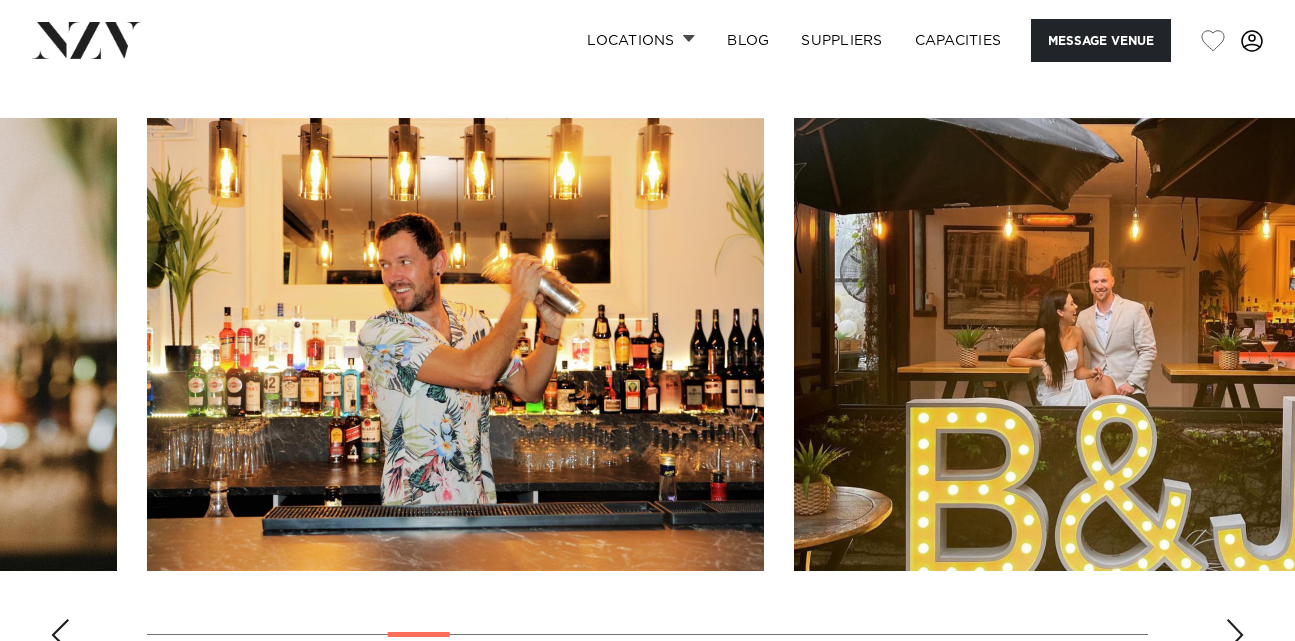 click at bounding box center [1235, 635] 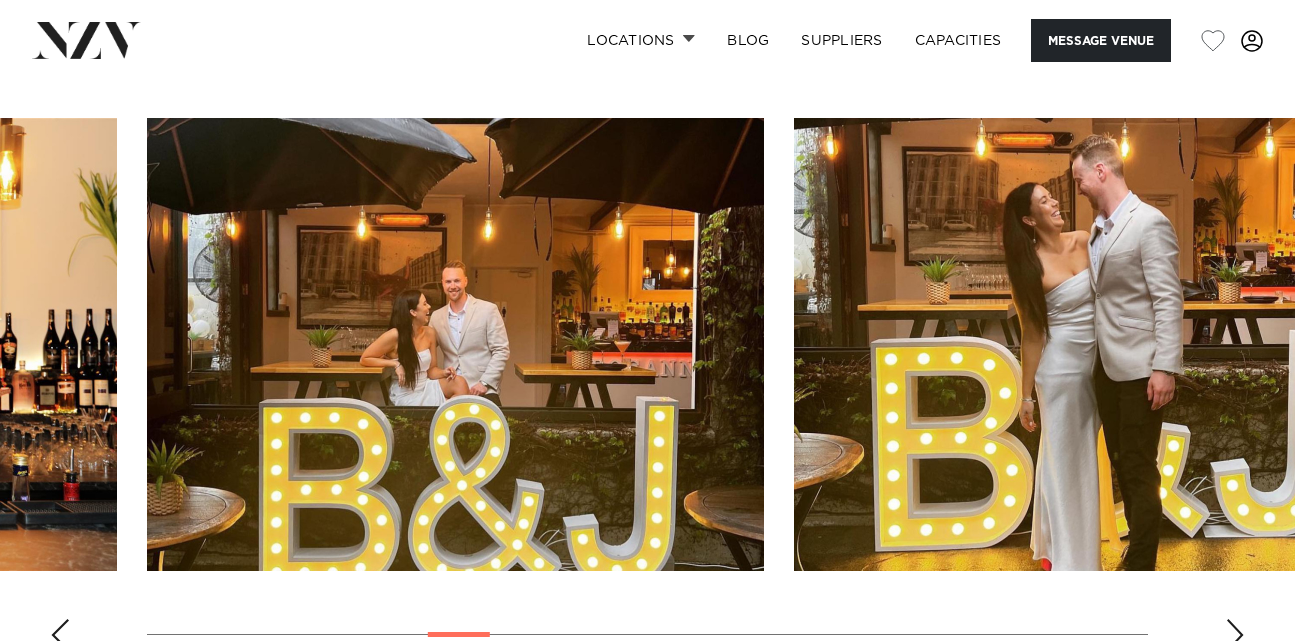 click at bounding box center (1235, 635) 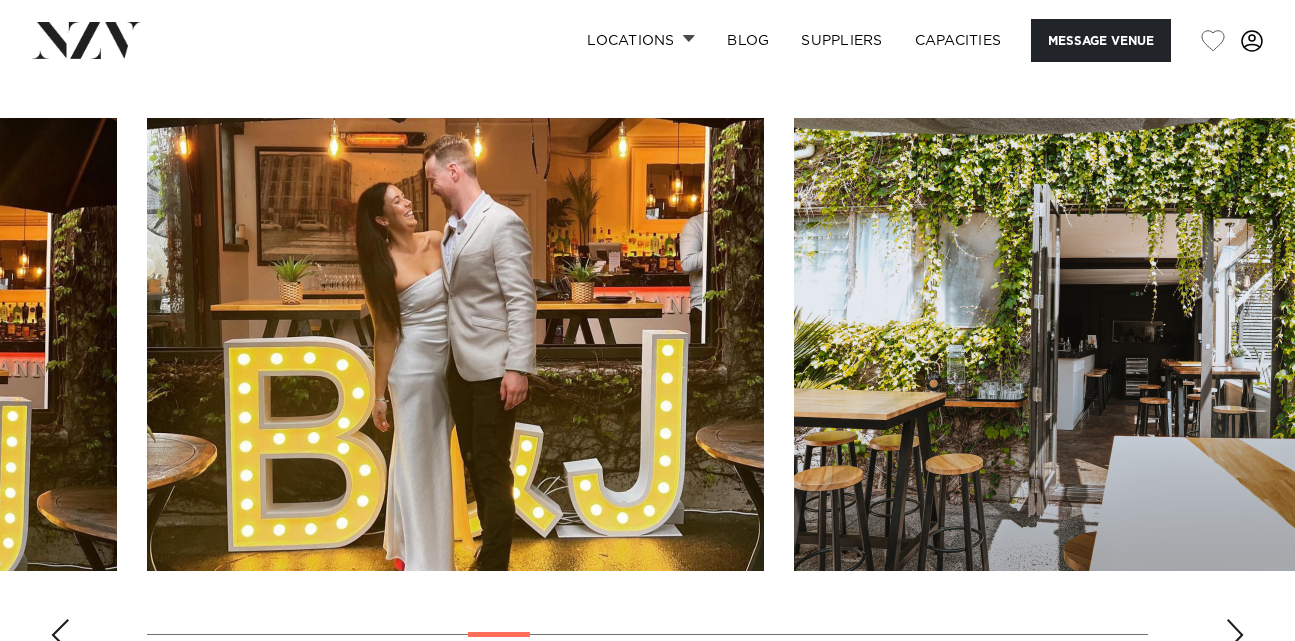 click at bounding box center (1235, 635) 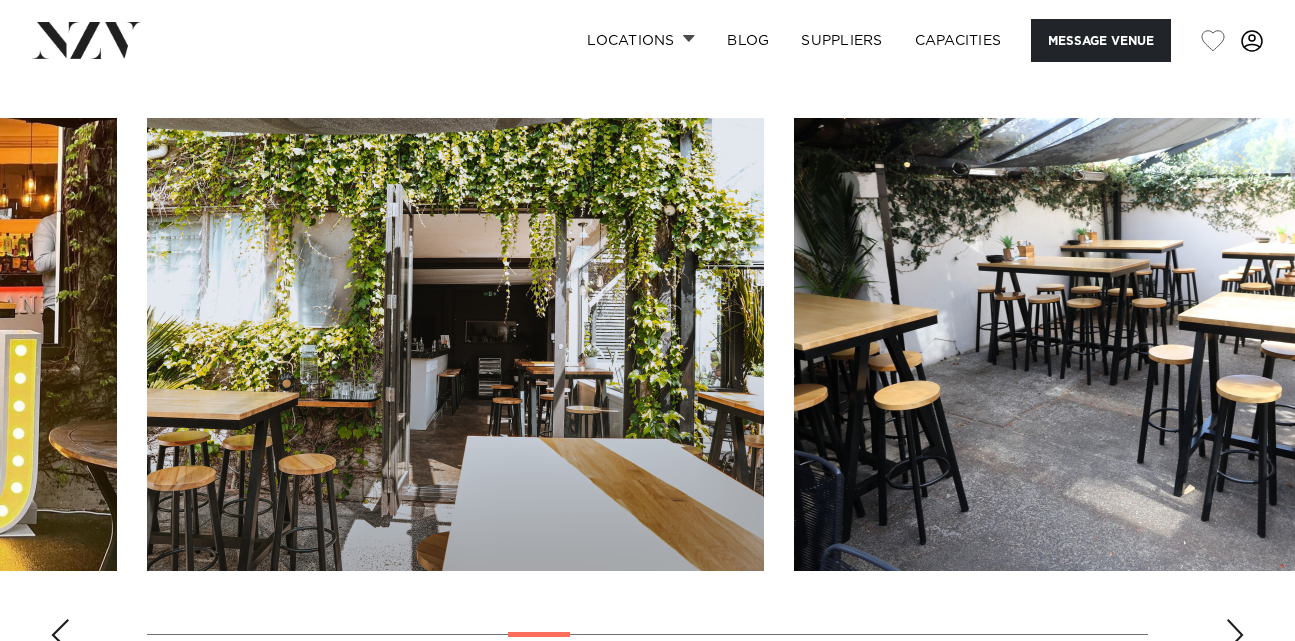 click at bounding box center [1235, 635] 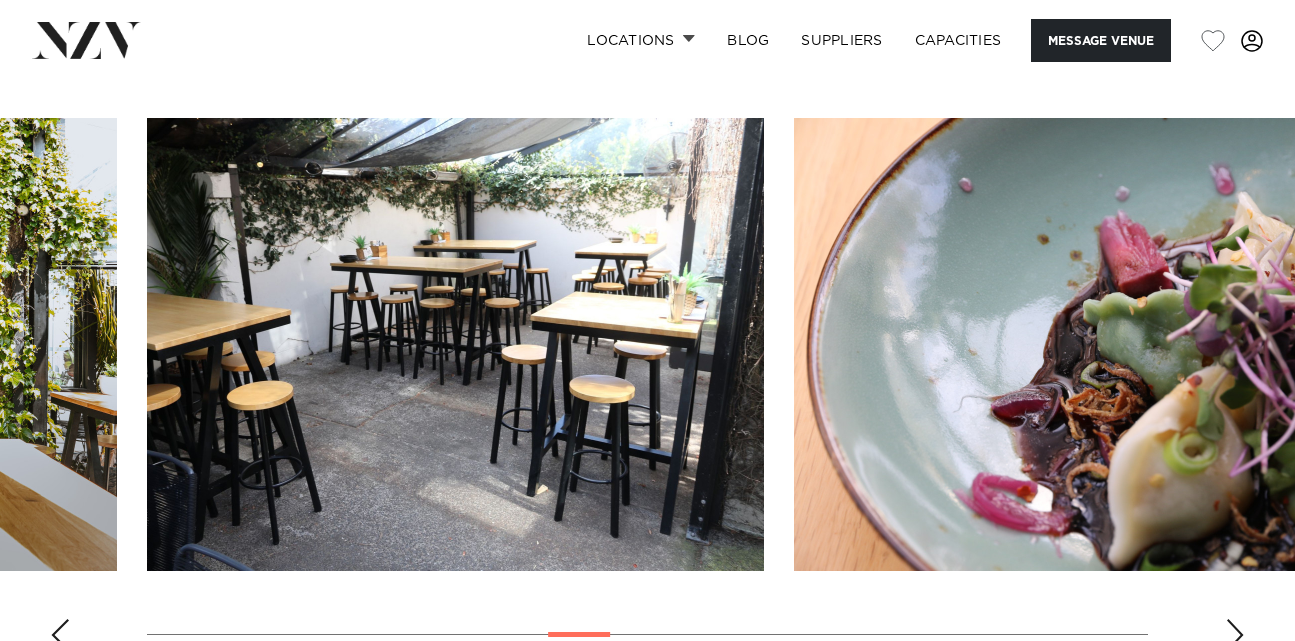 click at bounding box center (1235, 635) 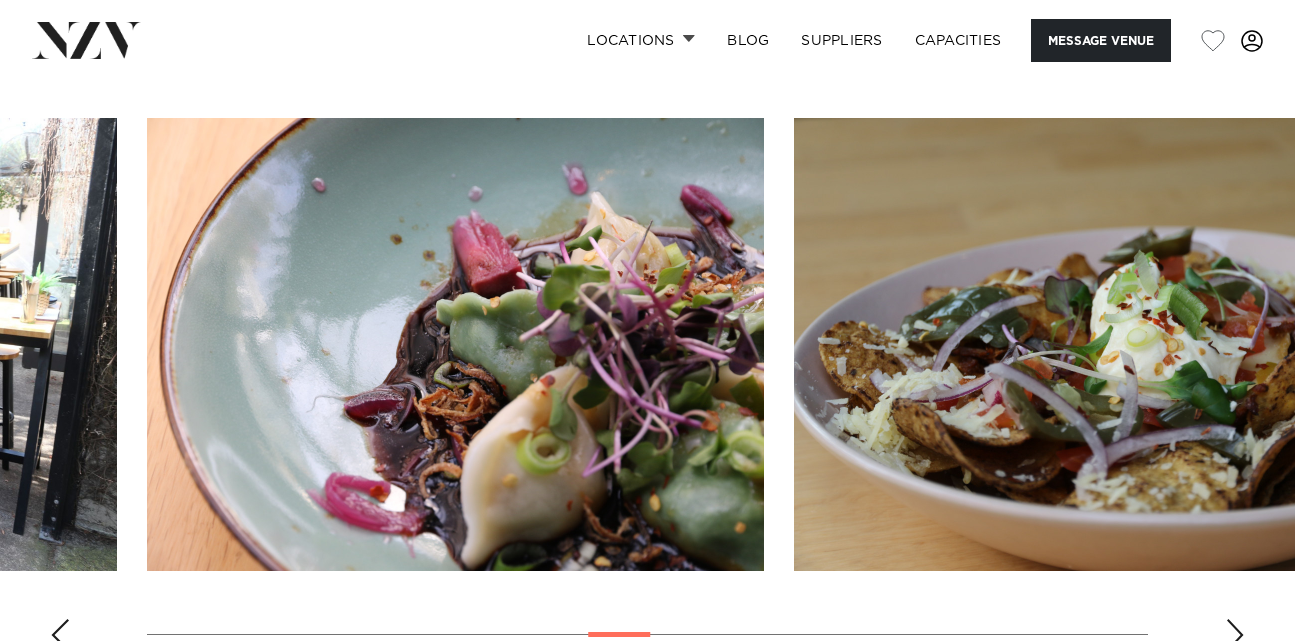 click at bounding box center [1235, 635] 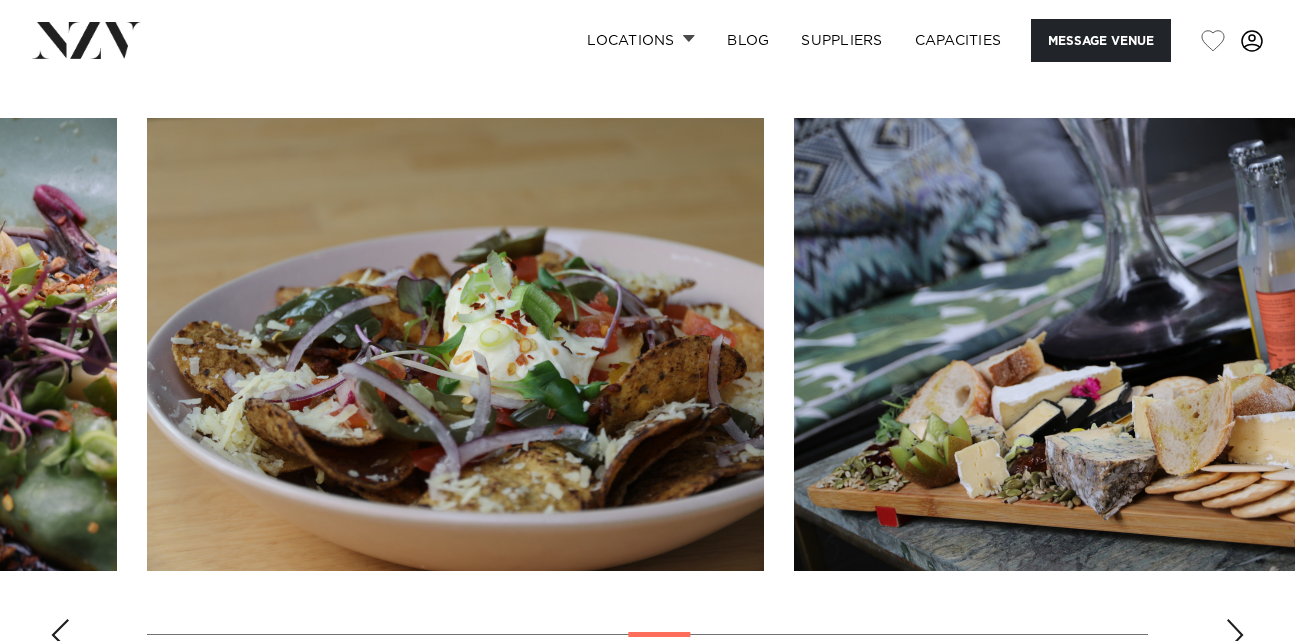 click at bounding box center (1235, 635) 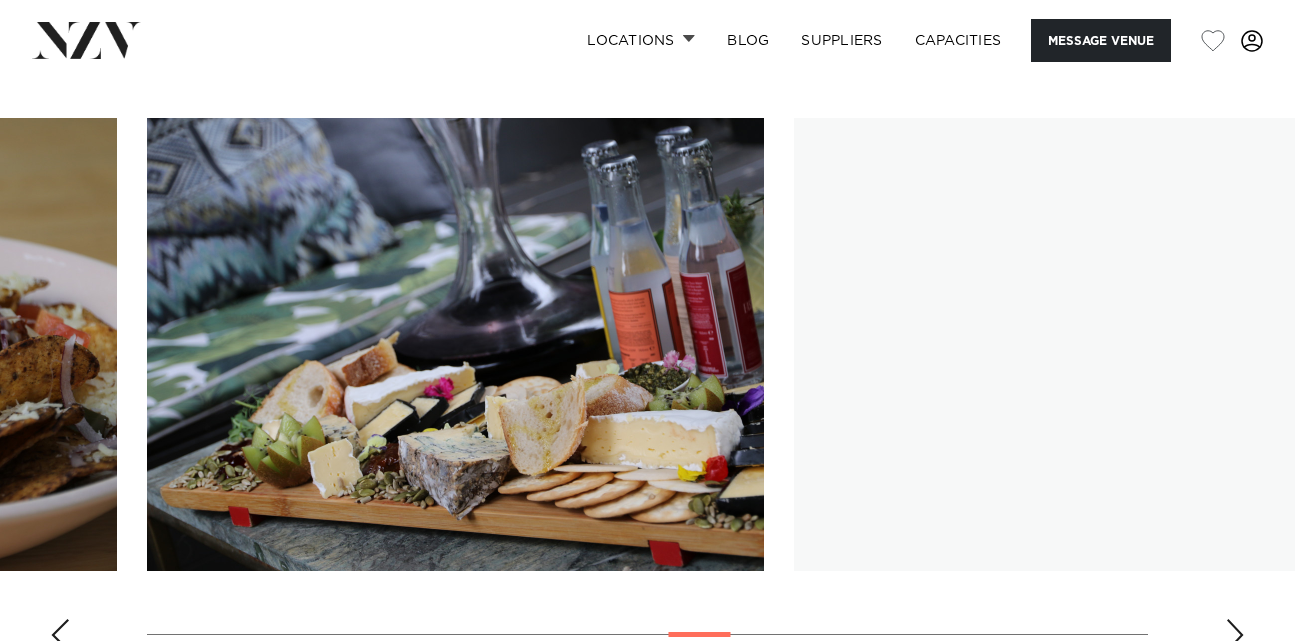 click at bounding box center [1235, 635] 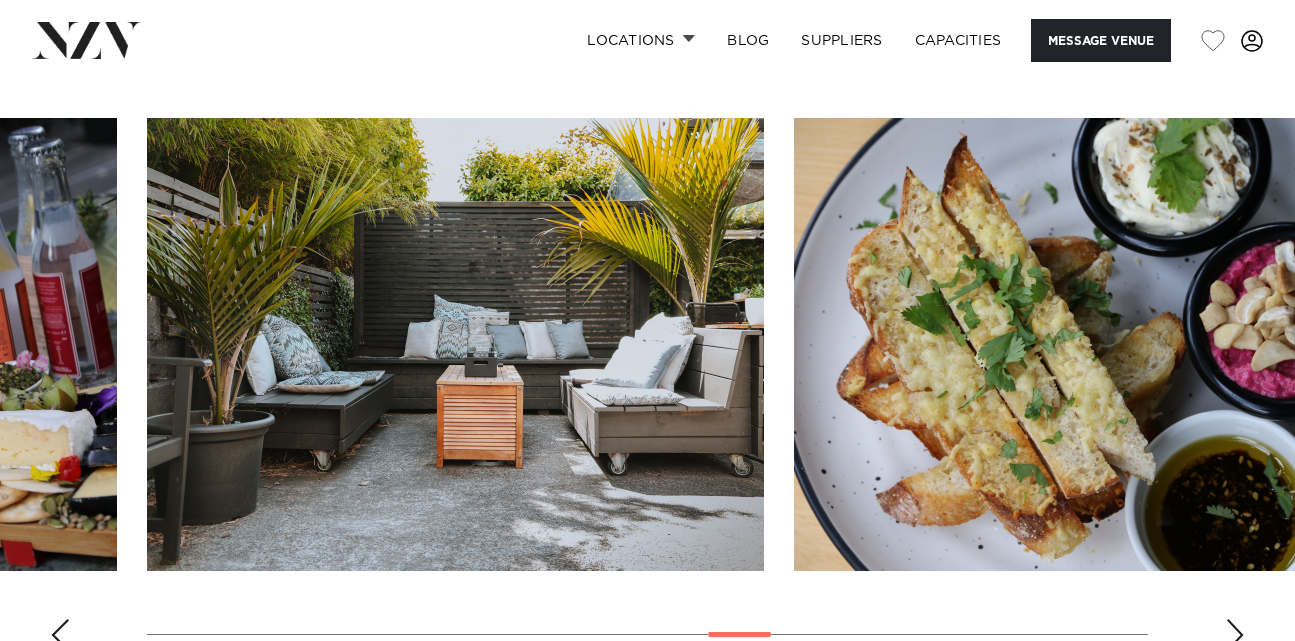 click at bounding box center (1235, 635) 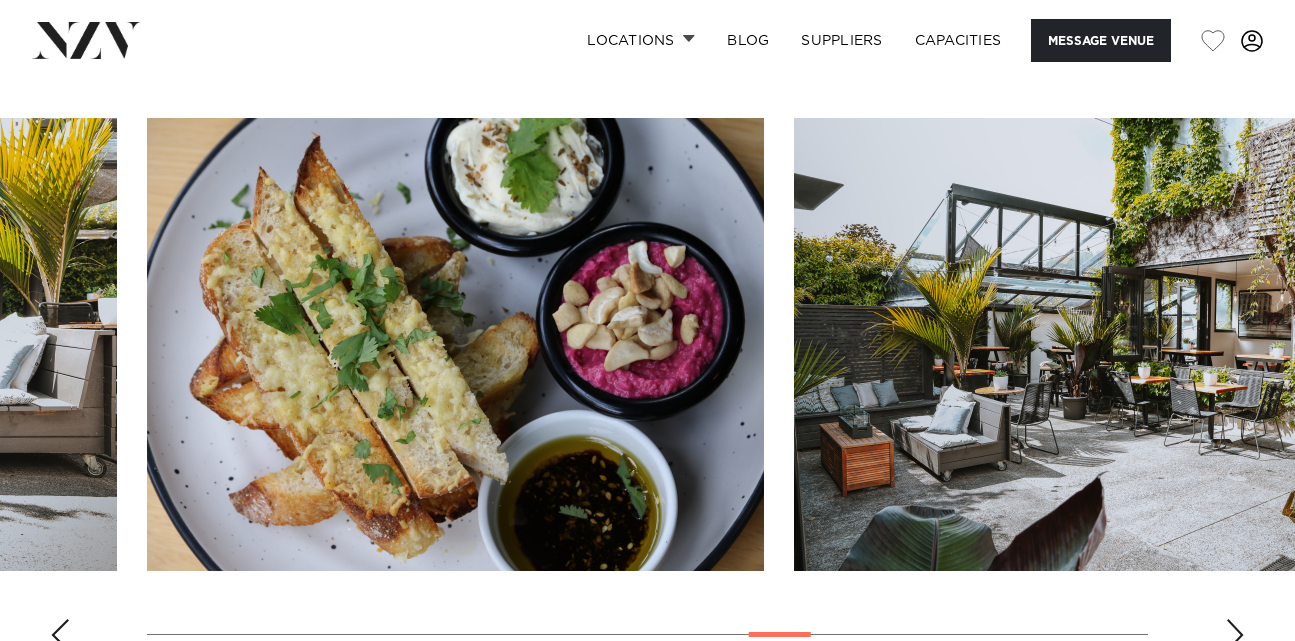 click at bounding box center (1235, 635) 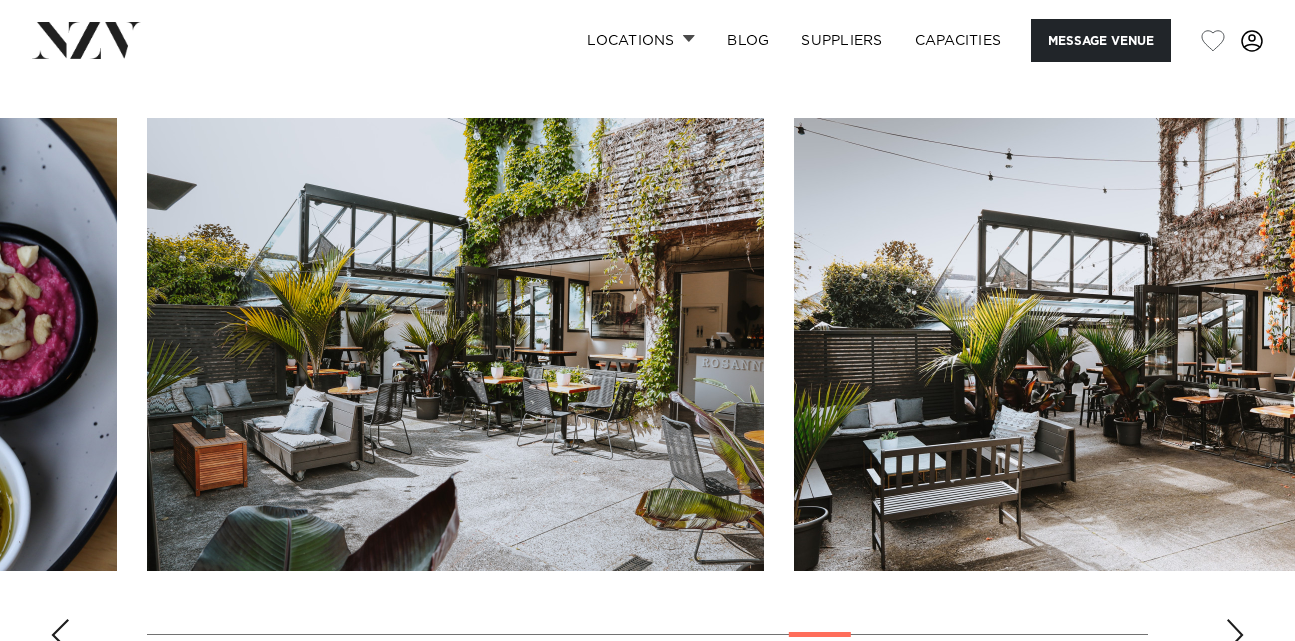 click at bounding box center (1235, 635) 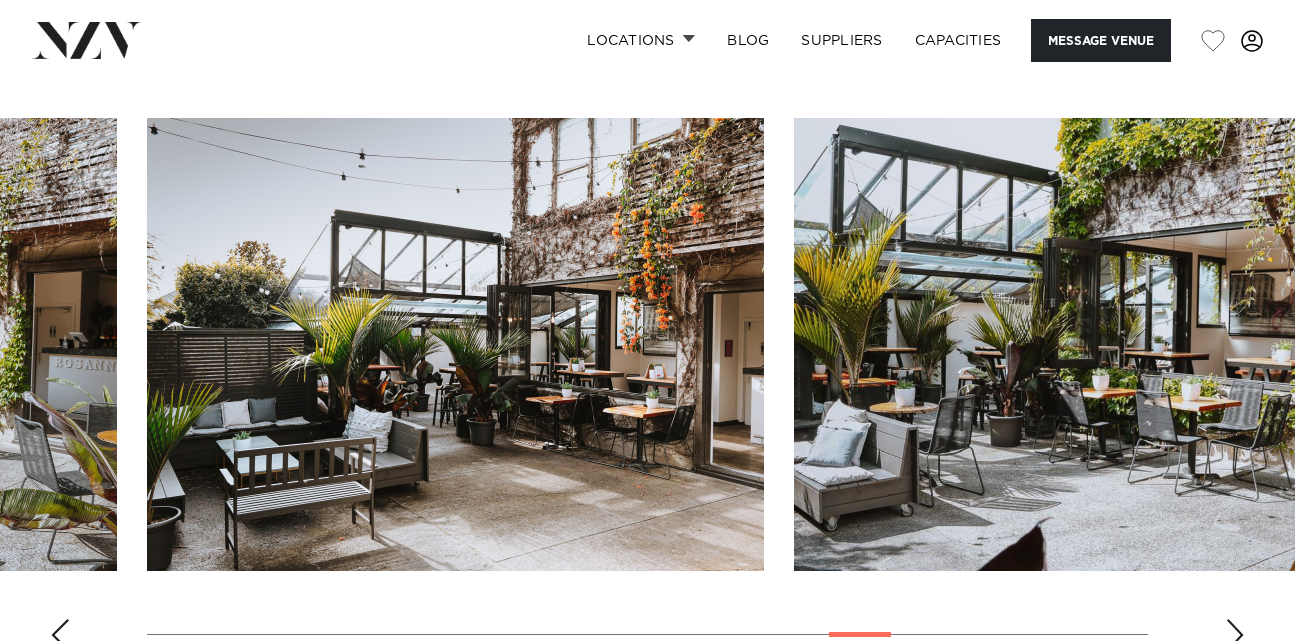 click at bounding box center [1235, 635] 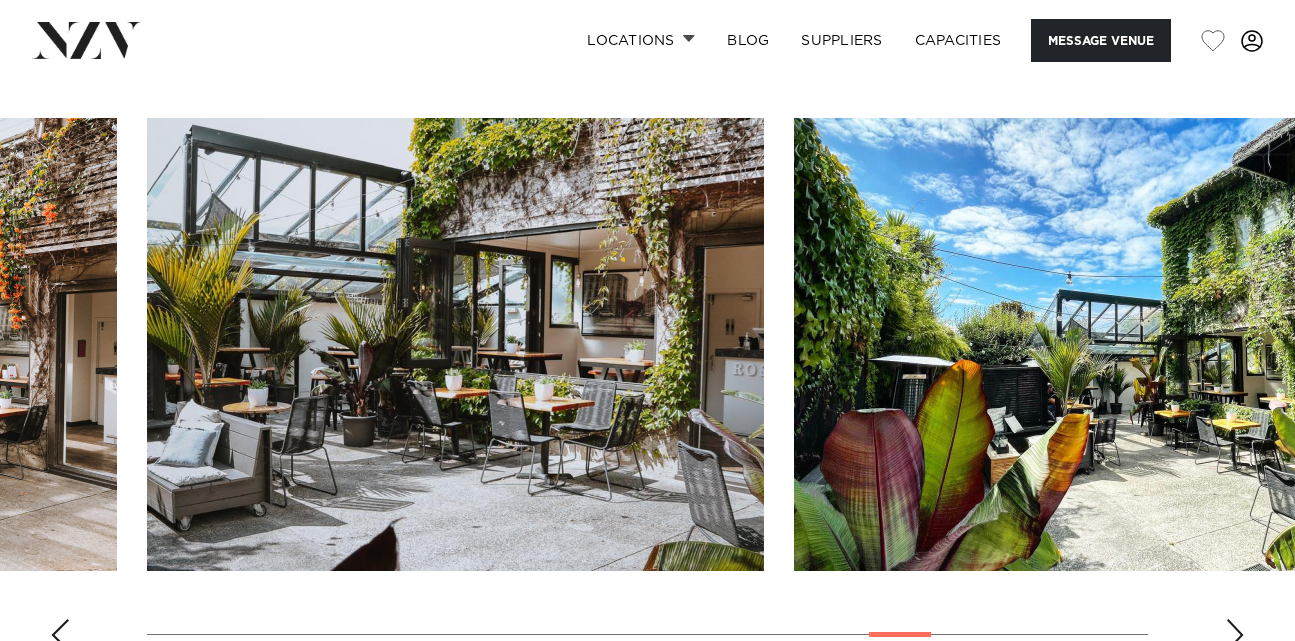 click at bounding box center (1235, 635) 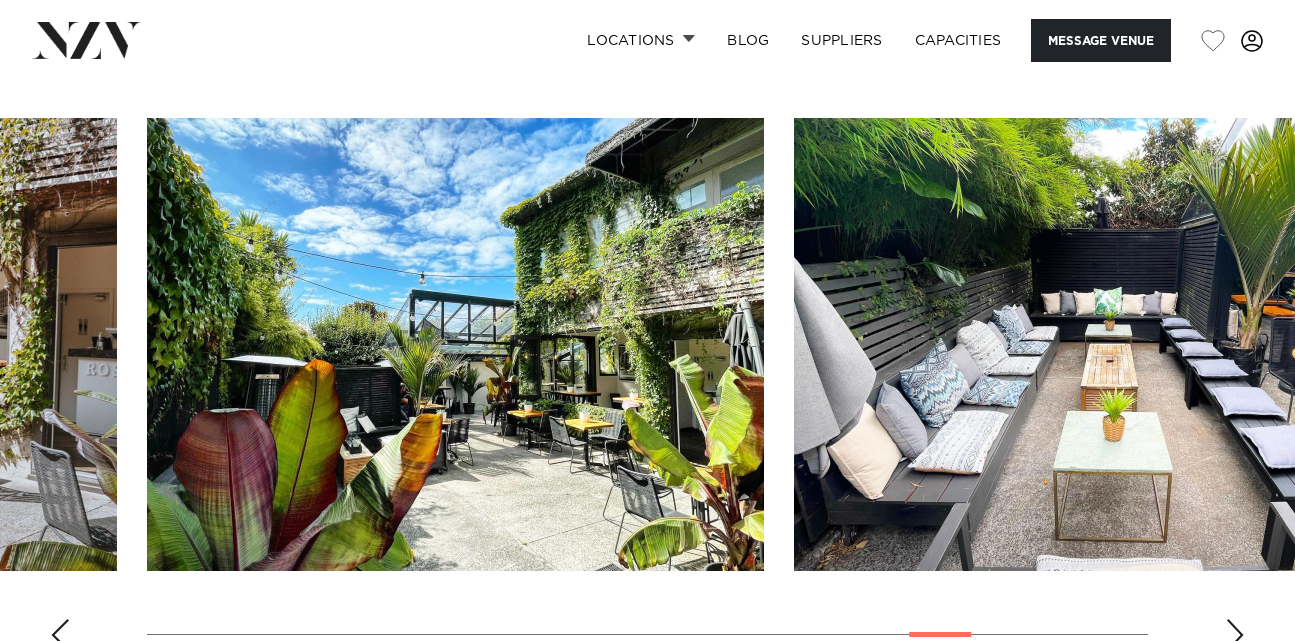 click at bounding box center [1235, 635] 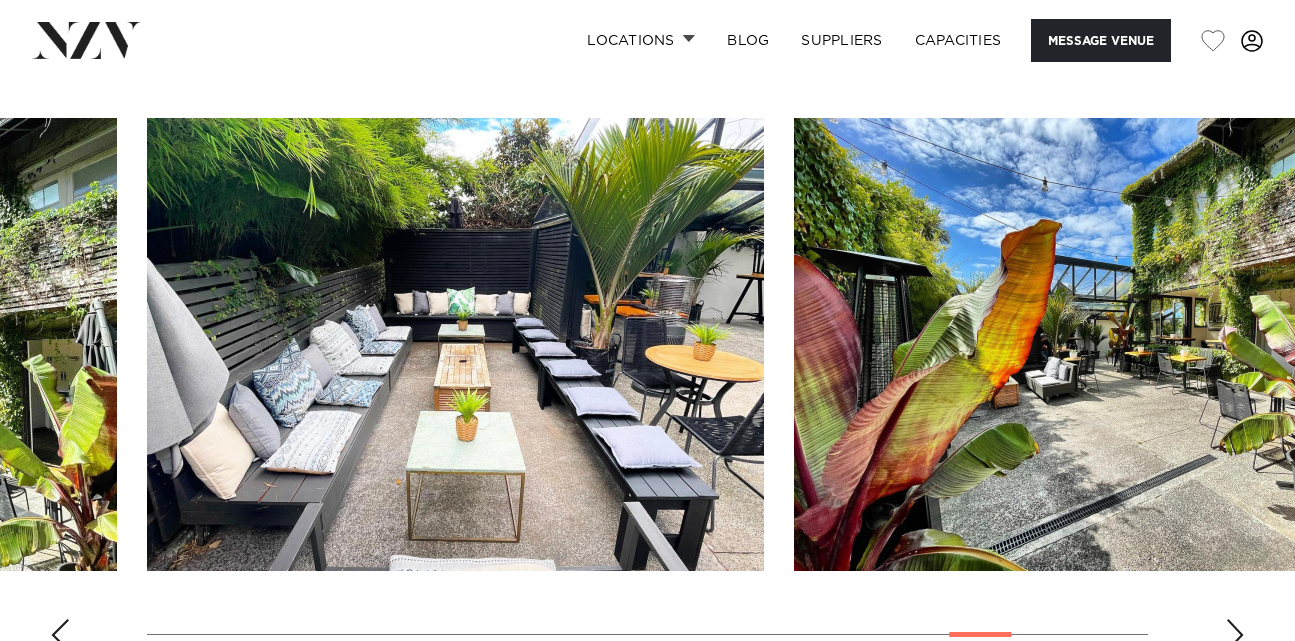 click at bounding box center (1235, 635) 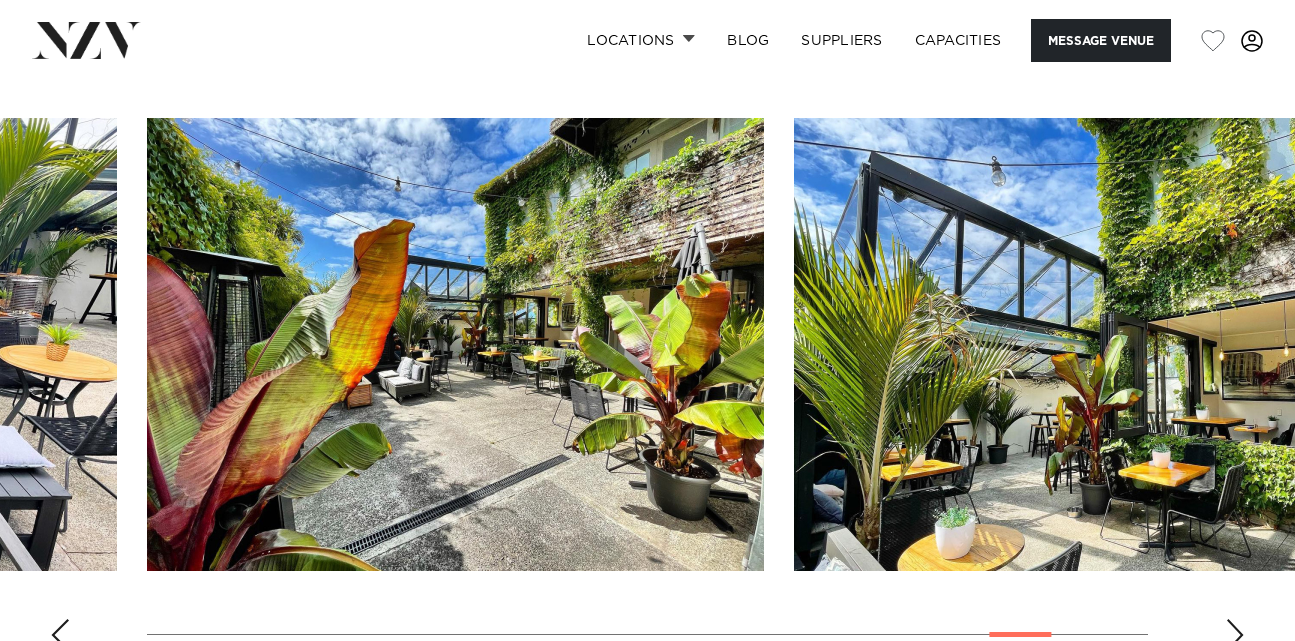 click at bounding box center [1235, 635] 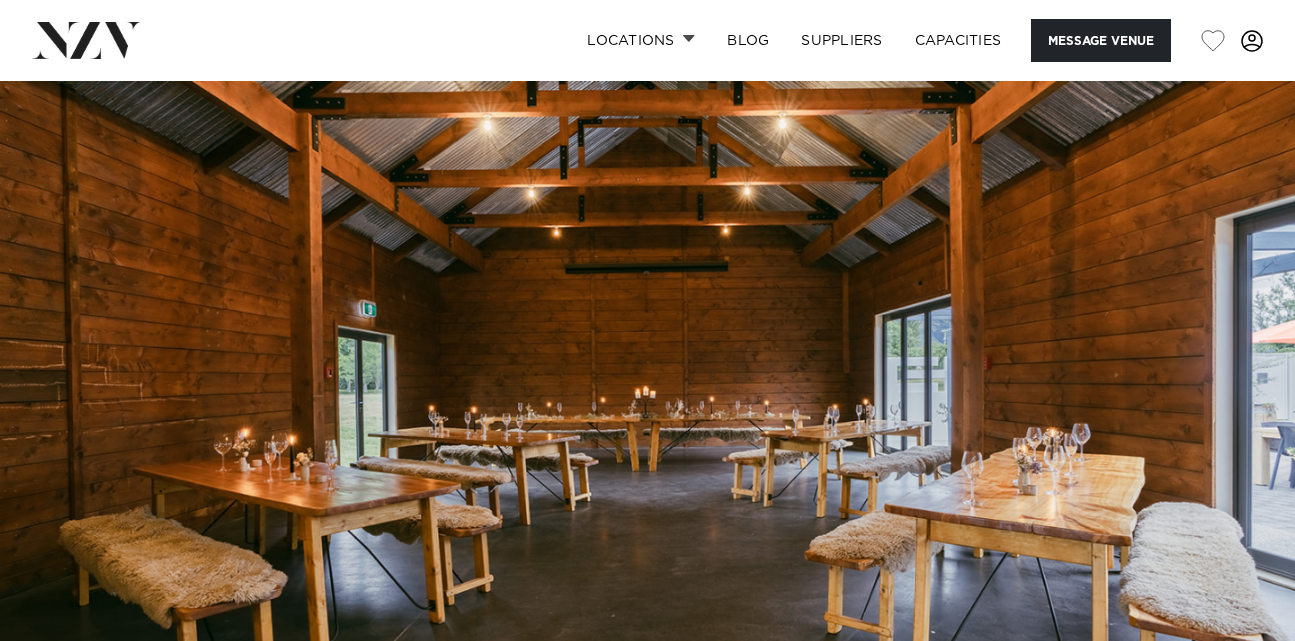 scroll, scrollTop: 0, scrollLeft: 0, axis: both 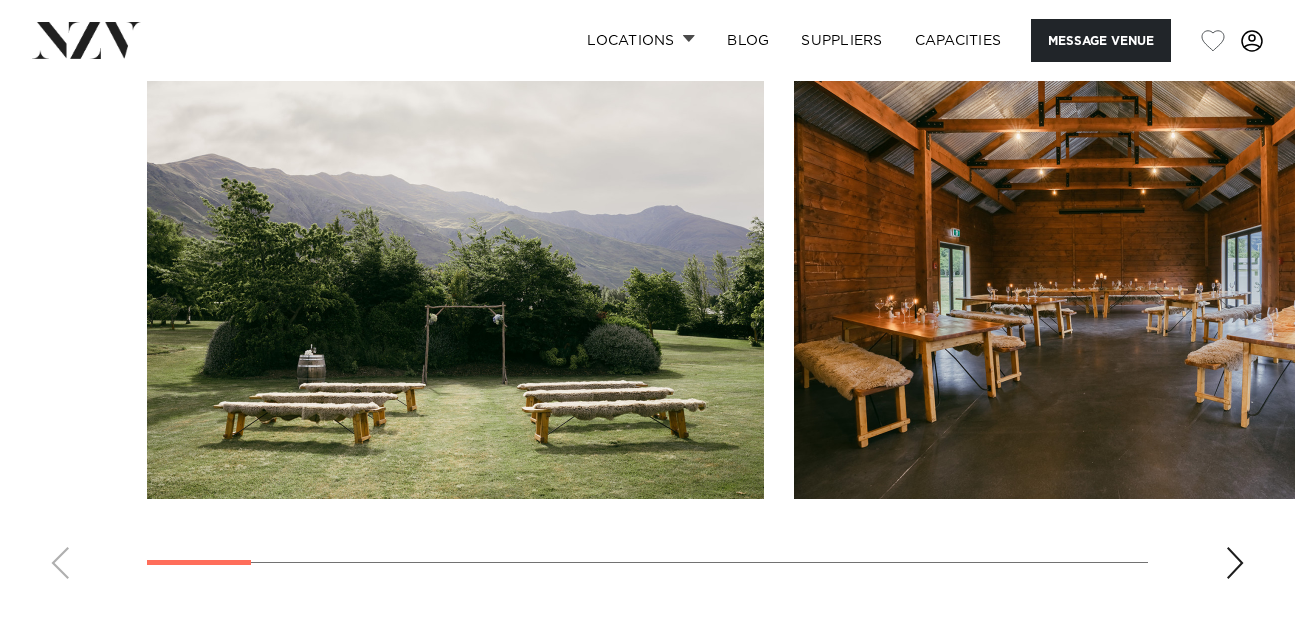 click at bounding box center (1235, 563) 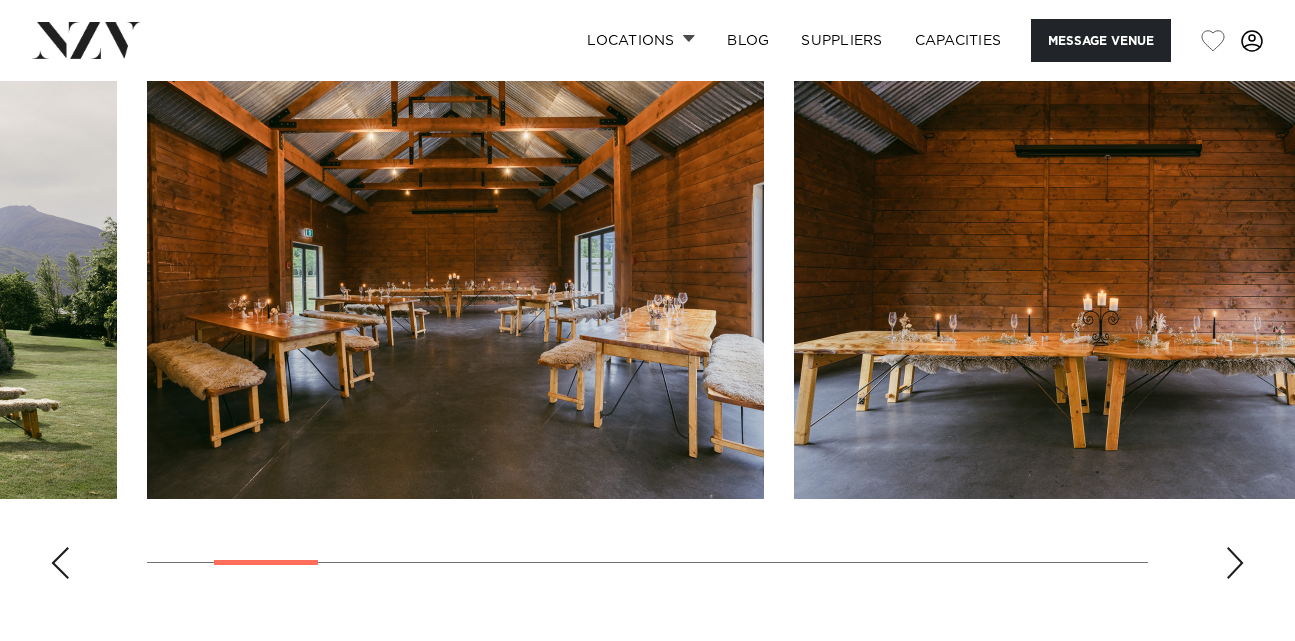 click at bounding box center (1235, 563) 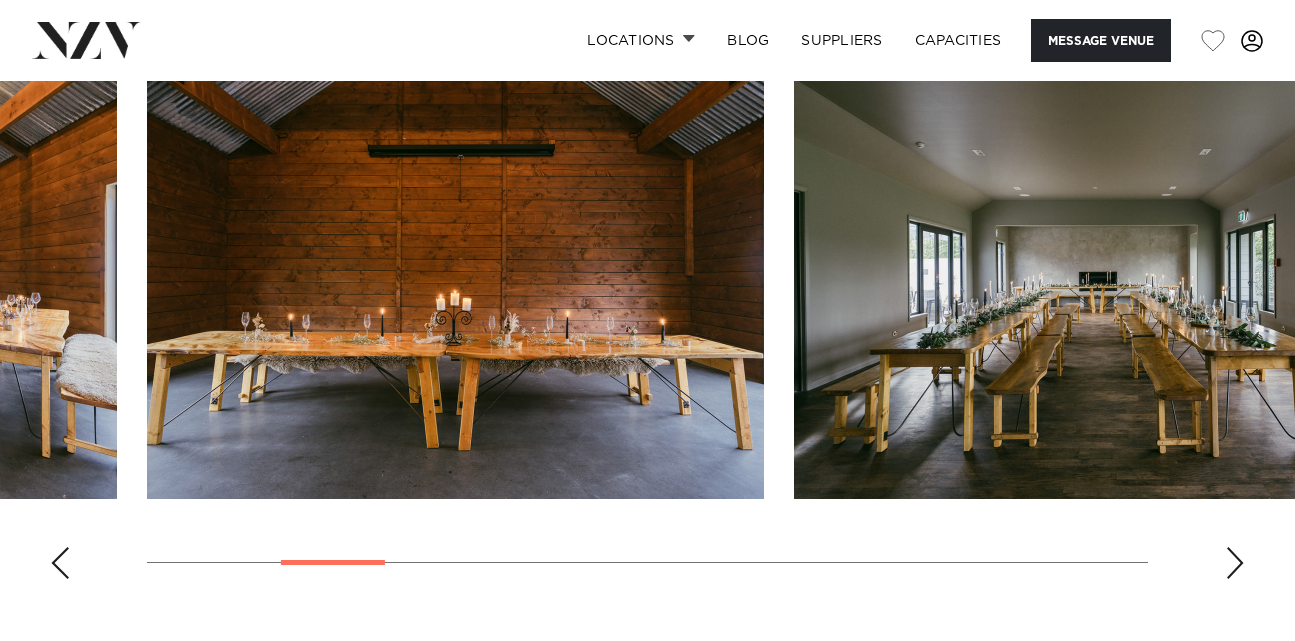 click at bounding box center [1235, 563] 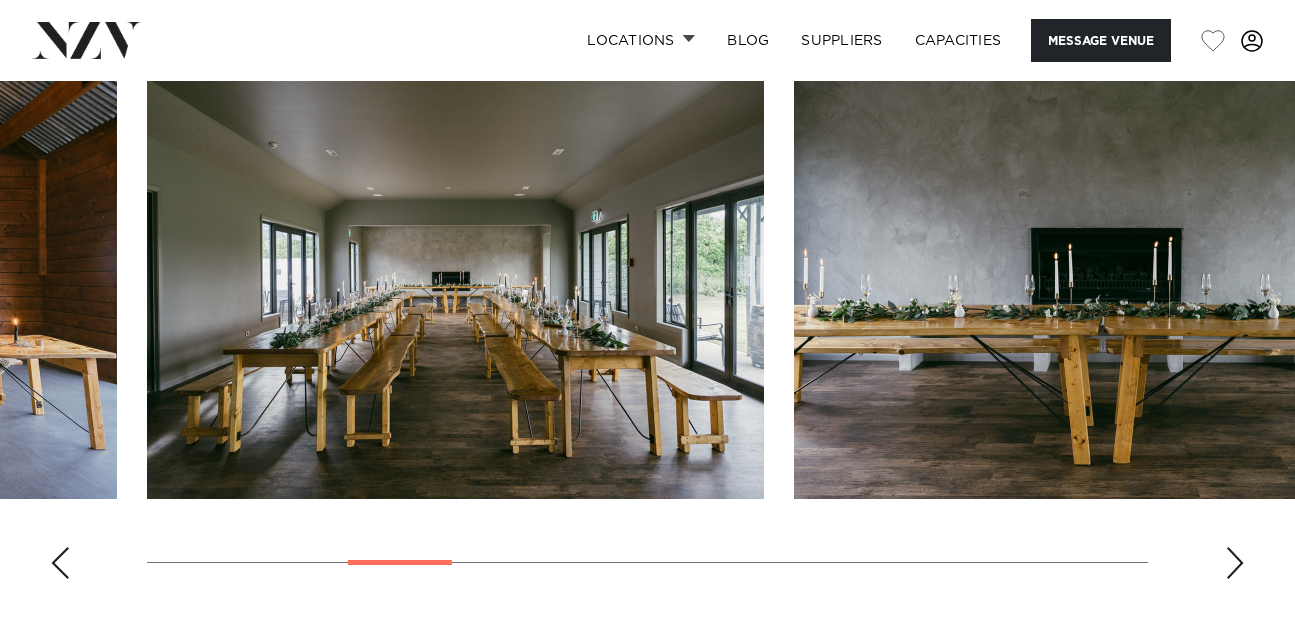 click at bounding box center (1235, 563) 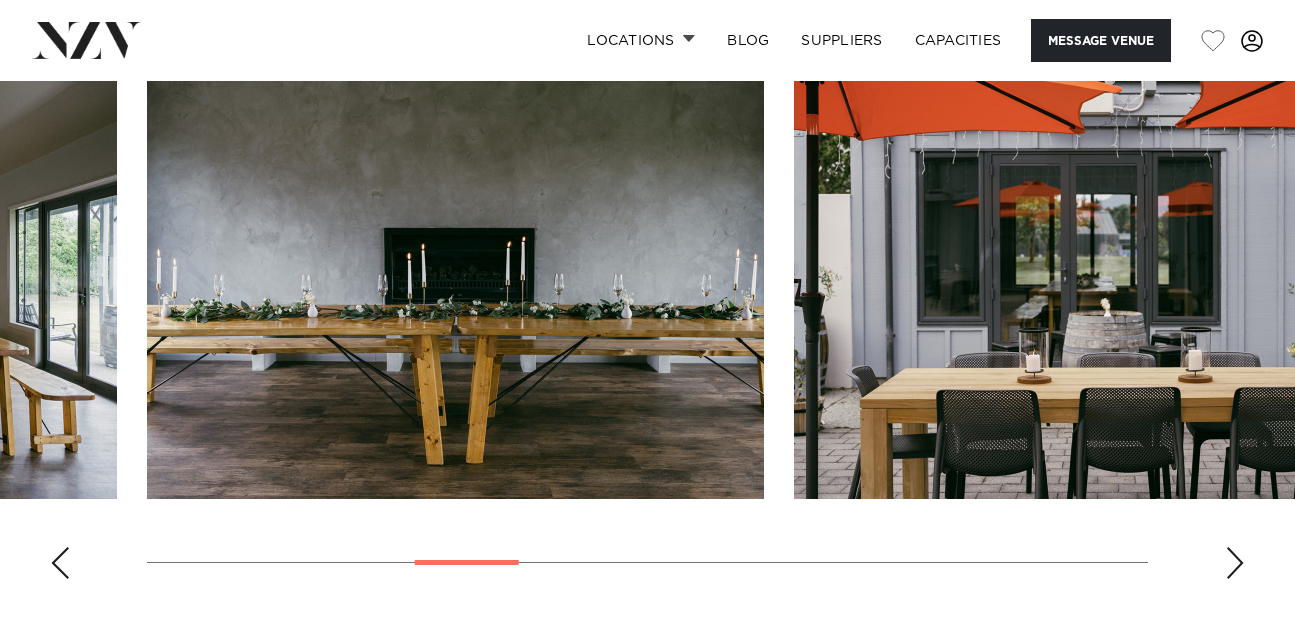 click at bounding box center (1235, 563) 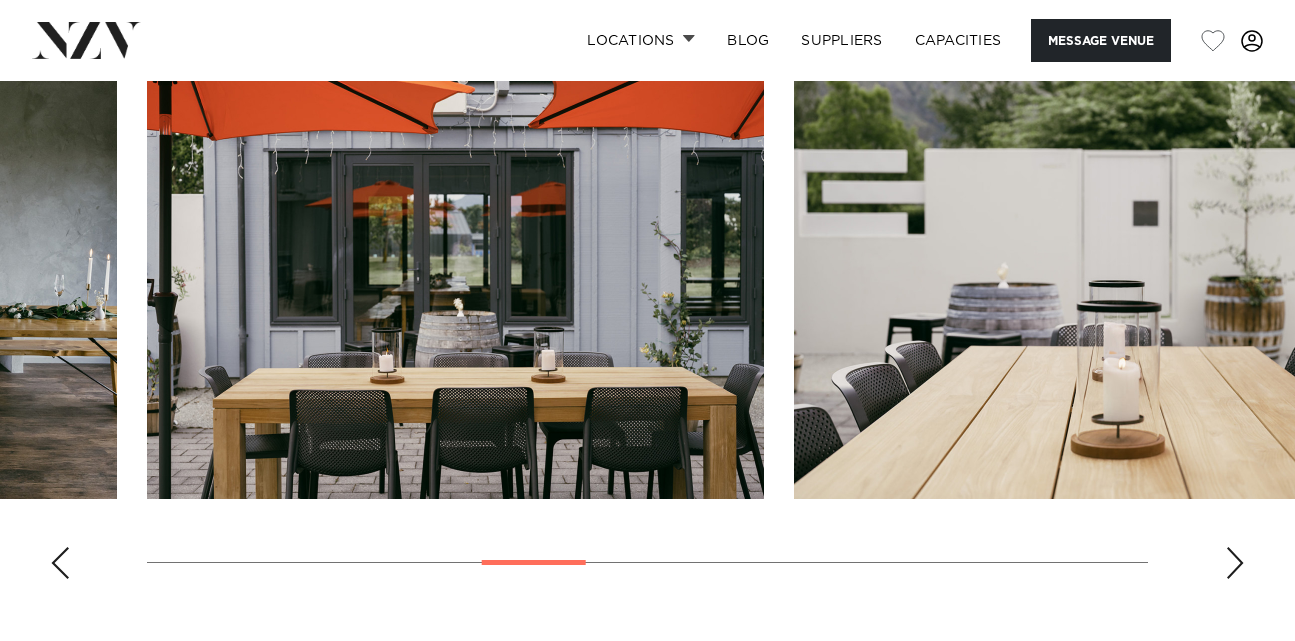click at bounding box center [1235, 563] 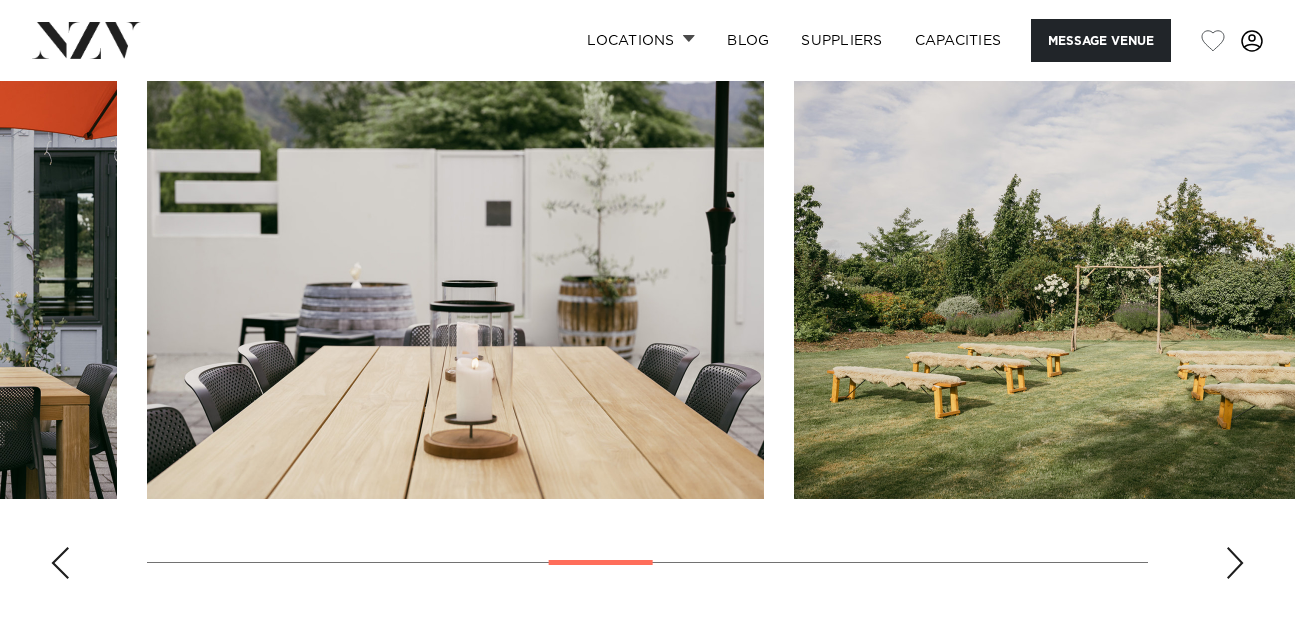 click at bounding box center [1235, 563] 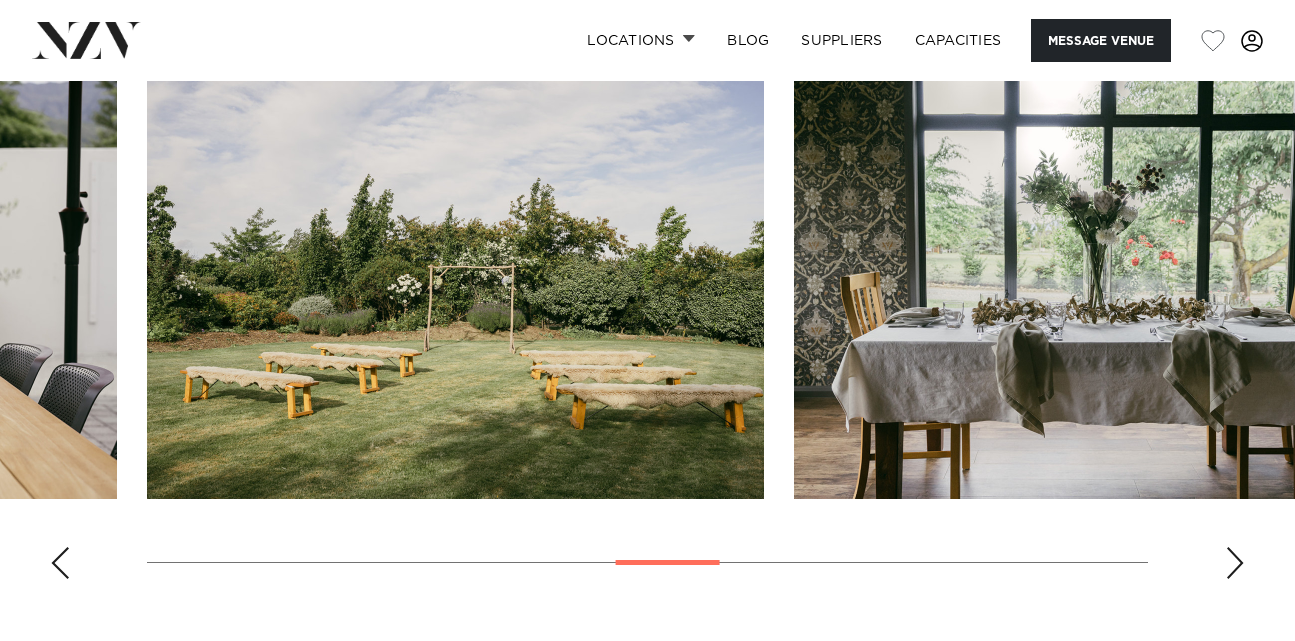 click at bounding box center [1235, 563] 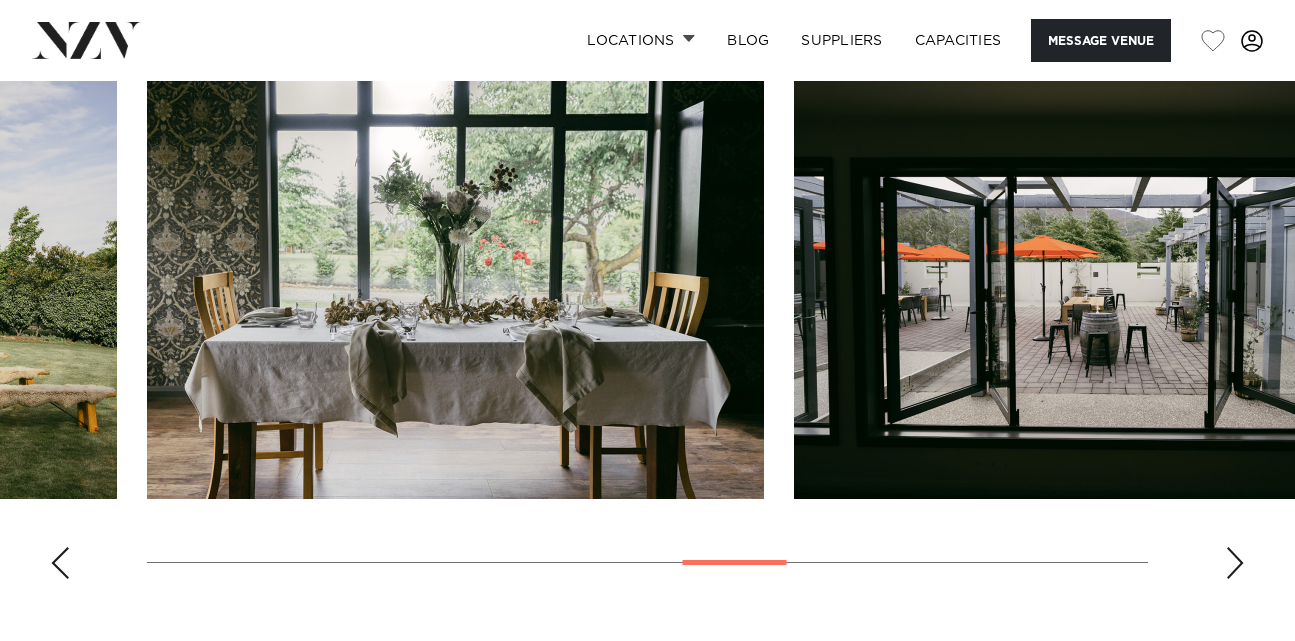 click at bounding box center [1235, 563] 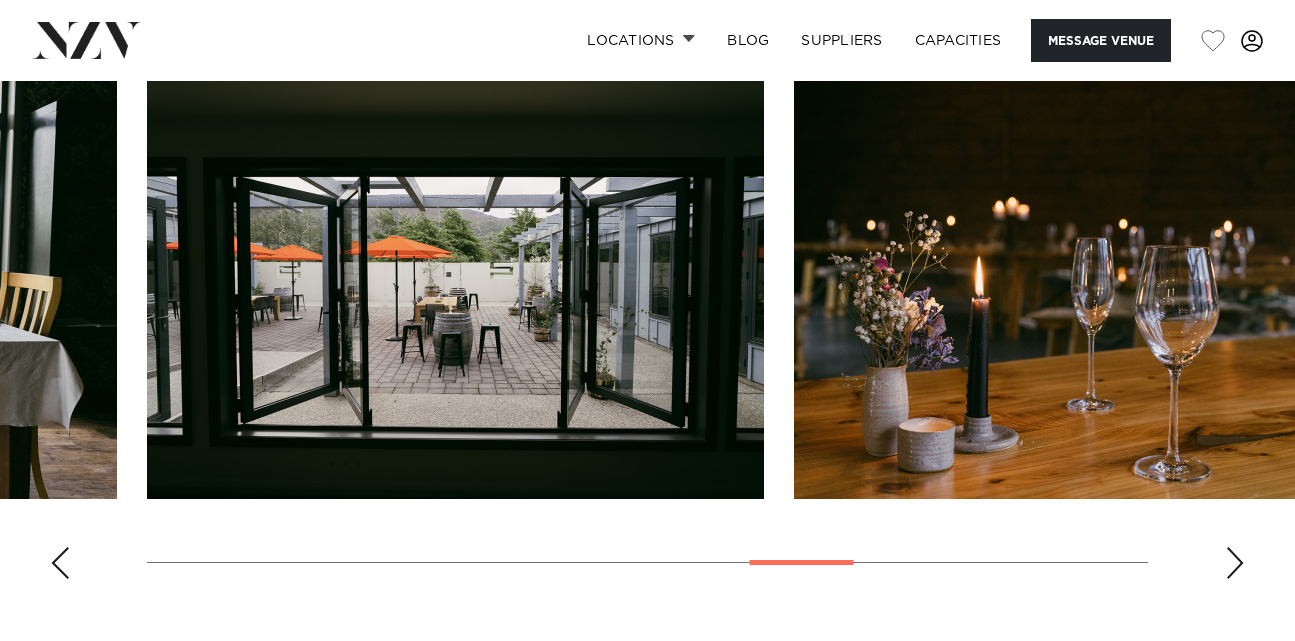 click at bounding box center [1235, 563] 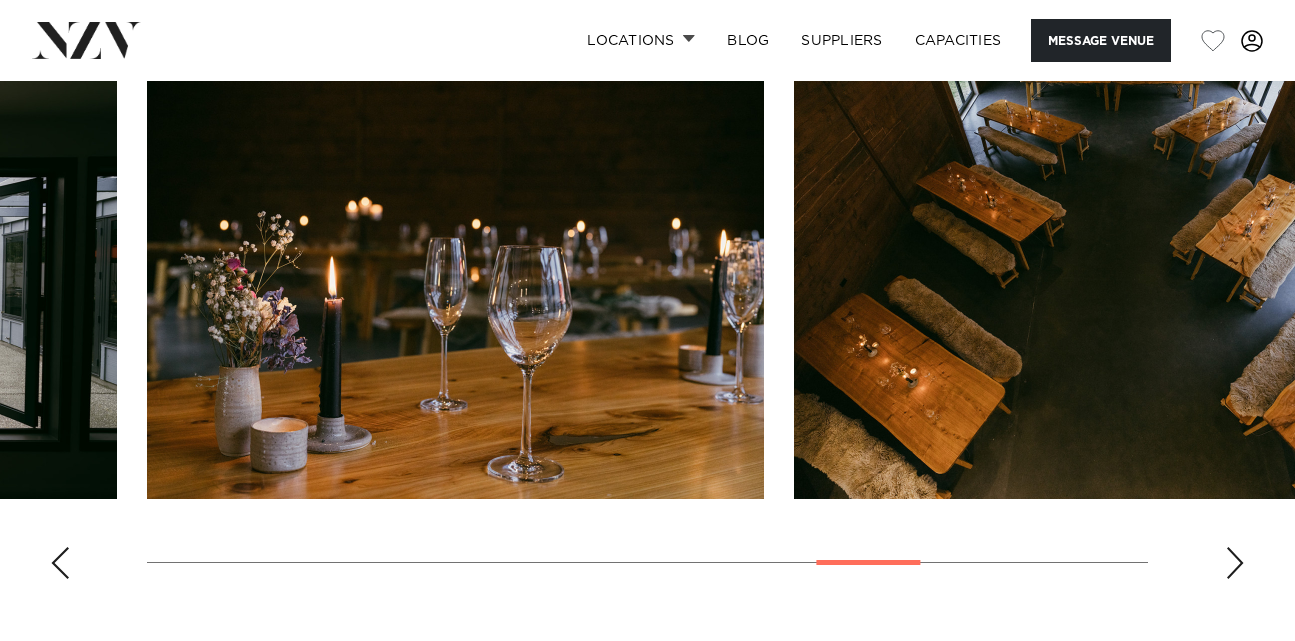 click at bounding box center [1235, 563] 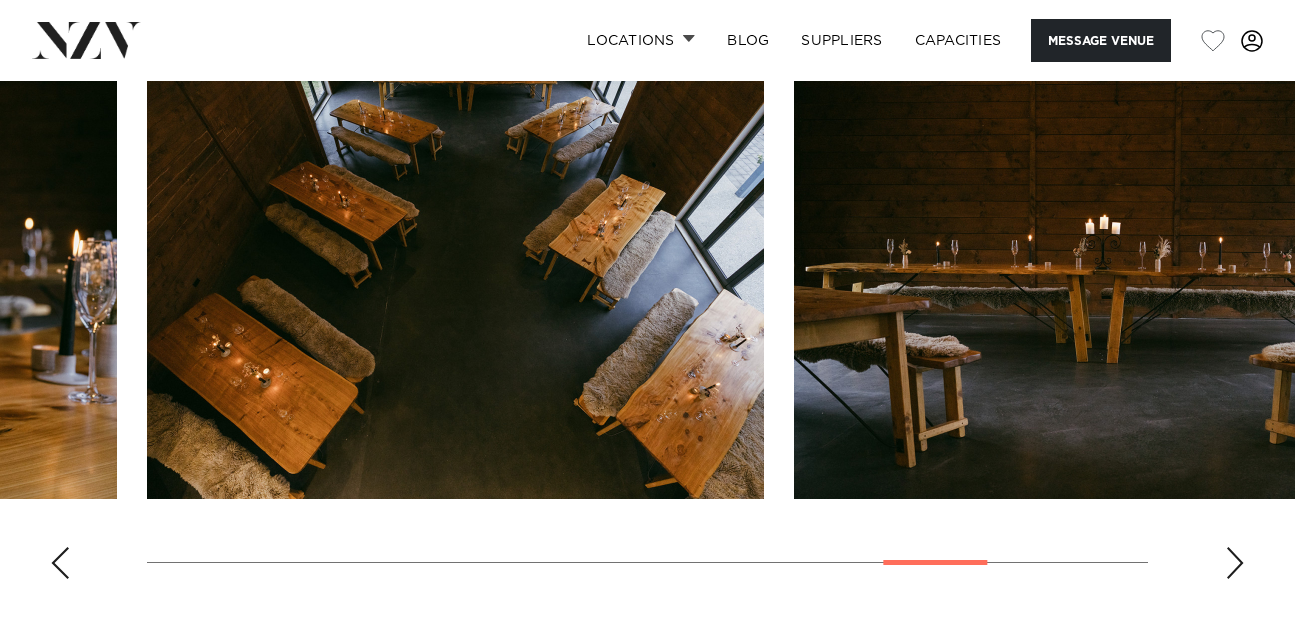 click at bounding box center [1235, 563] 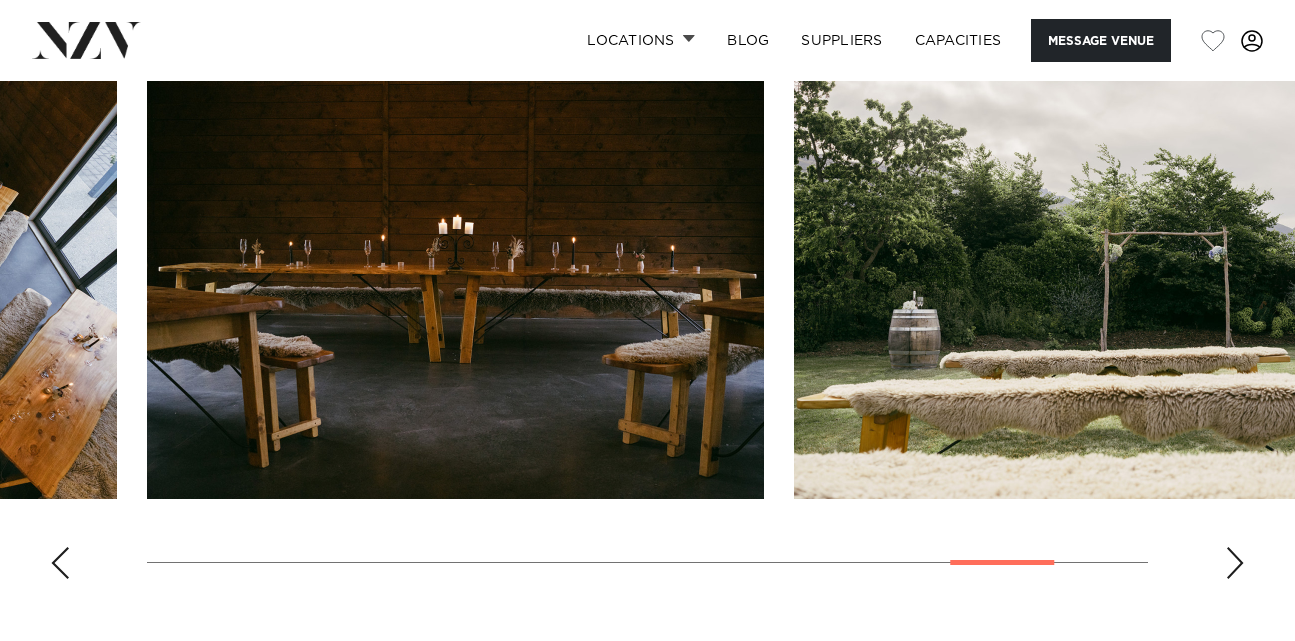 click at bounding box center (1235, 563) 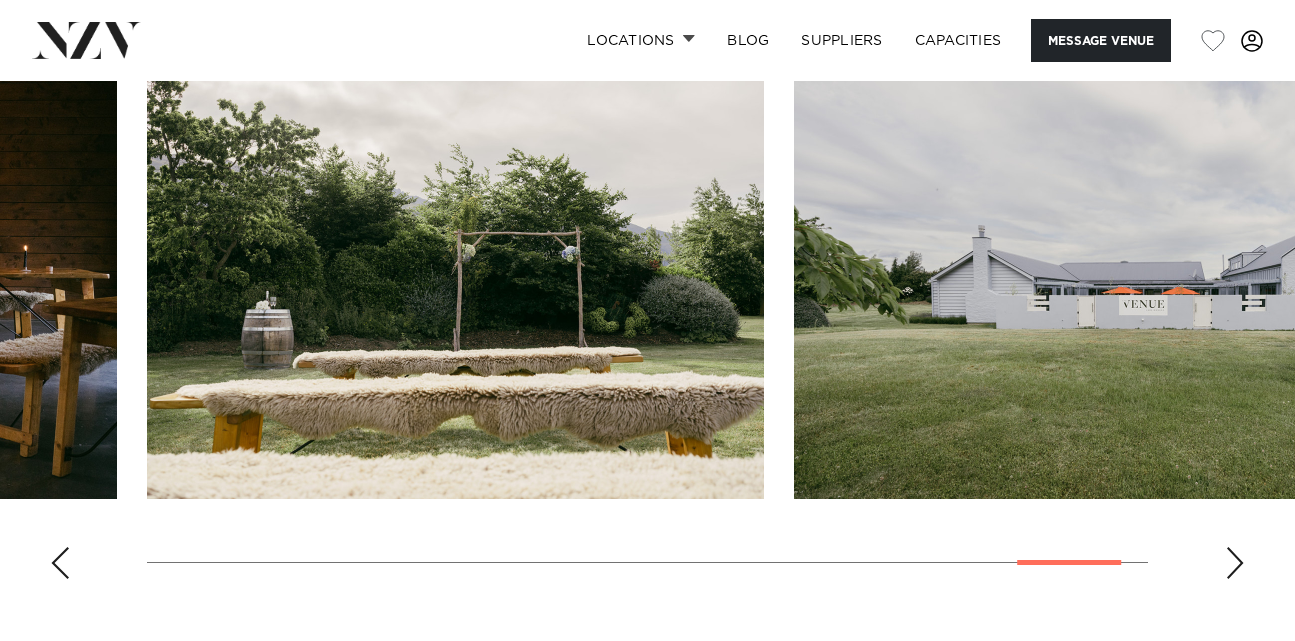 click at bounding box center (1235, 563) 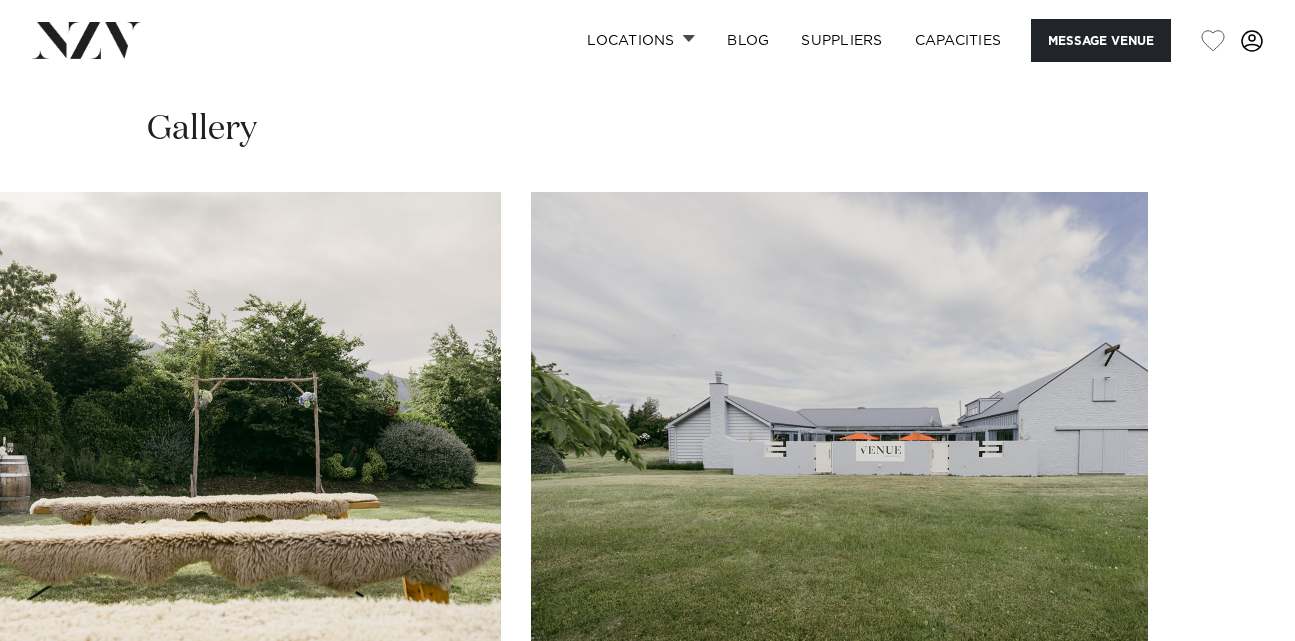 scroll, scrollTop: 2486, scrollLeft: 0, axis: vertical 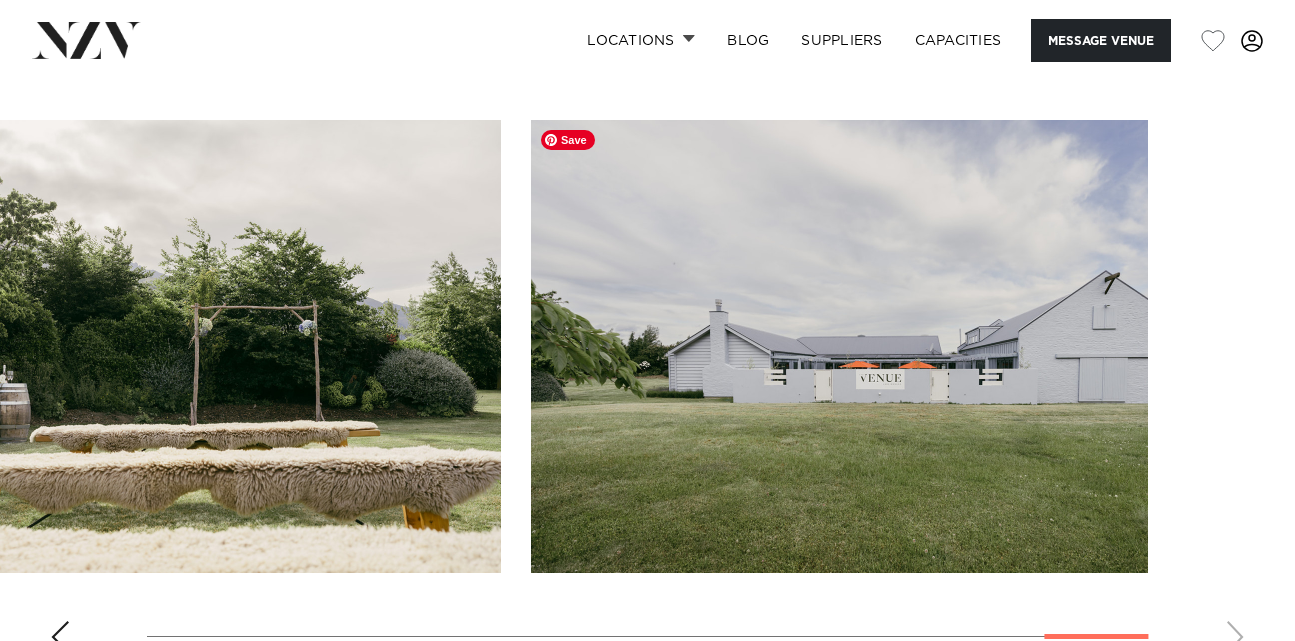 click at bounding box center [839, 346] 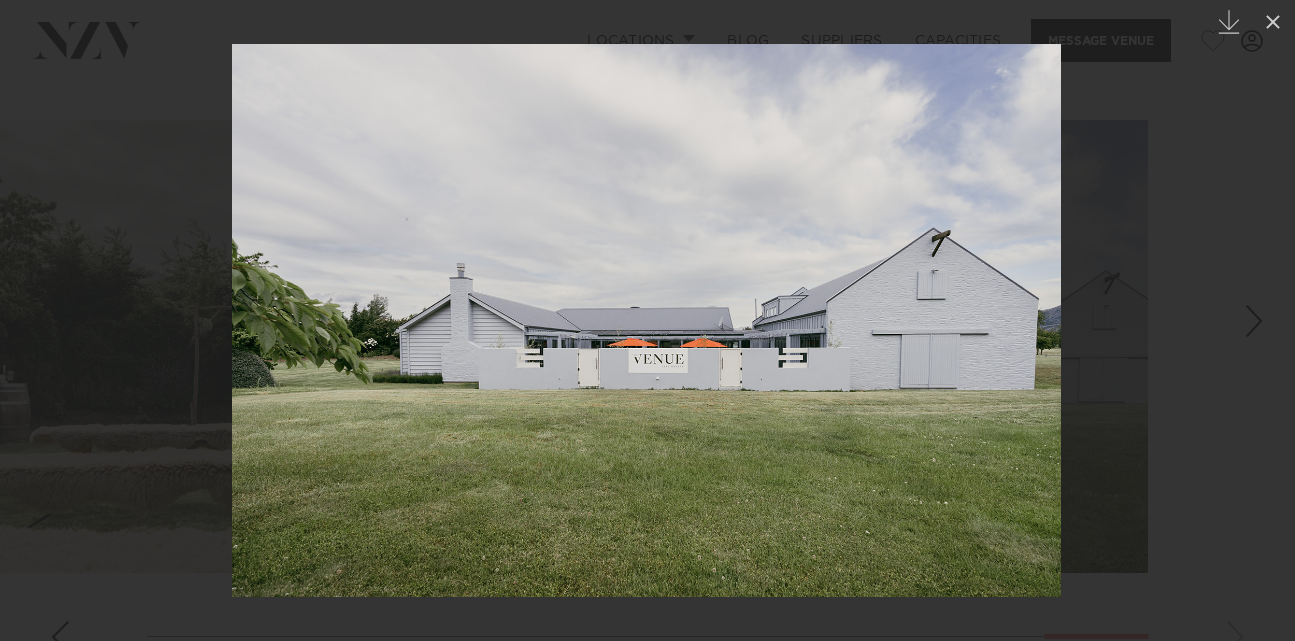 click at bounding box center [1254, 321] 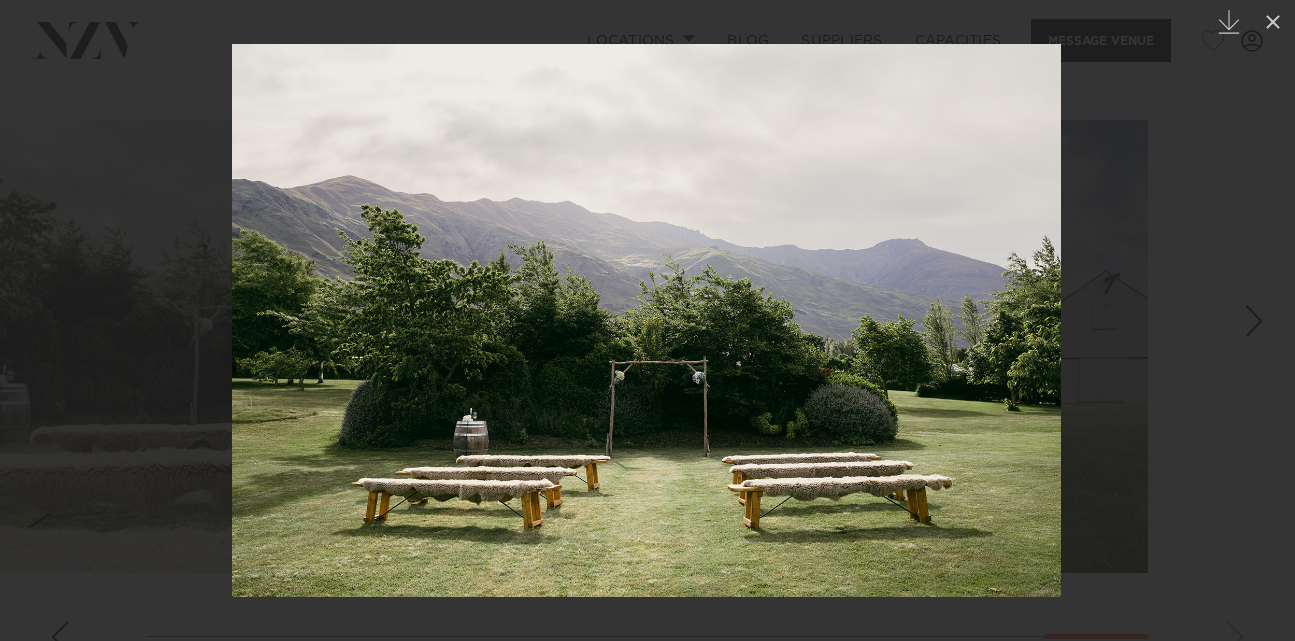 click at bounding box center (1254, 321) 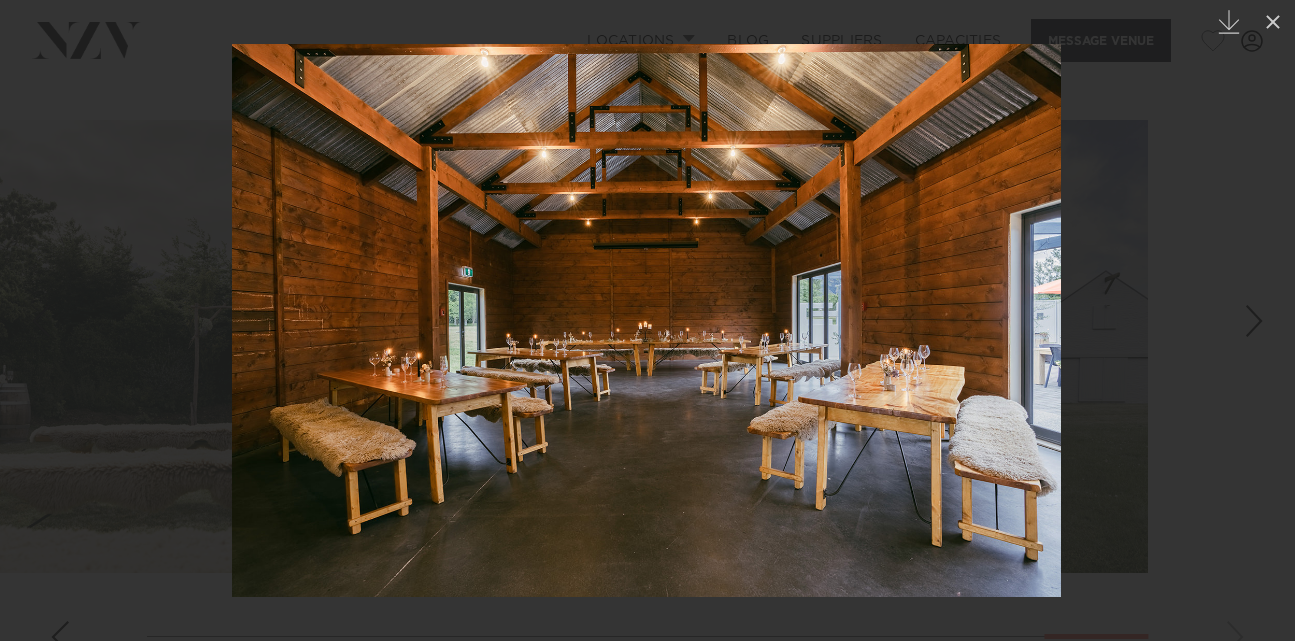 click at bounding box center (1254, 321) 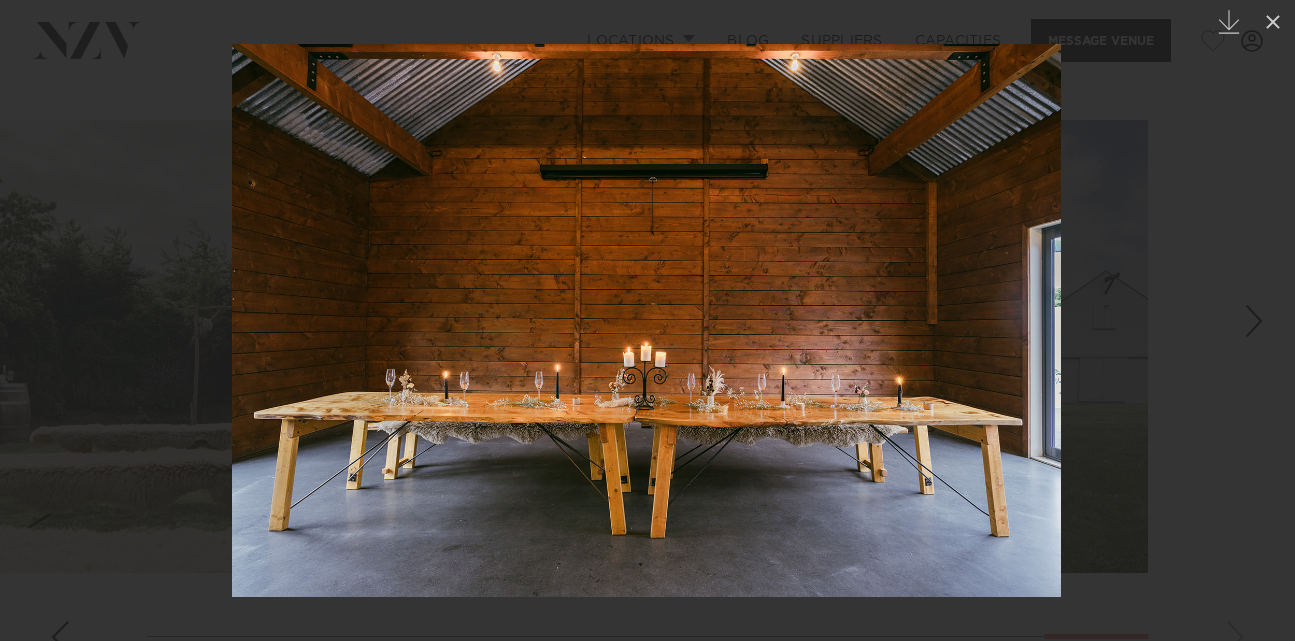 click at bounding box center [1254, 321] 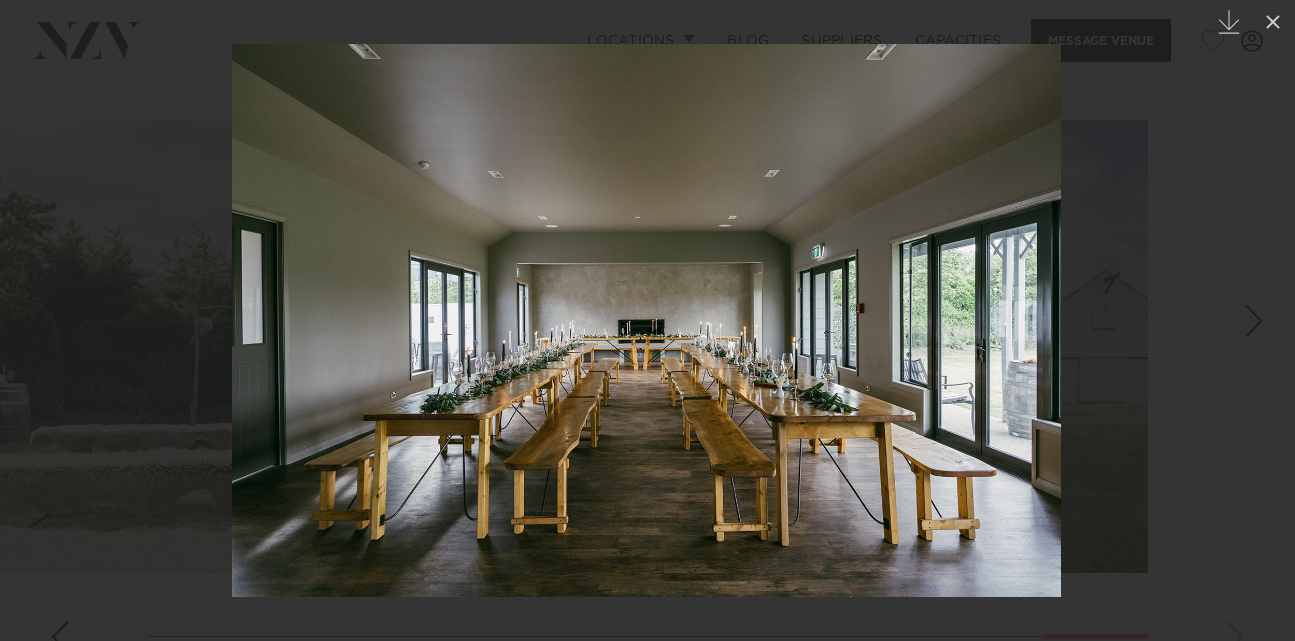 click at bounding box center (1254, 321) 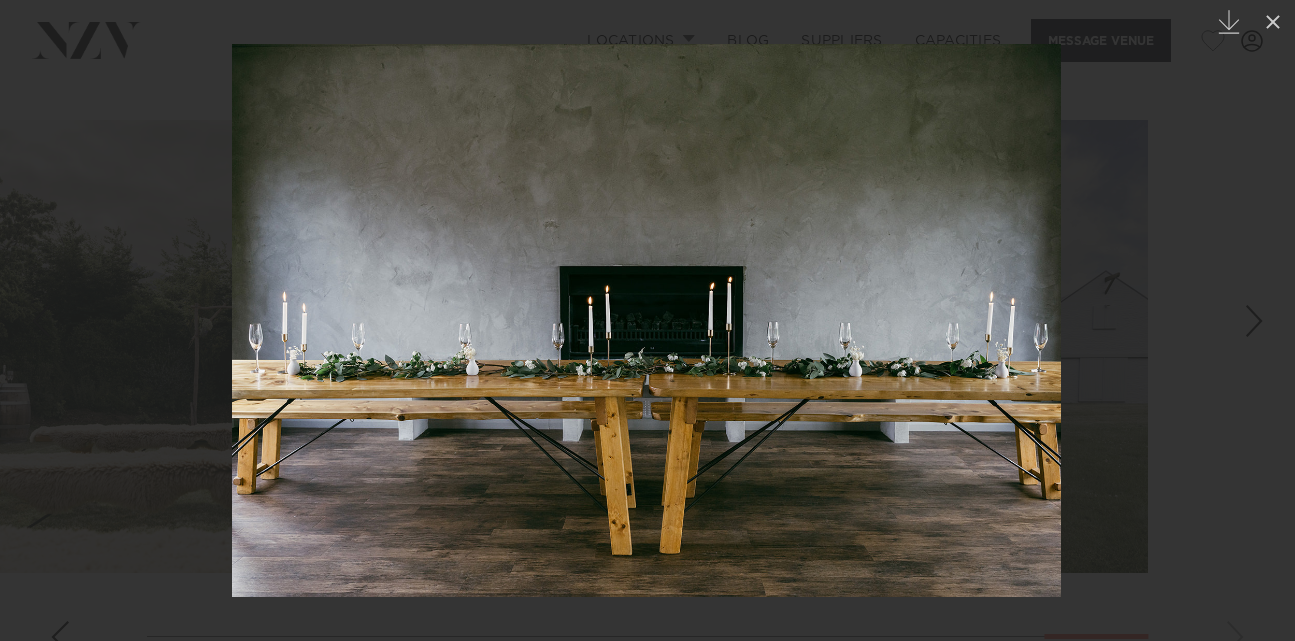 click at bounding box center (647, 320) 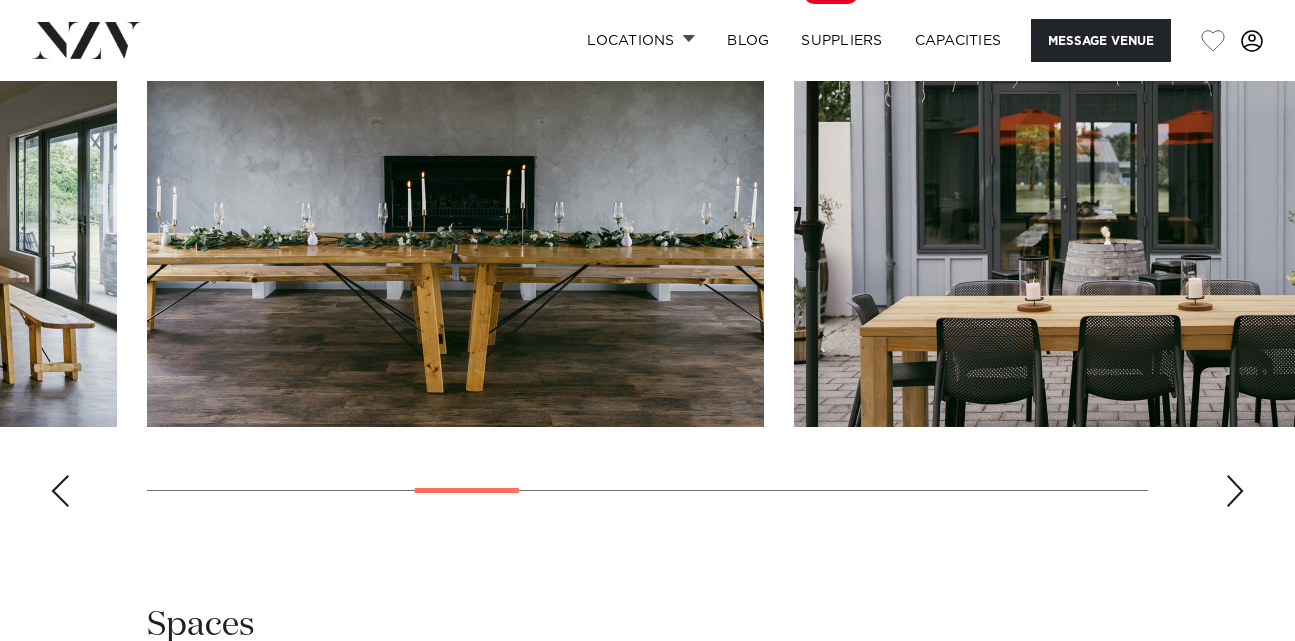 scroll, scrollTop: 2647, scrollLeft: 0, axis: vertical 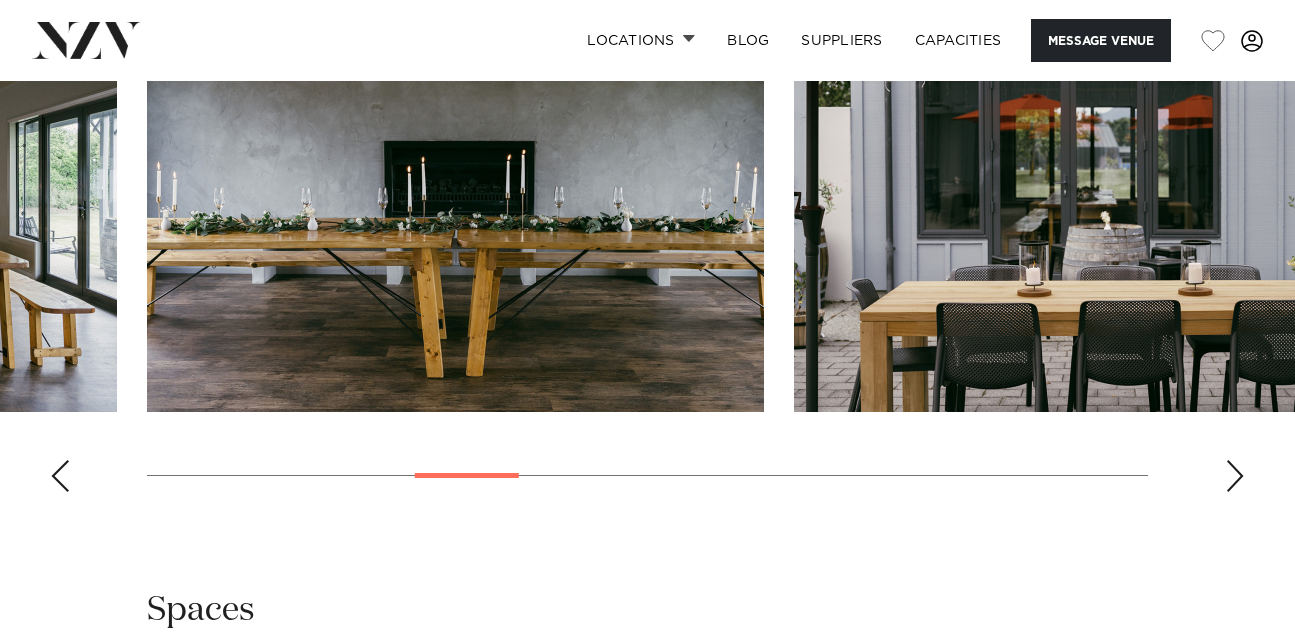 click at bounding box center [1235, 476] 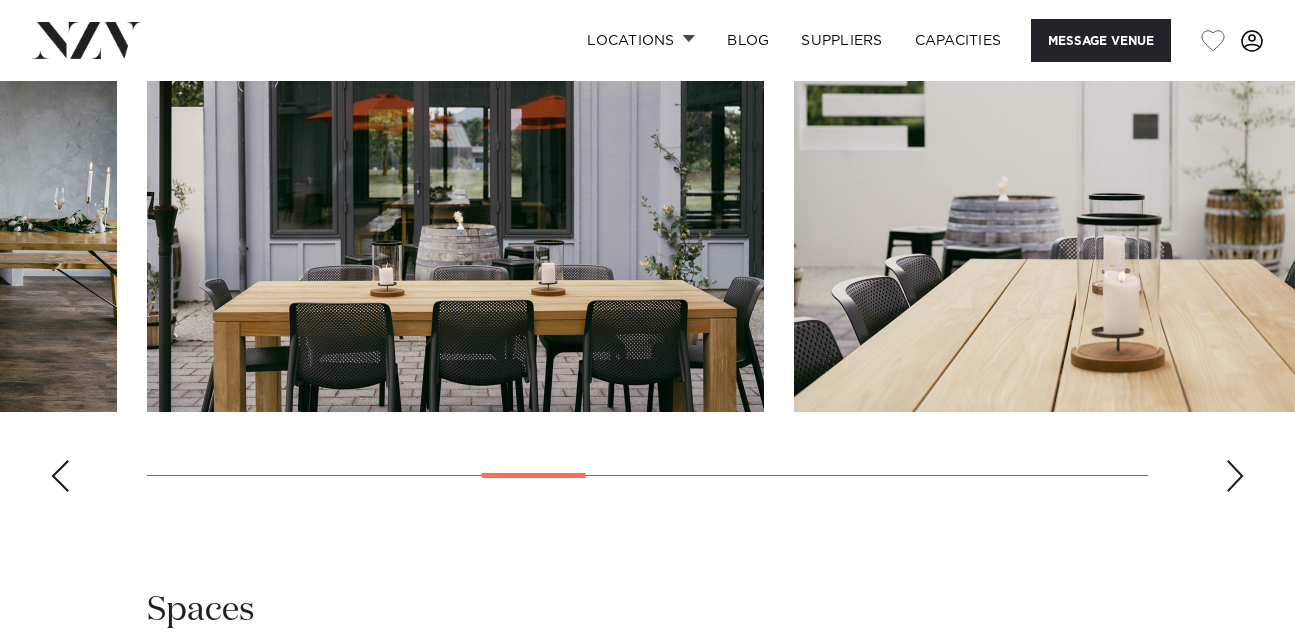 click at bounding box center [1235, 476] 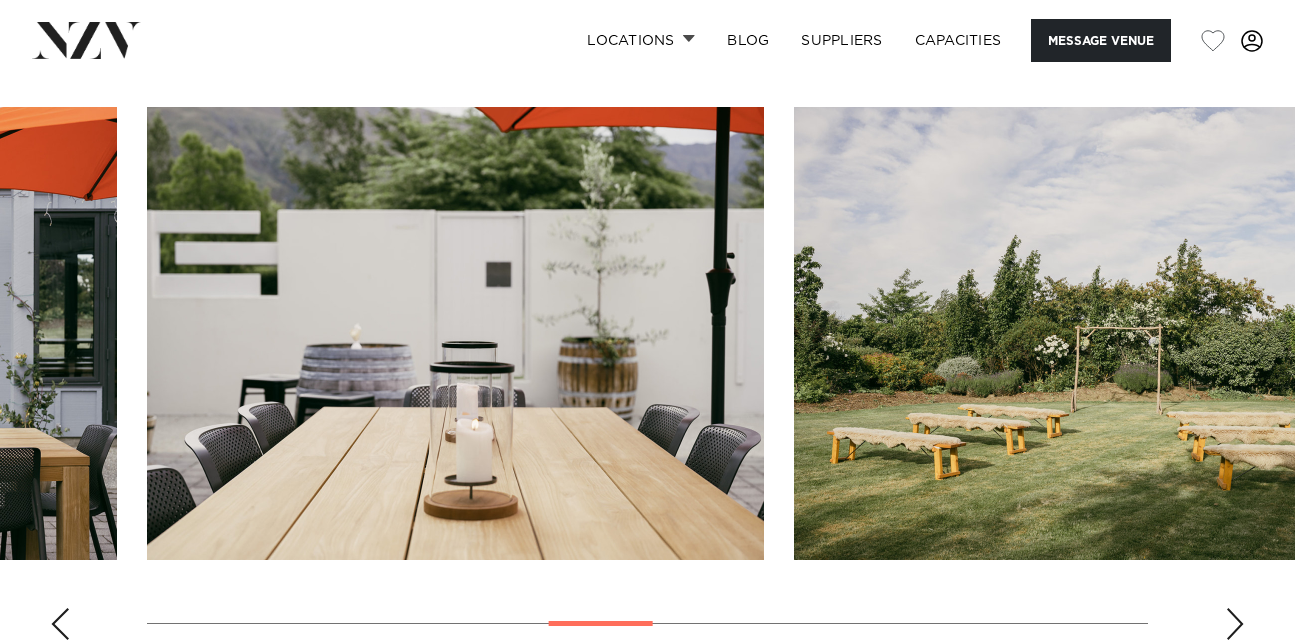 scroll, scrollTop: 2502, scrollLeft: 0, axis: vertical 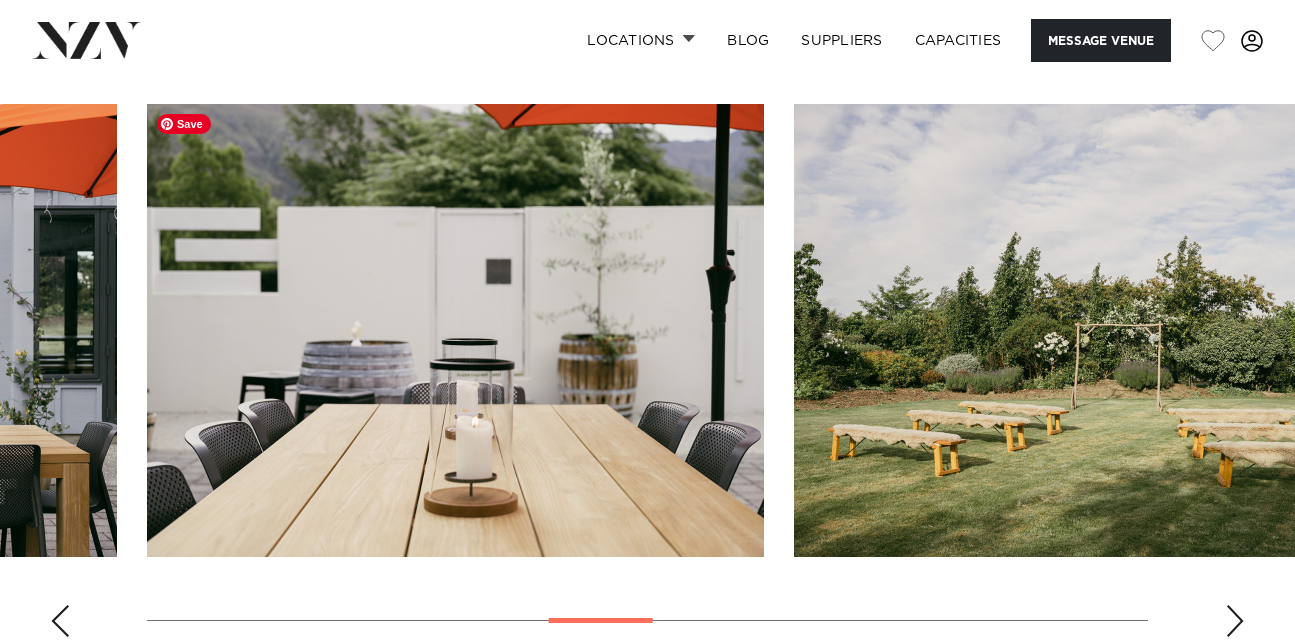 click at bounding box center [455, 330] 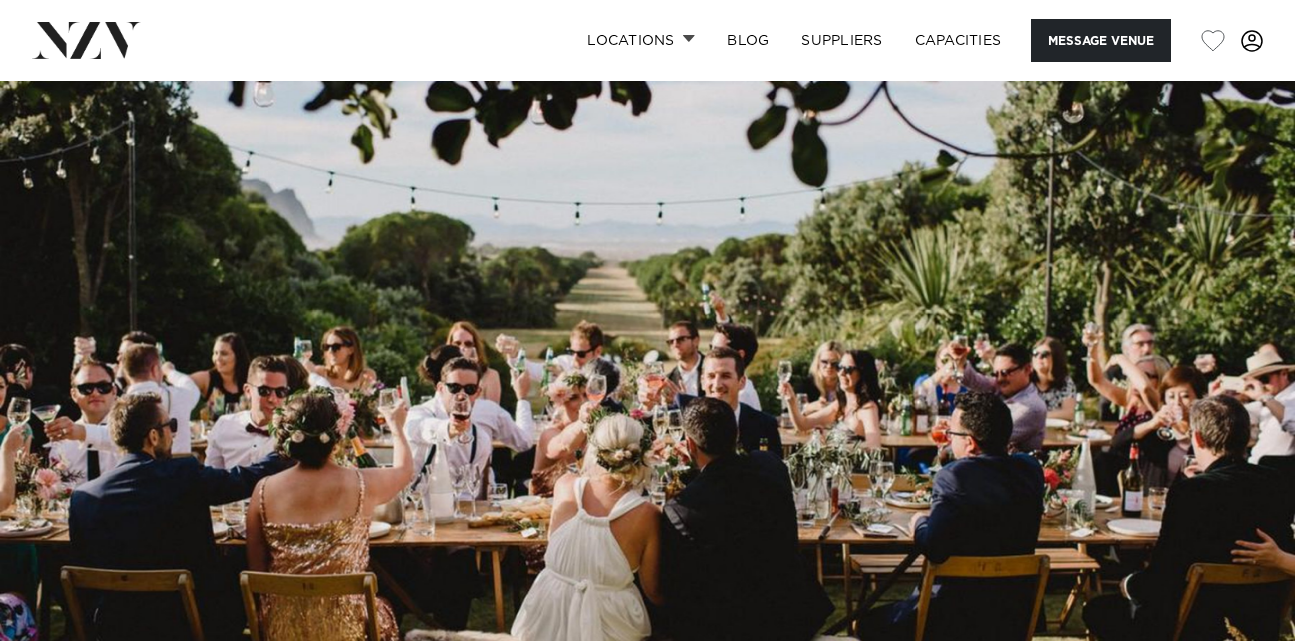 scroll, scrollTop: 0, scrollLeft: 0, axis: both 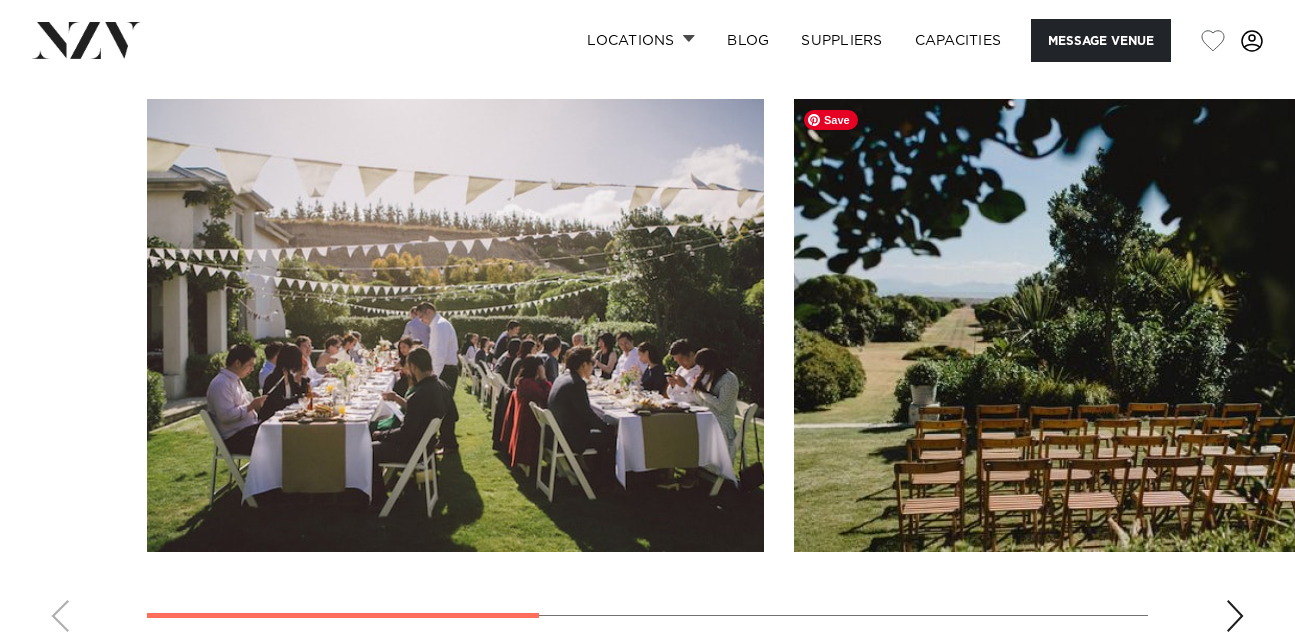 click at bounding box center (1102, 325) 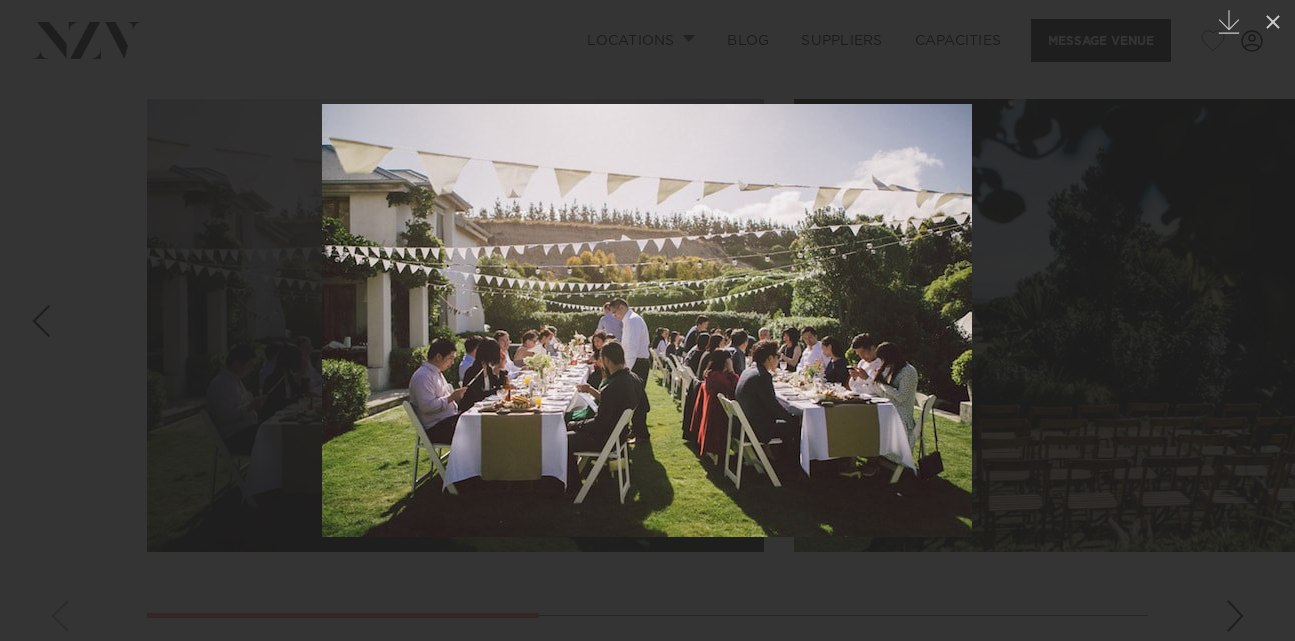 click at bounding box center [647, 320] 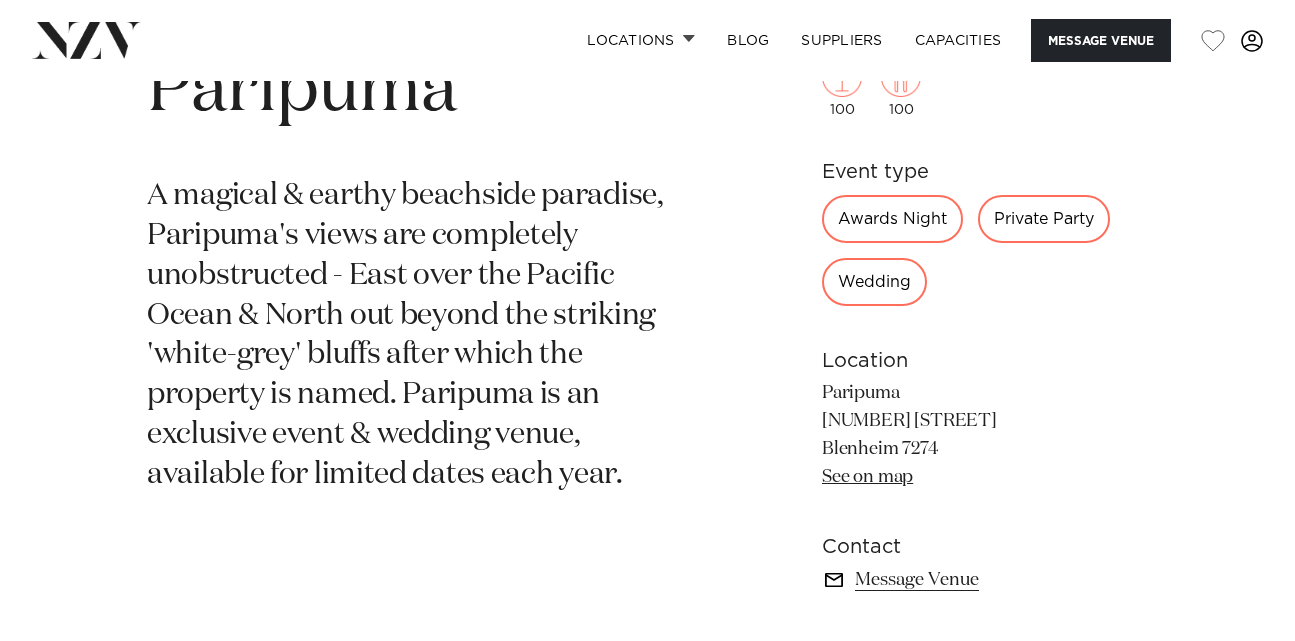 scroll, scrollTop: 748, scrollLeft: 0, axis: vertical 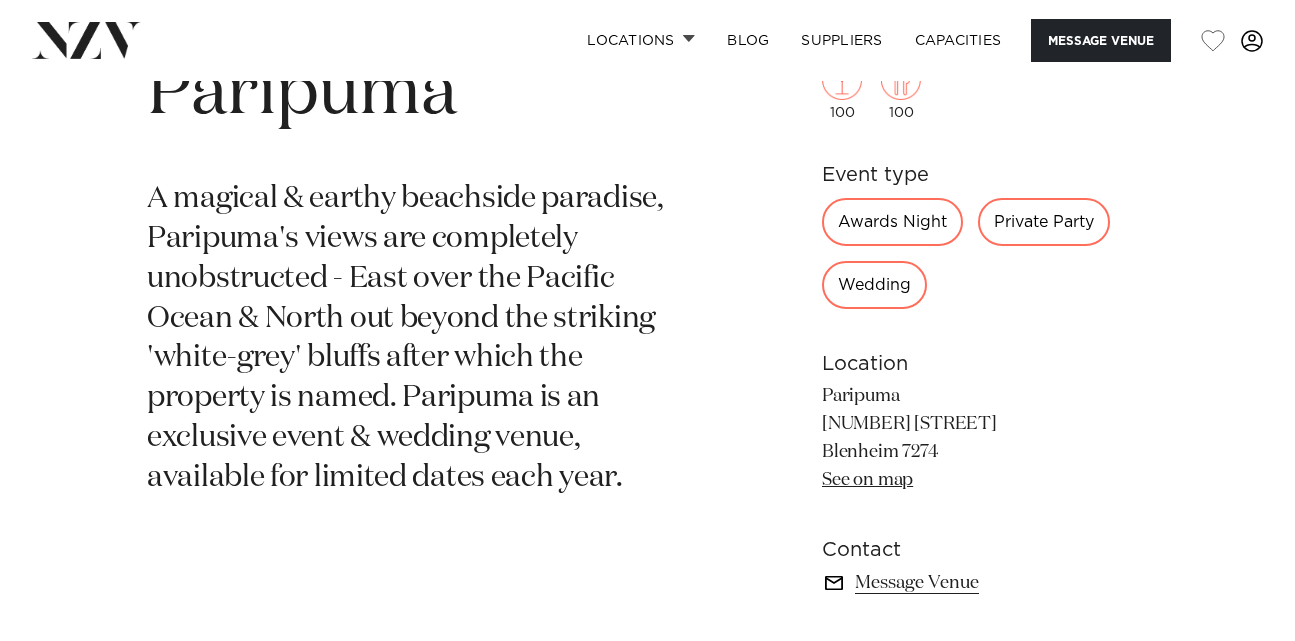 click on "Message Venue" at bounding box center [985, 583] 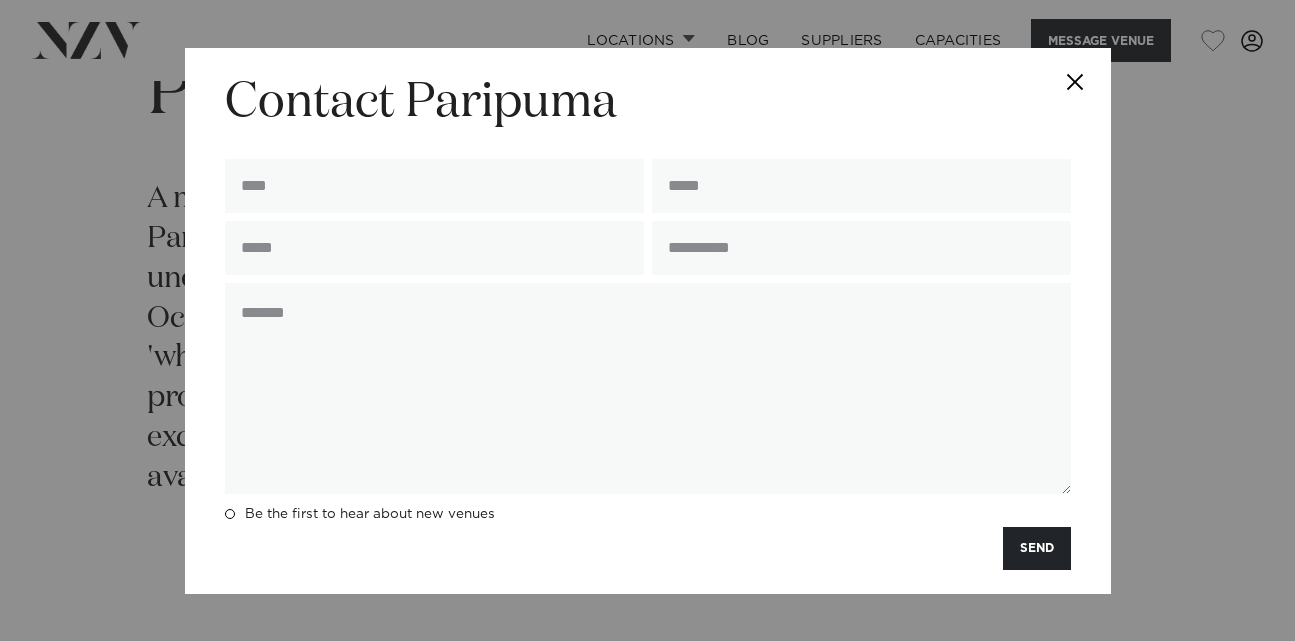 click at bounding box center (1076, 83) 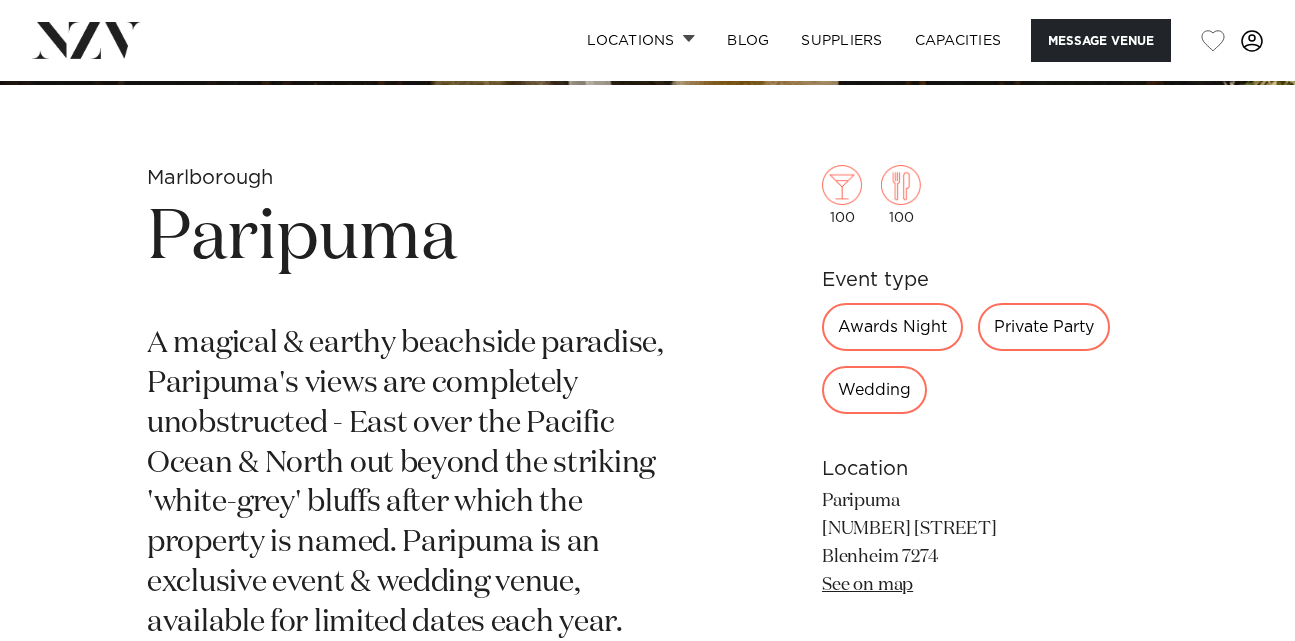 scroll, scrollTop: 599, scrollLeft: 0, axis: vertical 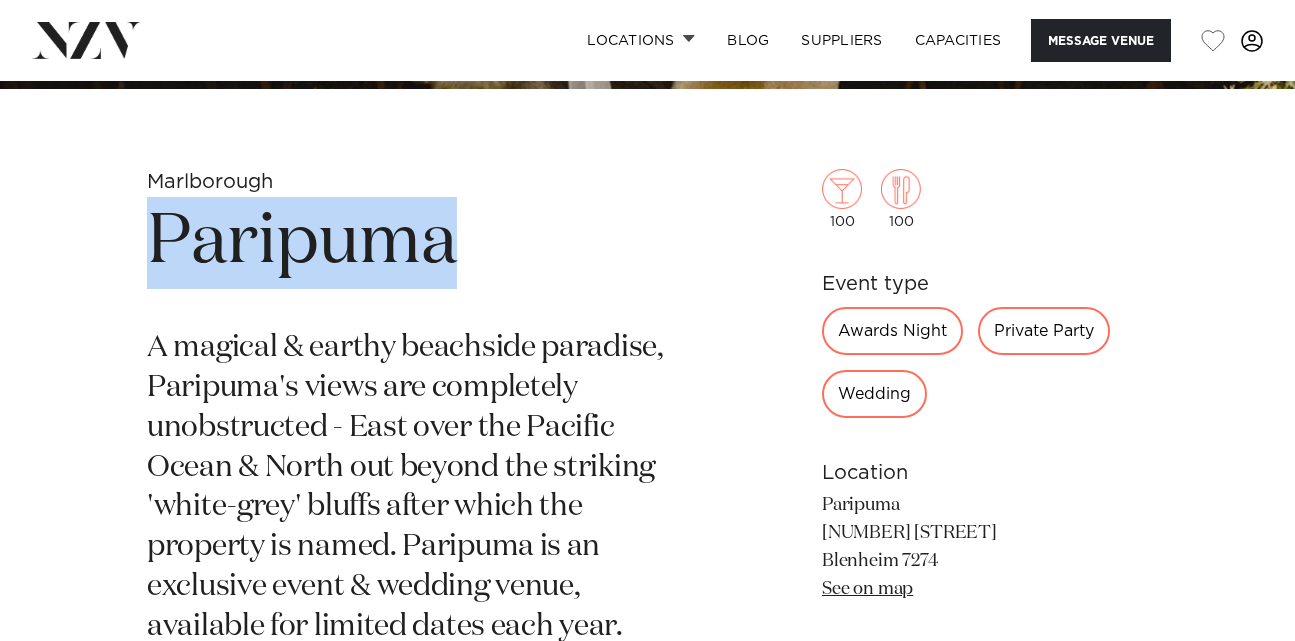 drag, startPoint x: 156, startPoint y: 251, endPoint x: 539, endPoint y: 252, distance: 383.0013 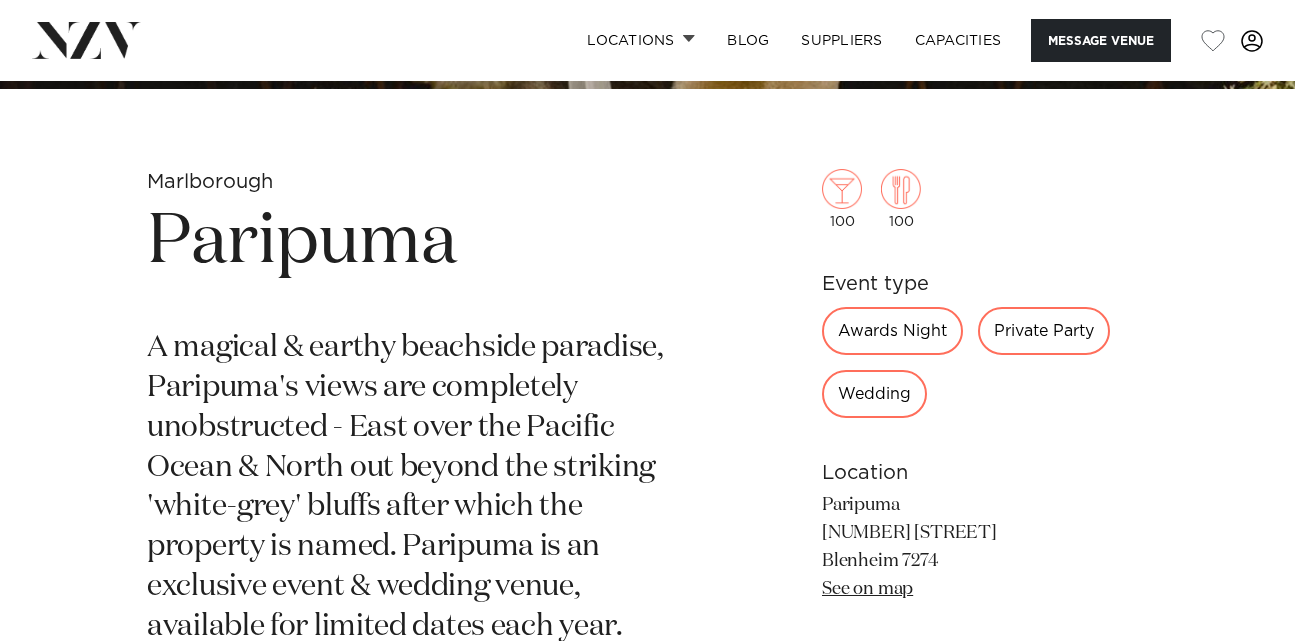 click on "Marlborough
Paripuma
A magical & earthy beachside paradise, Paripuma's views are completely unobstructed - East over the Pacific Ocean & North out beyond the striking 'white-grey' bluffs after which the property is named.
Paripuma is an exclusive event & wedding venue, available for limited dates each year." at bounding box center (413, 469) 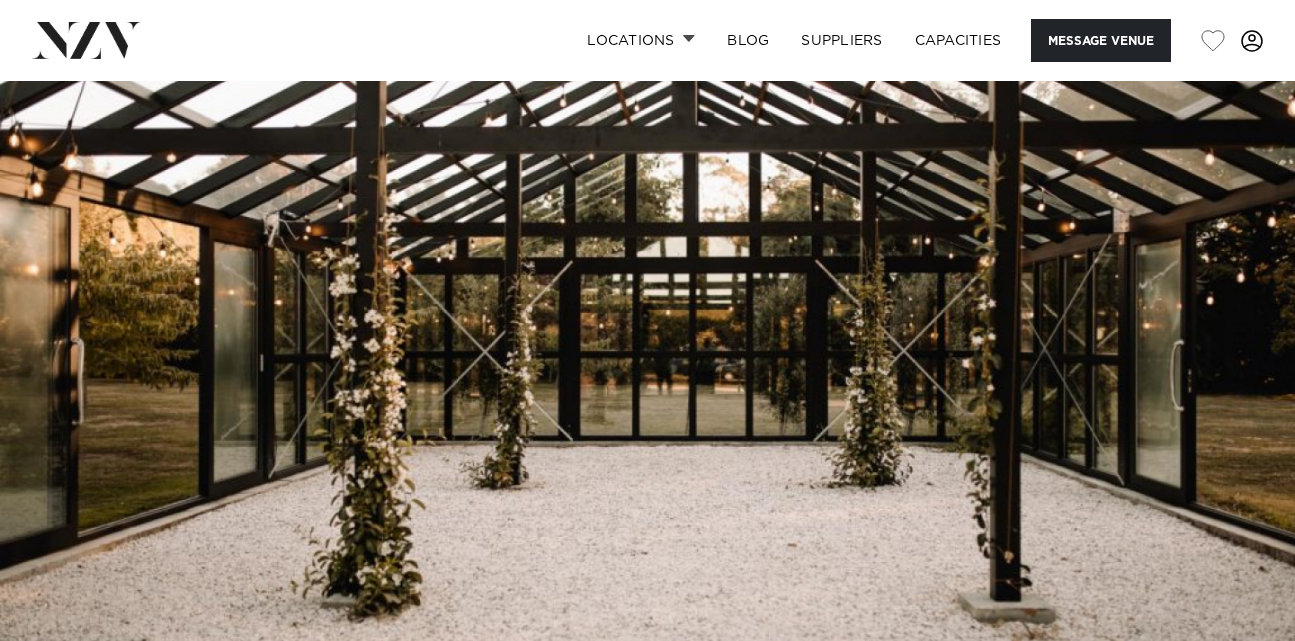 scroll, scrollTop: 0, scrollLeft: 0, axis: both 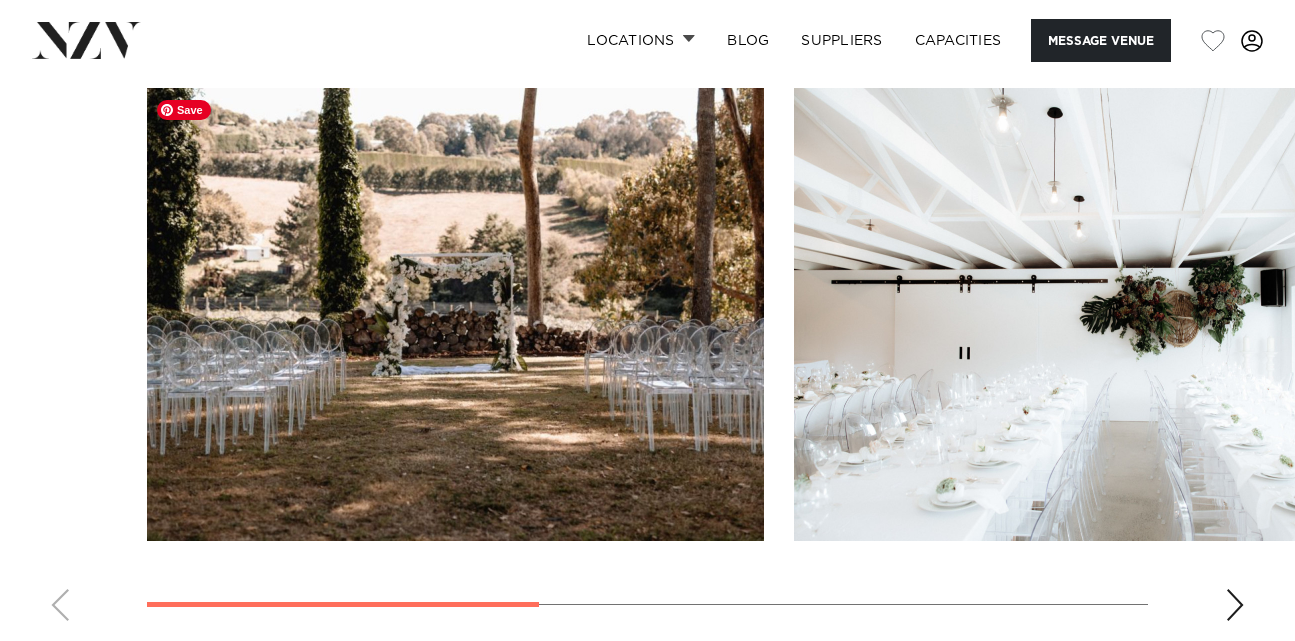 click at bounding box center (455, 314) 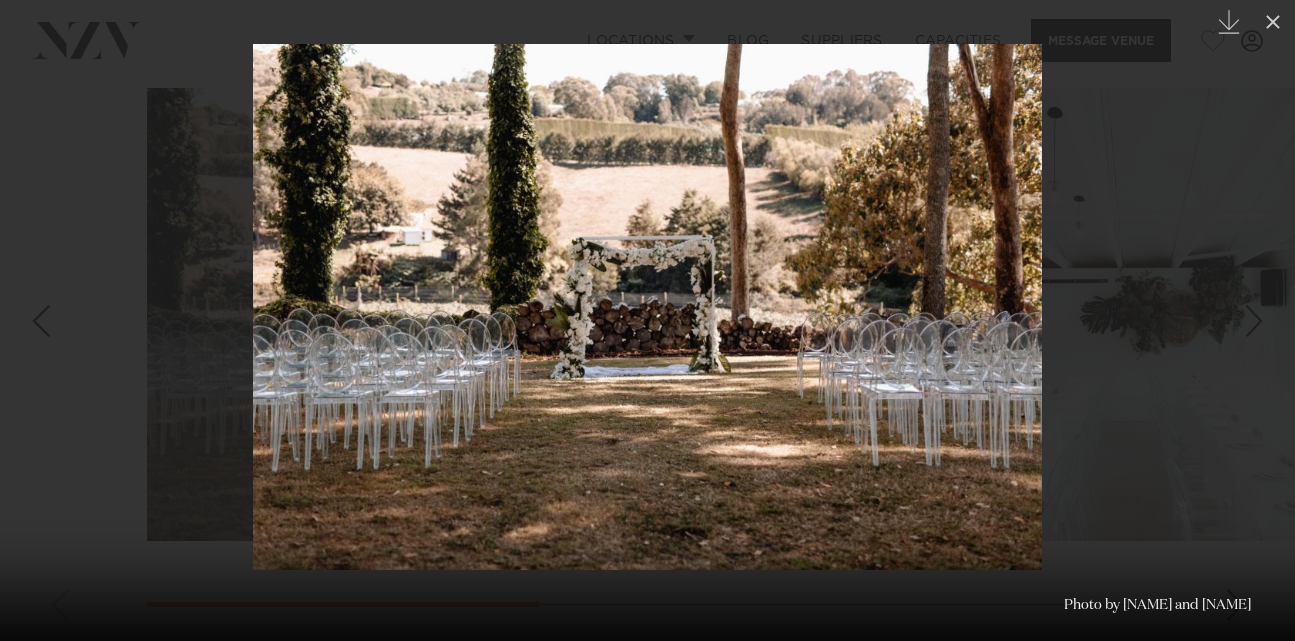 click at bounding box center (1254, 321) 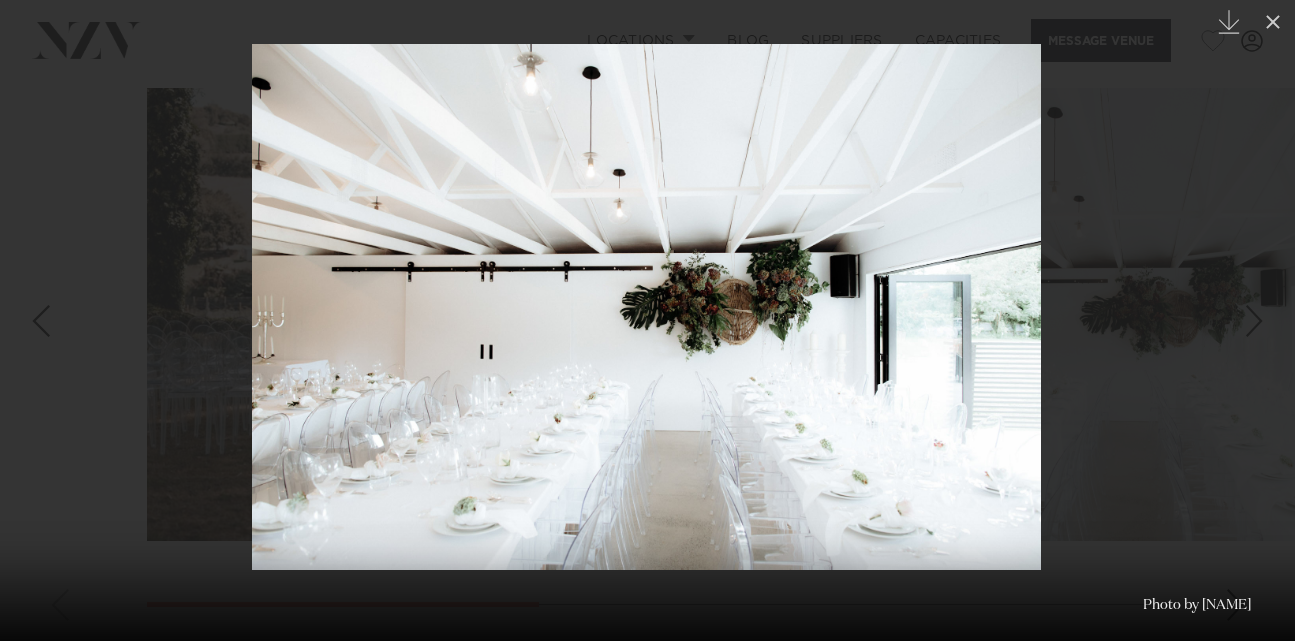 click at bounding box center (1254, 321) 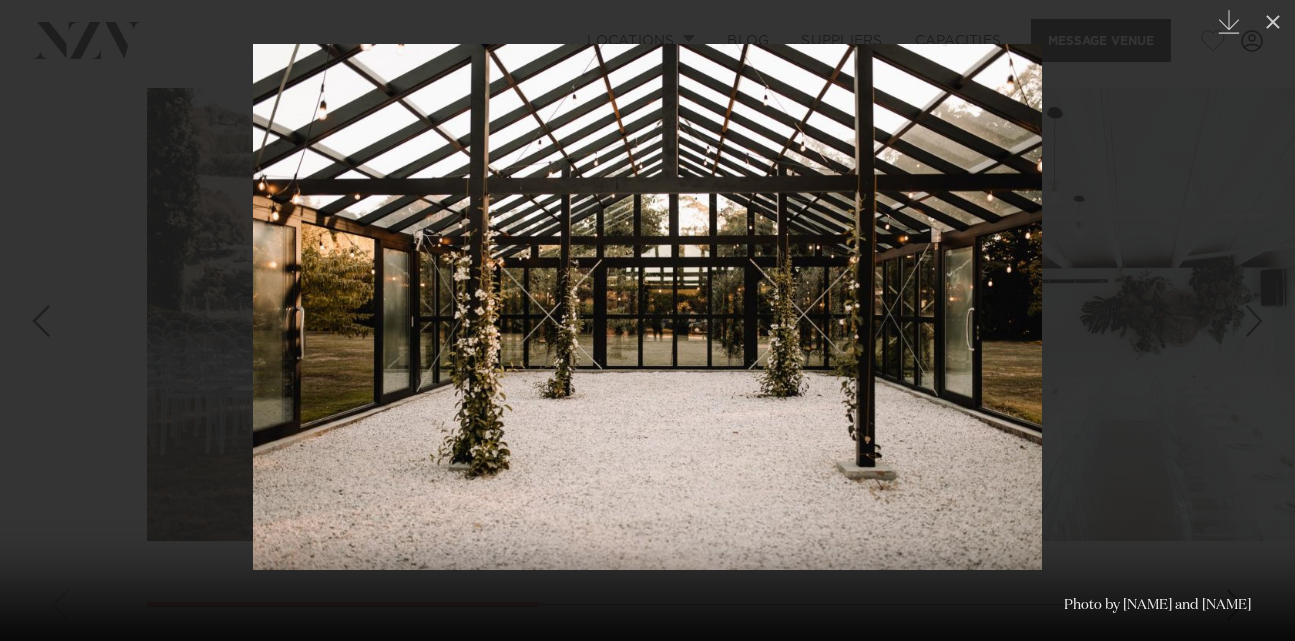 click at bounding box center (1254, 321) 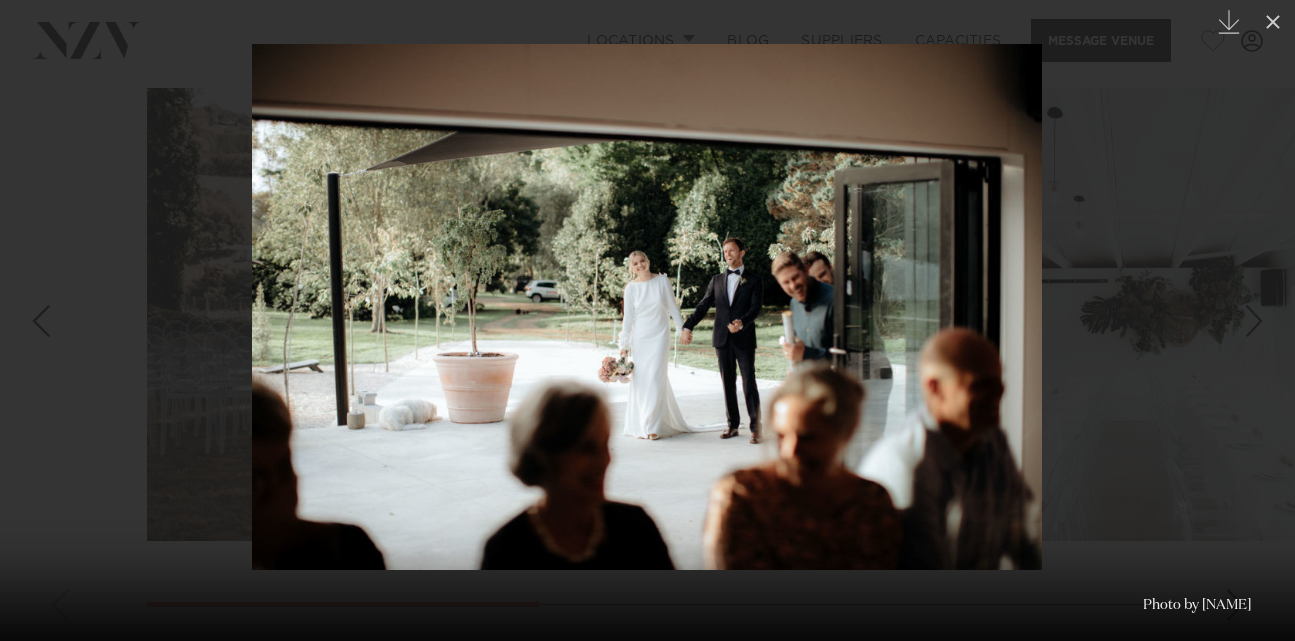 click at bounding box center [1254, 321] 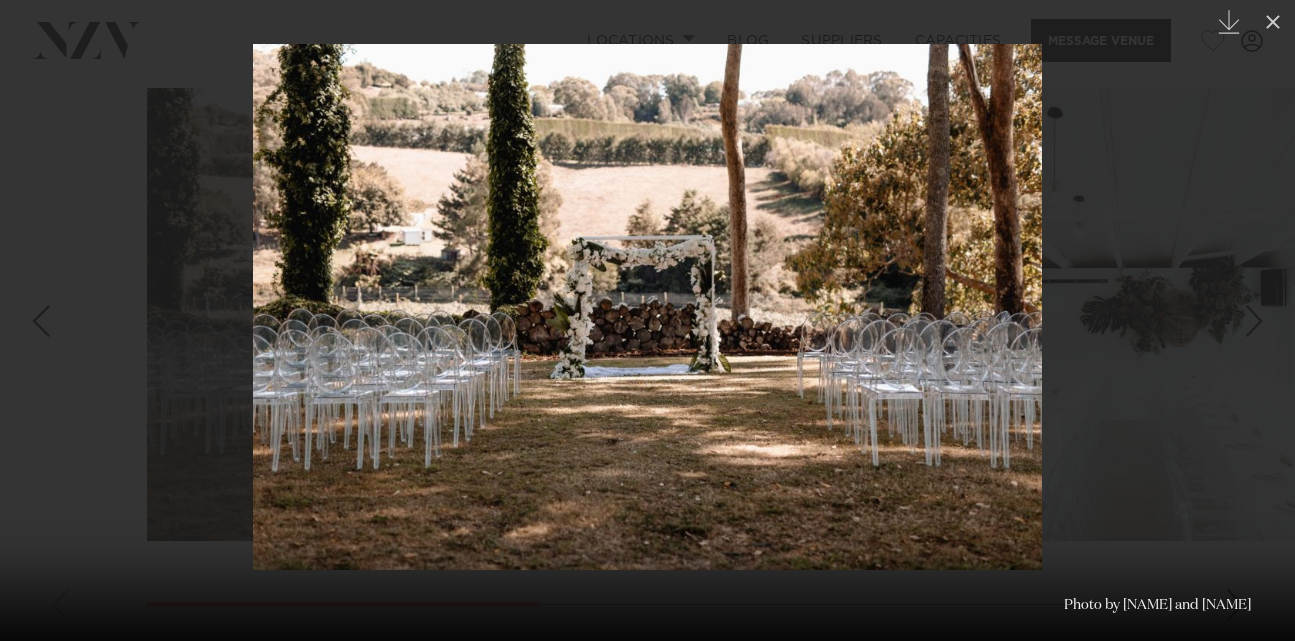 click on "1  /  4 Created with Sketch. Photo by [NAME] and [NAME]" at bounding box center [647, 320] 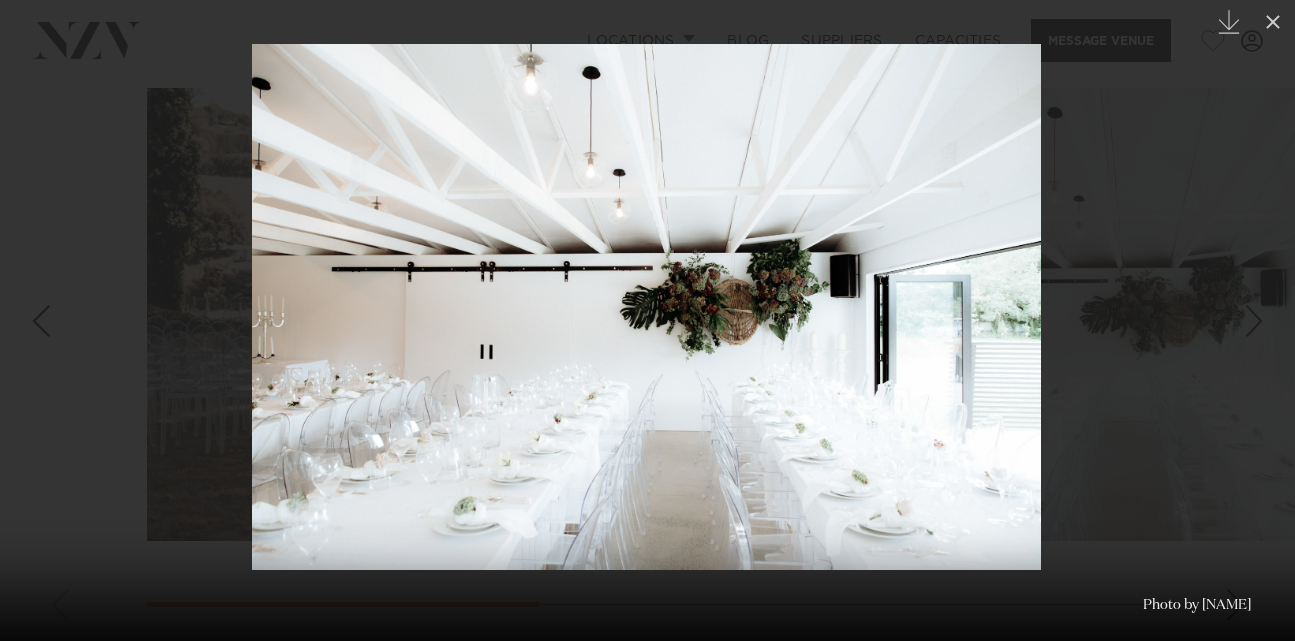 click at bounding box center [1254, 321] 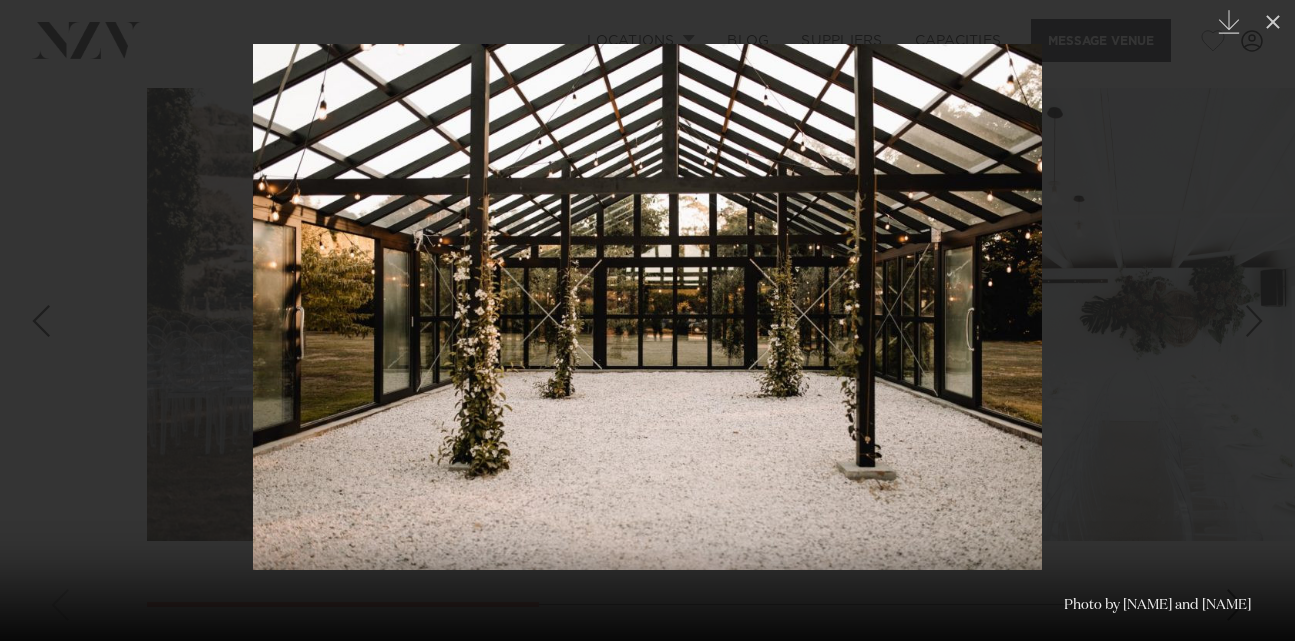 click on "3  /  4 Created with Sketch. Photo by [NAME] and [NAME]" at bounding box center [647, 320] 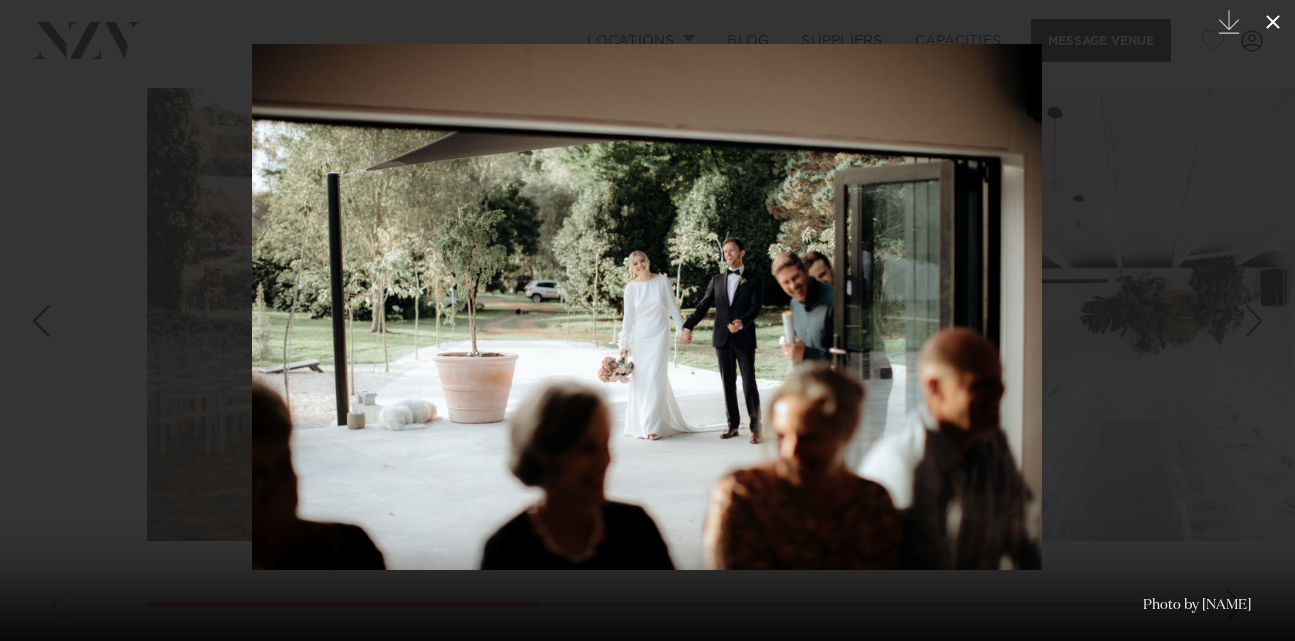 click 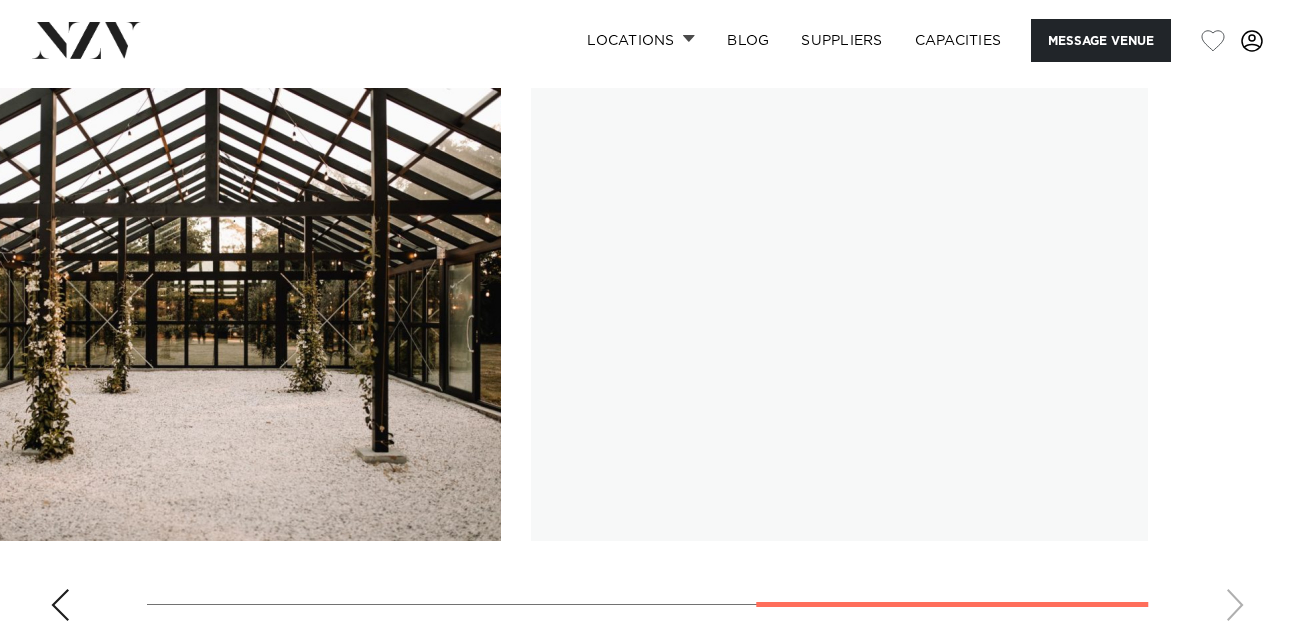 scroll, scrollTop: 0, scrollLeft: 0, axis: both 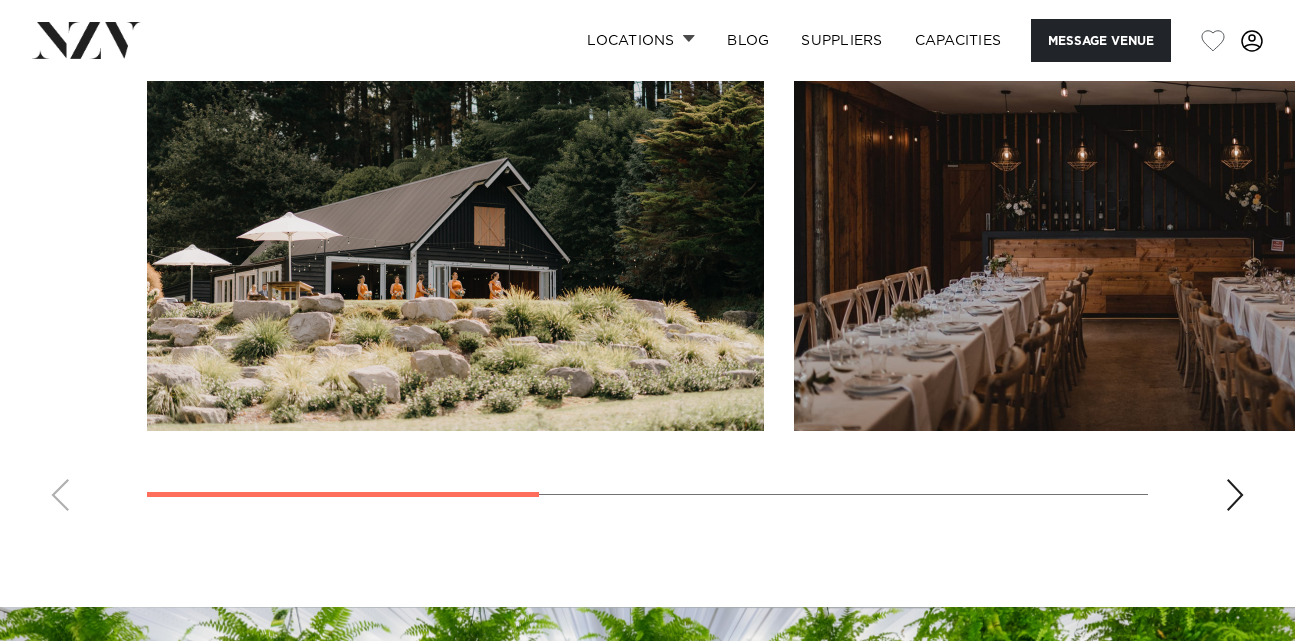 click at bounding box center [647, 252] 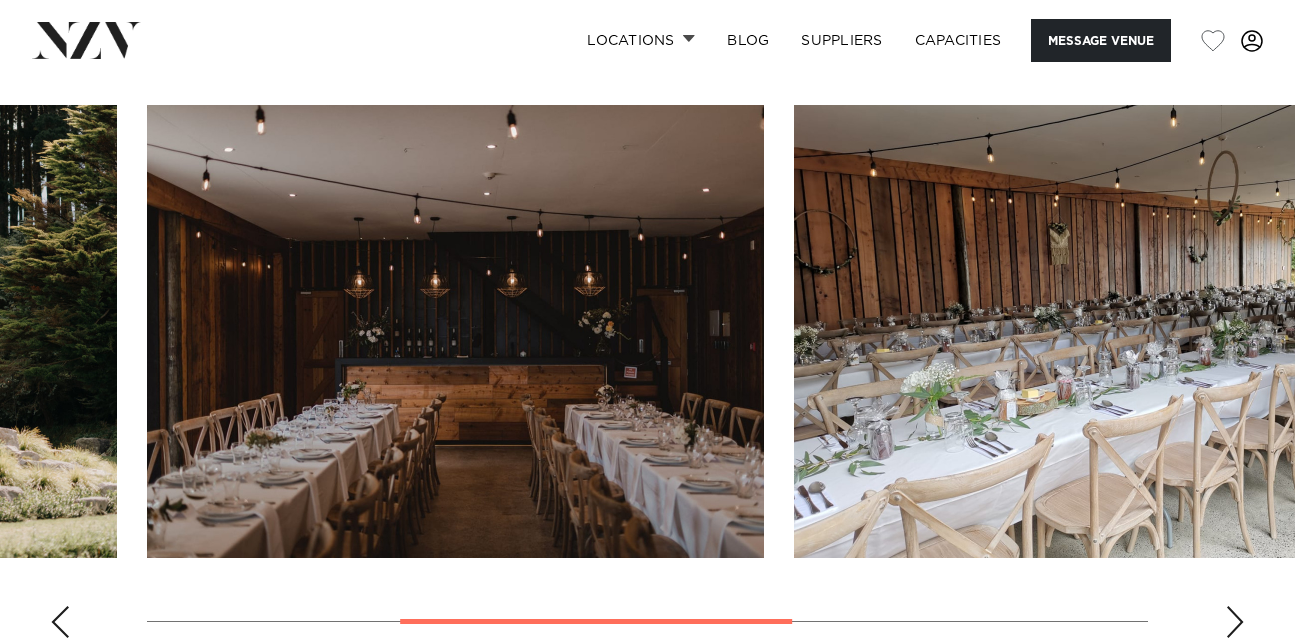 scroll, scrollTop: 1414, scrollLeft: 0, axis: vertical 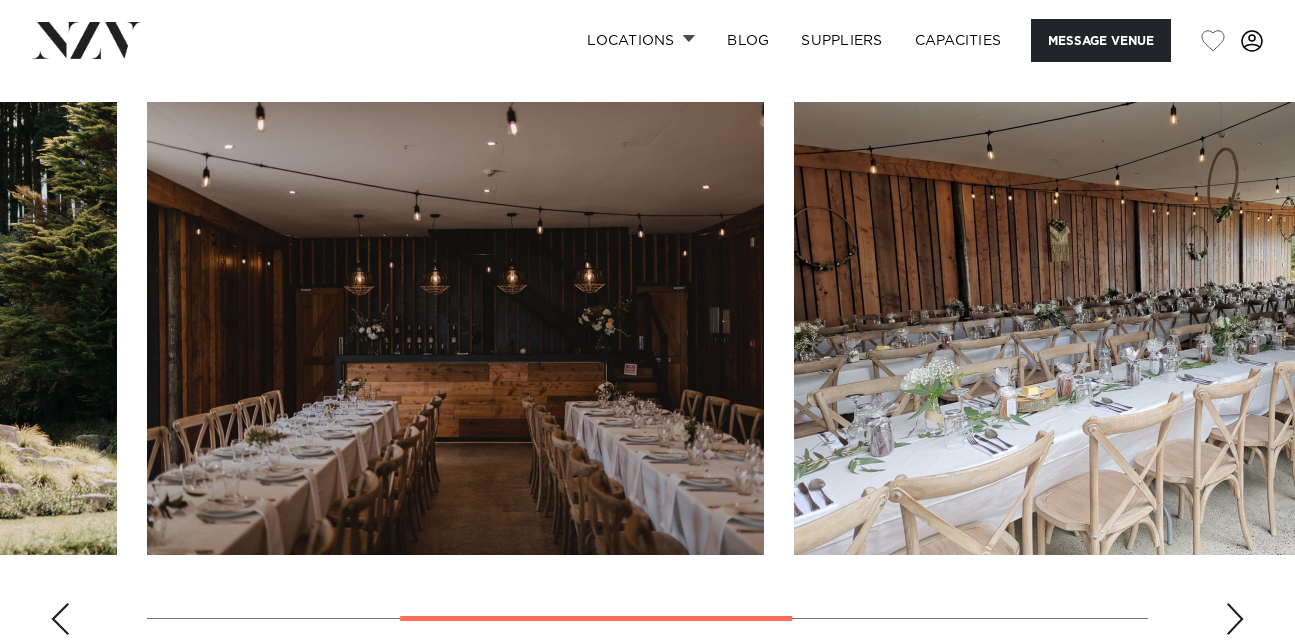 click at bounding box center [1235, 619] 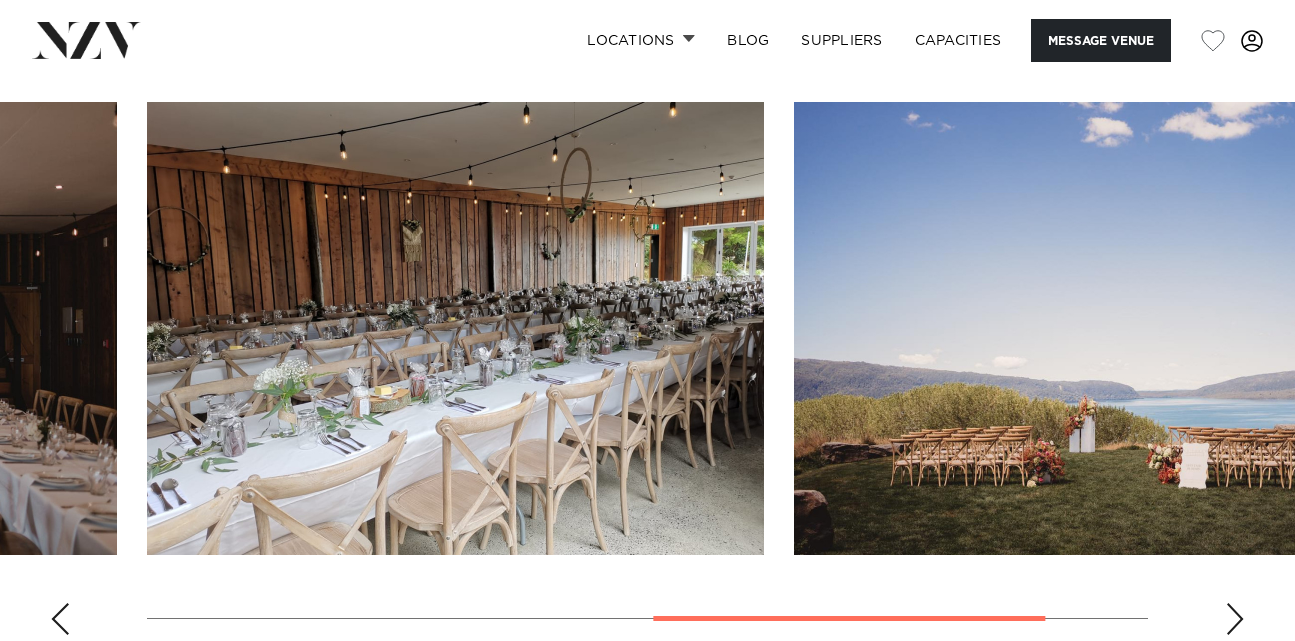 click at bounding box center [1235, 619] 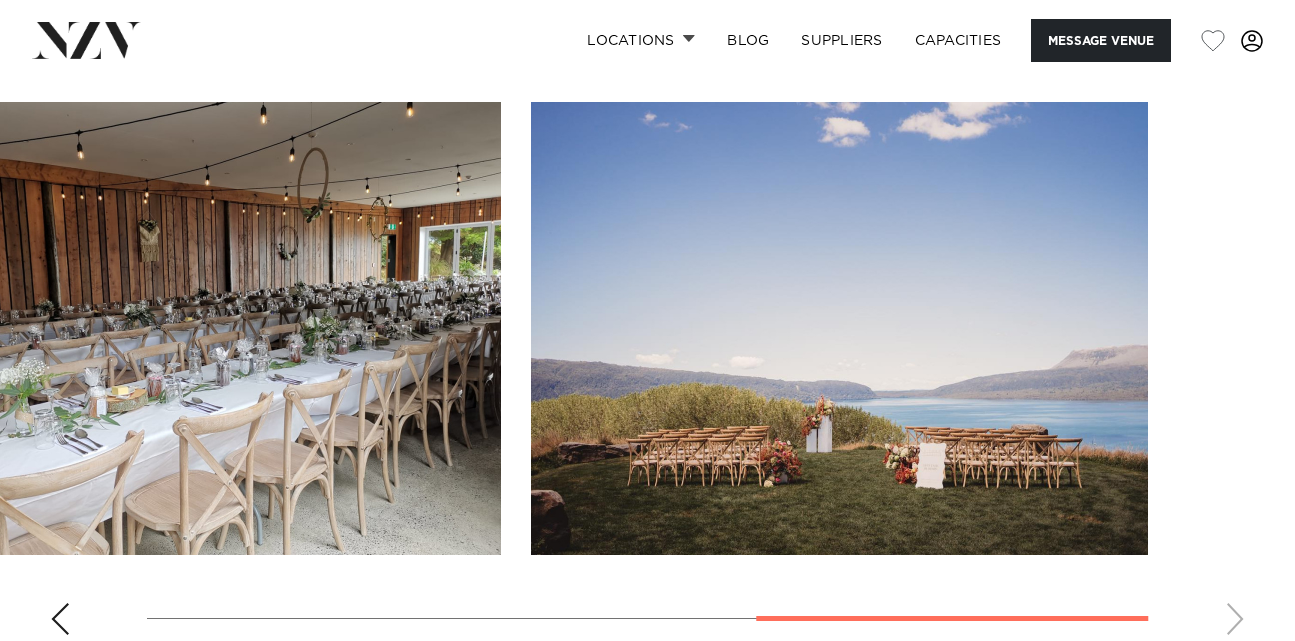 click at bounding box center (647, 376) 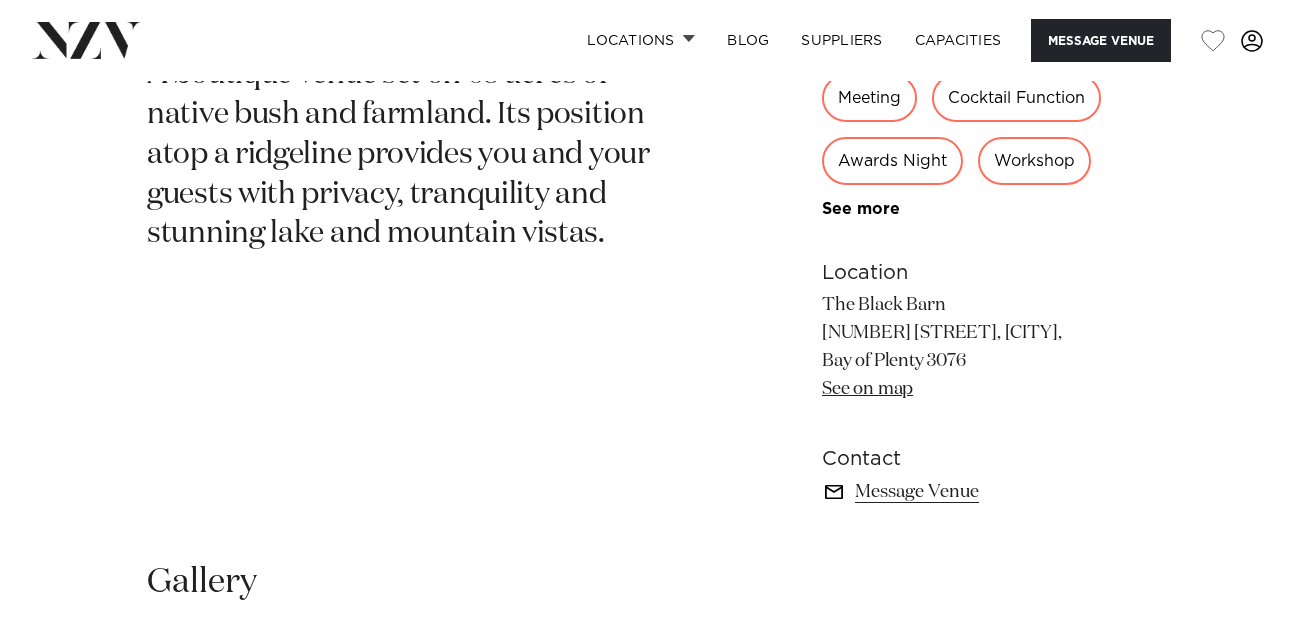 scroll, scrollTop: 868, scrollLeft: 0, axis: vertical 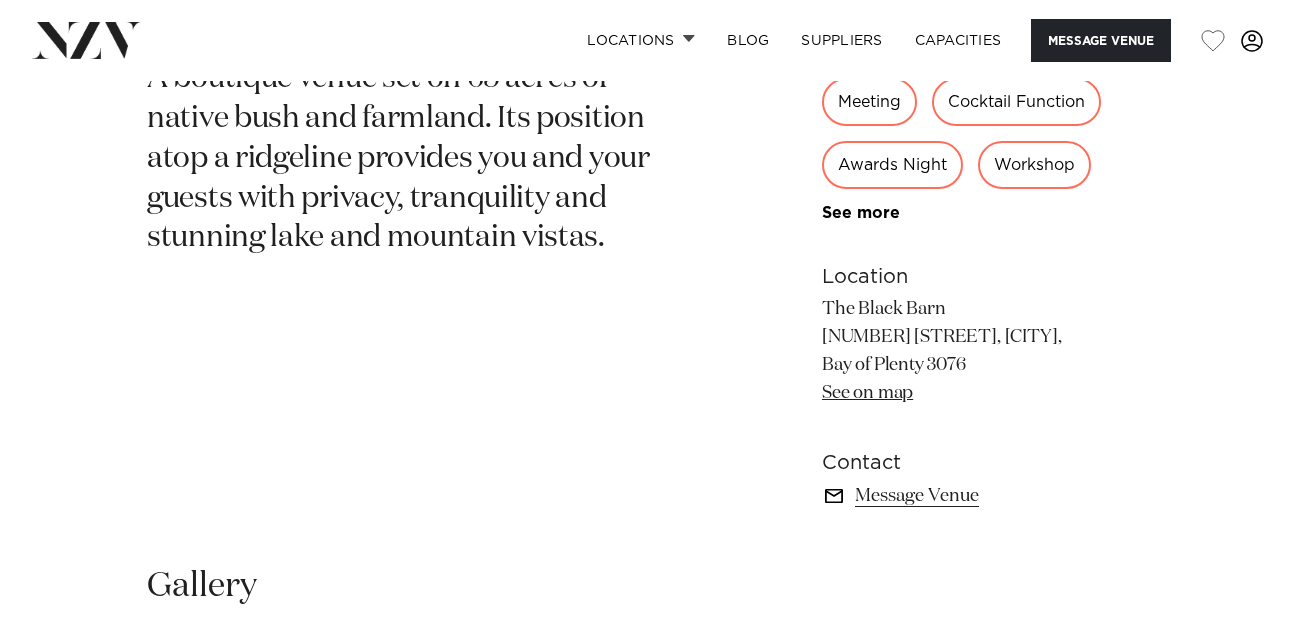 drag, startPoint x: 824, startPoint y: 311, endPoint x: 981, endPoint y: 311, distance: 157 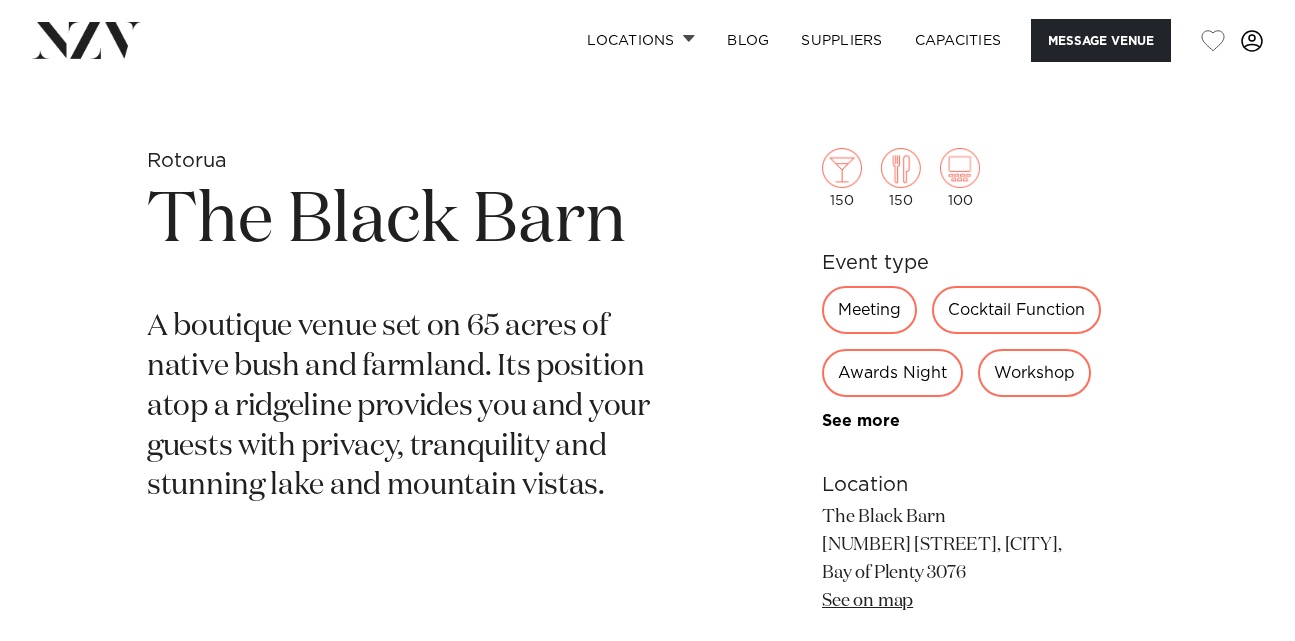 scroll, scrollTop: 617, scrollLeft: 0, axis: vertical 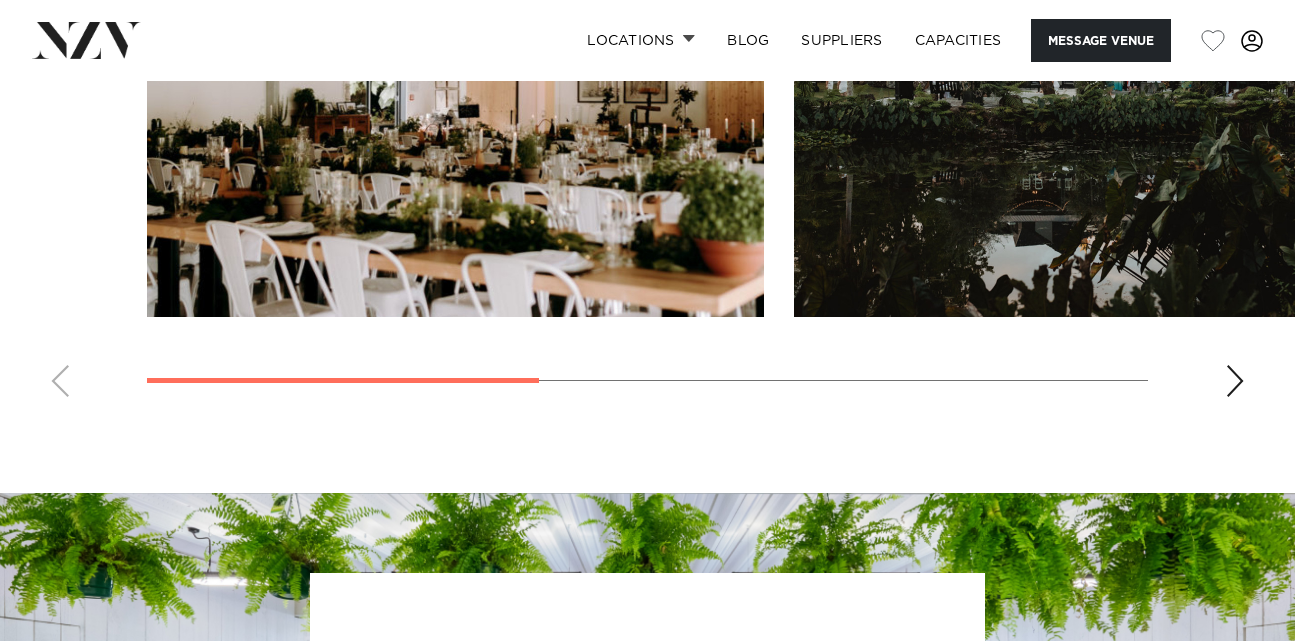 click at bounding box center [1235, 381] 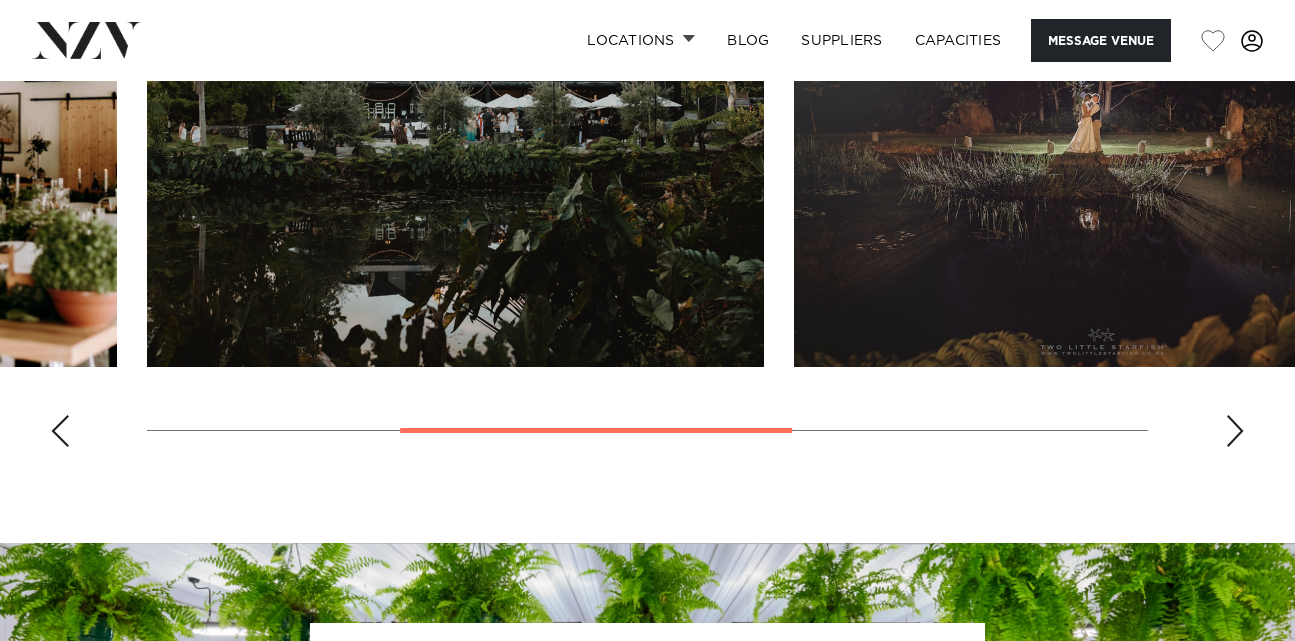scroll, scrollTop: 1595, scrollLeft: 0, axis: vertical 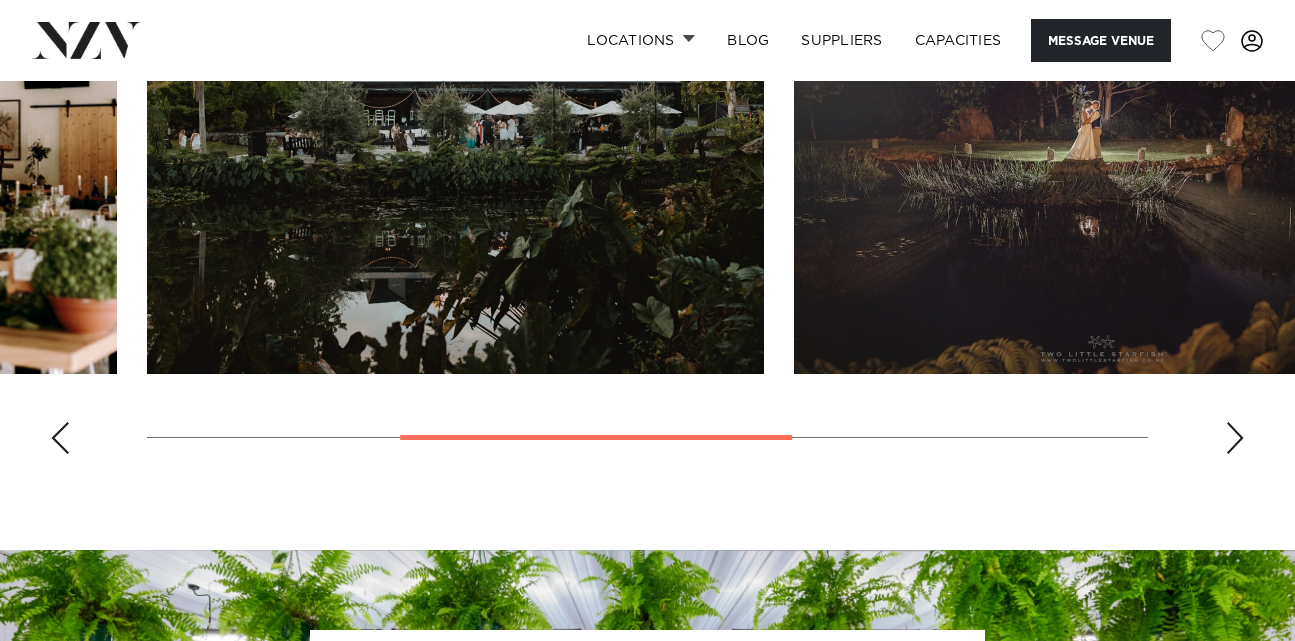 click at bounding box center [1235, 438] 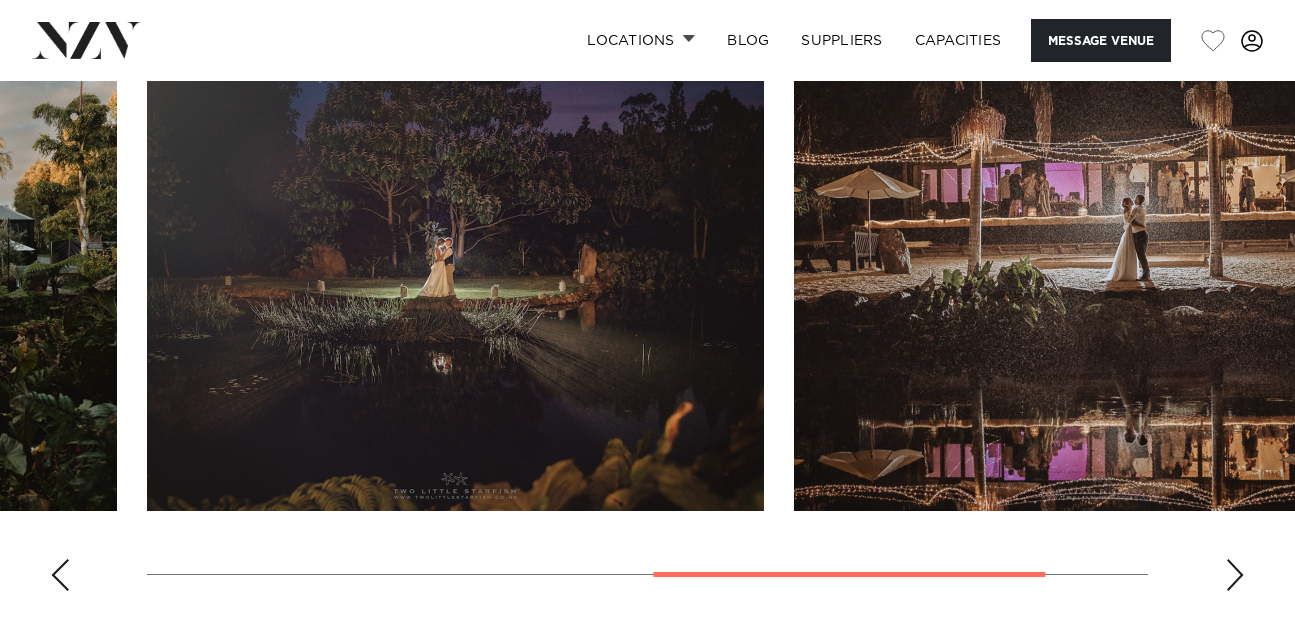 scroll, scrollTop: 1447, scrollLeft: 0, axis: vertical 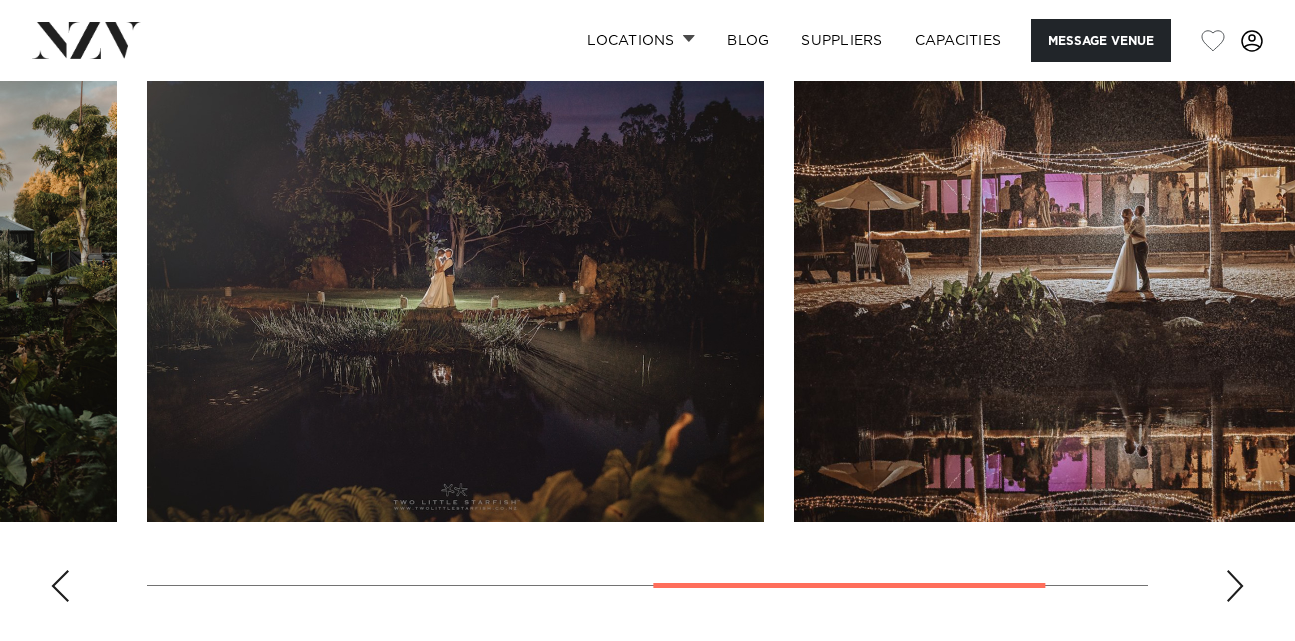 click at bounding box center [1235, 586] 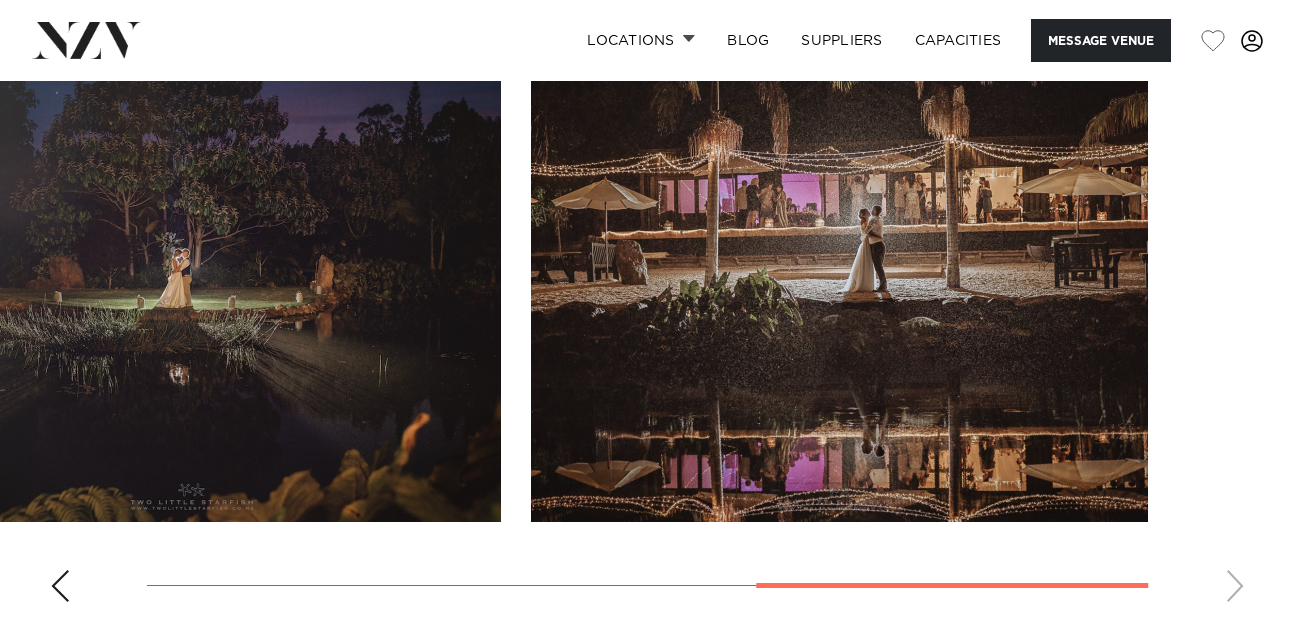 click at bounding box center (647, 343) 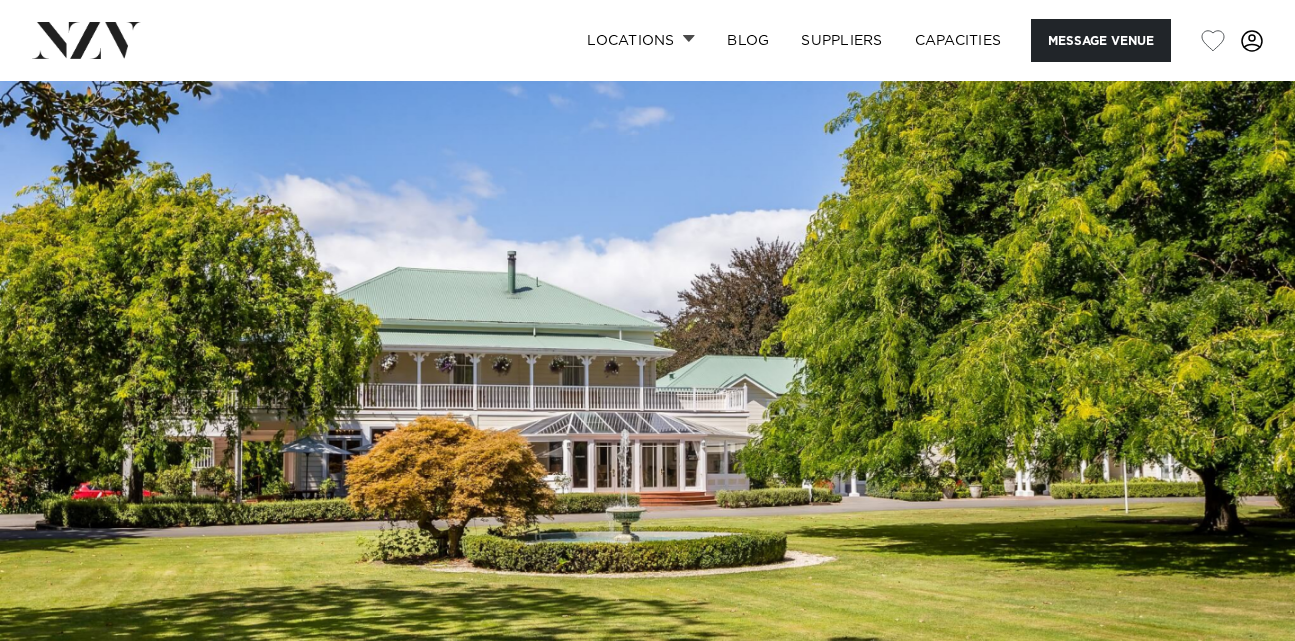scroll, scrollTop: 0, scrollLeft: 0, axis: both 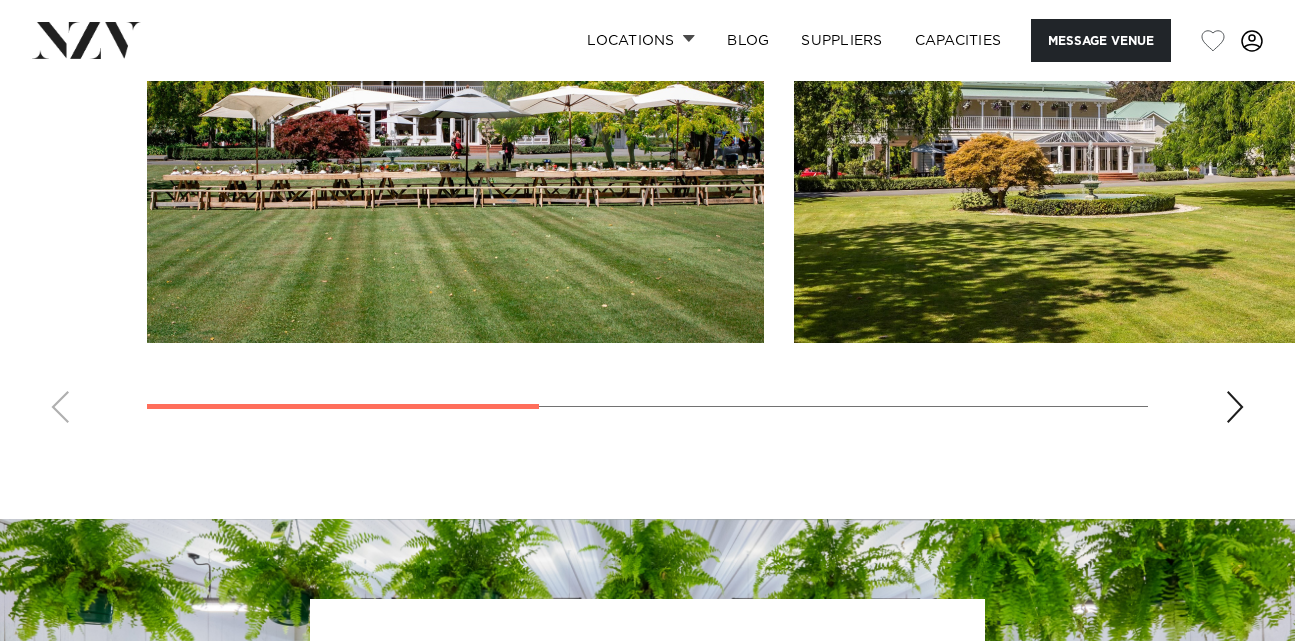 click at bounding box center (1235, 407) 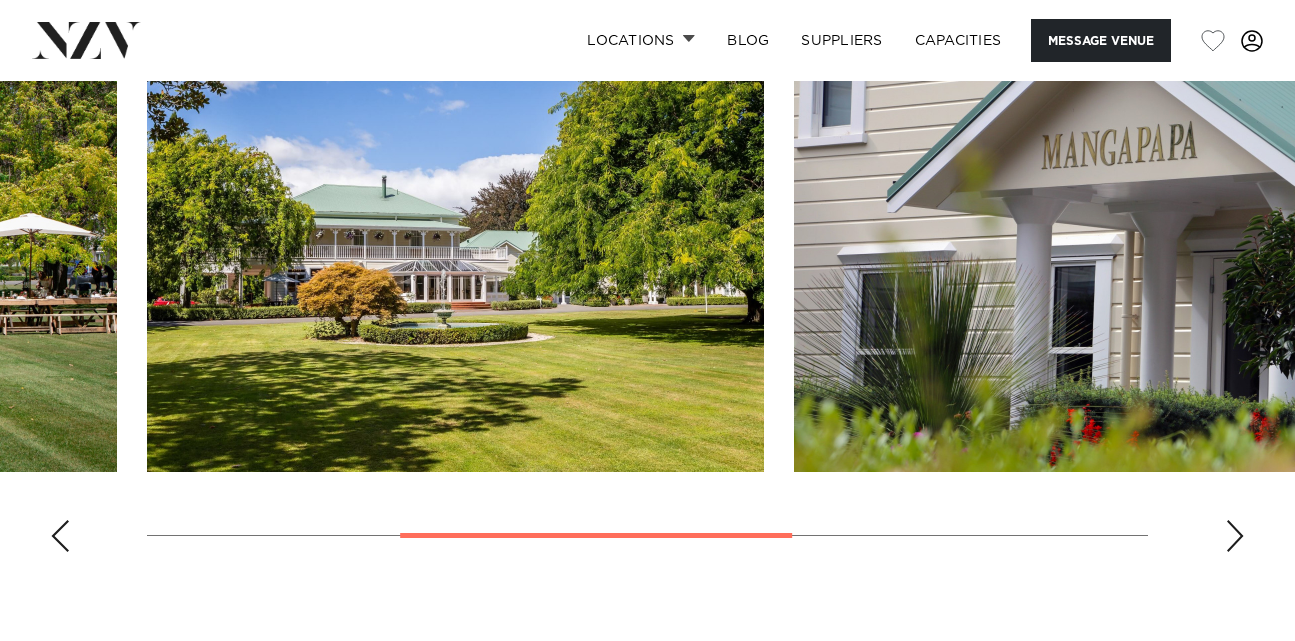 scroll, scrollTop: 1491, scrollLeft: 0, axis: vertical 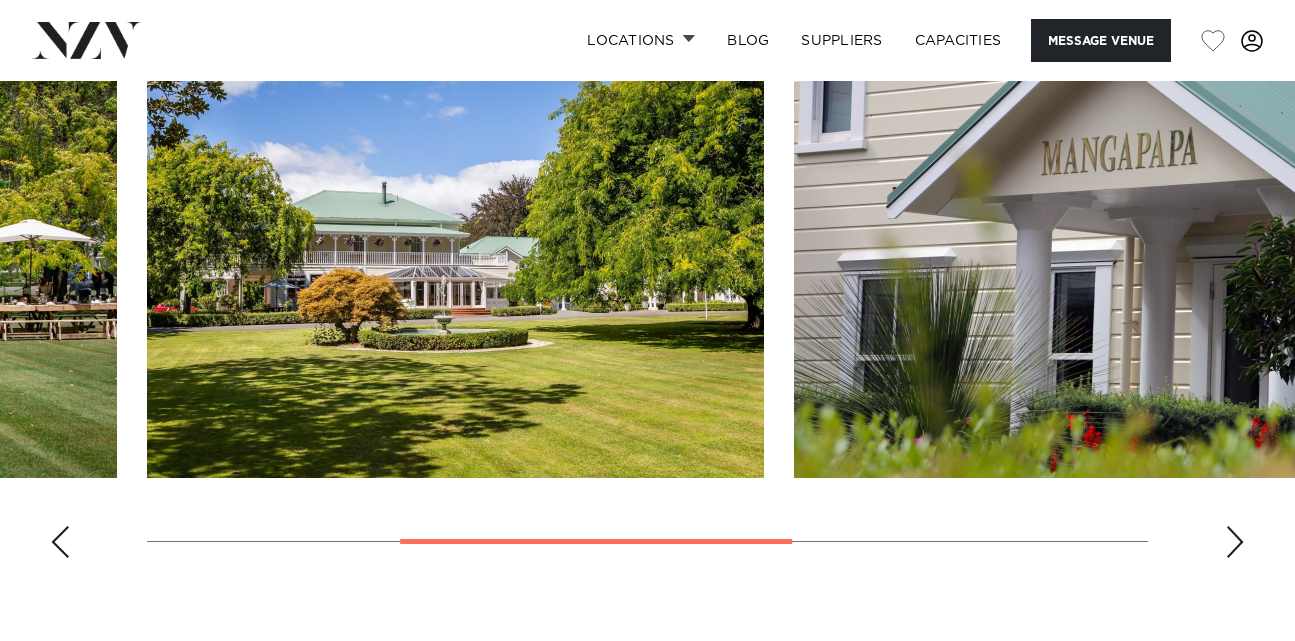 click at bounding box center [1235, 542] 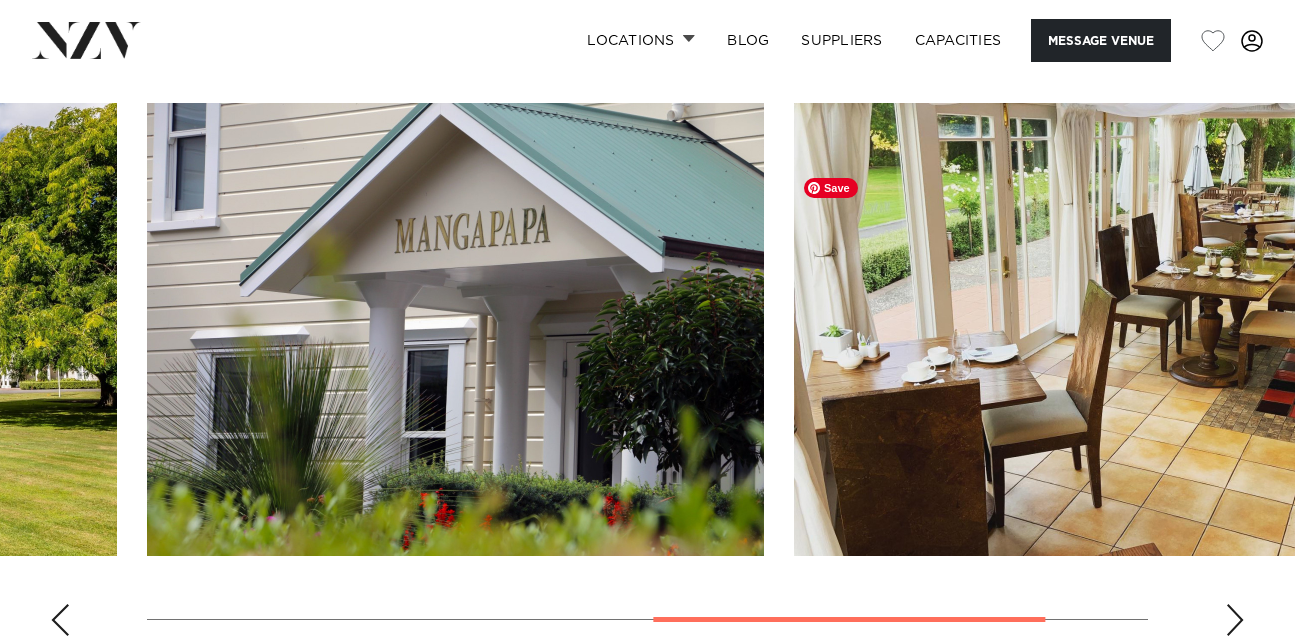 scroll, scrollTop: 1469, scrollLeft: 0, axis: vertical 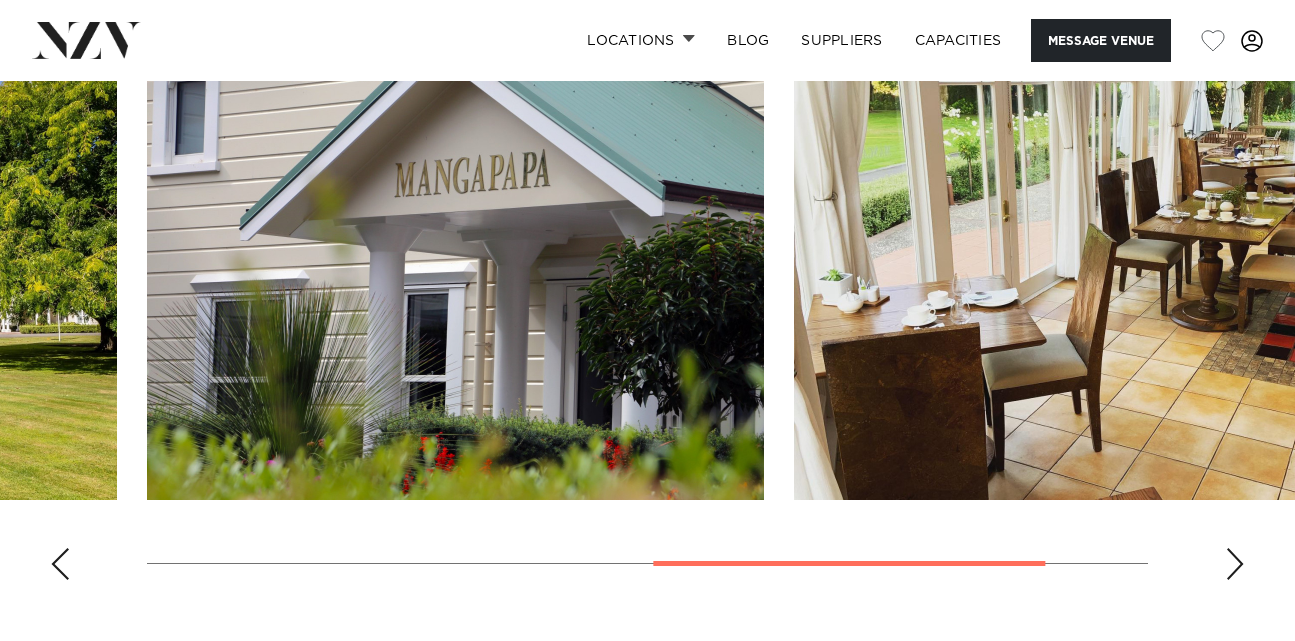 click at bounding box center (1235, 564) 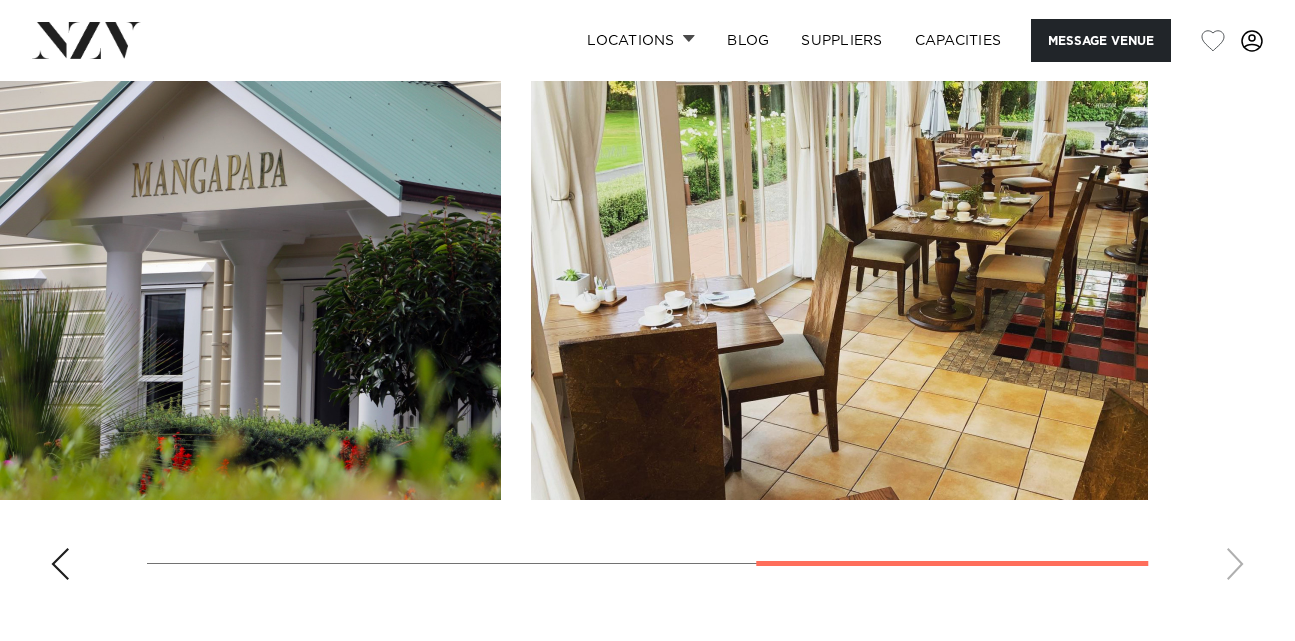 click at bounding box center [647, 321] 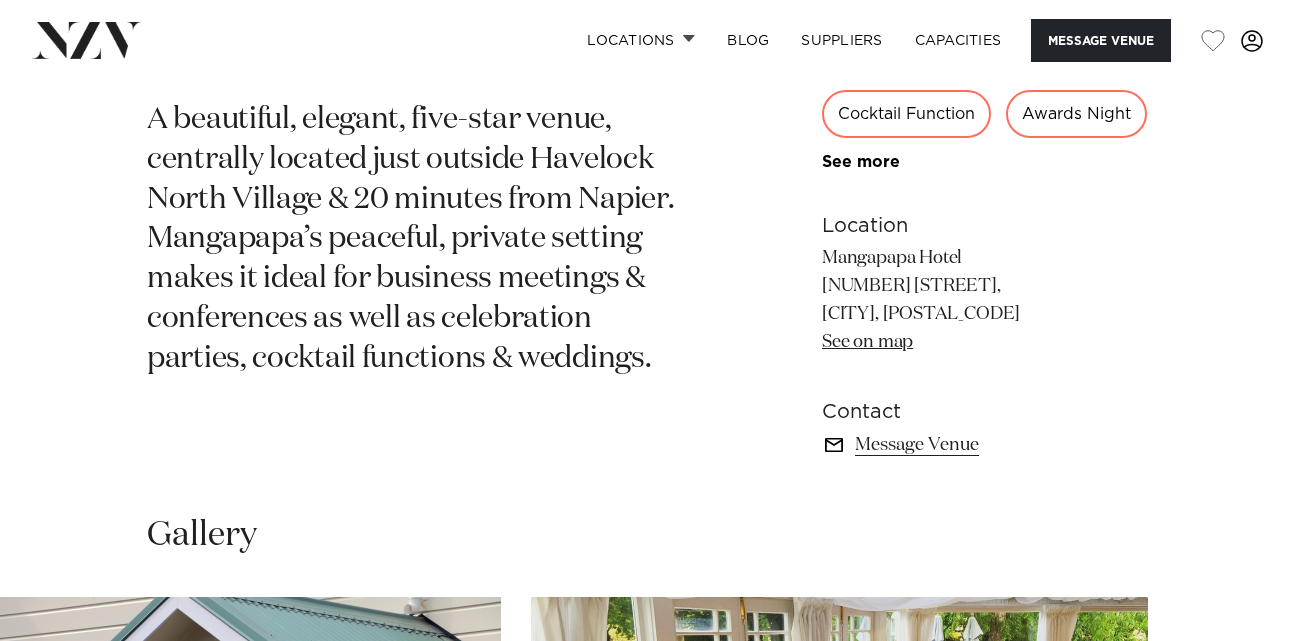 scroll, scrollTop: 829, scrollLeft: 0, axis: vertical 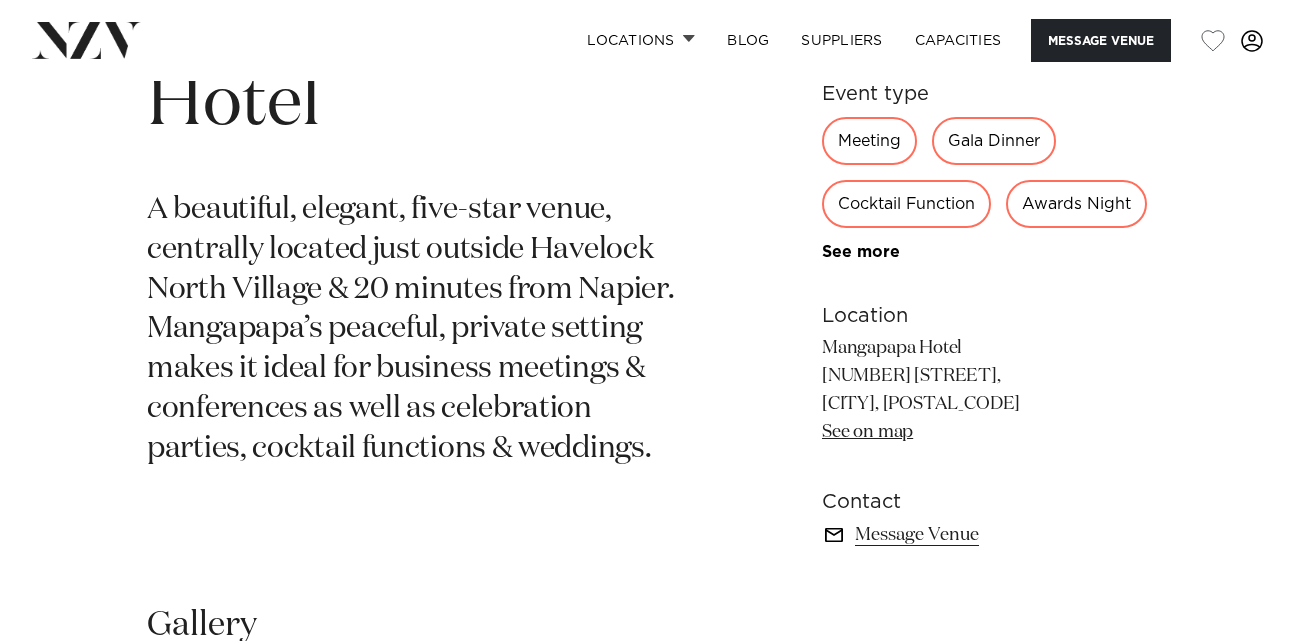 drag, startPoint x: 821, startPoint y: 412, endPoint x: 964, endPoint y: 416, distance: 143.05594 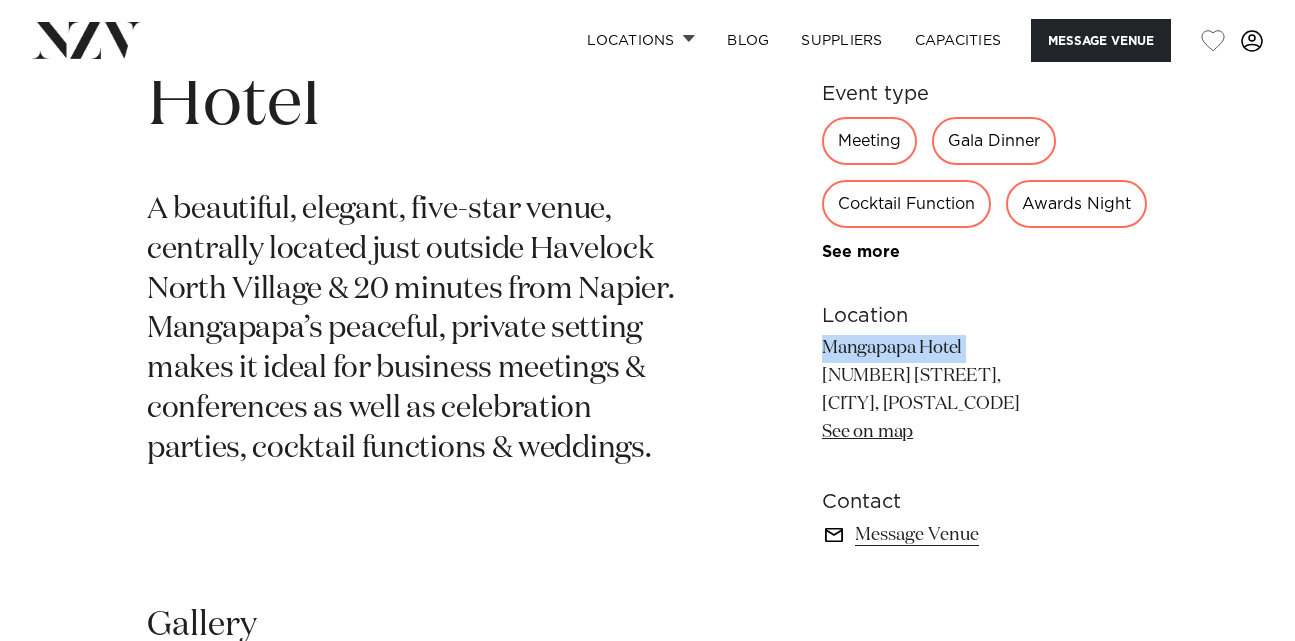 drag, startPoint x: 964, startPoint y: 416, endPoint x: 797, endPoint y: 410, distance: 167.10774 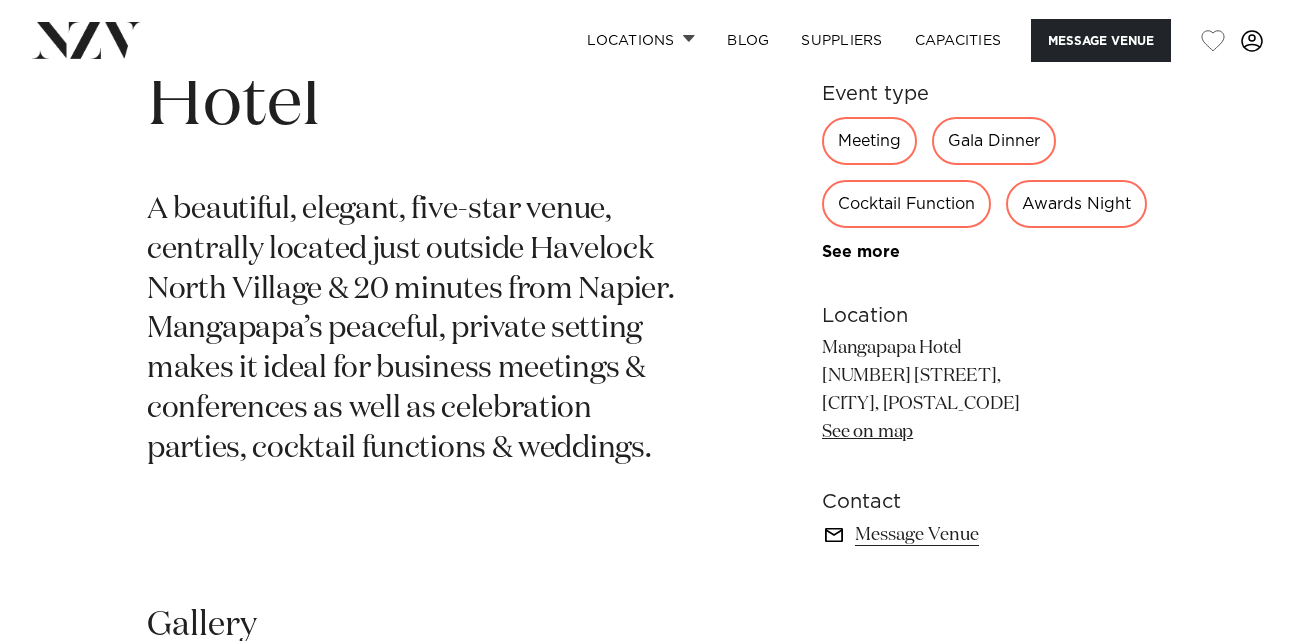click on "Hawke's Bay
Mangapapa Hotel
A beautiful, elegant, five-star venue, centrally located just outside Havelock North Village & 20 minutes from Napier. Mangapapa’s peaceful, private setting makes it ideal for business meetings & conferences as well as celebration parties, cocktail functions & weddings.
40
24
24
15
Event type
Meeting
Gala Dinner
Cocktail Function
Awards Night" at bounding box center [647, 256] 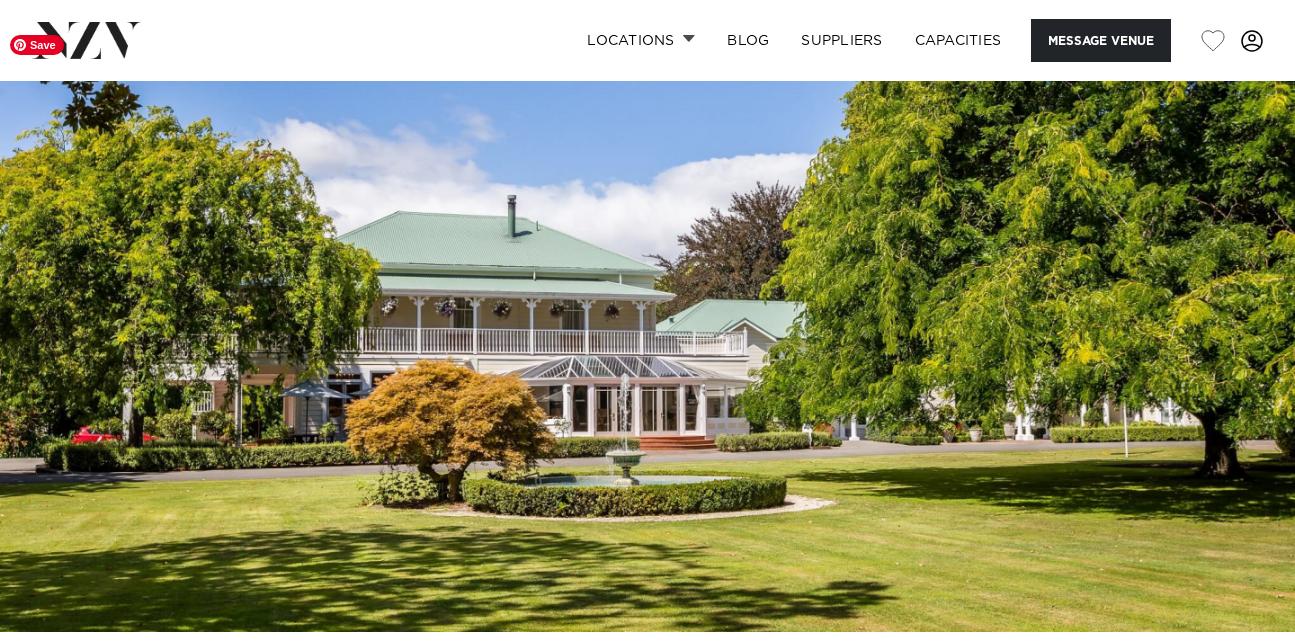 scroll, scrollTop: 55, scrollLeft: 0, axis: vertical 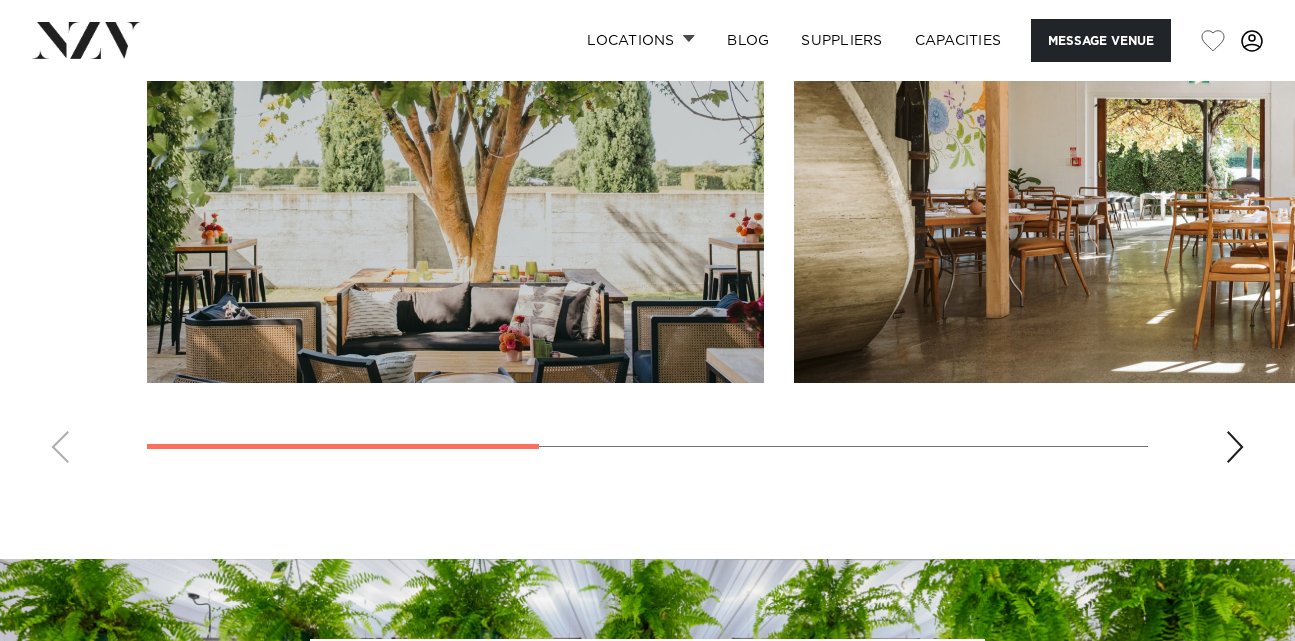 click at bounding box center (1235, 447) 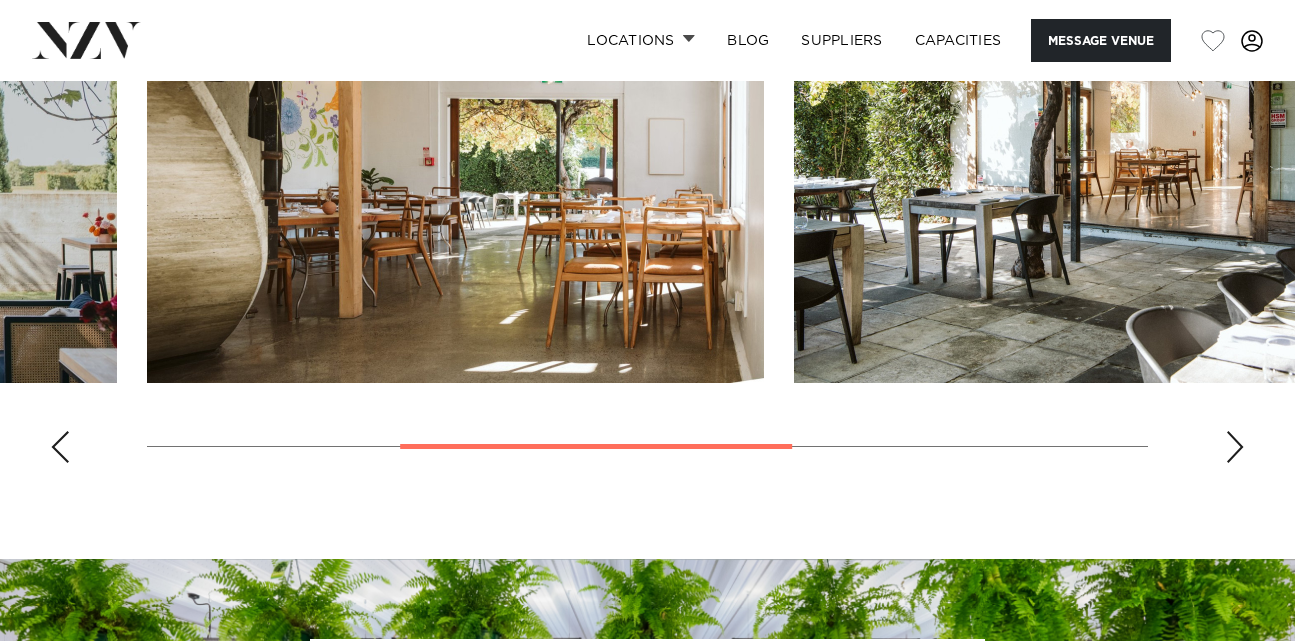 scroll, scrollTop: 1474, scrollLeft: 0, axis: vertical 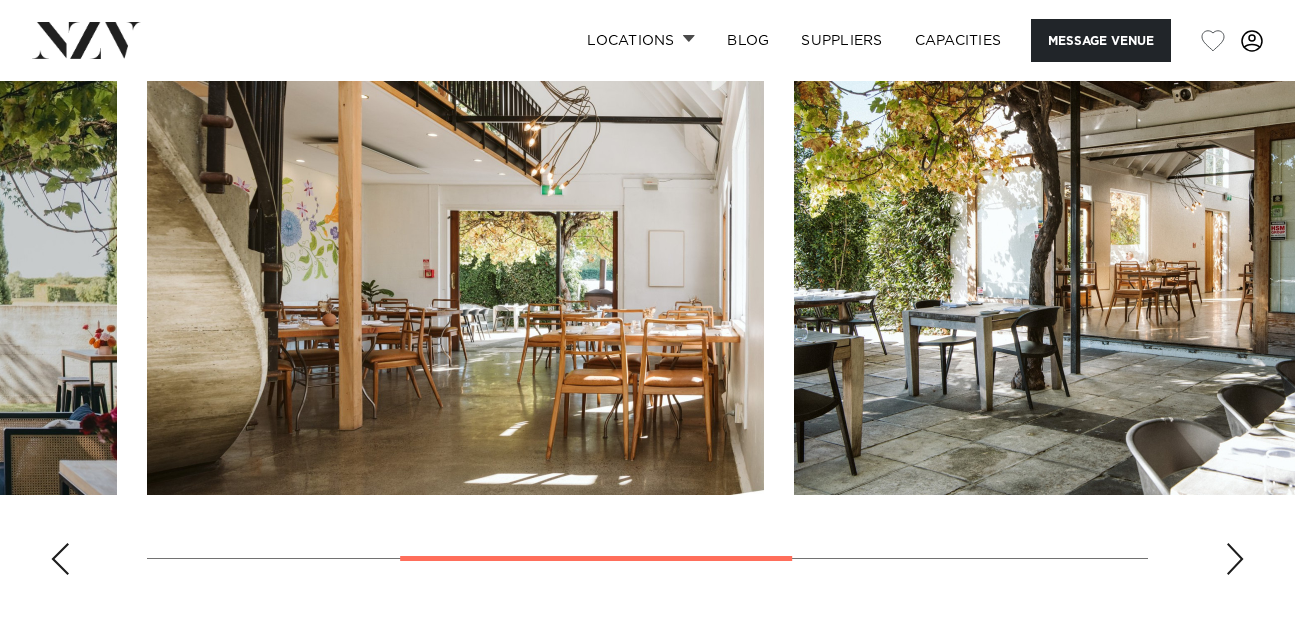 click at bounding box center [1235, 559] 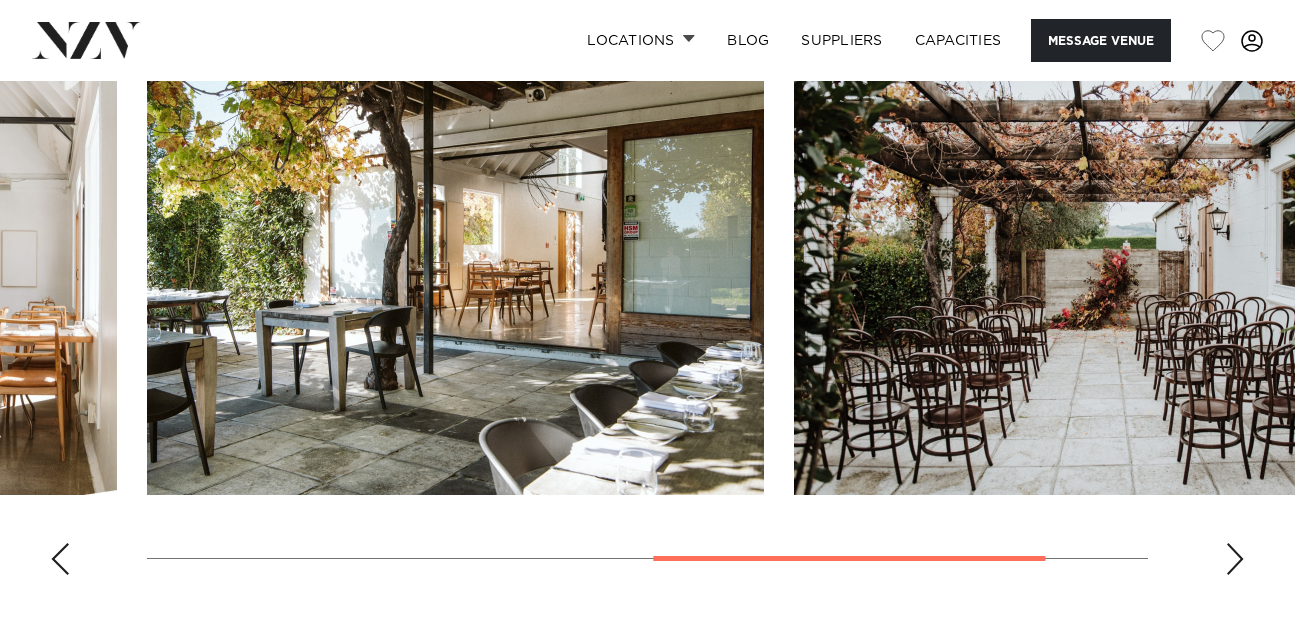 click at bounding box center (1235, 559) 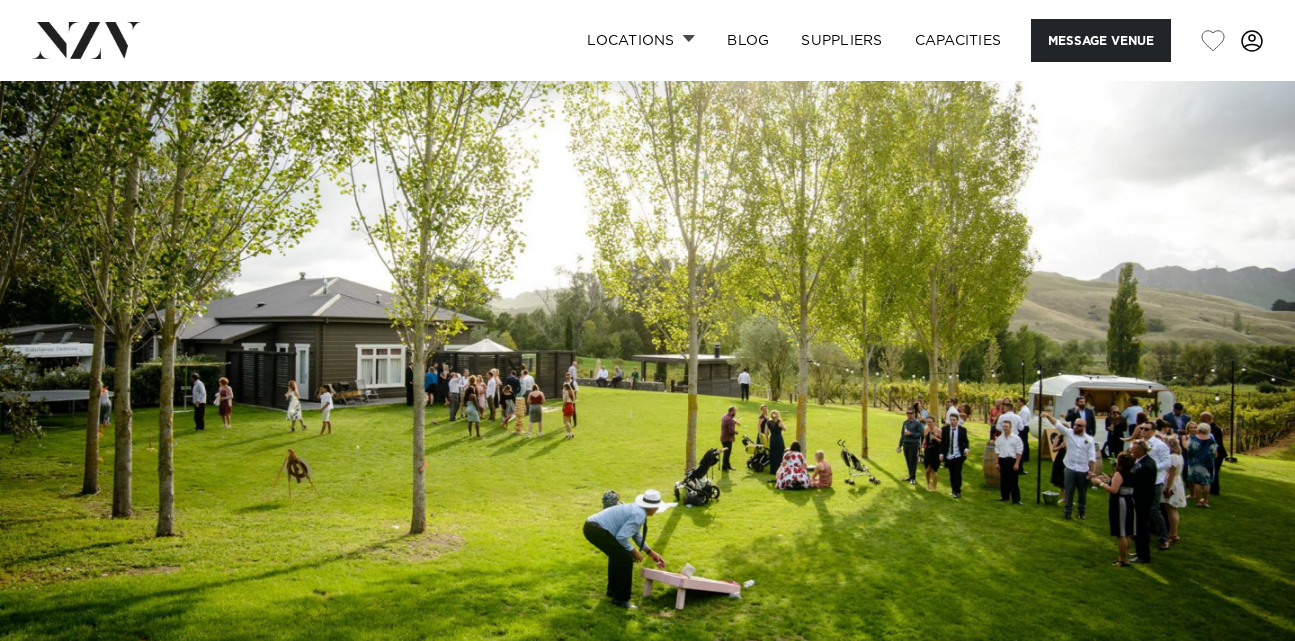 scroll, scrollTop: 0, scrollLeft: 0, axis: both 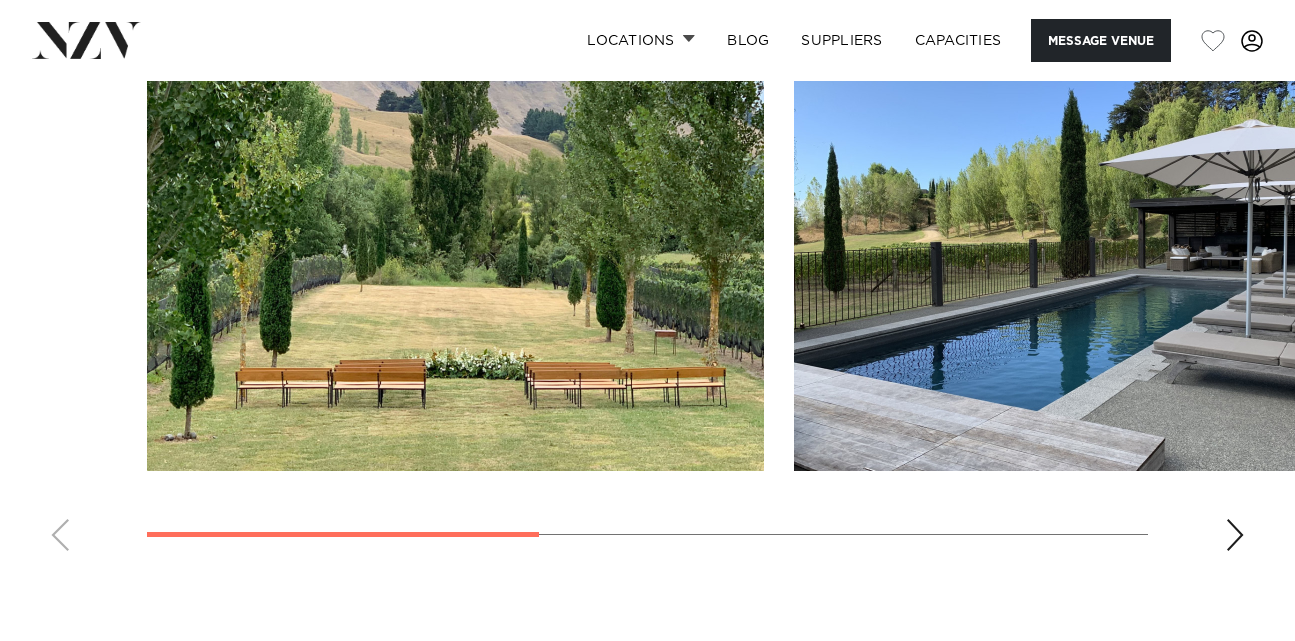 click at bounding box center (1235, 535) 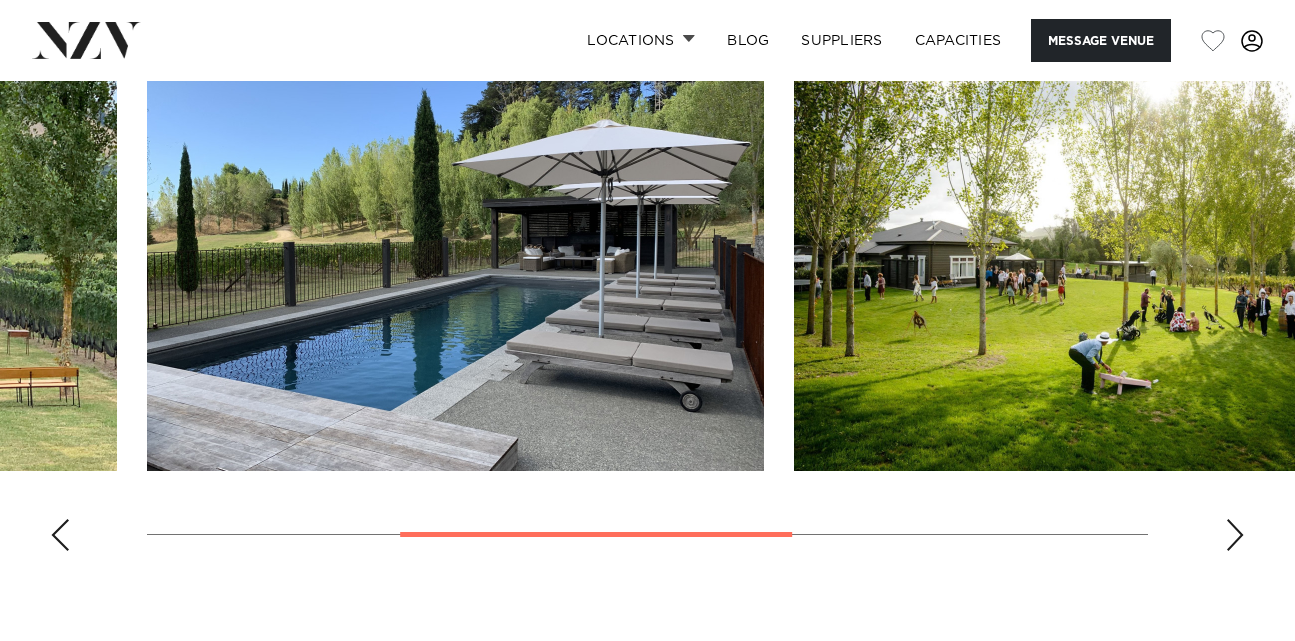 click at bounding box center (1235, 535) 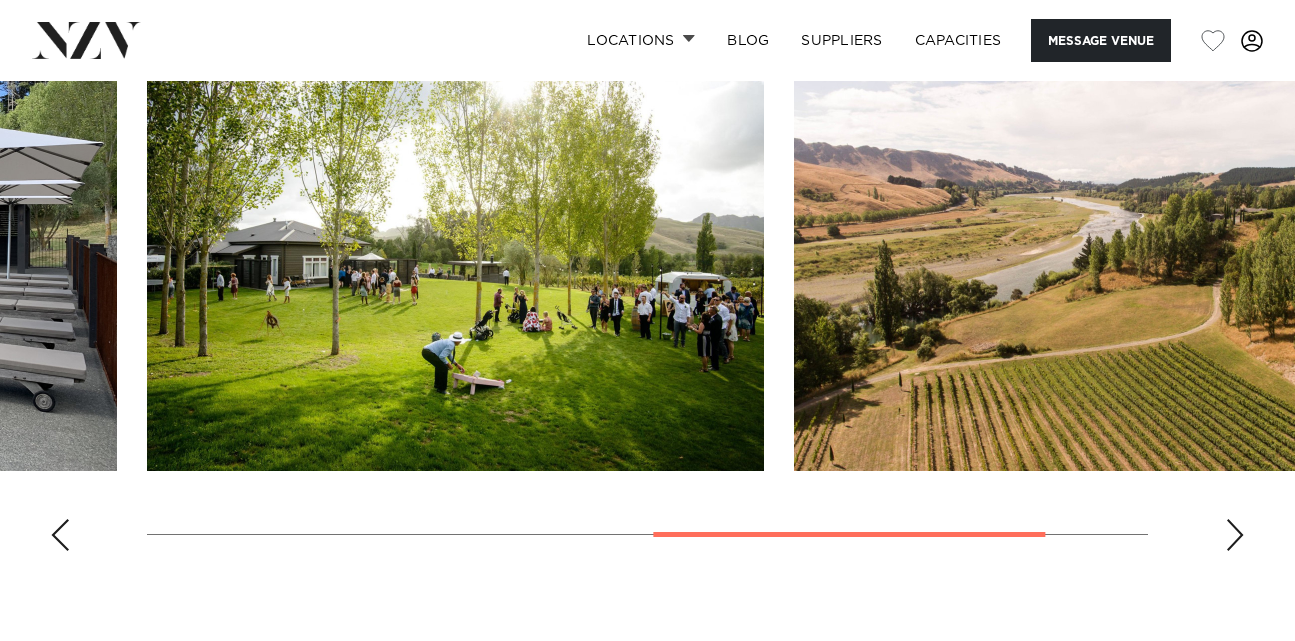 click at bounding box center (1235, 535) 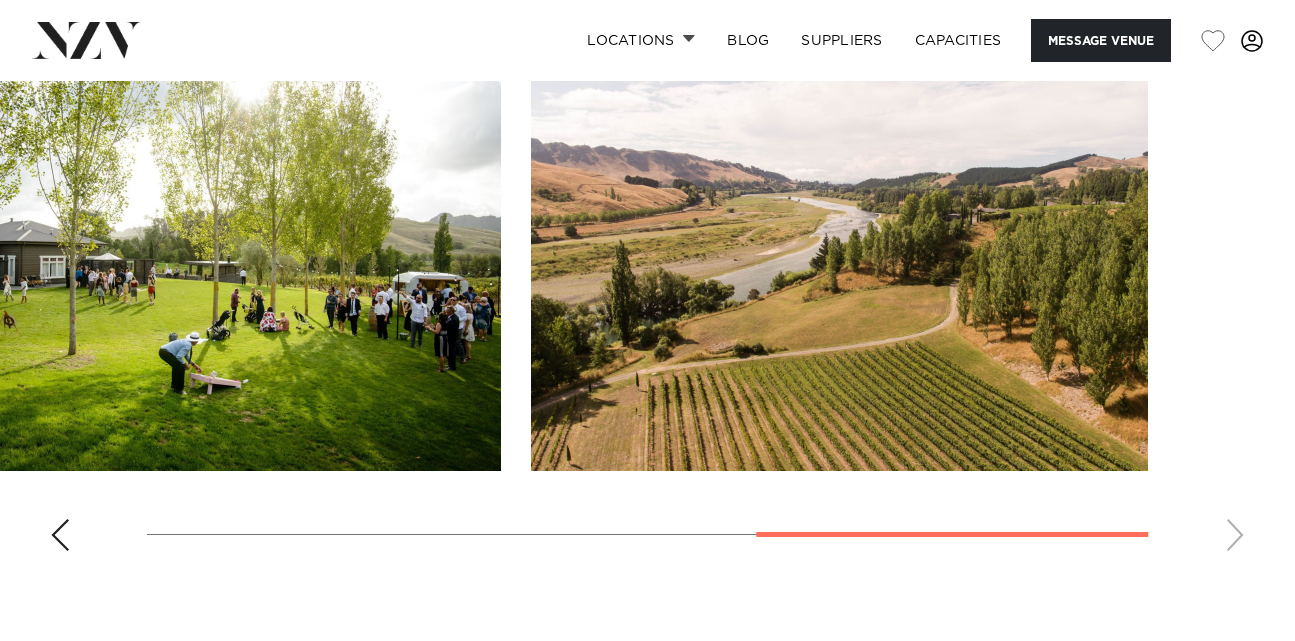 click at bounding box center [647, 292] 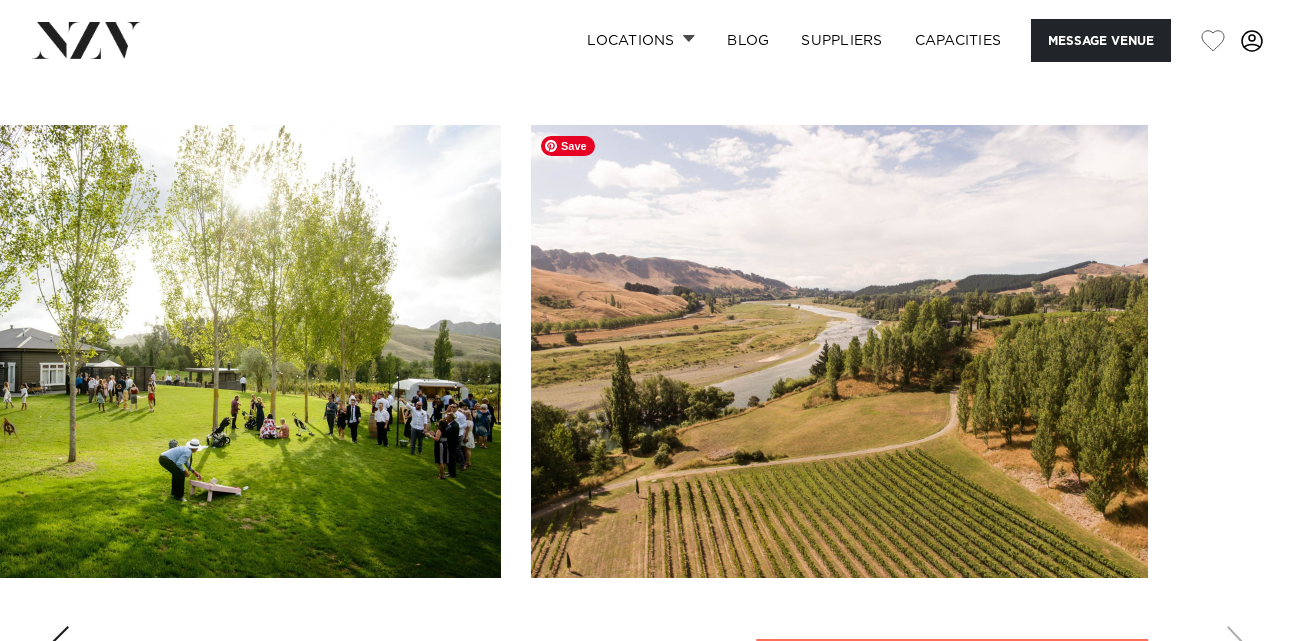 scroll, scrollTop: 1470, scrollLeft: 0, axis: vertical 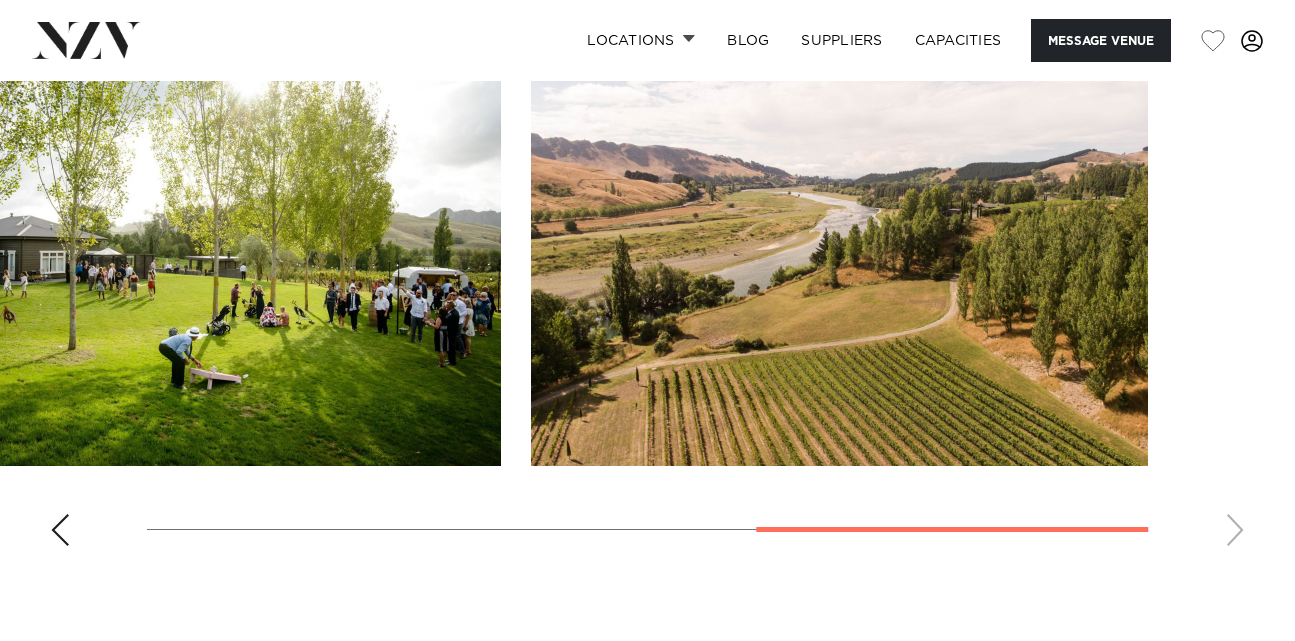click at bounding box center [60, 530] 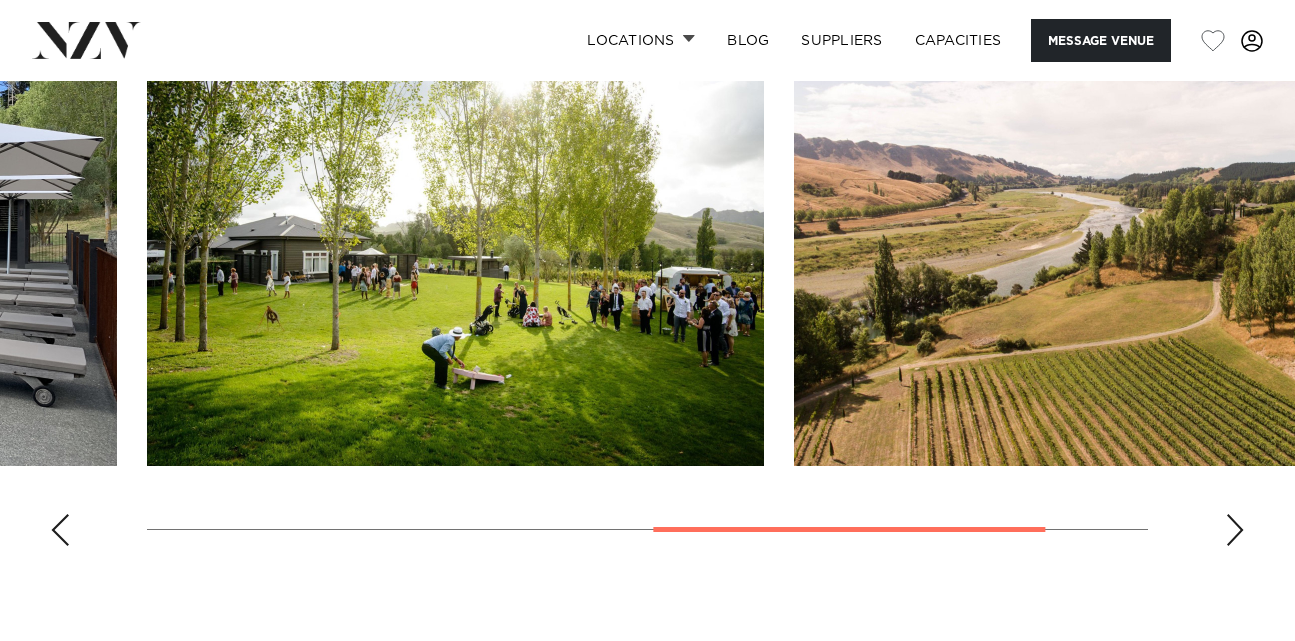 click at bounding box center (60, 530) 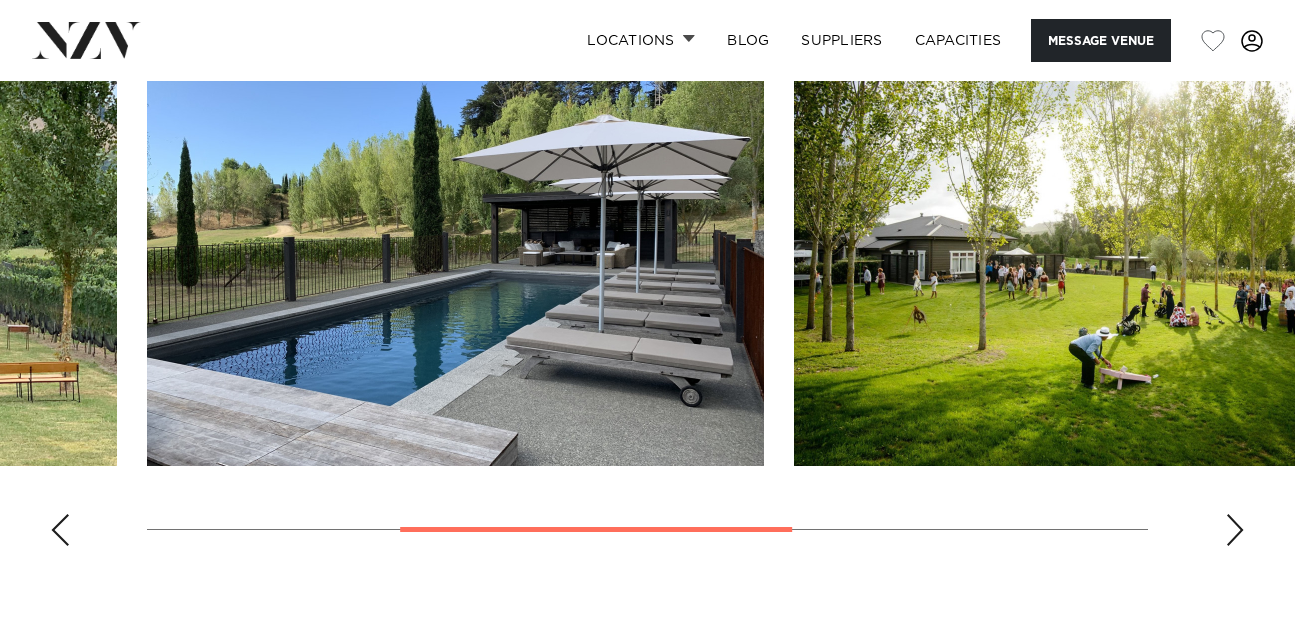 click at bounding box center [60, 530] 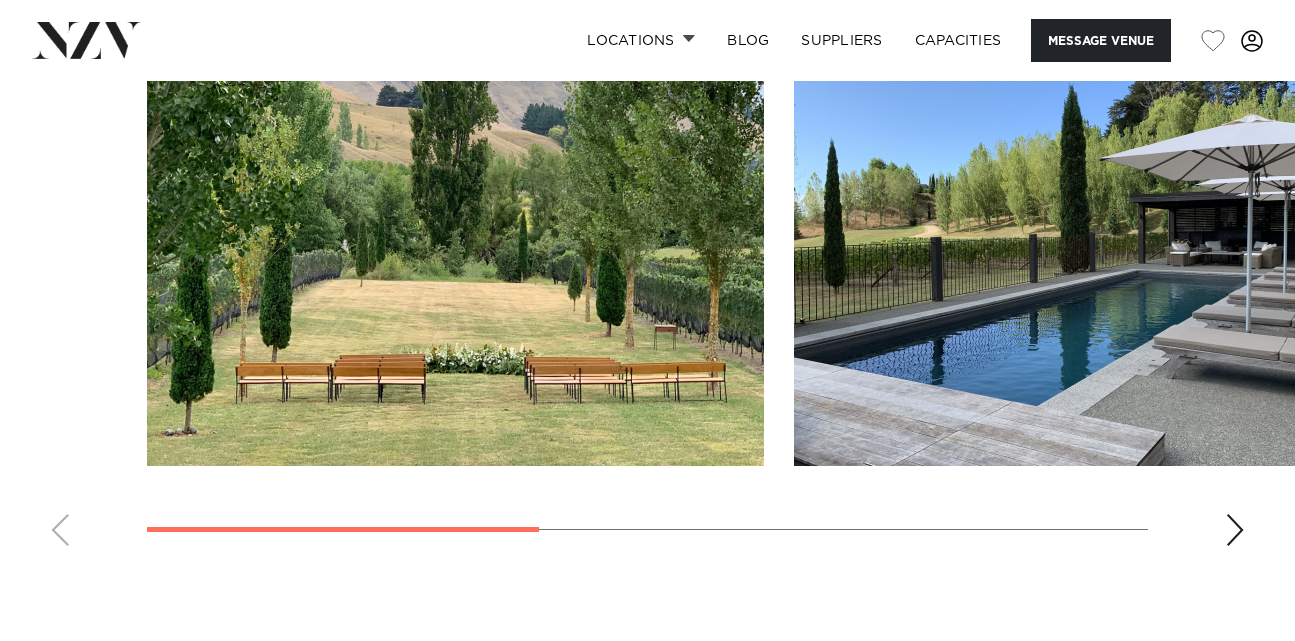 click at bounding box center [647, 287] 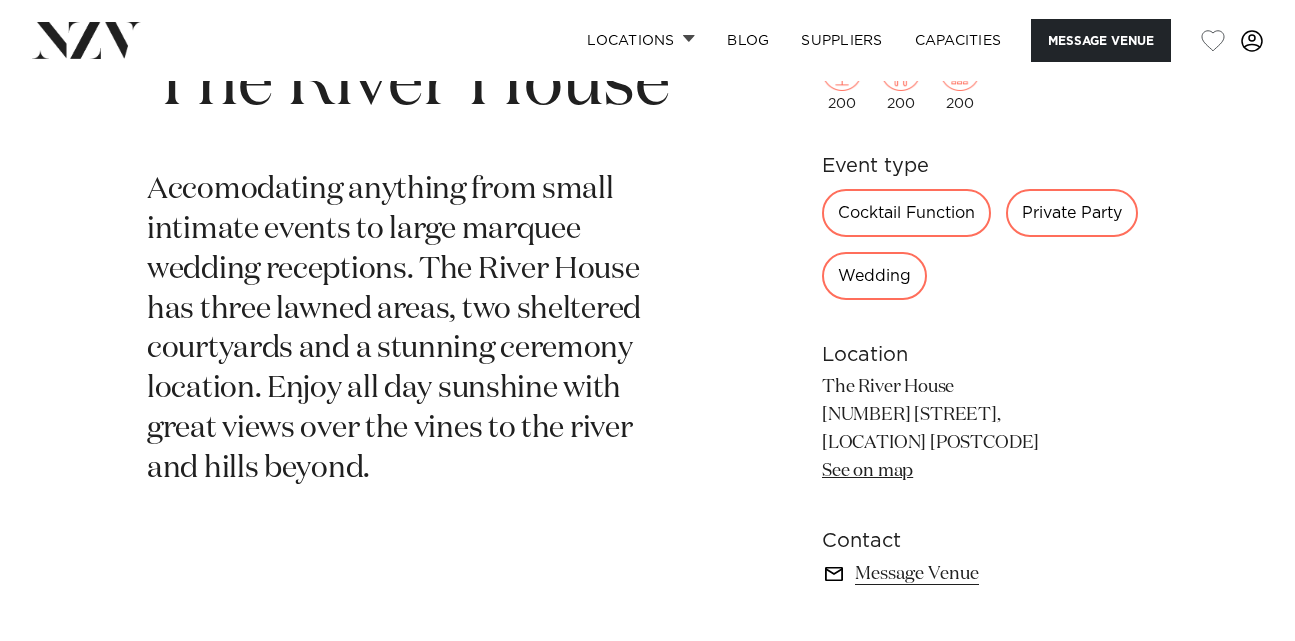 scroll, scrollTop: 755, scrollLeft: 0, axis: vertical 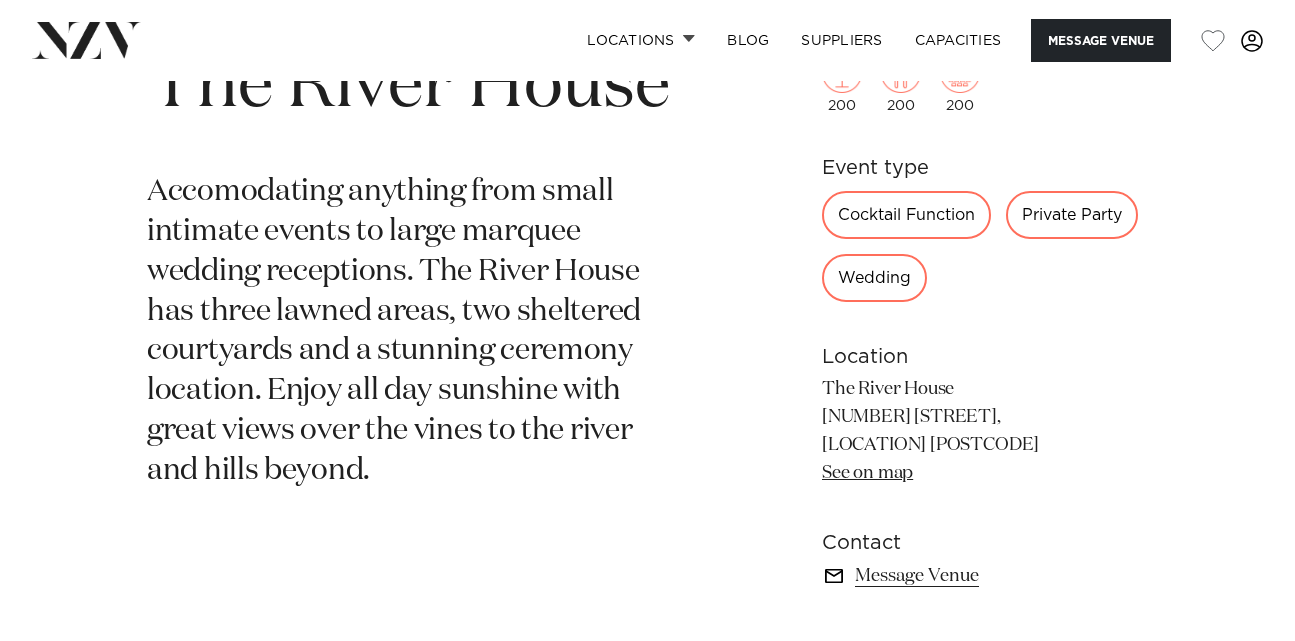 drag, startPoint x: 821, startPoint y: 391, endPoint x: 998, endPoint y: 393, distance: 177.01129 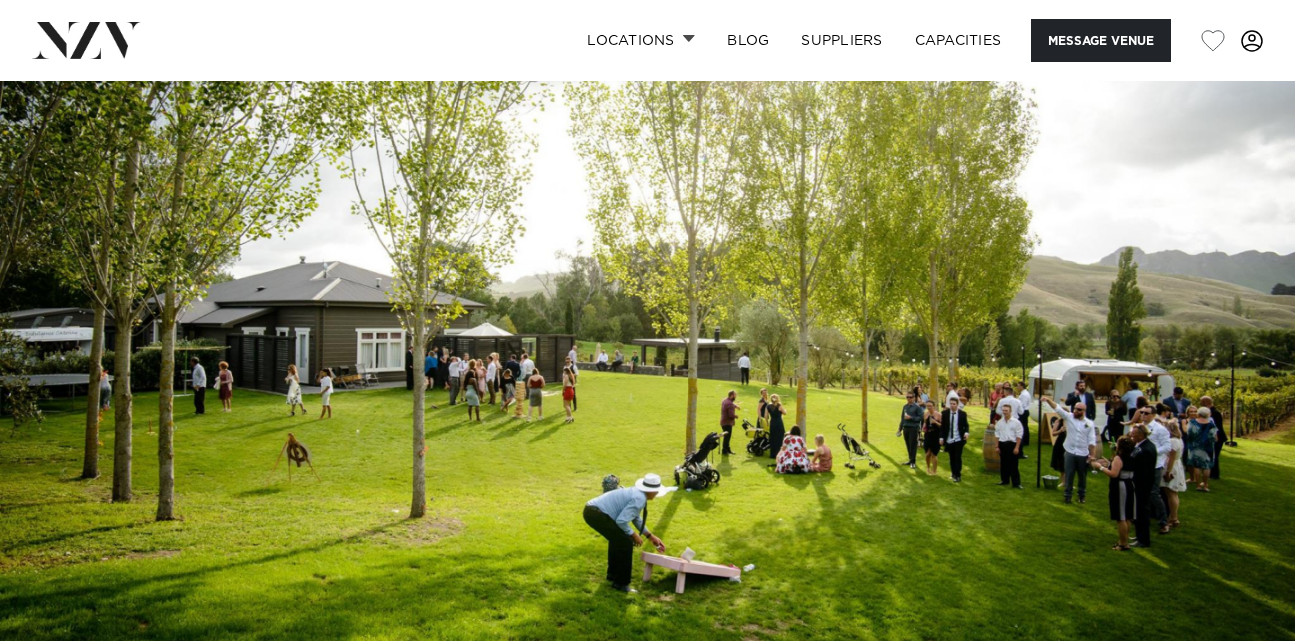 scroll, scrollTop: 0, scrollLeft: 0, axis: both 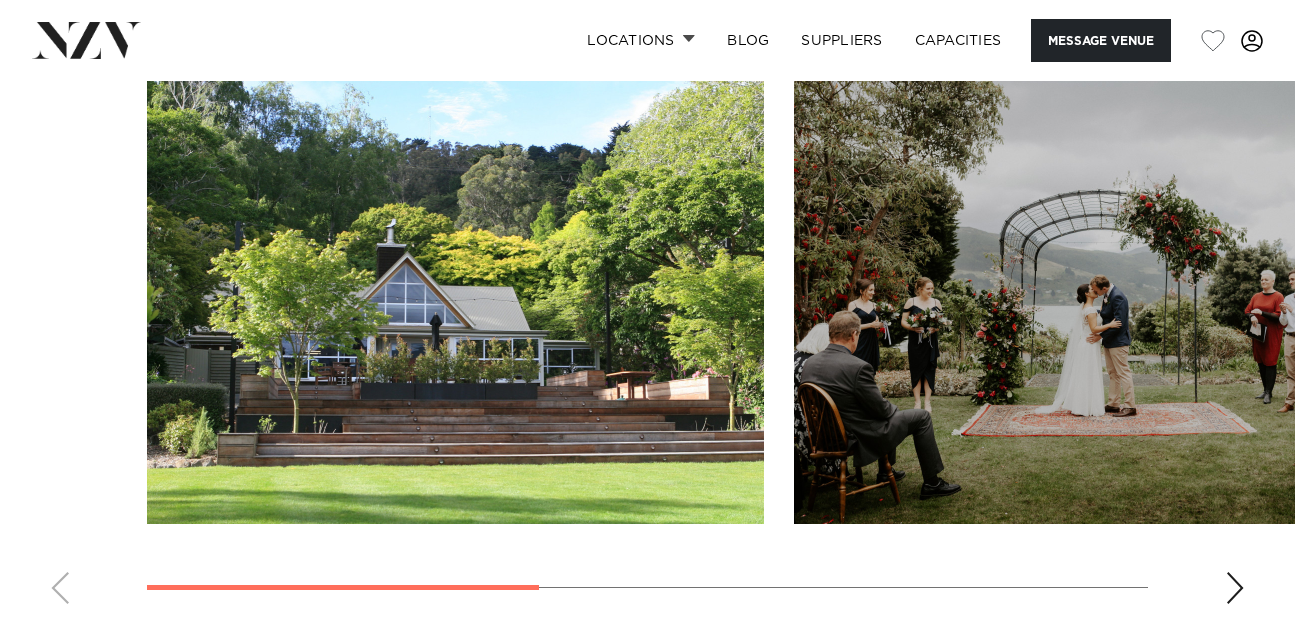 click at bounding box center (1235, 588) 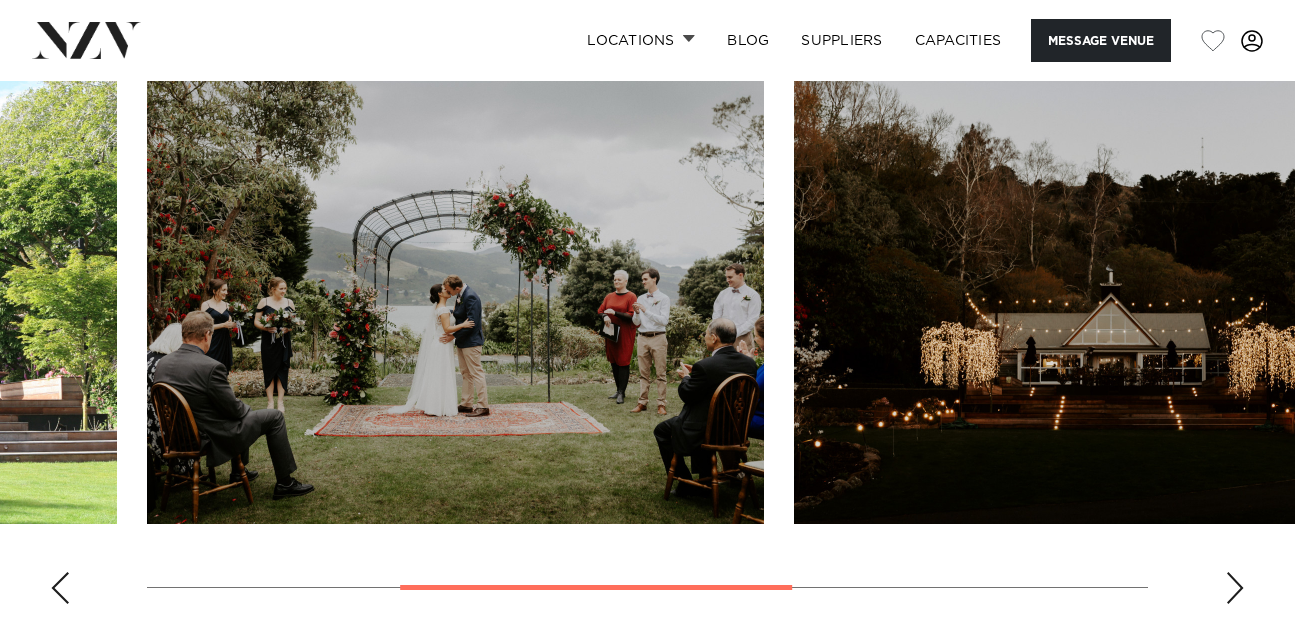 click at bounding box center [1235, 588] 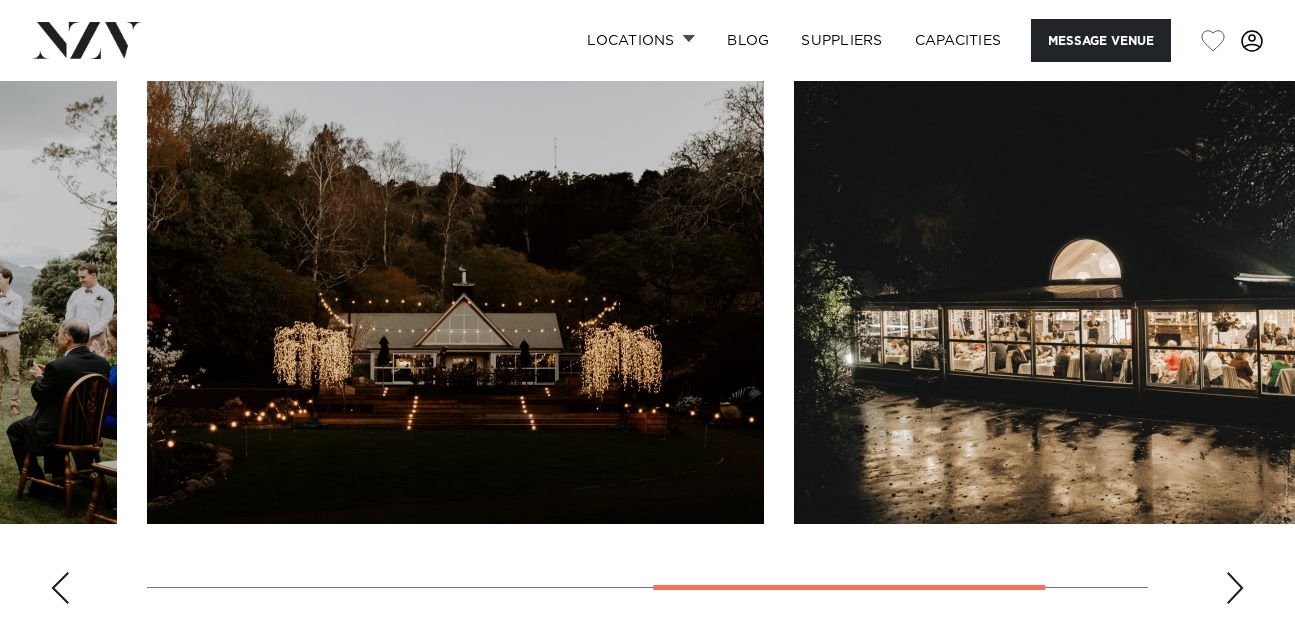 click at bounding box center (1235, 588) 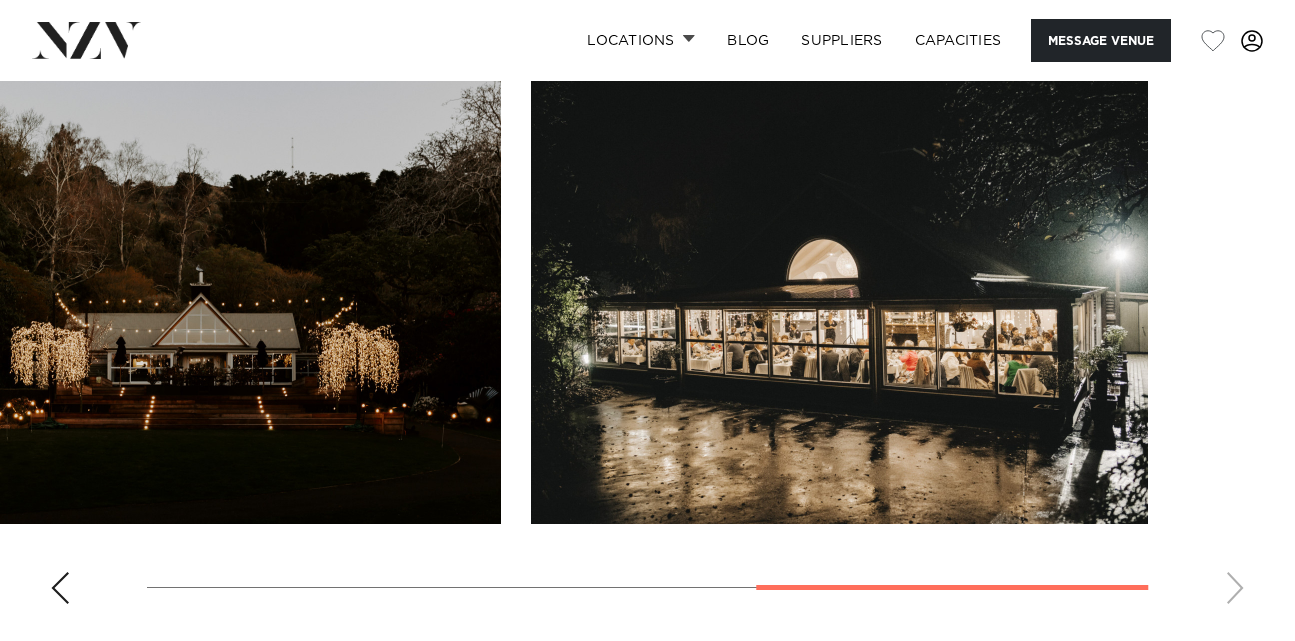 click at bounding box center [647, 345] 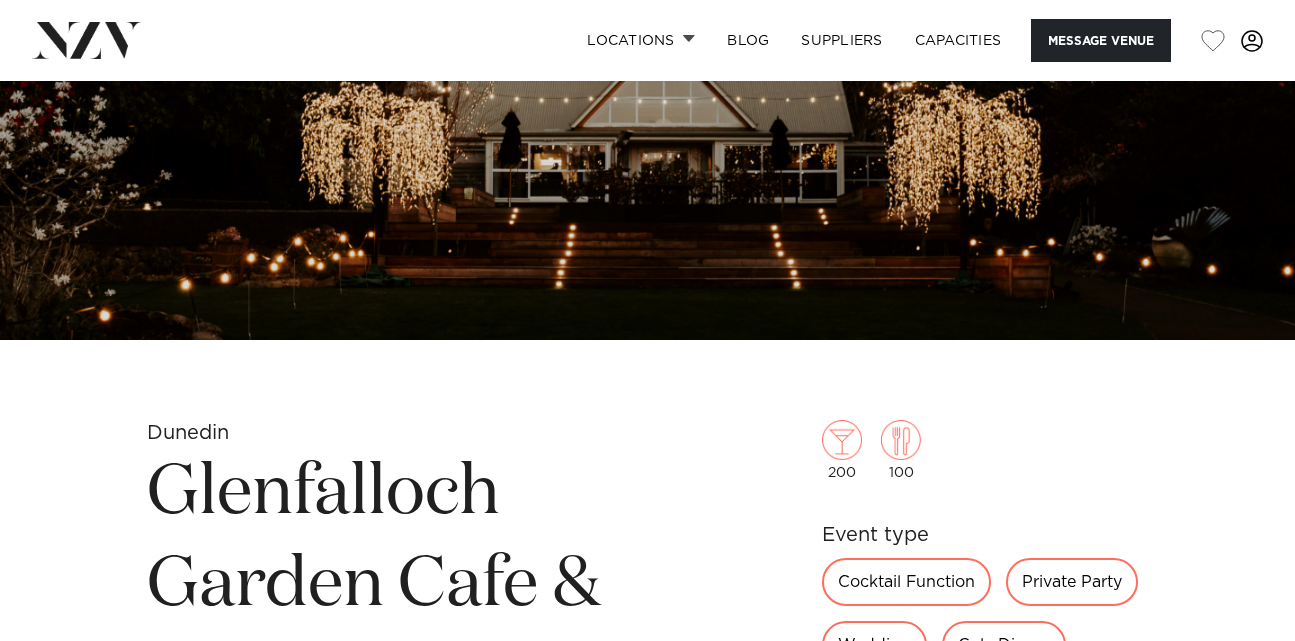 scroll, scrollTop: 0, scrollLeft: 0, axis: both 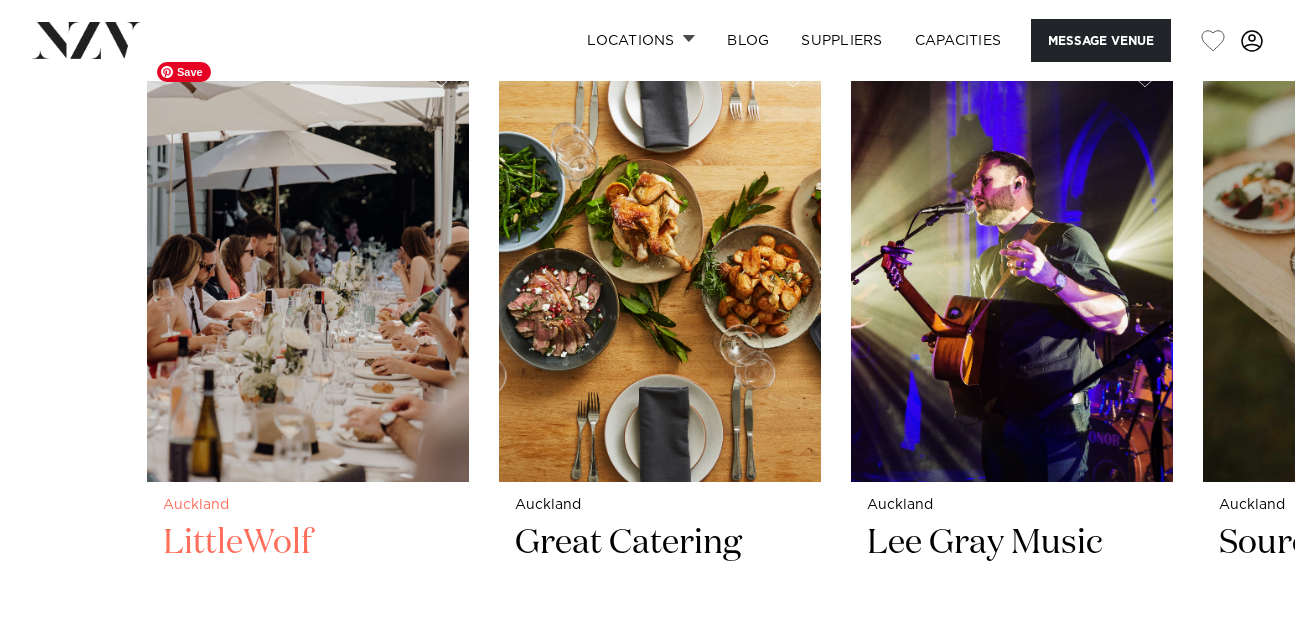 click at bounding box center [308, 266] 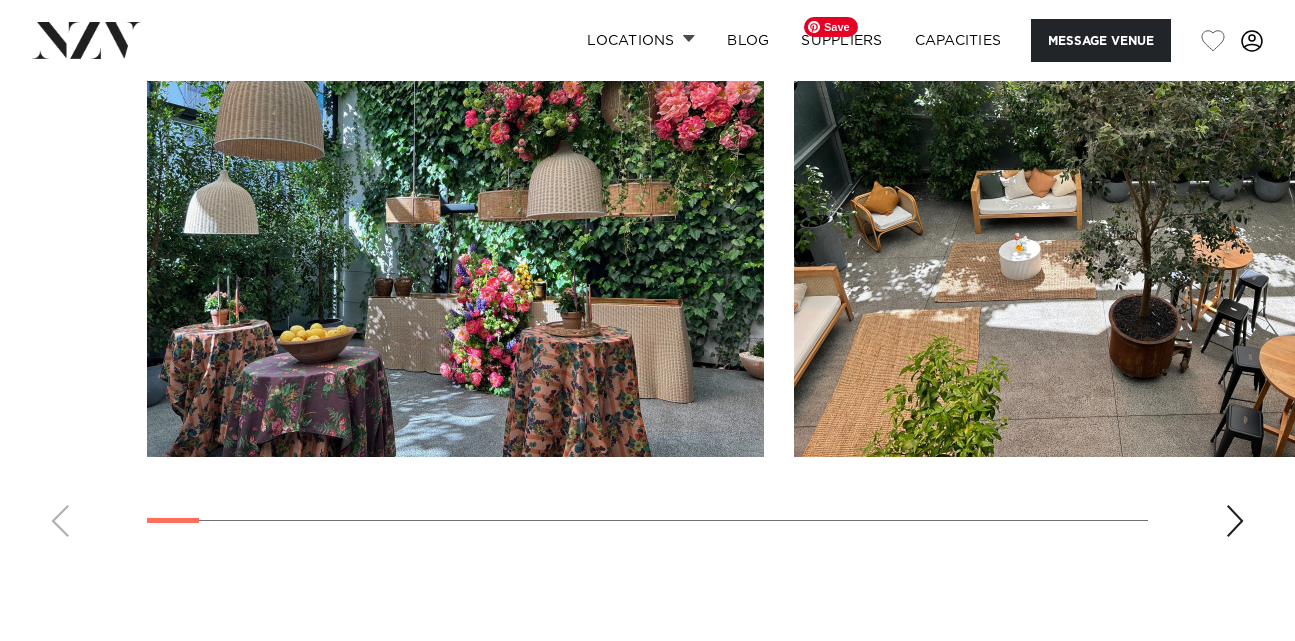 scroll, scrollTop: 1897, scrollLeft: 0, axis: vertical 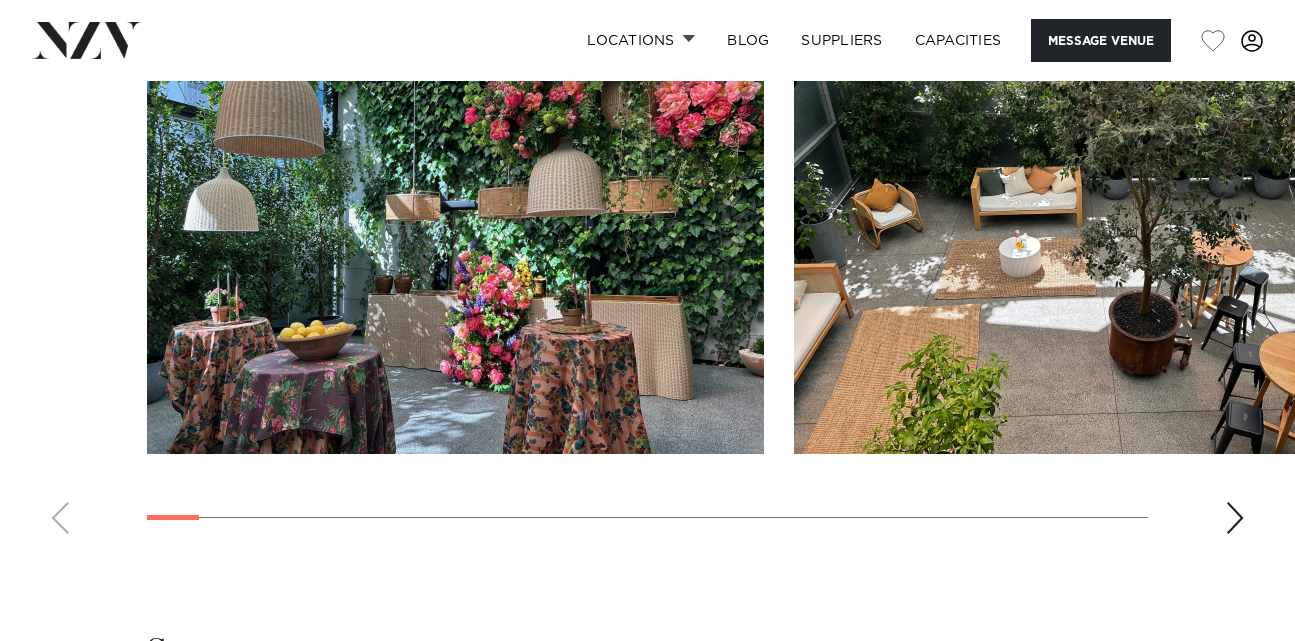 click at bounding box center (1235, 518) 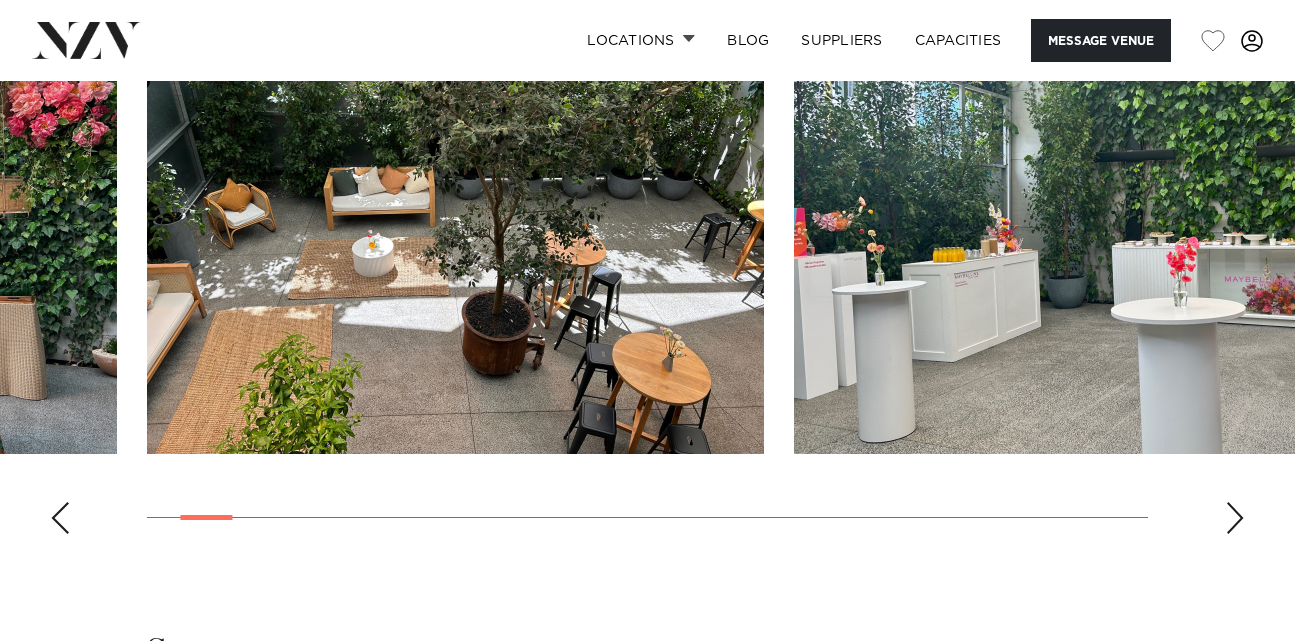 click at bounding box center [1235, 518] 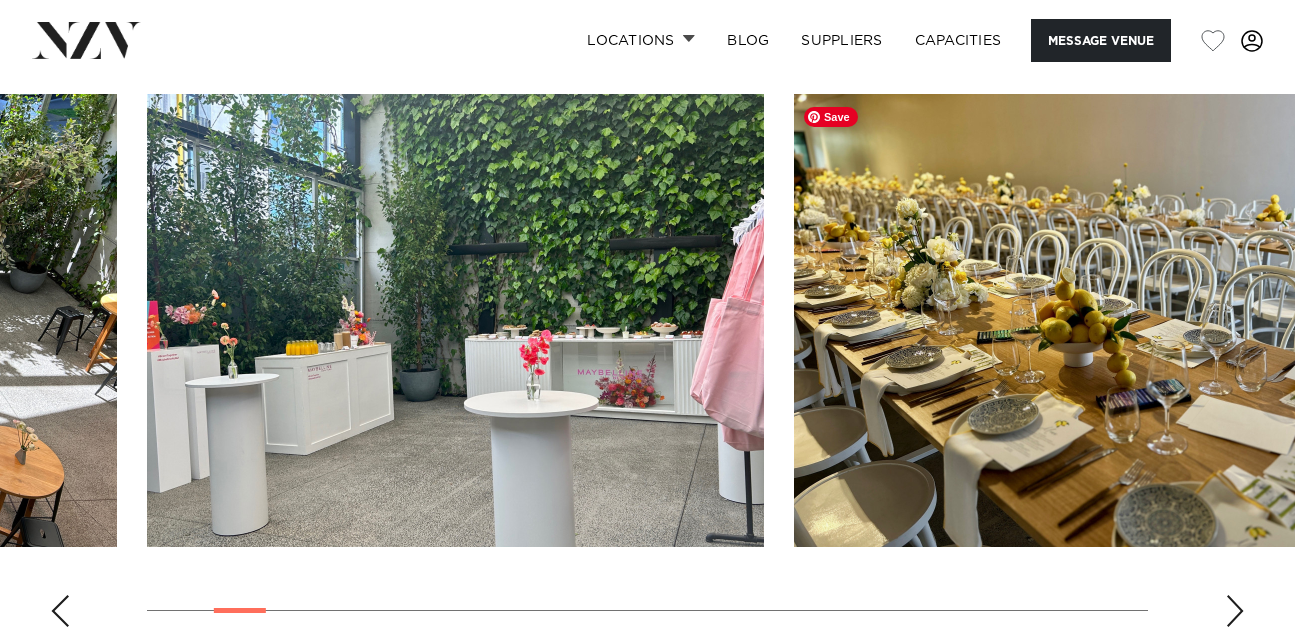 scroll, scrollTop: 1803, scrollLeft: 0, axis: vertical 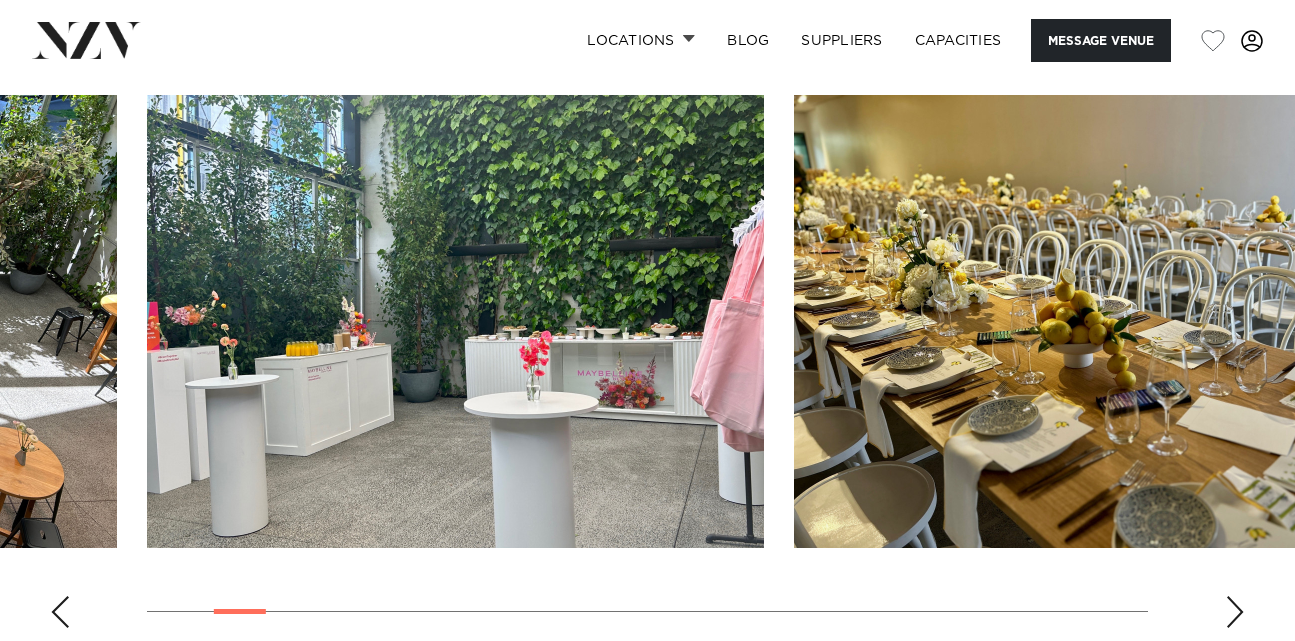 click at bounding box center [1235, 612] 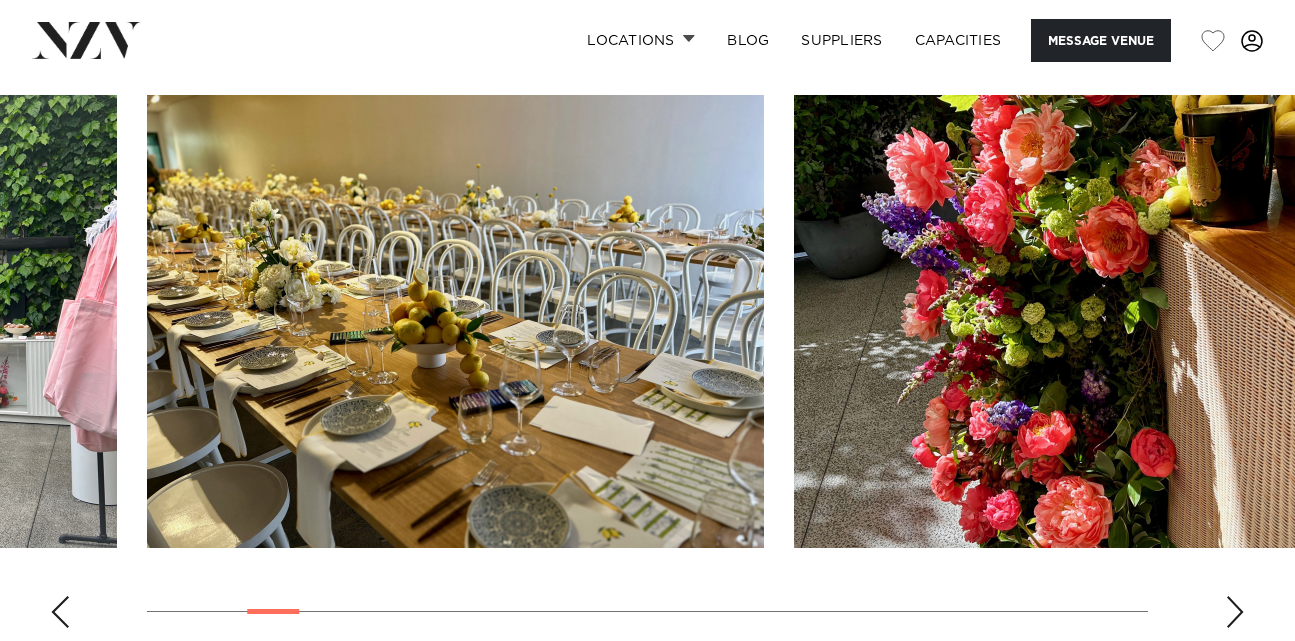 click at bounding box center (1235, 612) 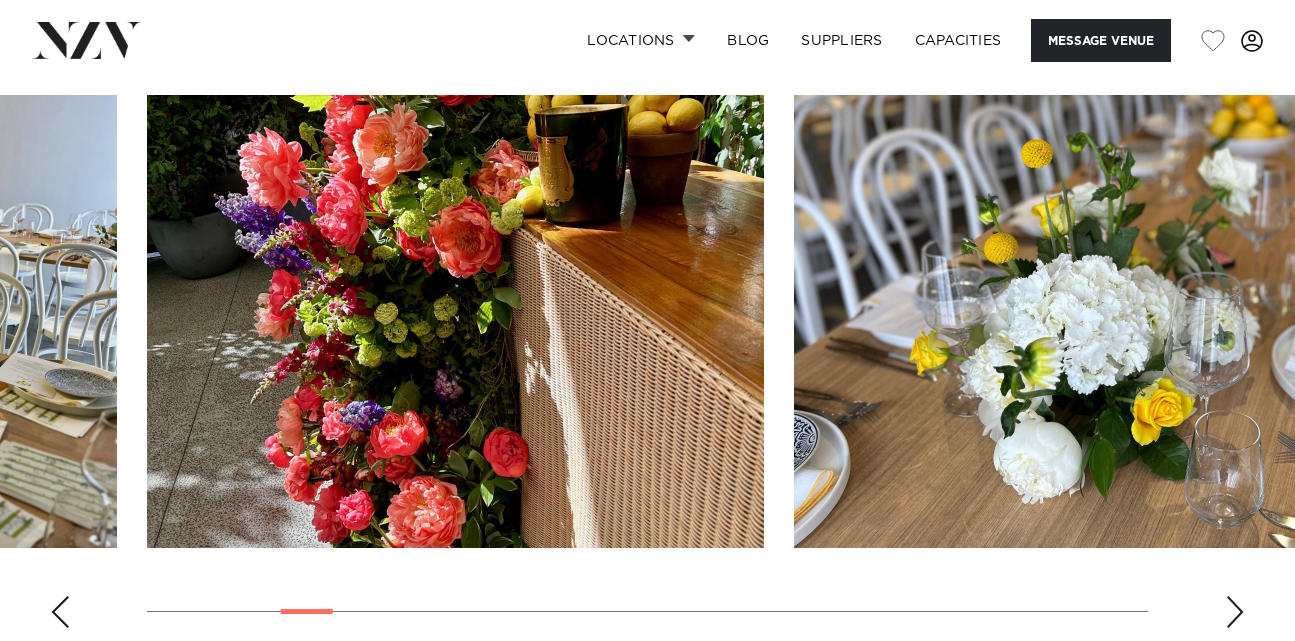 click at bounding box center (1235, 612) 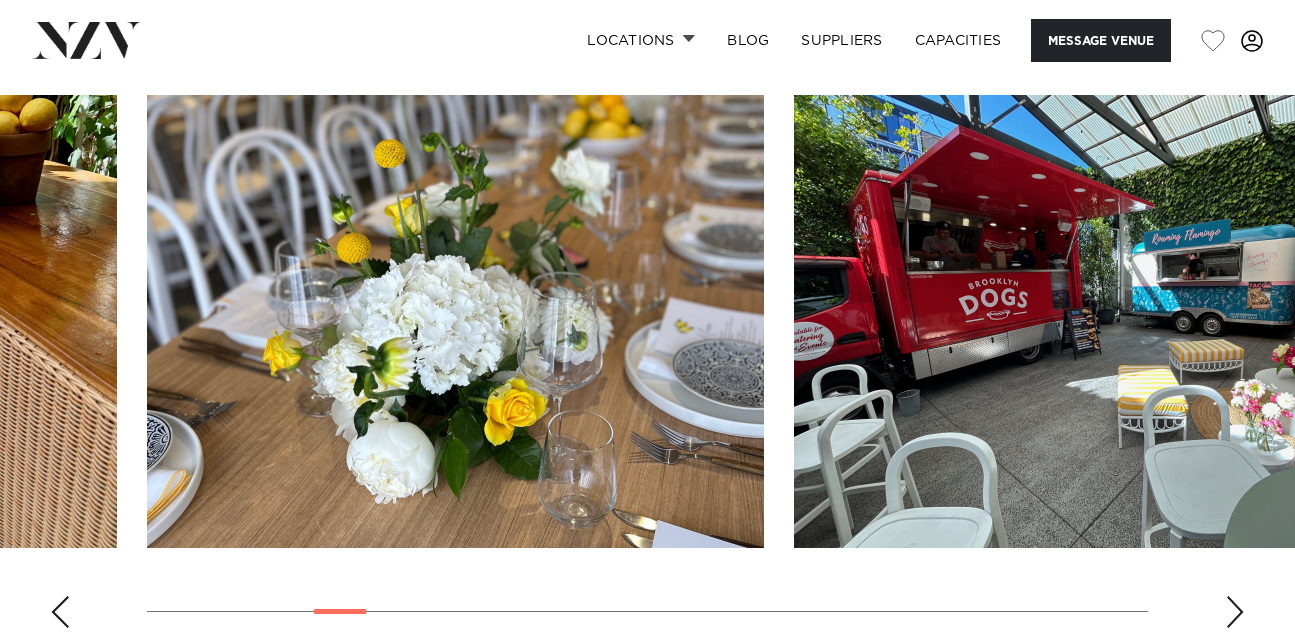click at bounding box center [1235, 612] 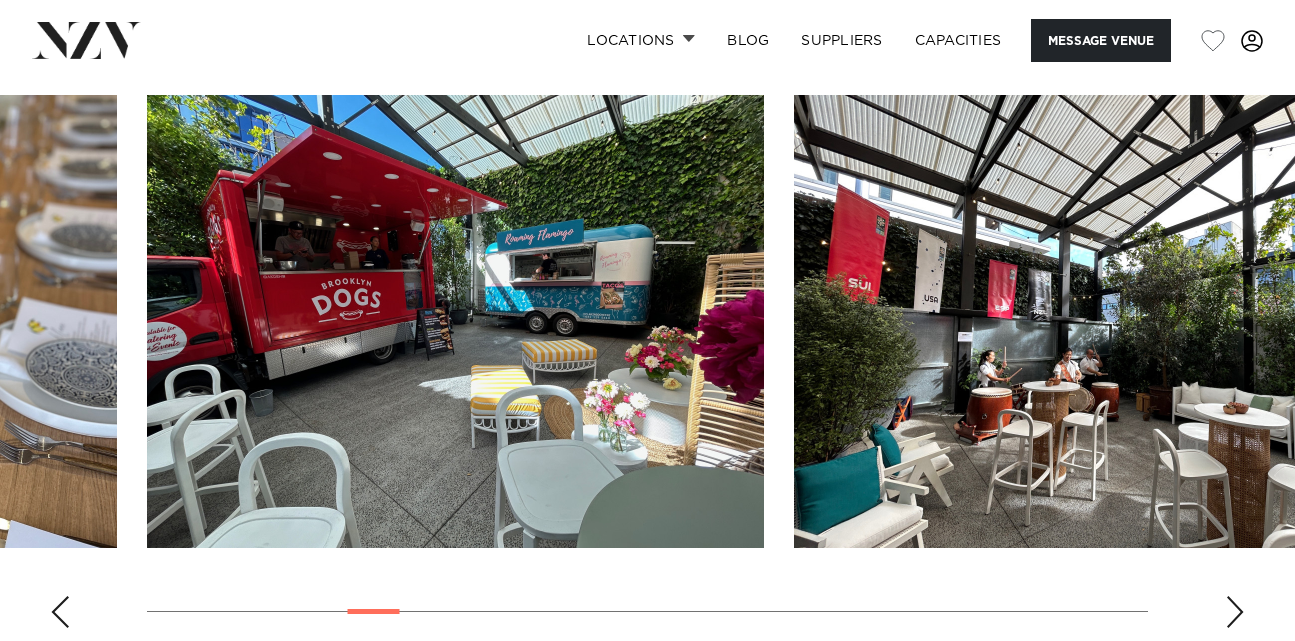 click at bounding box center (1235, 612) 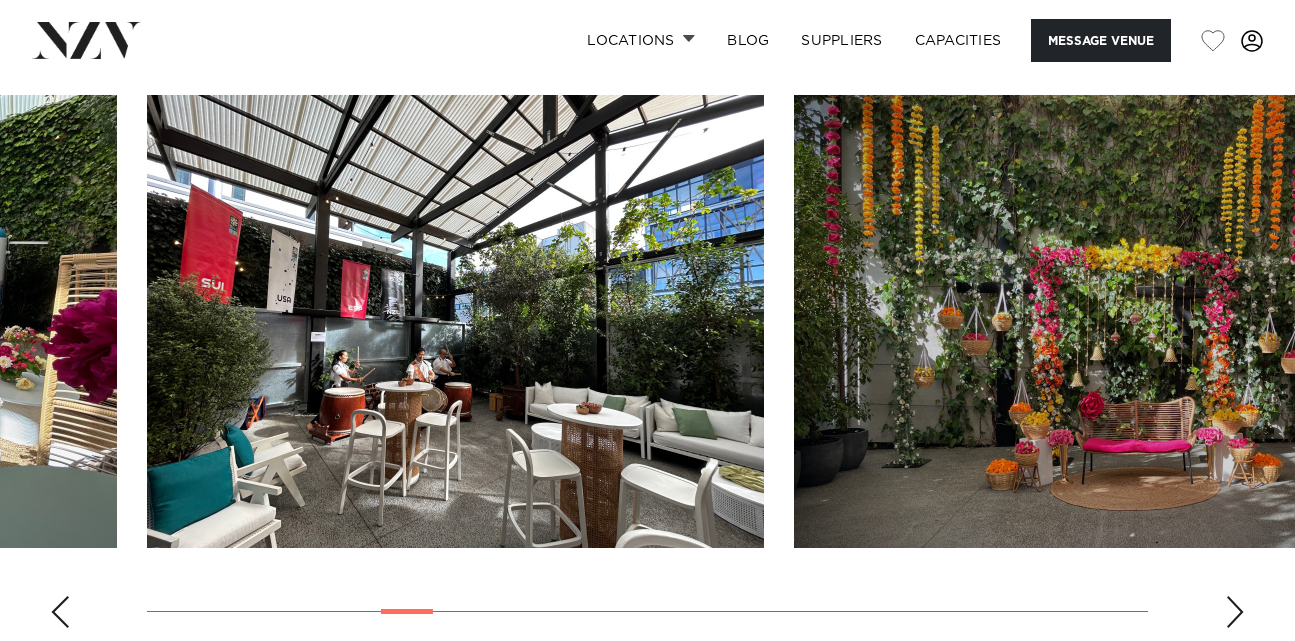 click at bounding box center [1235, 612] 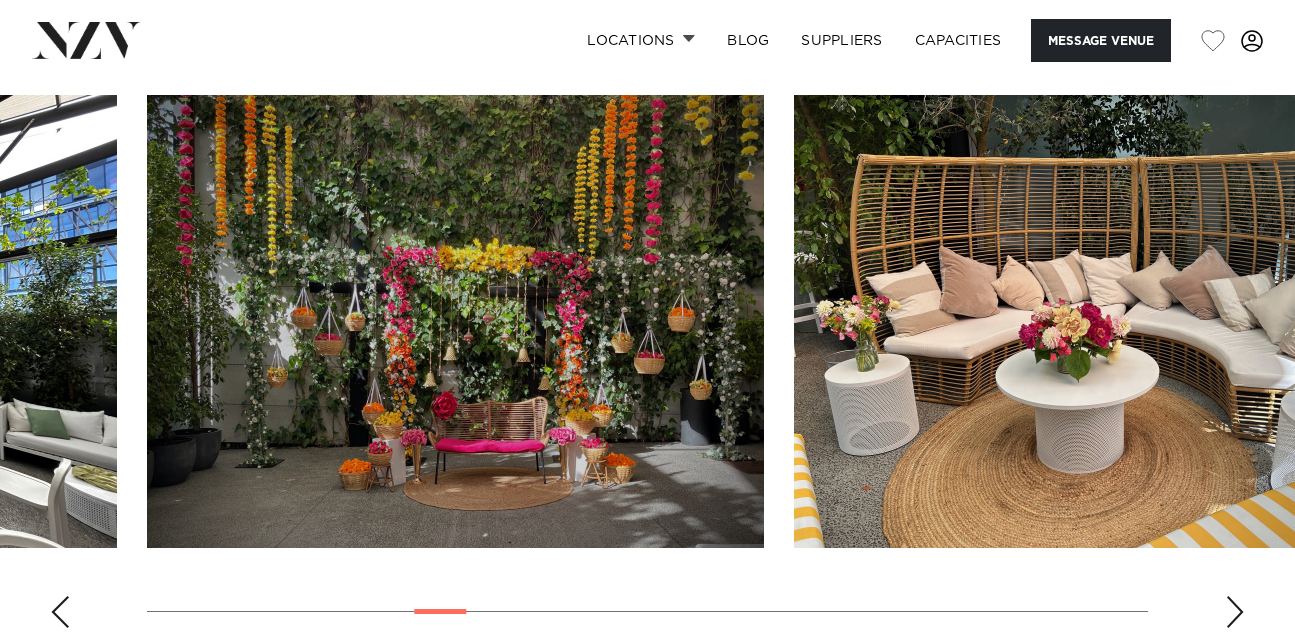 click at bounding box center (1235, 612) 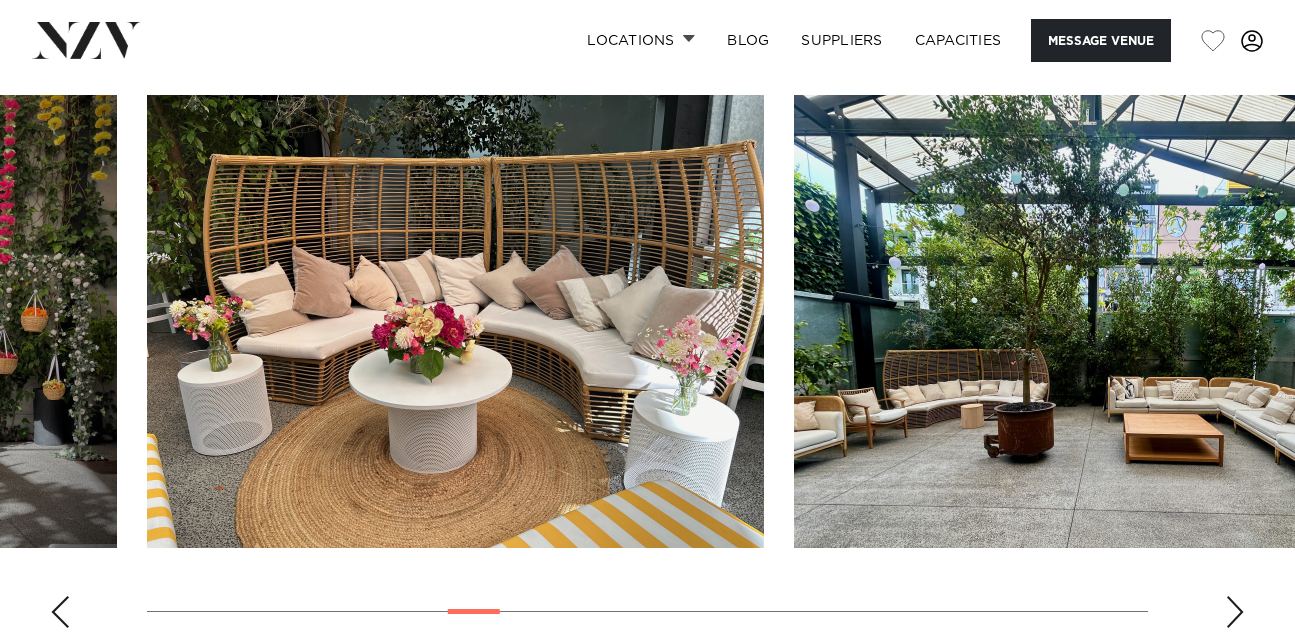 click at bounding box center (1235, 612) 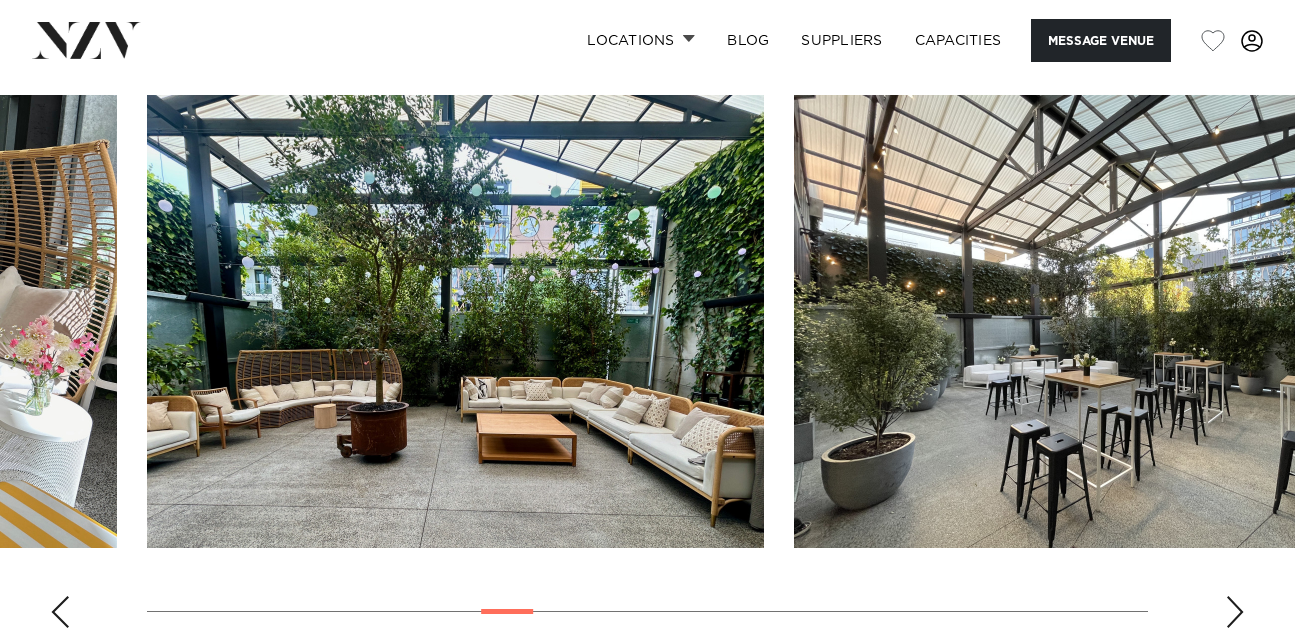 click at bounding box center [1235, 612] 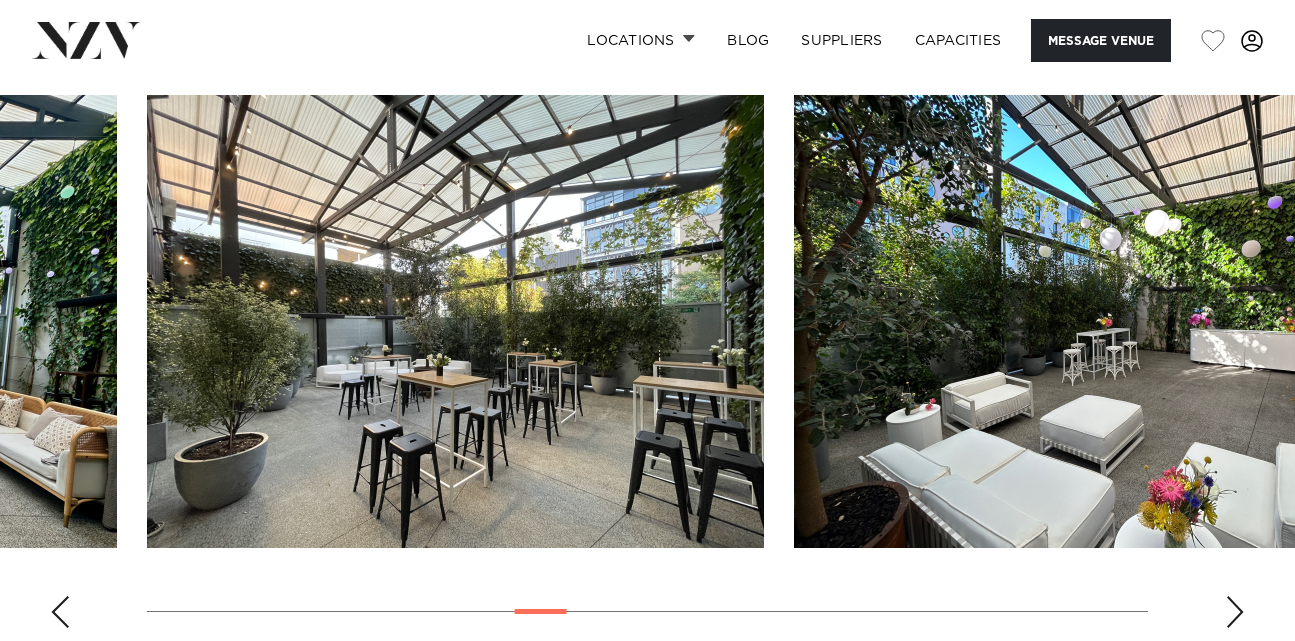 click at bounding box center [1235, 612] 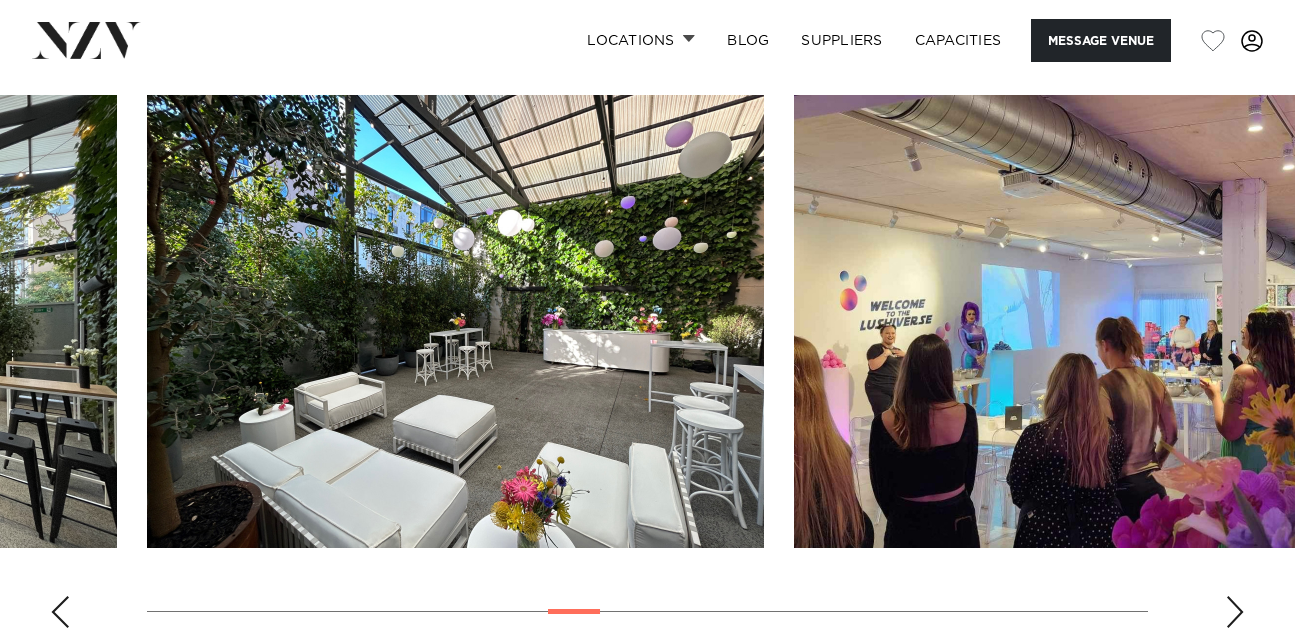 click at bounding box center (1235, 612) 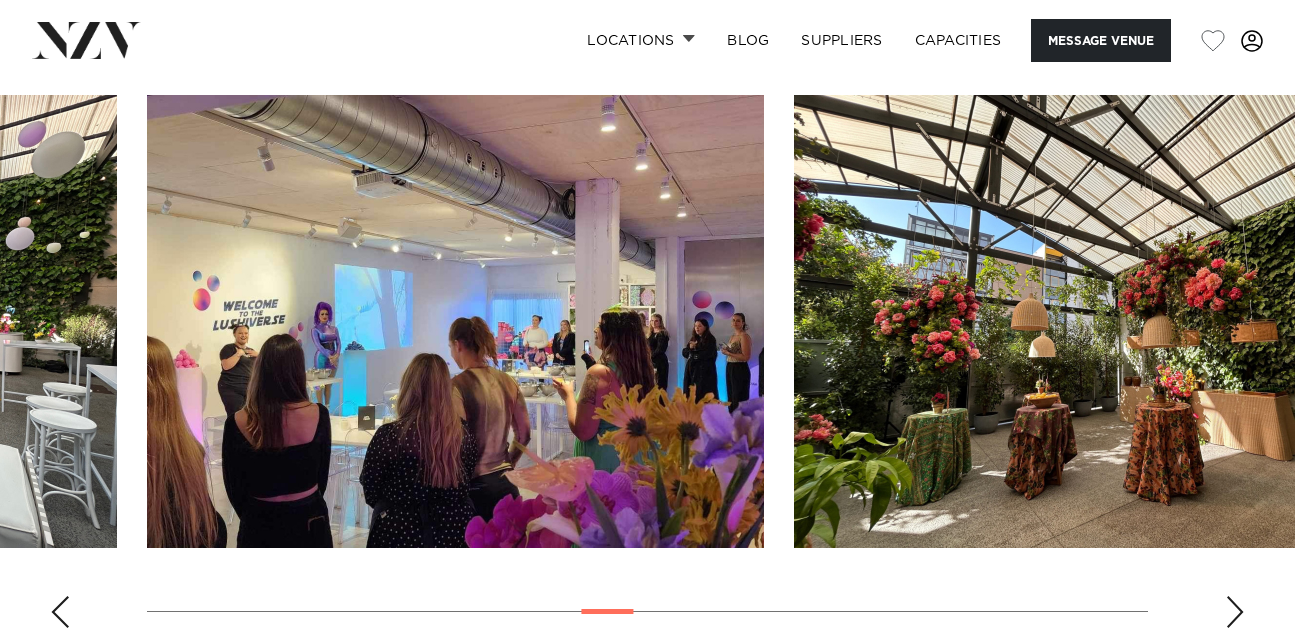 click at bounding box center (1235, 612) 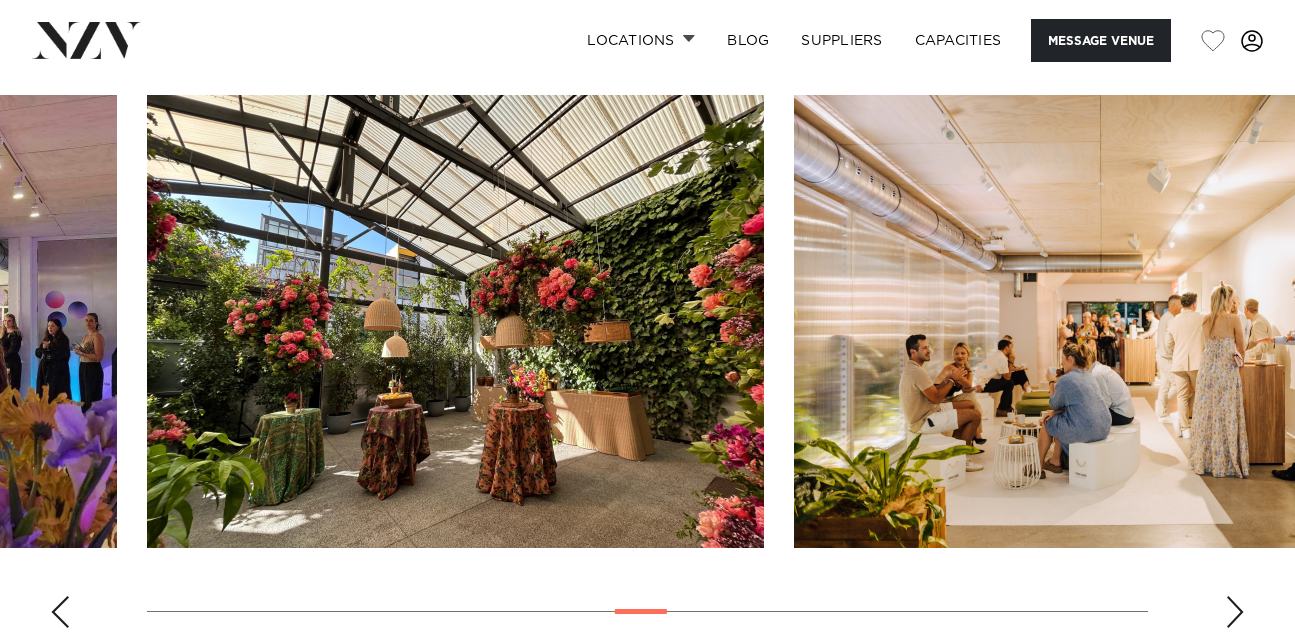 click at bounding box center (1235, 612) 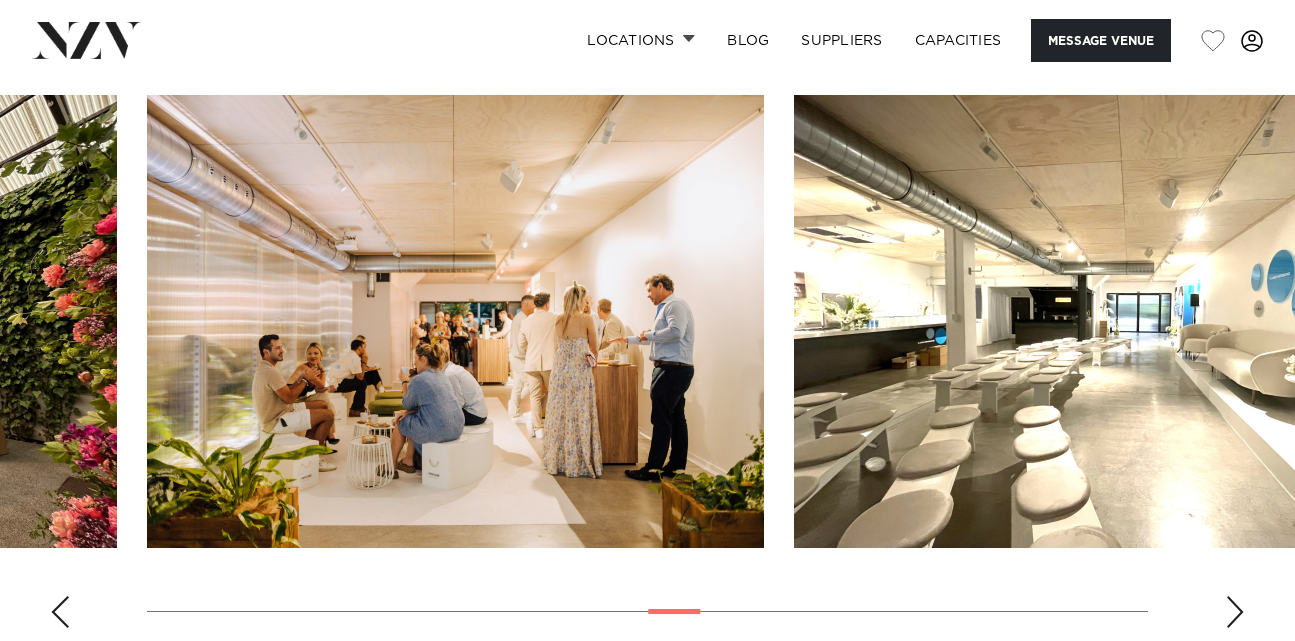 click at bounding box center (1235, 612) 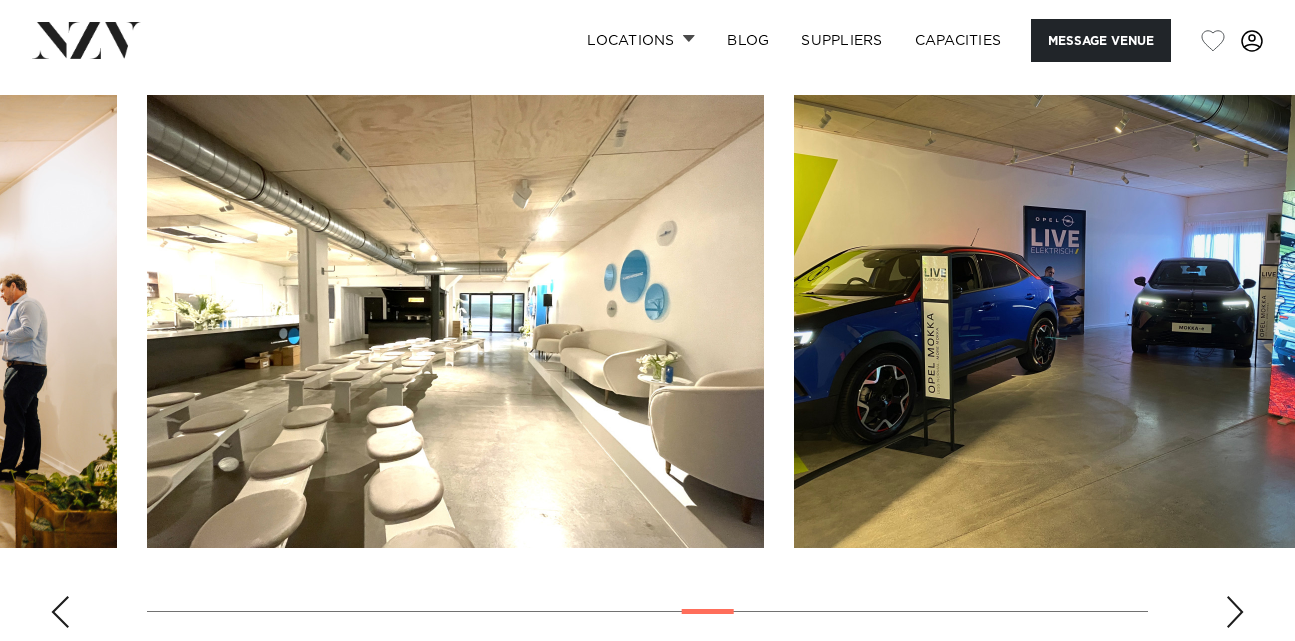 click at bounding box center [1235, 612] 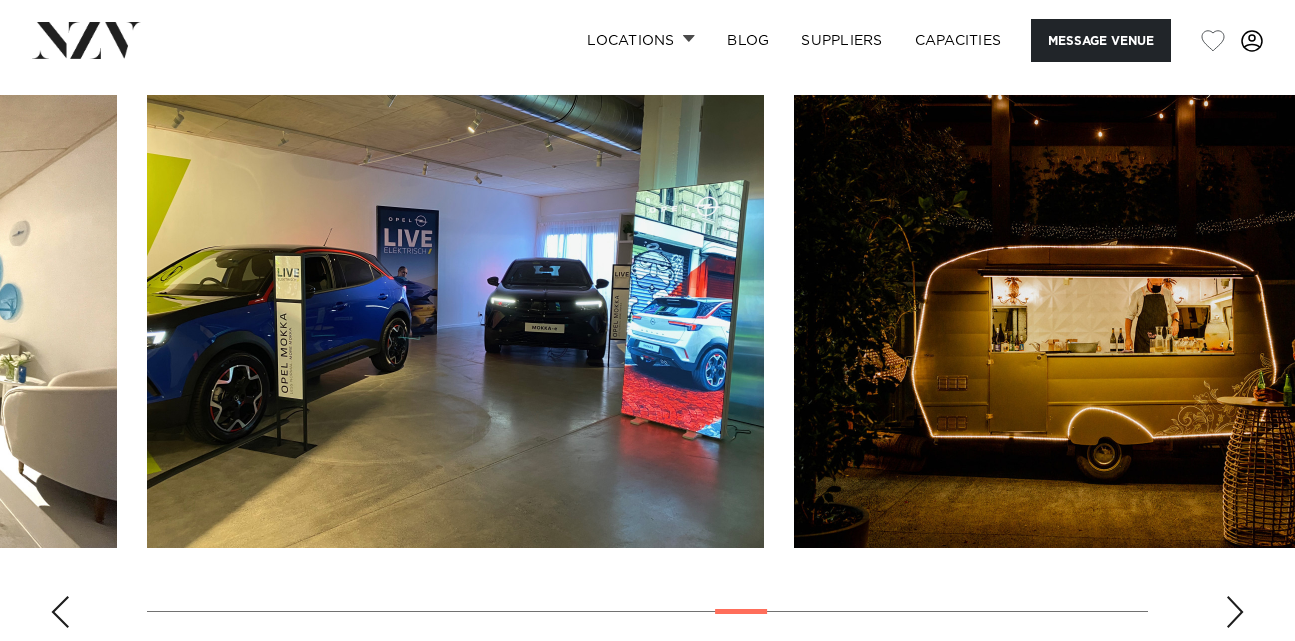 click at bounding box center (1235, 612) 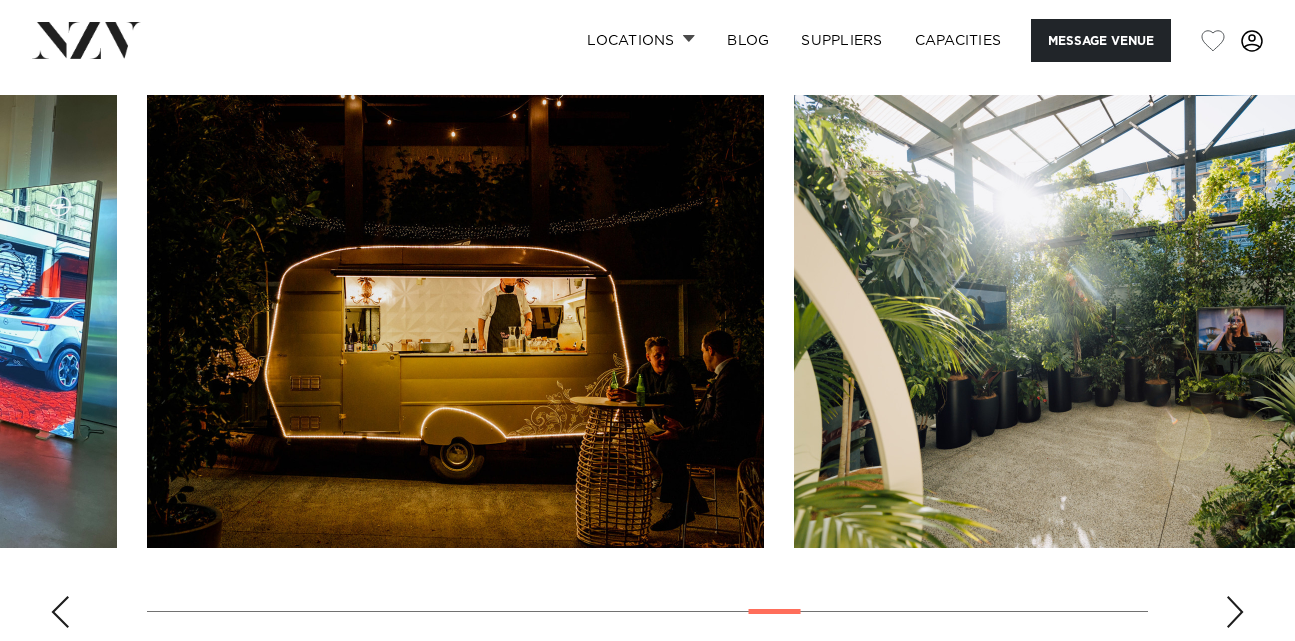click at bounding box center (1235, 612) 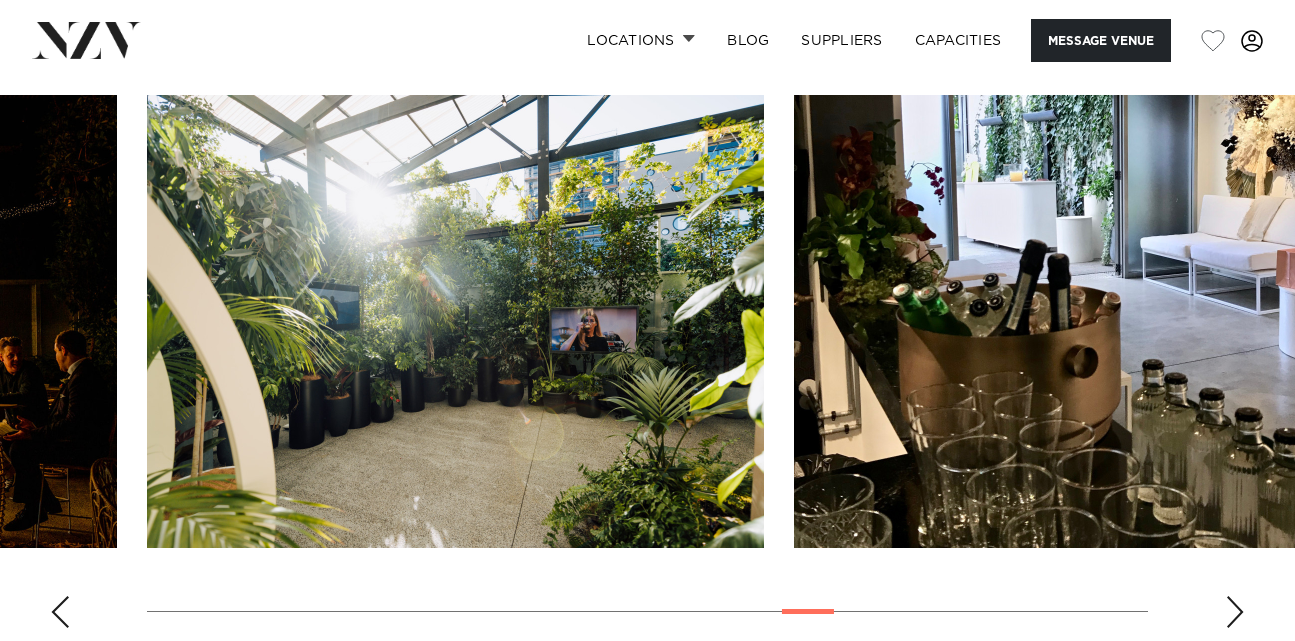 click at bounding box center [1235, 612] 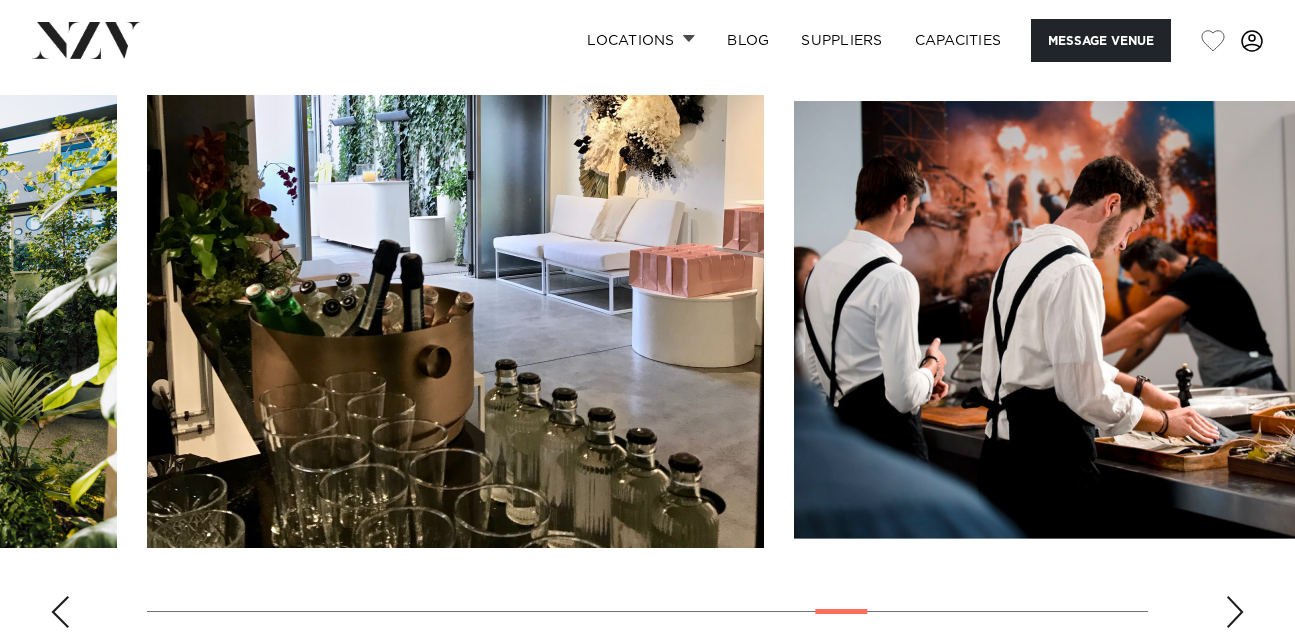click at bounding box center (1235, 612) 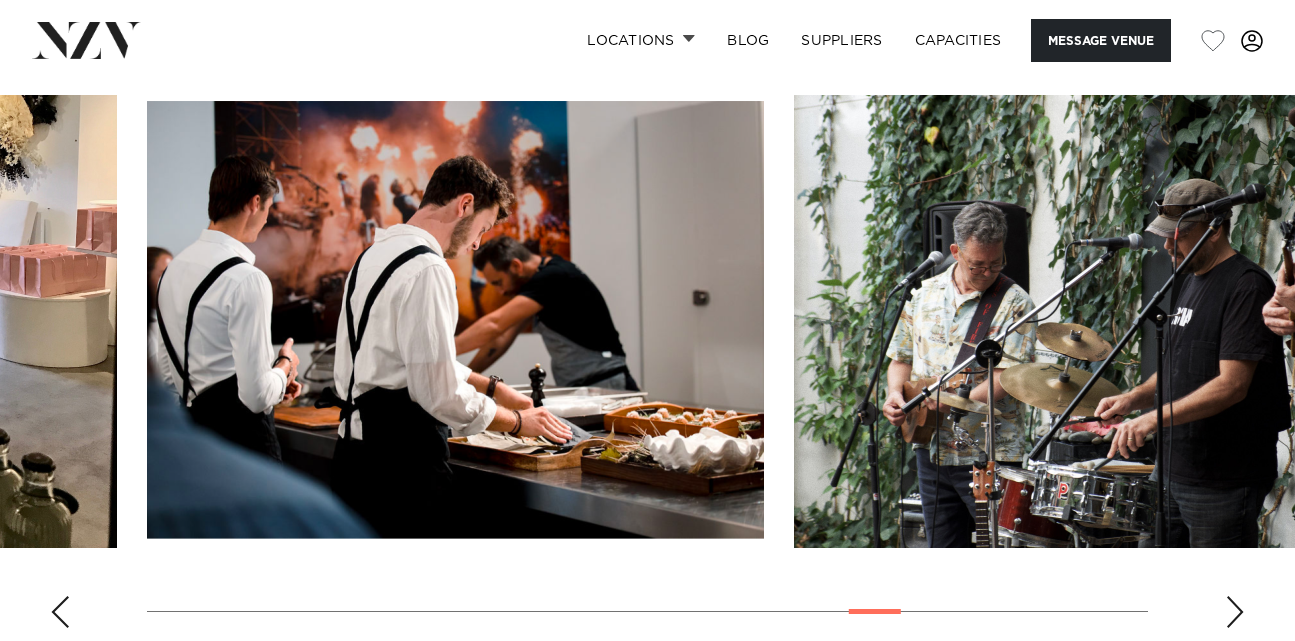click at bounding box center [1235, 612] 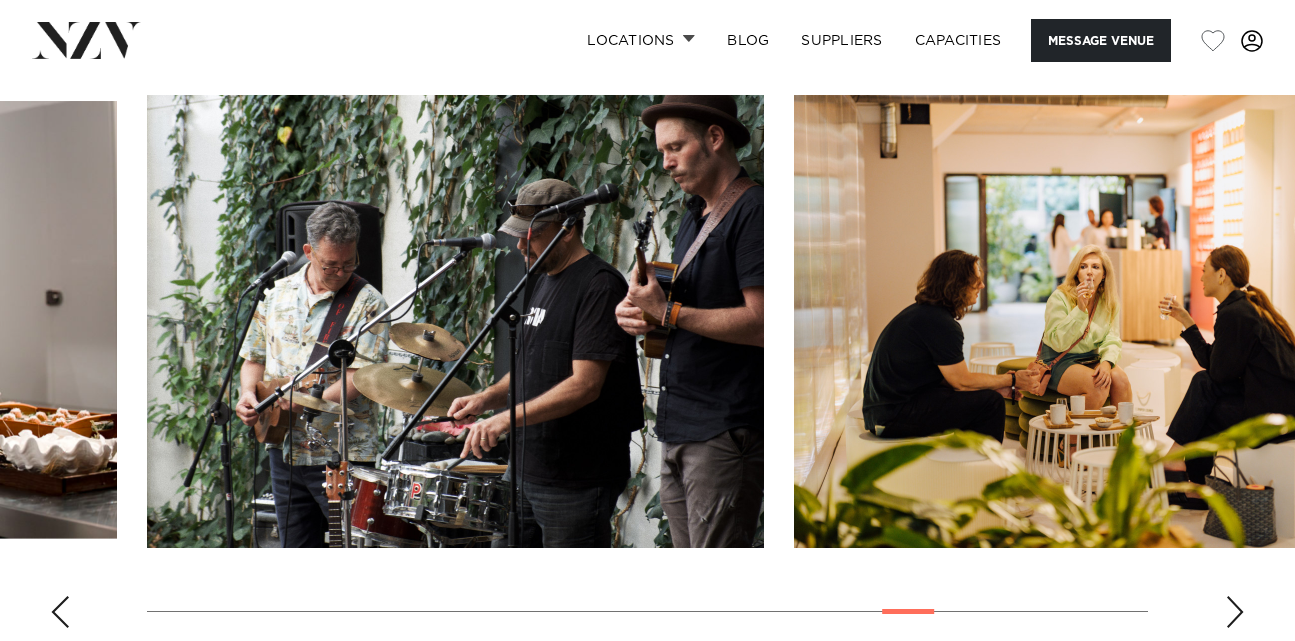 click at bounding box center (1235, 612) 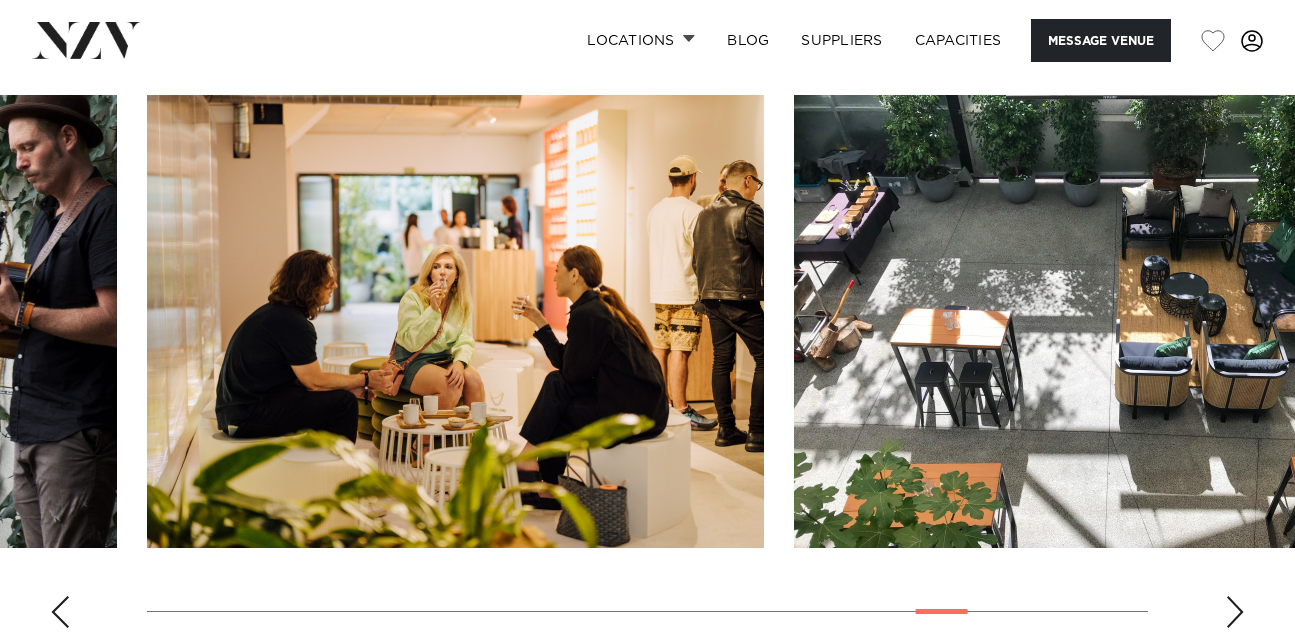 click at bounding box center [1235, 612] 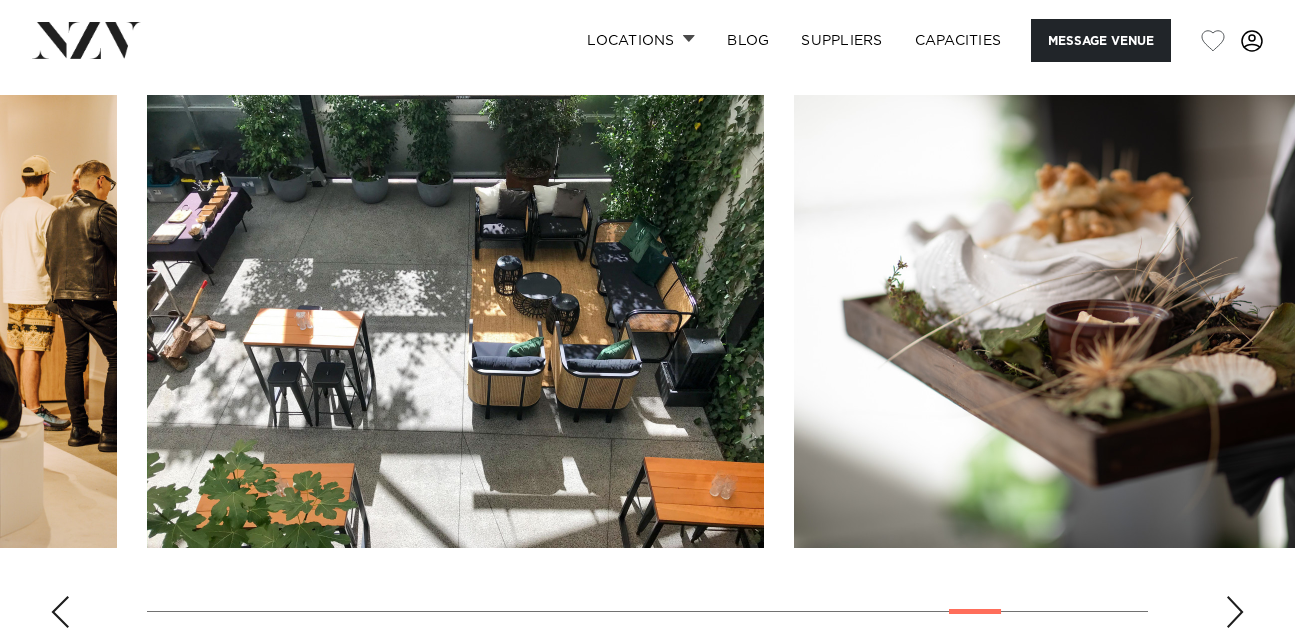 click at bounding box center (1235, 612) 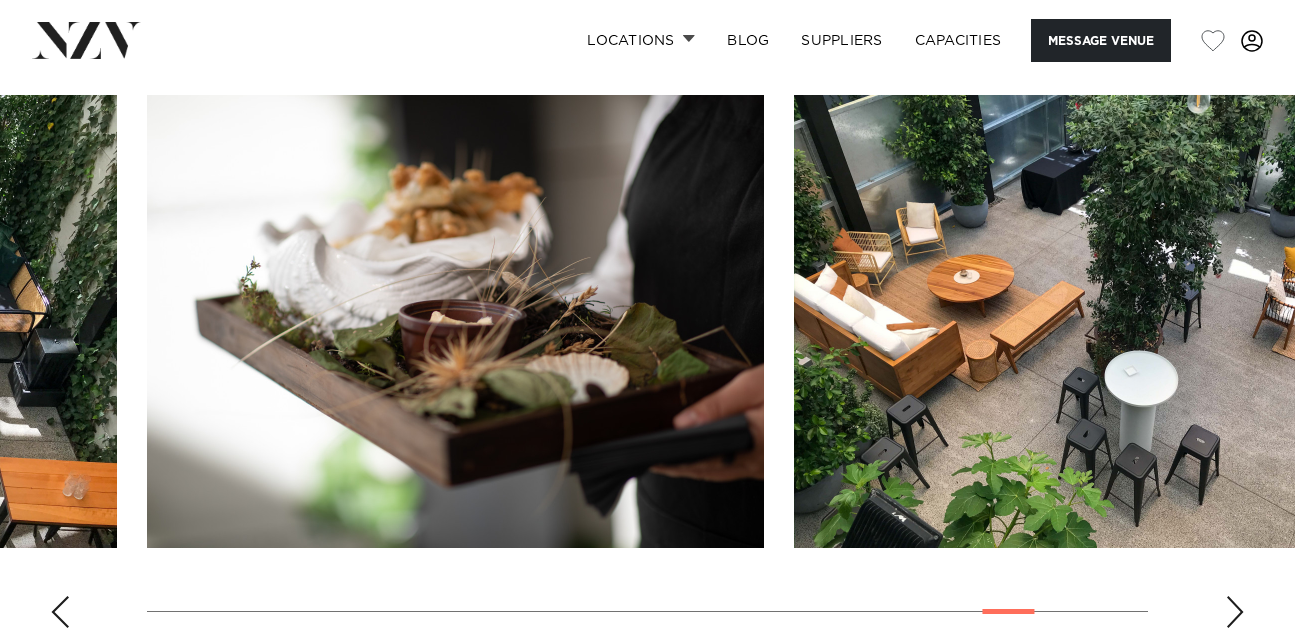 click at bounding box center [1235, 612] 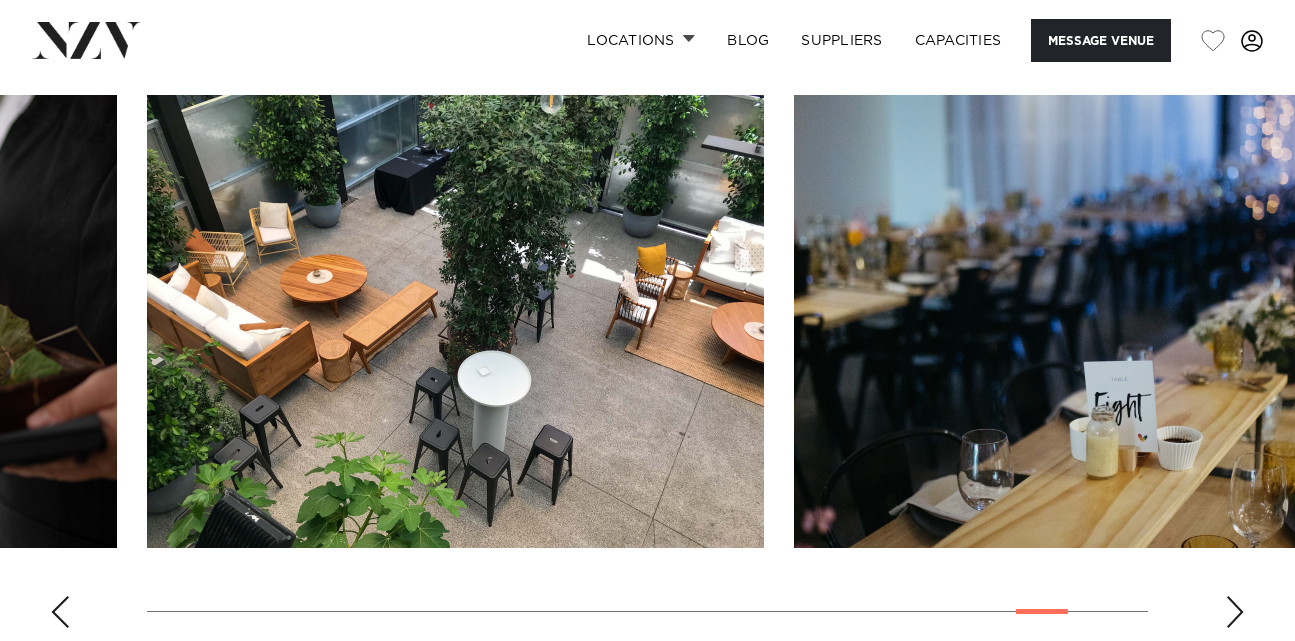 click at bounding box center (1235, 612) 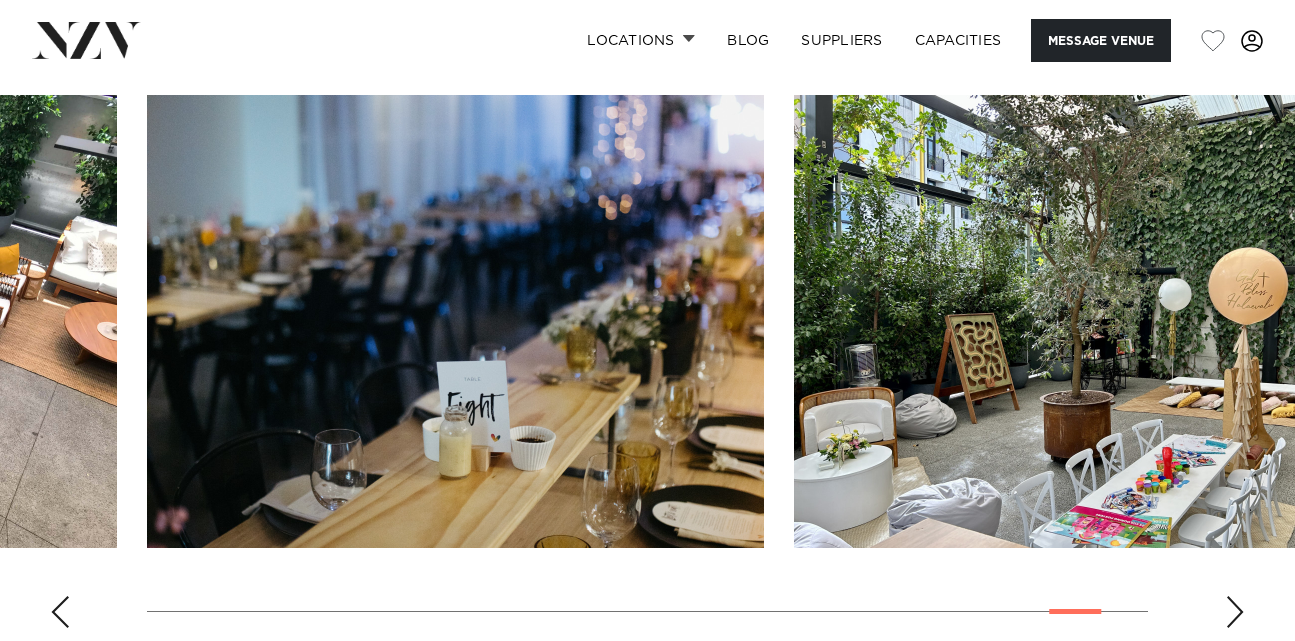 click at bounding box center (1235, 612) 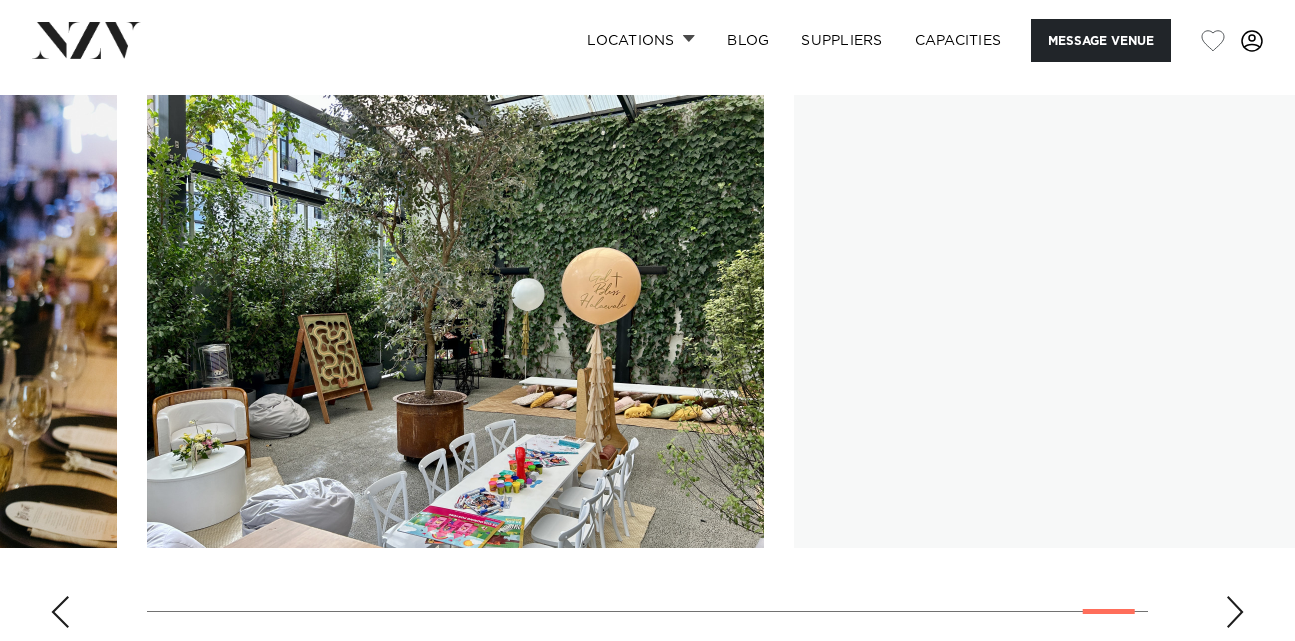 click at bounding box center [1235, 612] 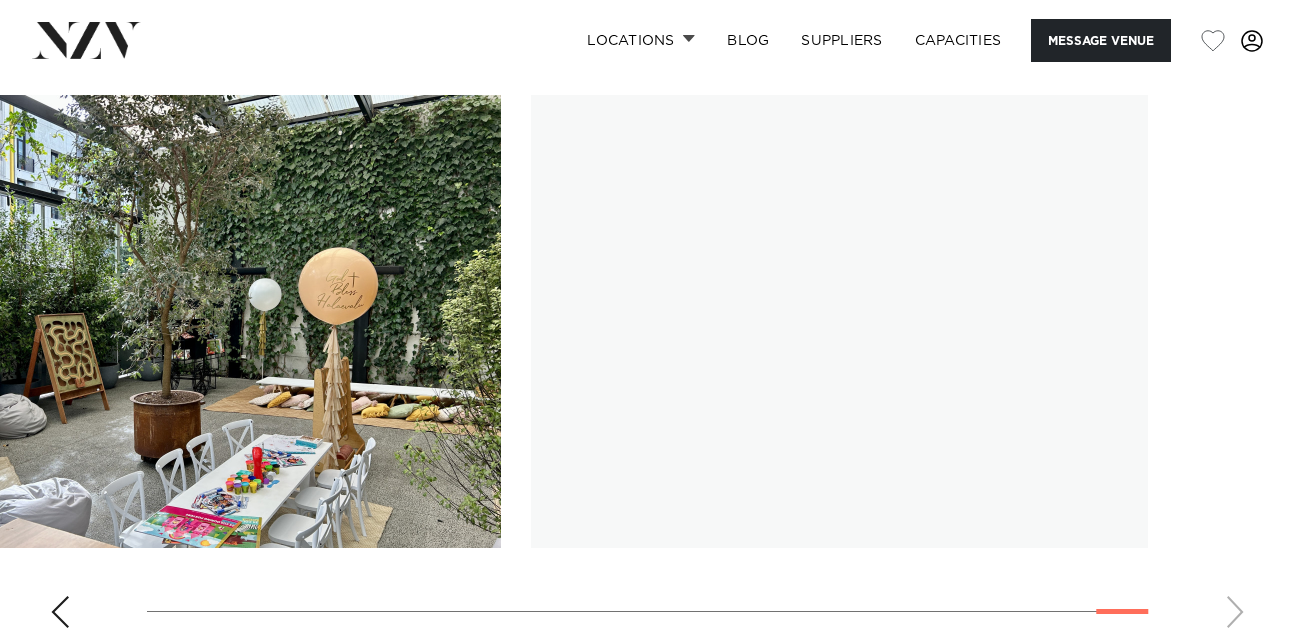 click at bounding box center [647, 369] 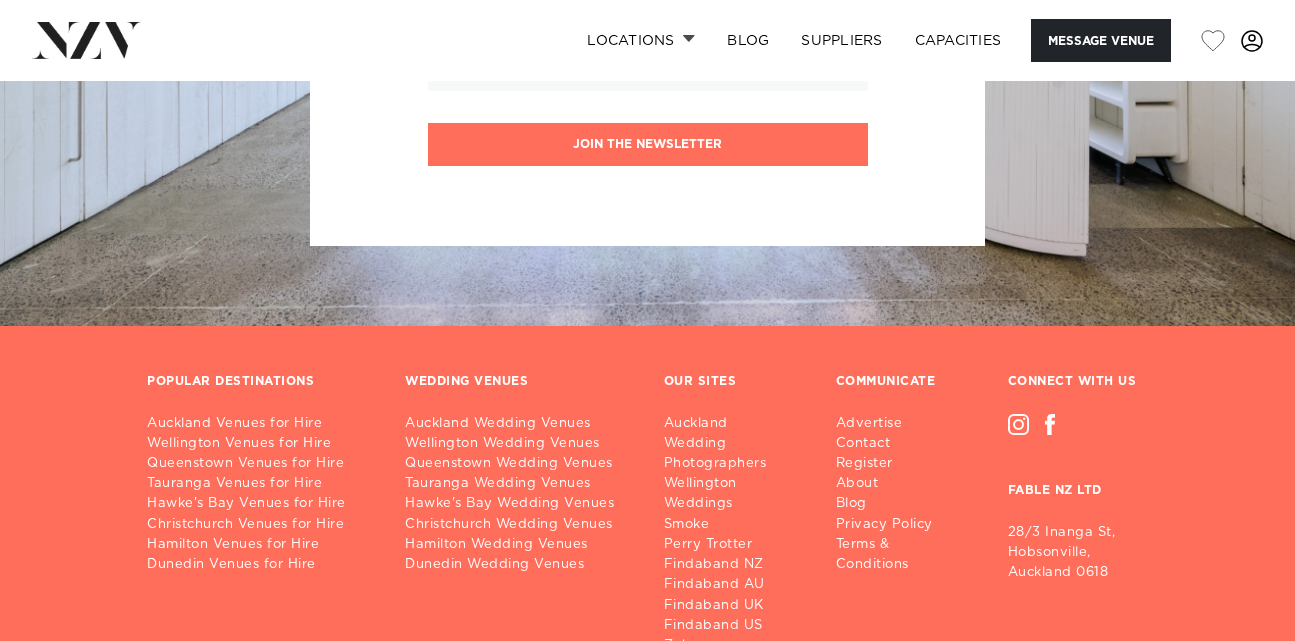scroll, scrollTop: 4454, scrollLeft: 0, axis: vertical 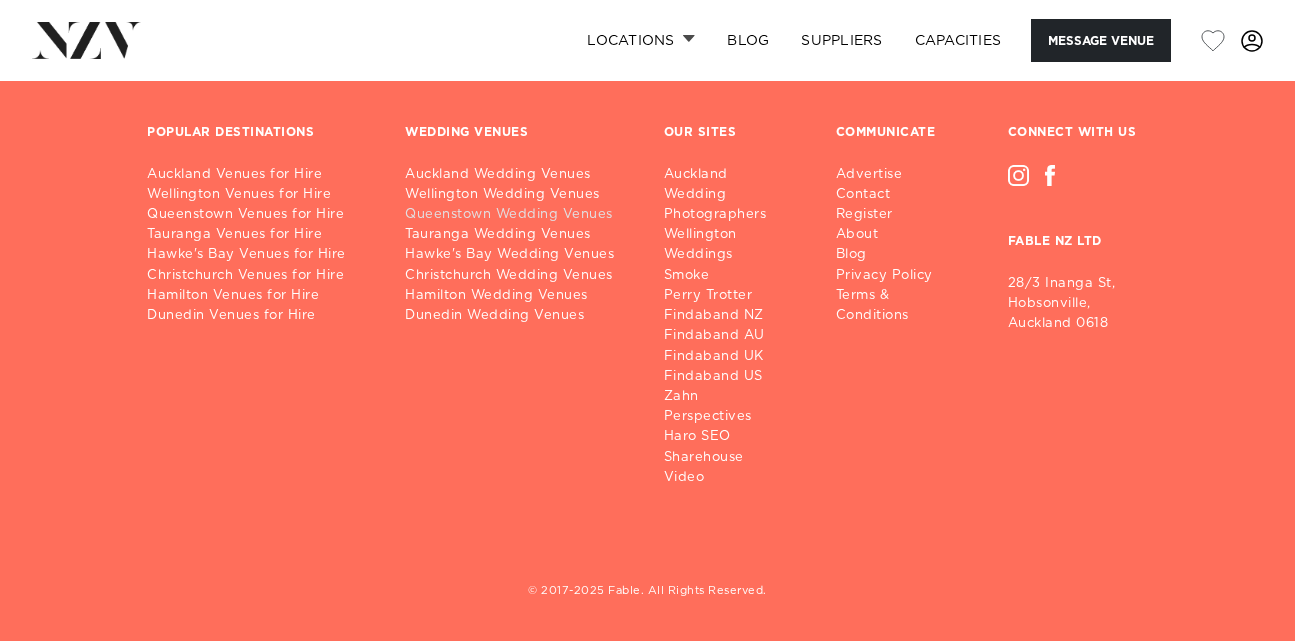 click on "Queenstown Wedding Venues" at bounding box center (518, 215) 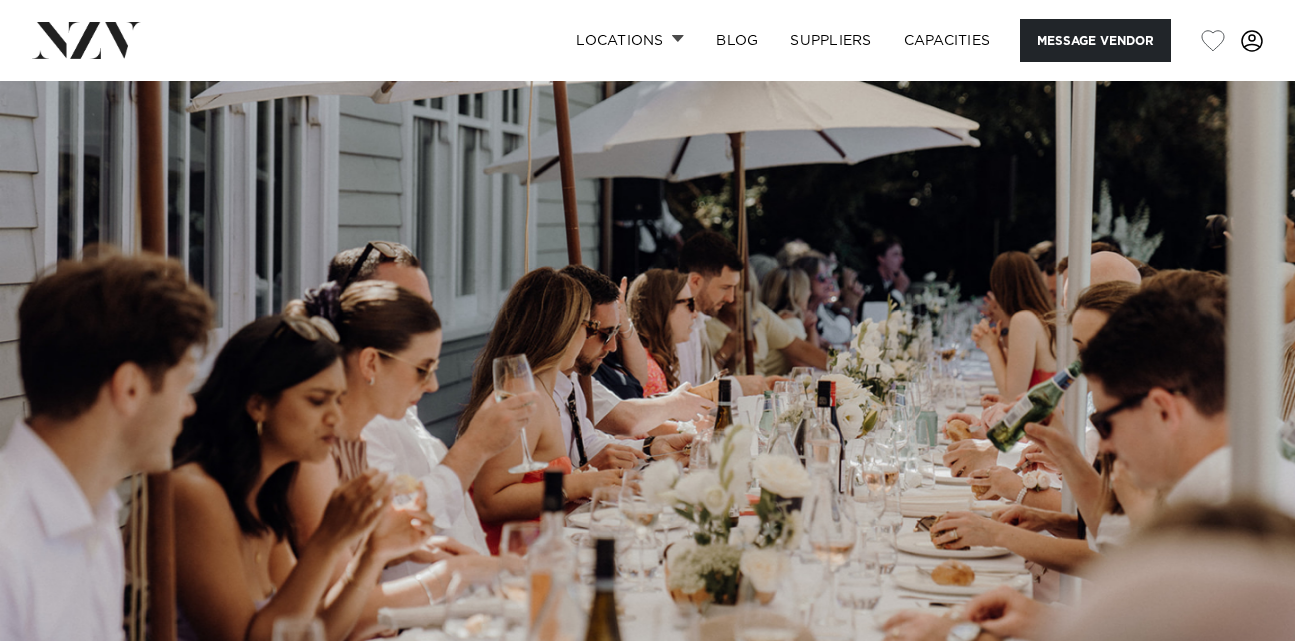 scroll, scrollTop: 0, scrollLeft: 0, axis: both 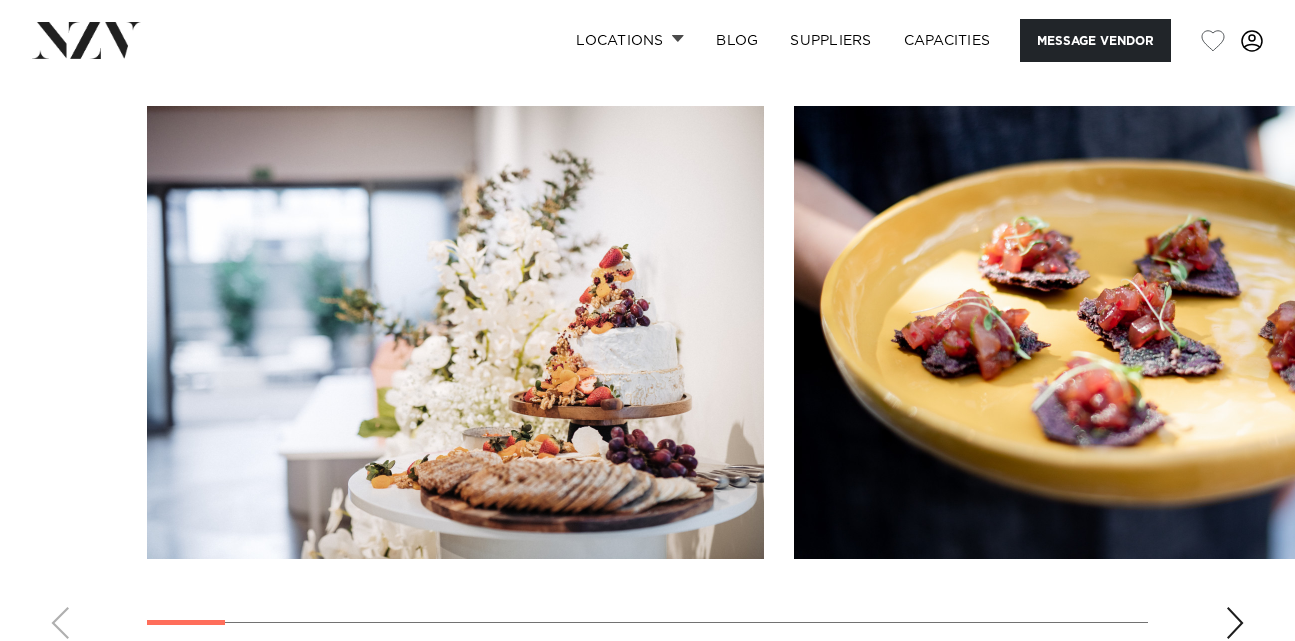 click at bounding box center [647, 380] 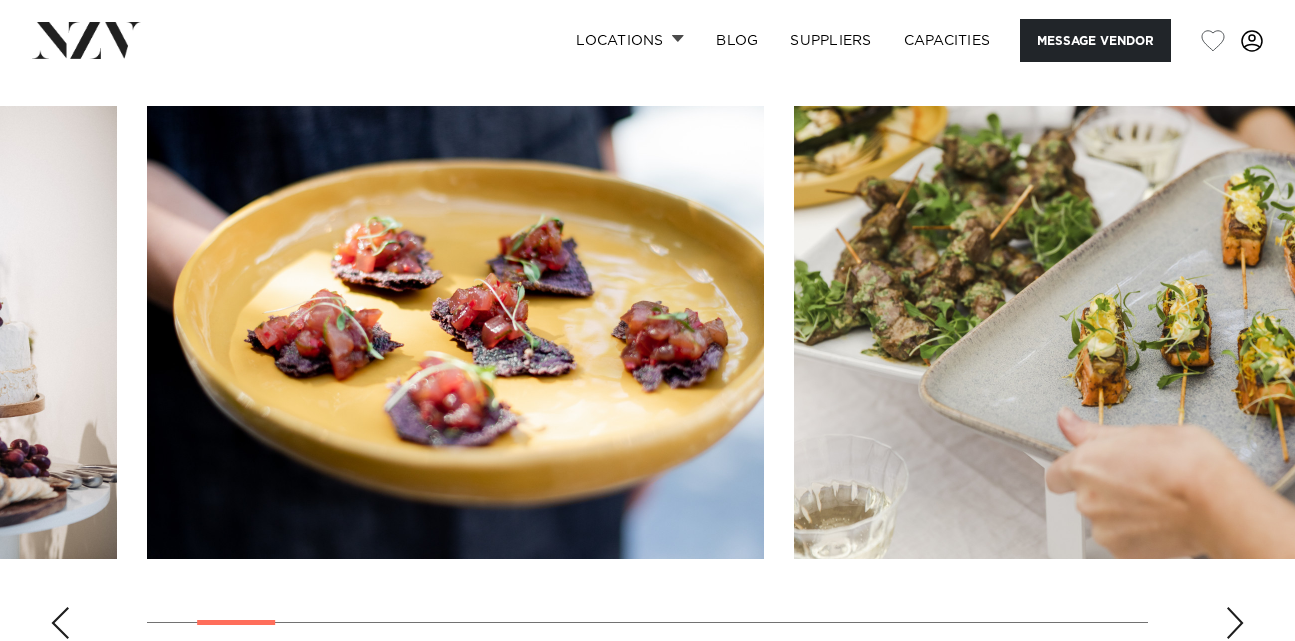 click at bounding box center [1235, 623] 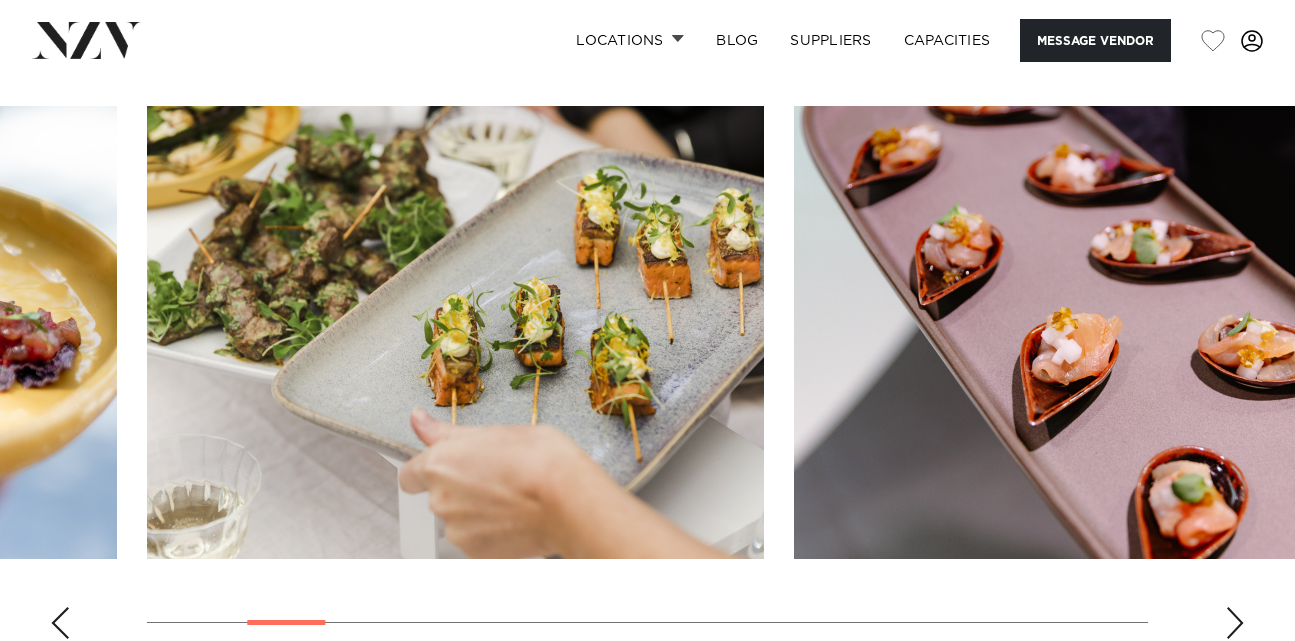 click at bounding box center (1235, 623) 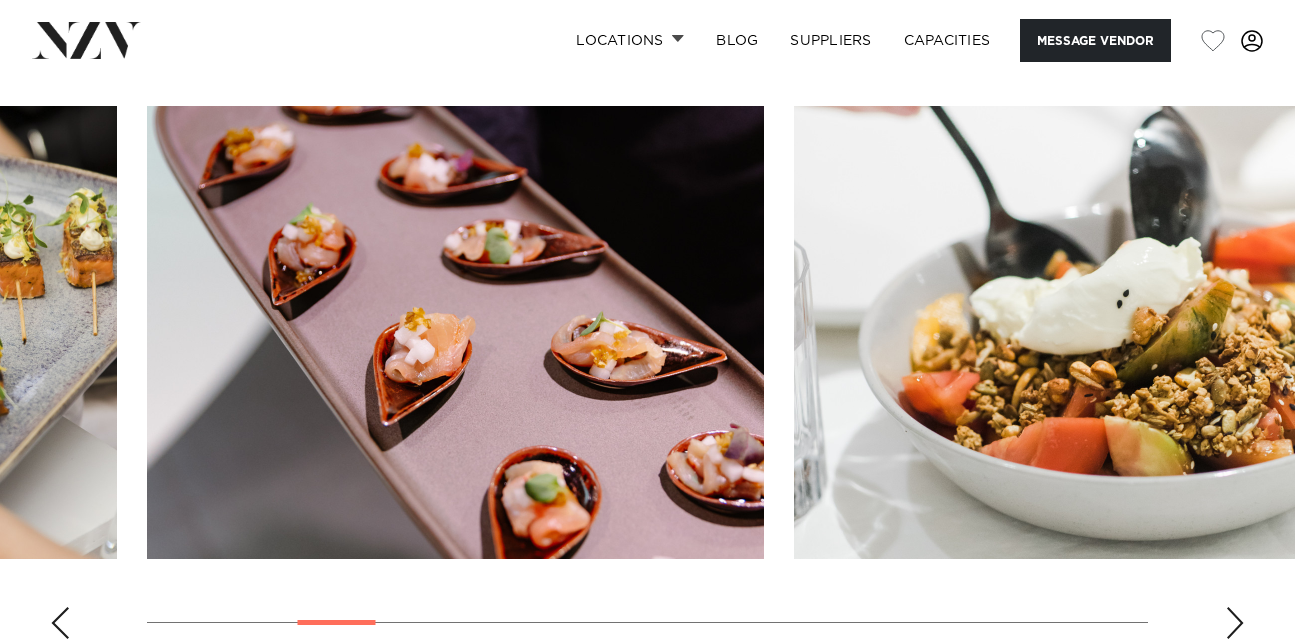 click at bounding box center [1235, 623] 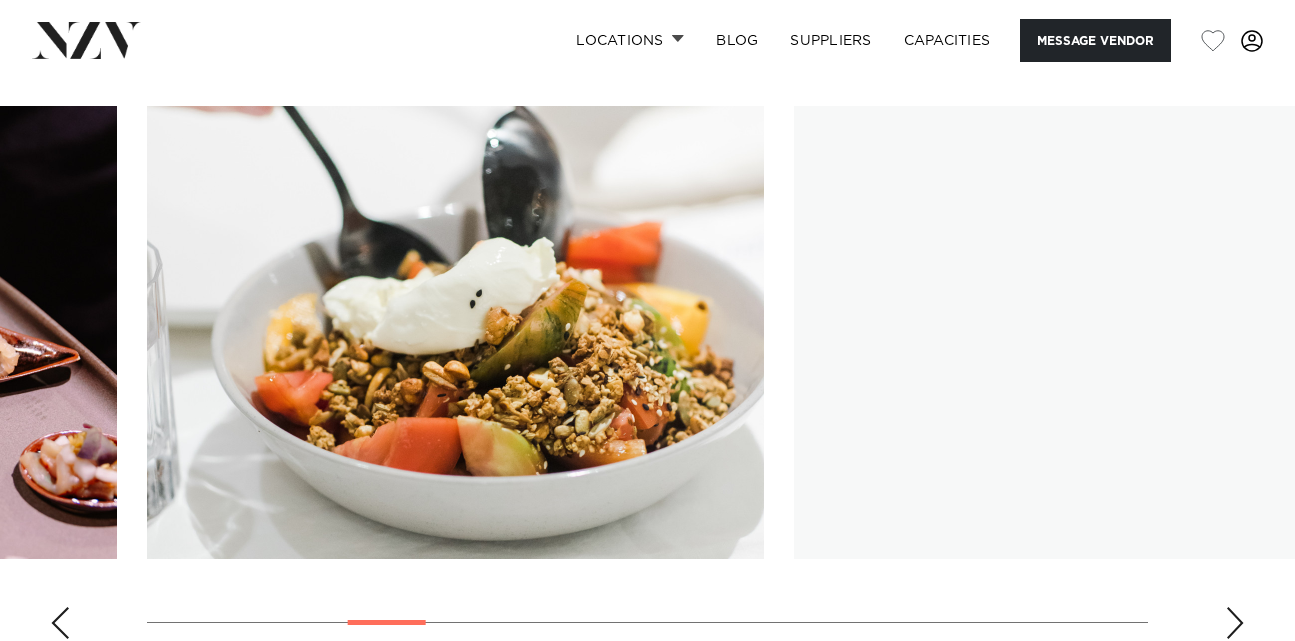 click at bounding box center [1235, 623] 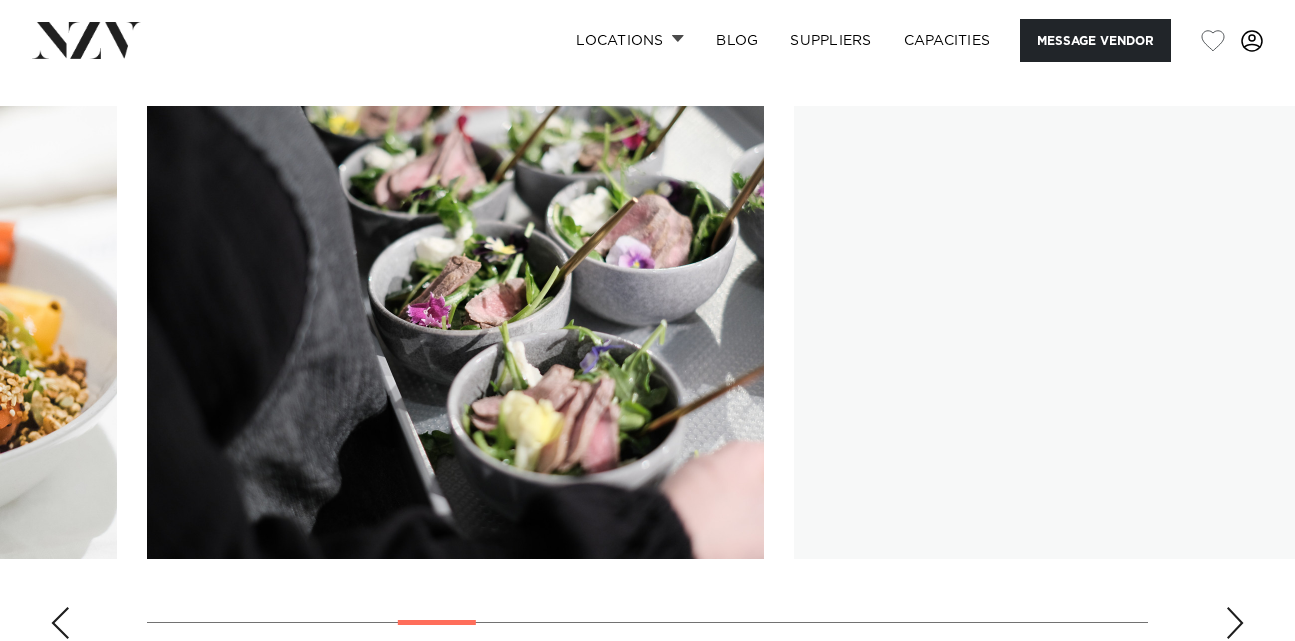 click at bounding box center (1235, 623) 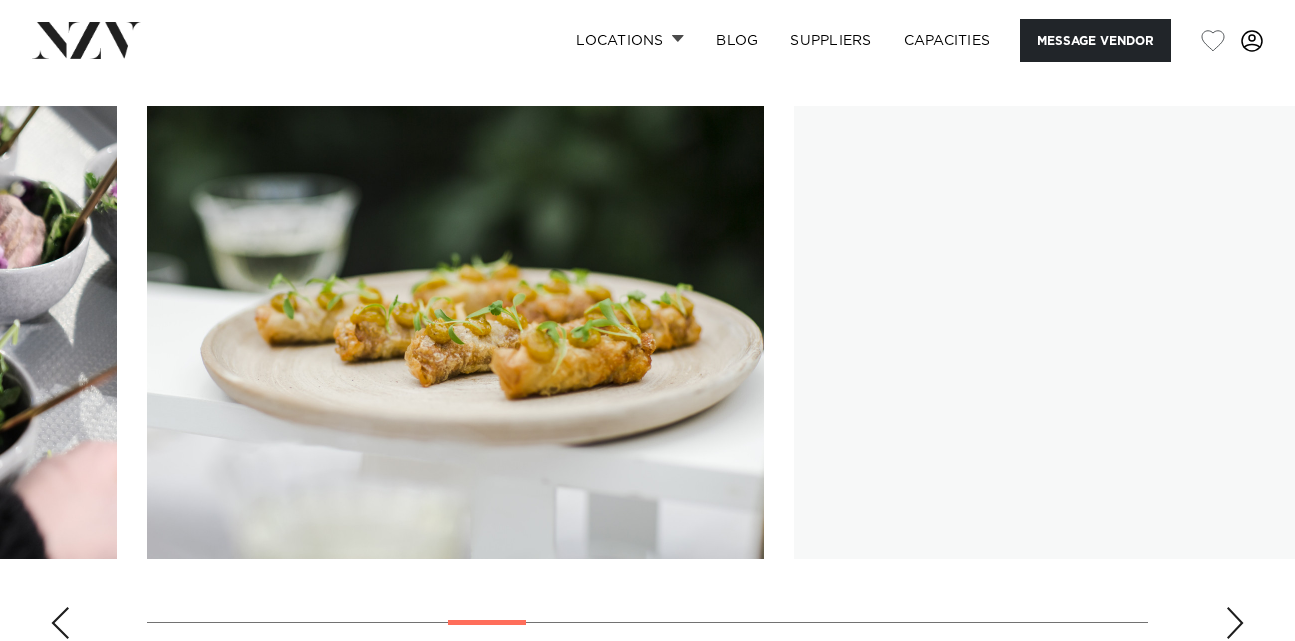 click at bounding box center (1235, 623) 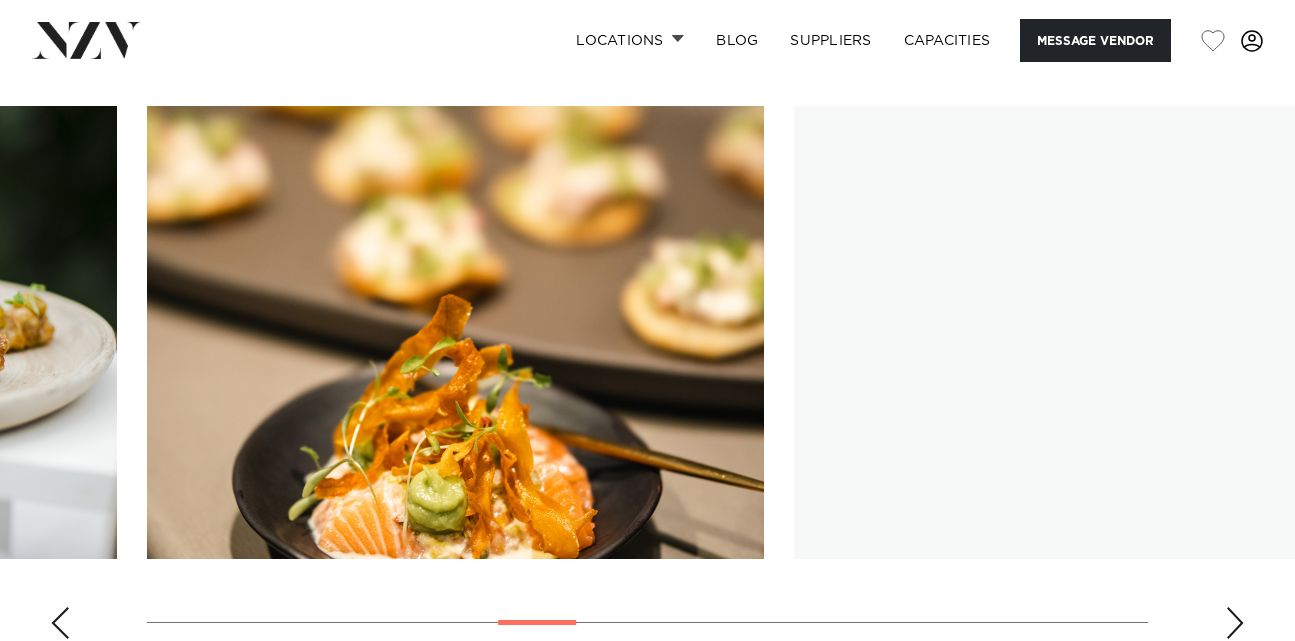 click at bounding box center (1235, 623) 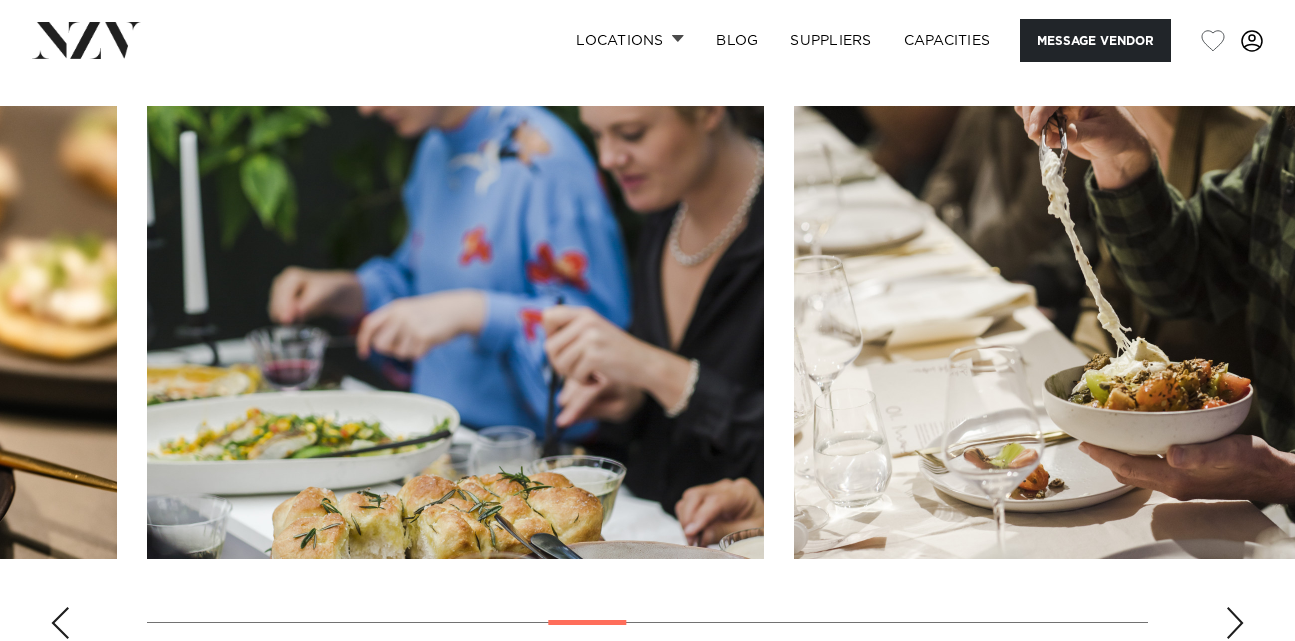 click at bounding box center (1235, 623) 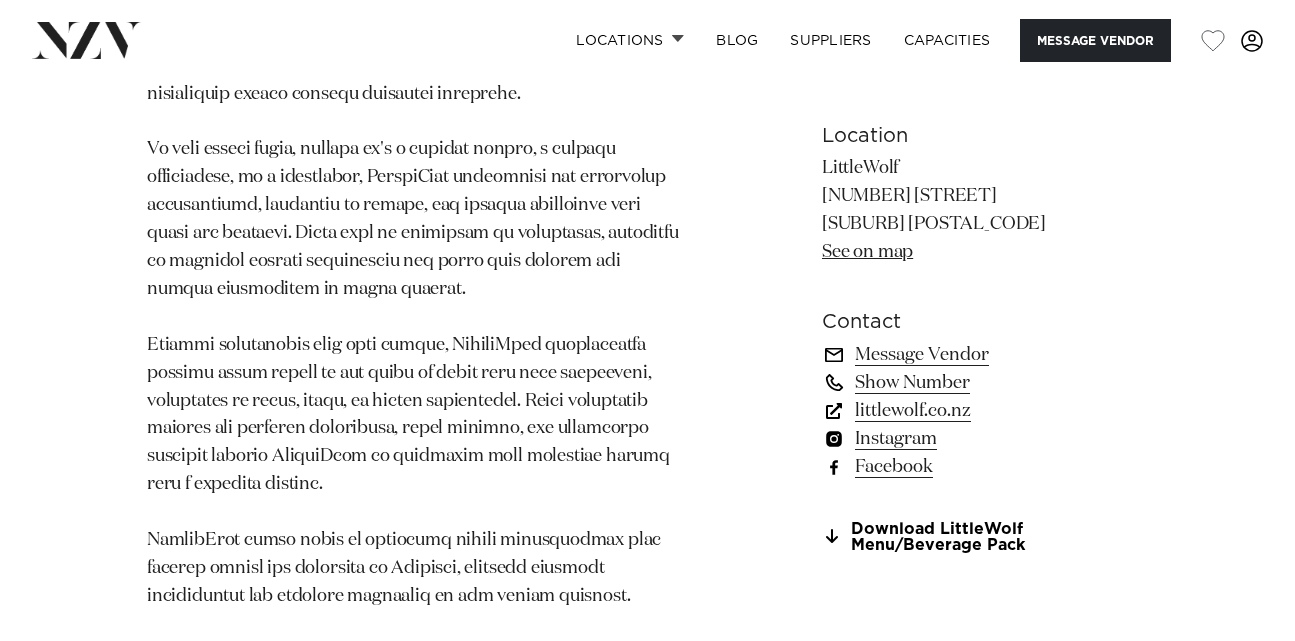 scroll, scrollTop: 0, scrollLeft: 0, axis: both 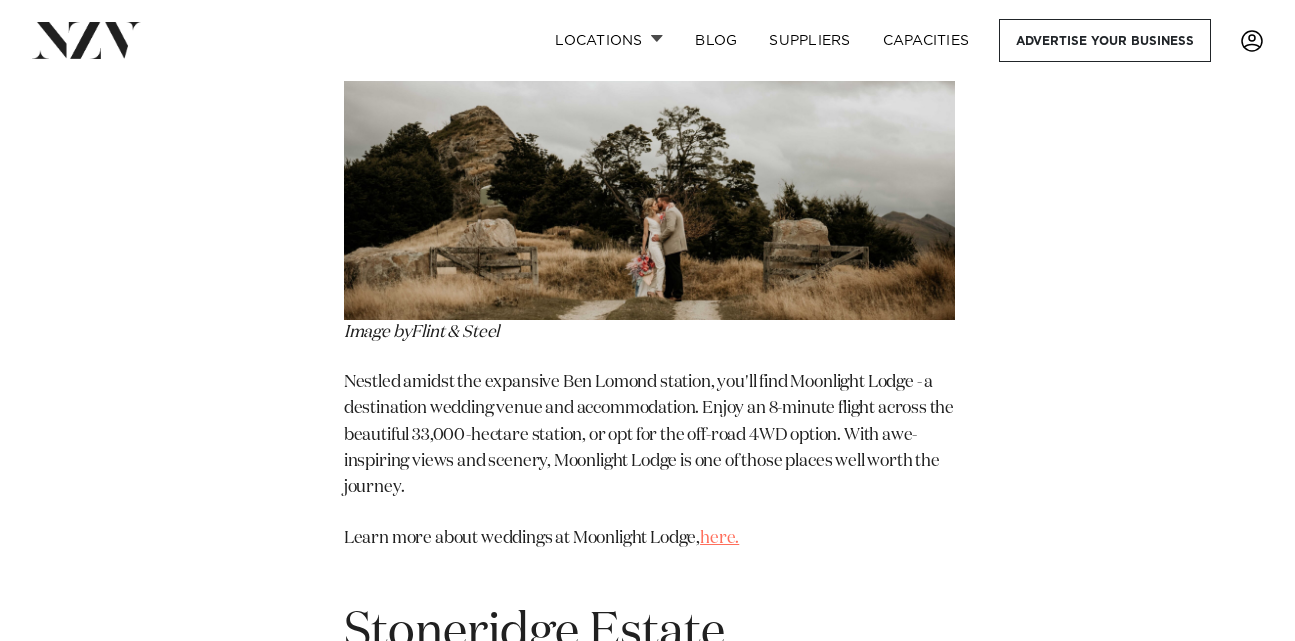 click on "here." at bounding box center (719, 538) 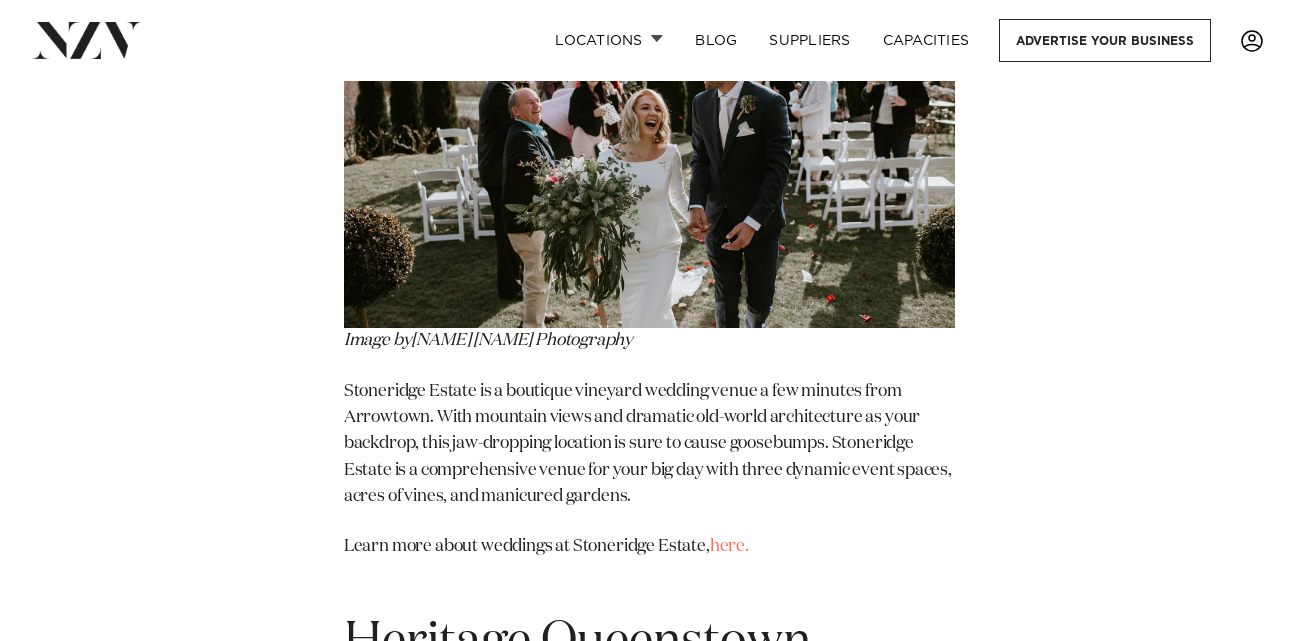scroll, scrollTop: 6838, scrollLeft: 0, axis: vertical 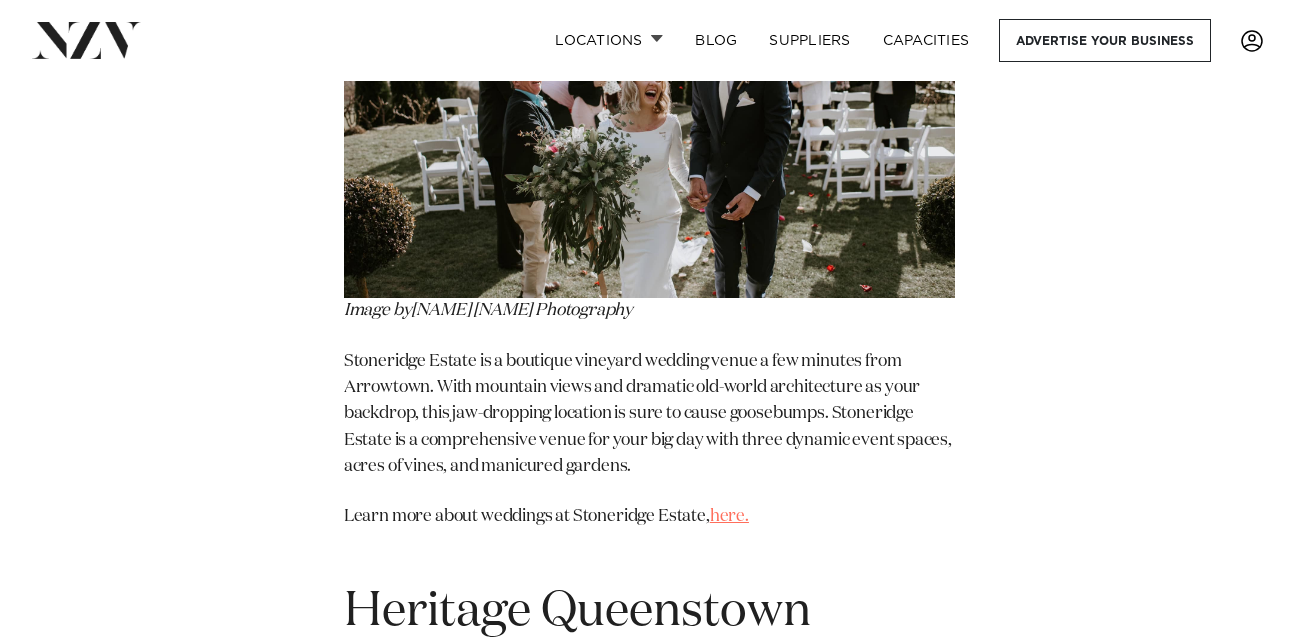 click on "here." at bounding box center (729, 516) 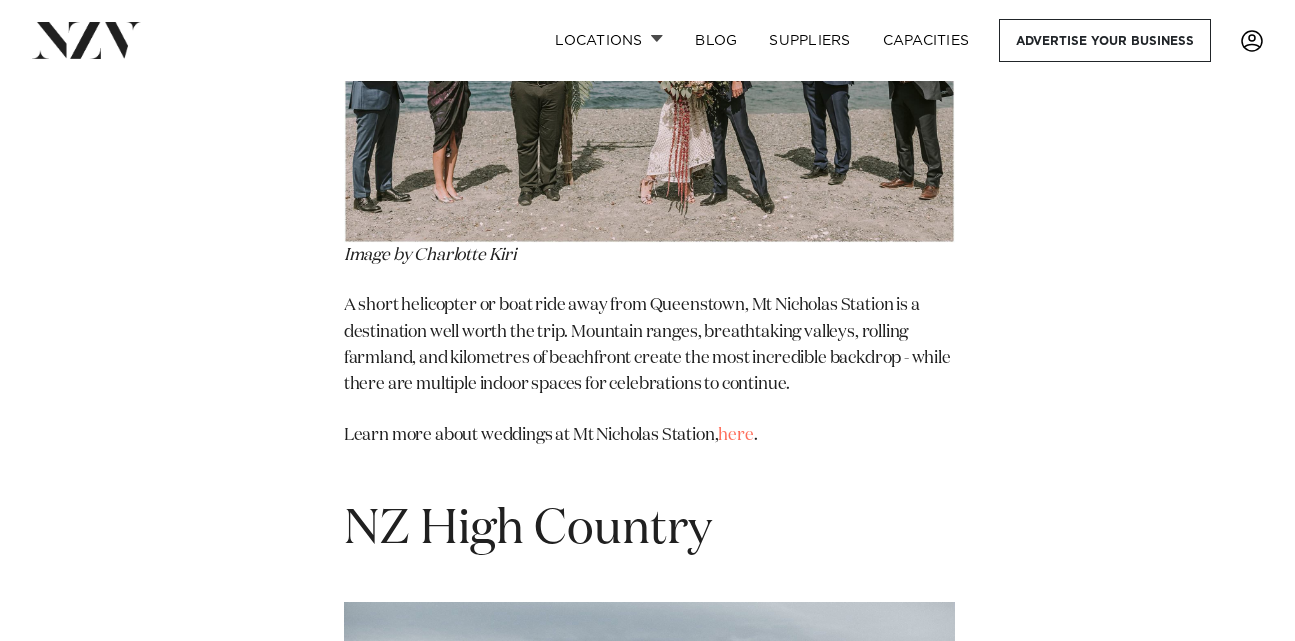 scroll, scrollTop: 9304, scrollLeft: 0, axis: vertical 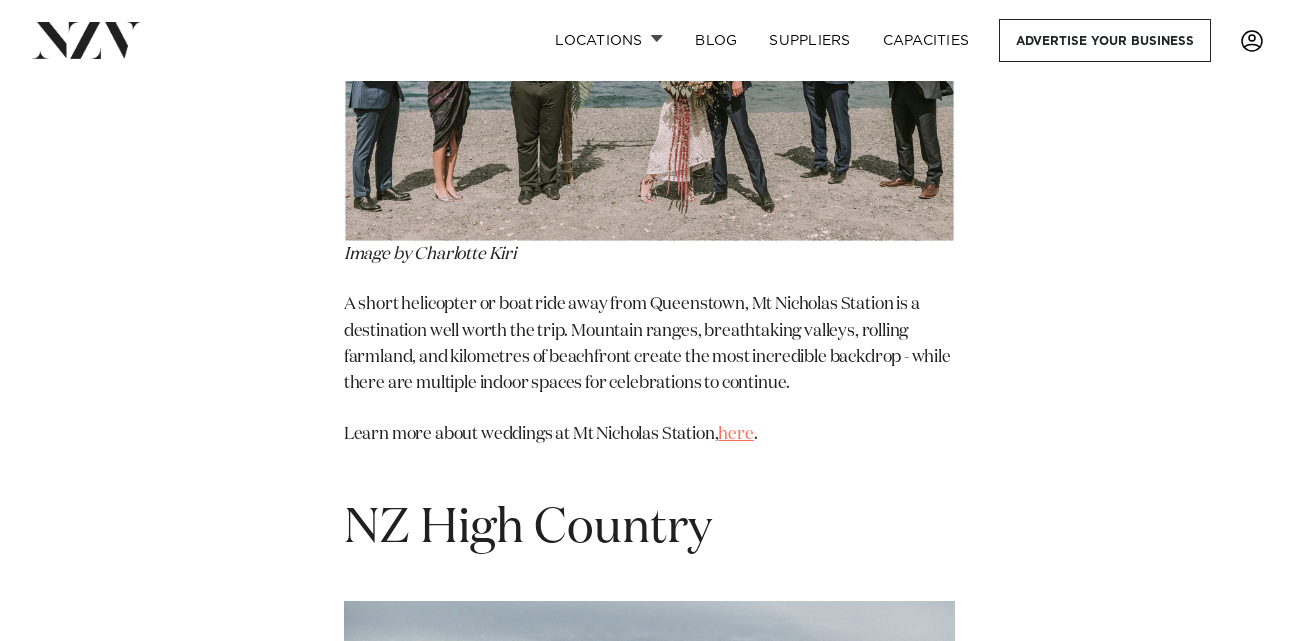 click on "here" at bounding box center [735, 434] 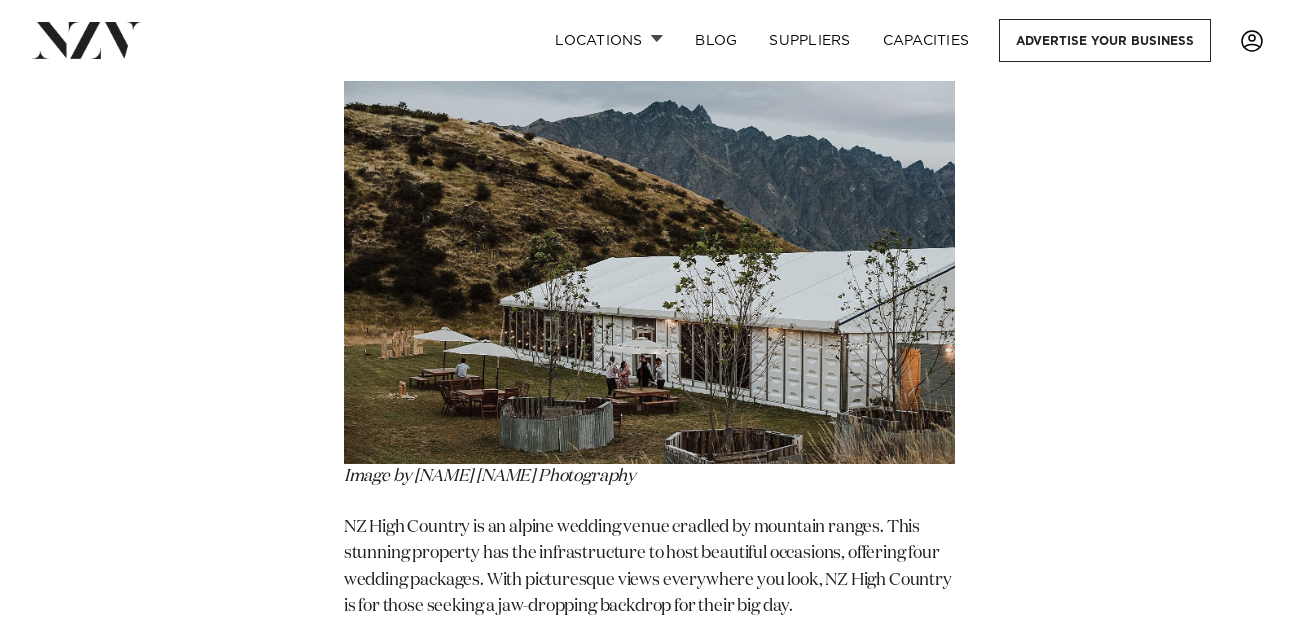 scroll, scrollTop: 9988, scrollLeft: 0, axis: vertical 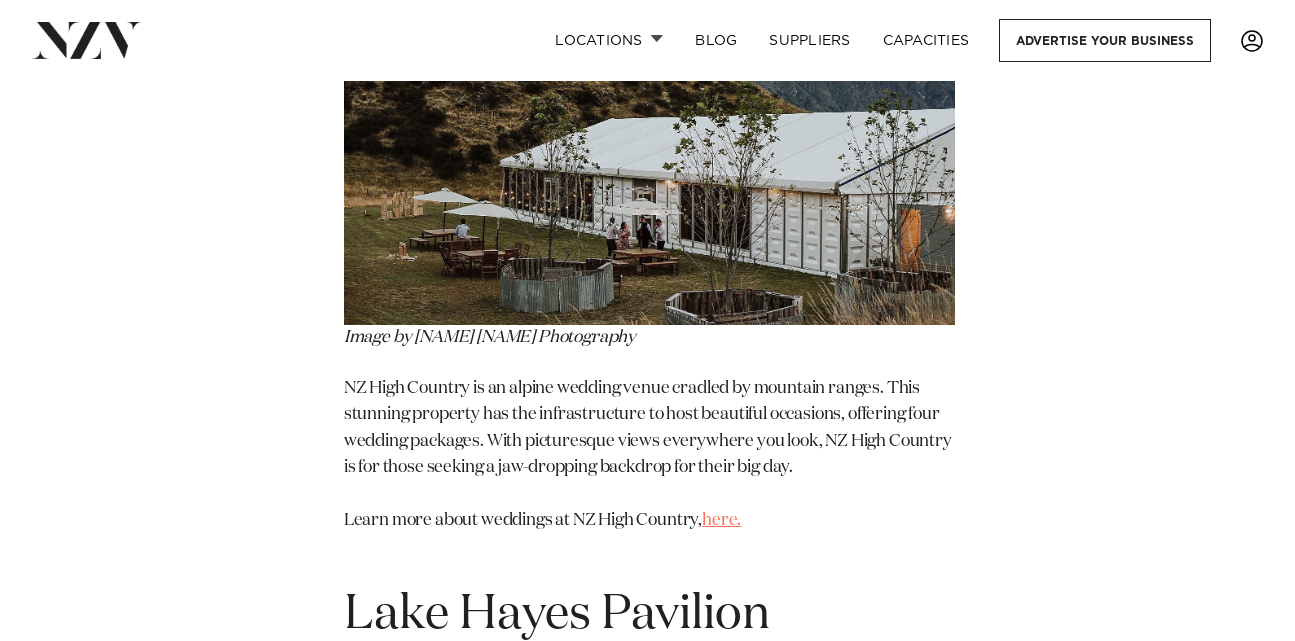 click on "here." at bounding box center [721, 520] 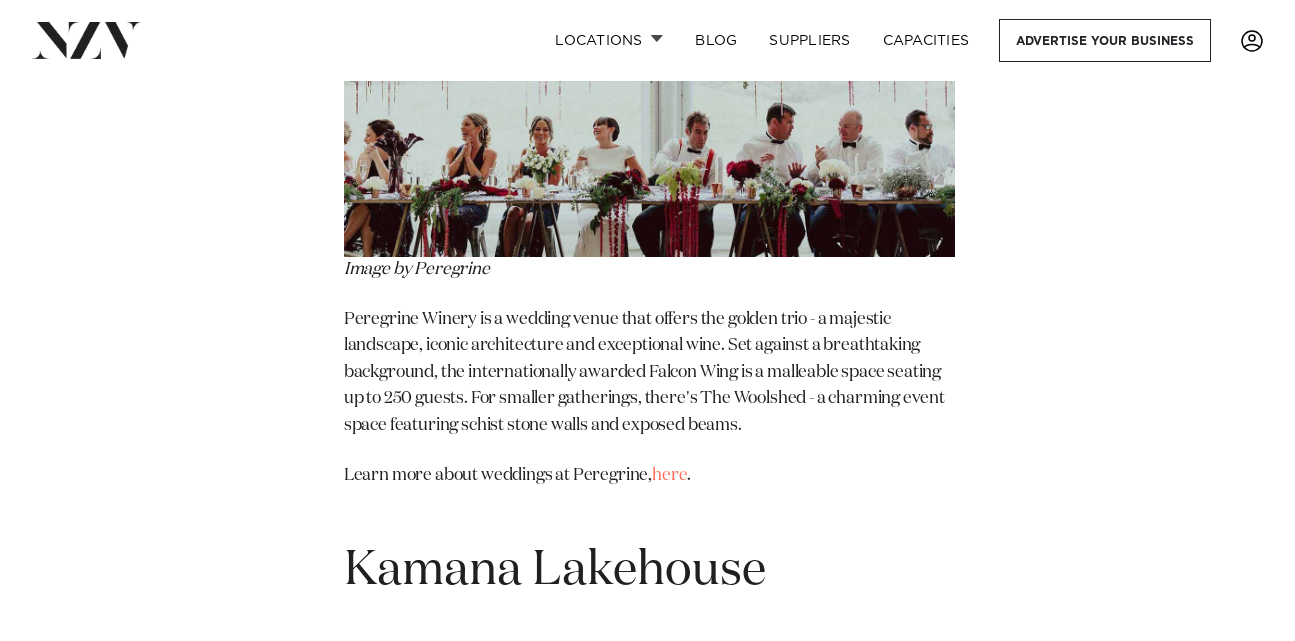 scroll, scrollTop: 12521, scrollLeft: 0, axis: vertical 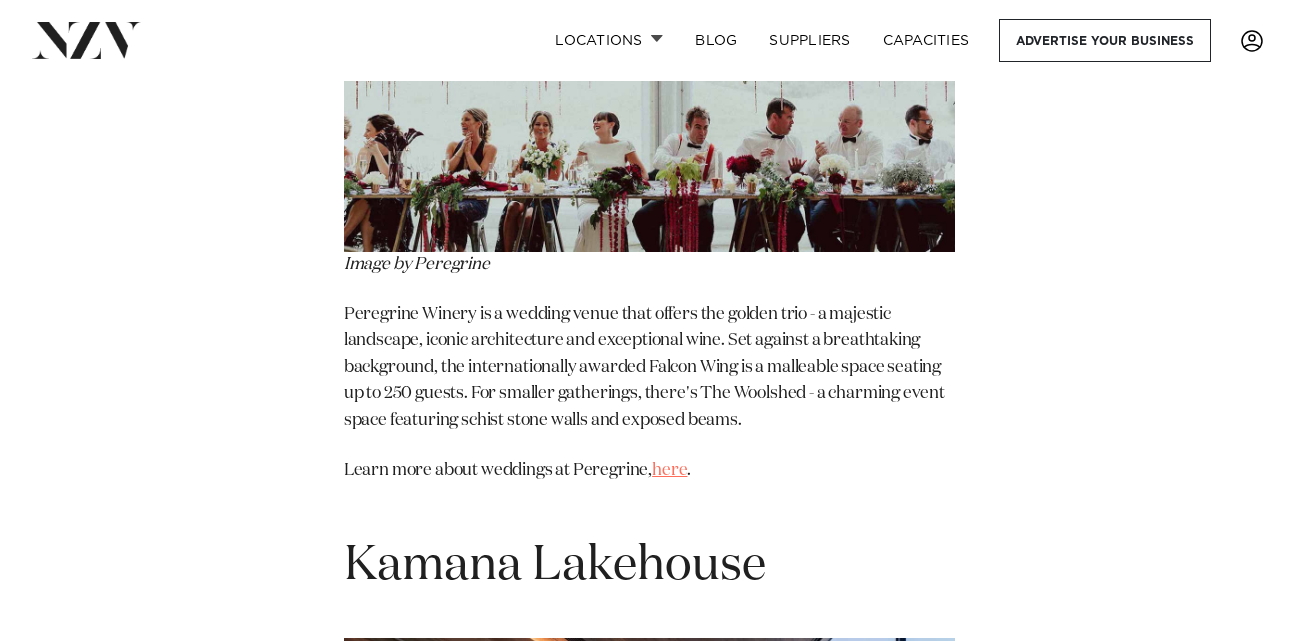 click on "here" at bounding box center (669, 470) 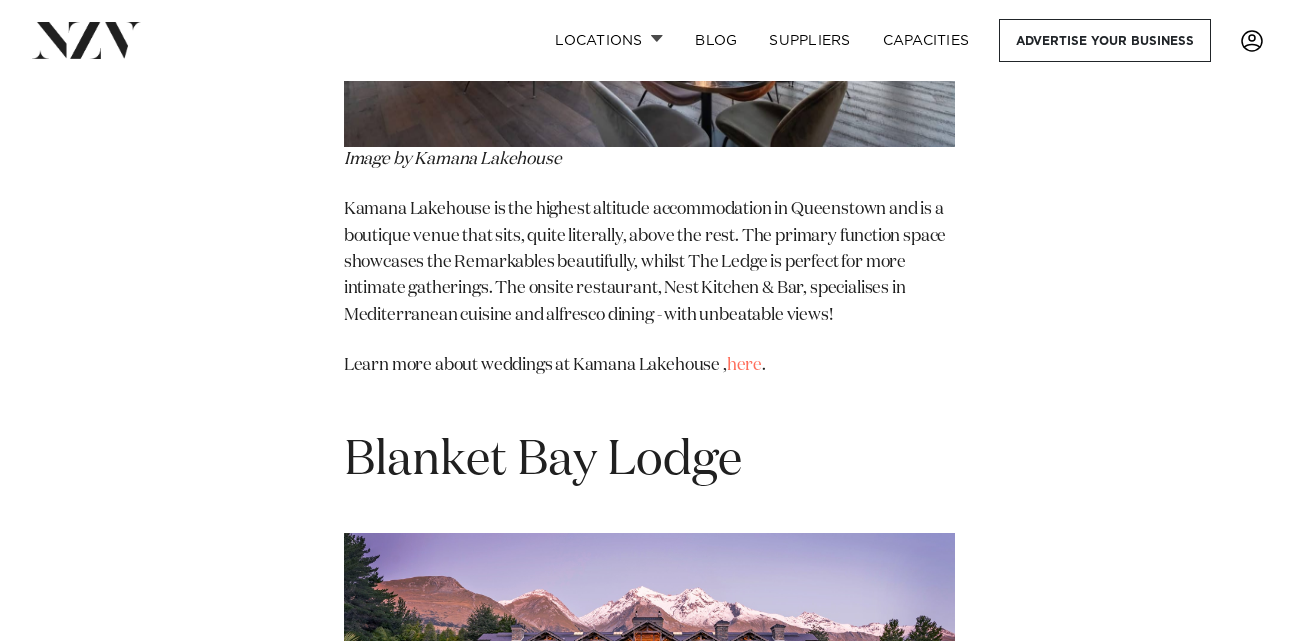 scroll, scrollTop: 13358, scrollLeft: 0, axis: vertical 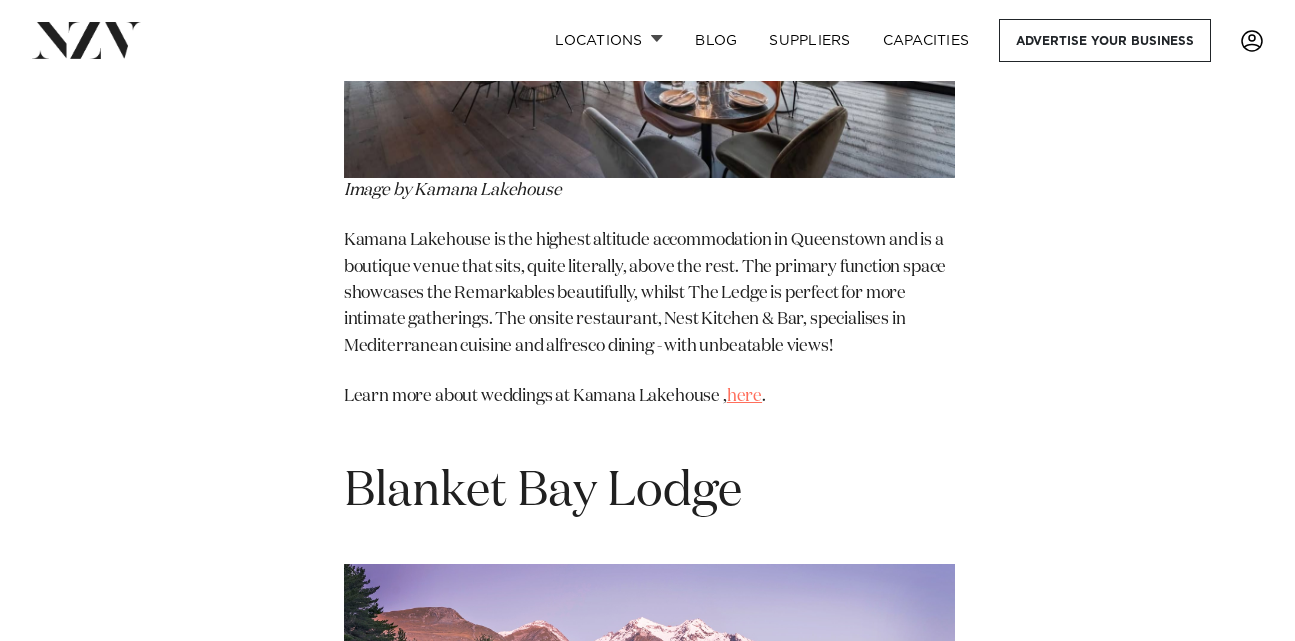 click on "here" at bounding box center [744, 396] 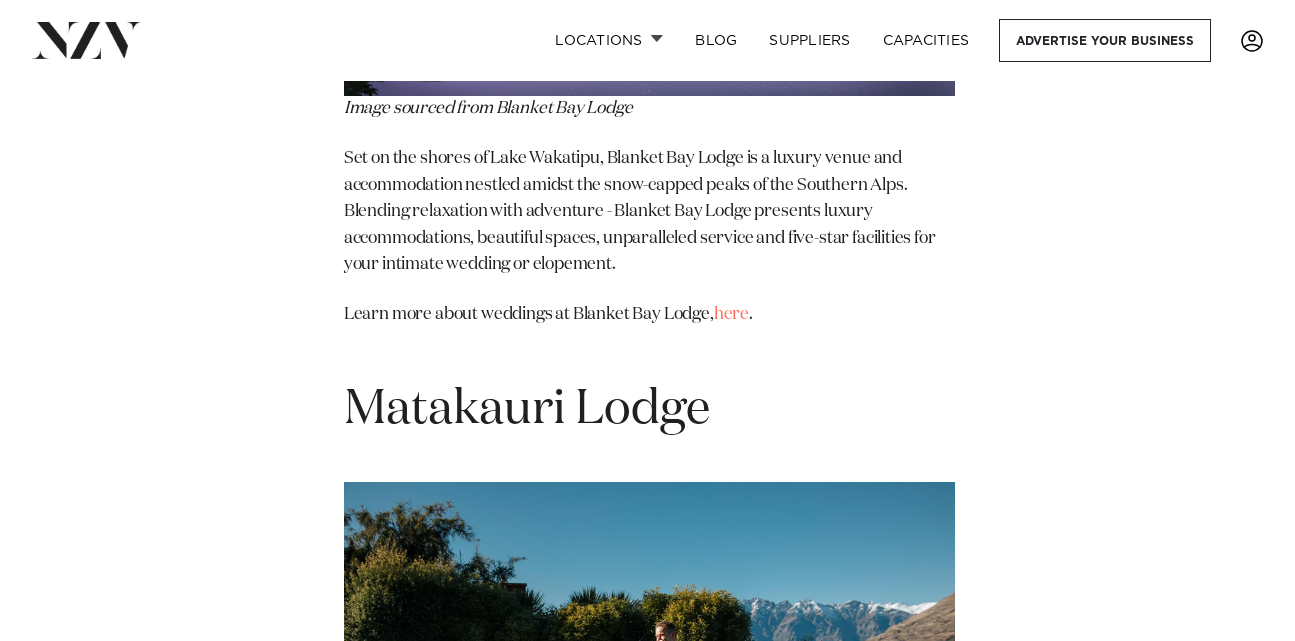 scroll, scrollTop: 14154, scrollLeft: 0, axis: vertical 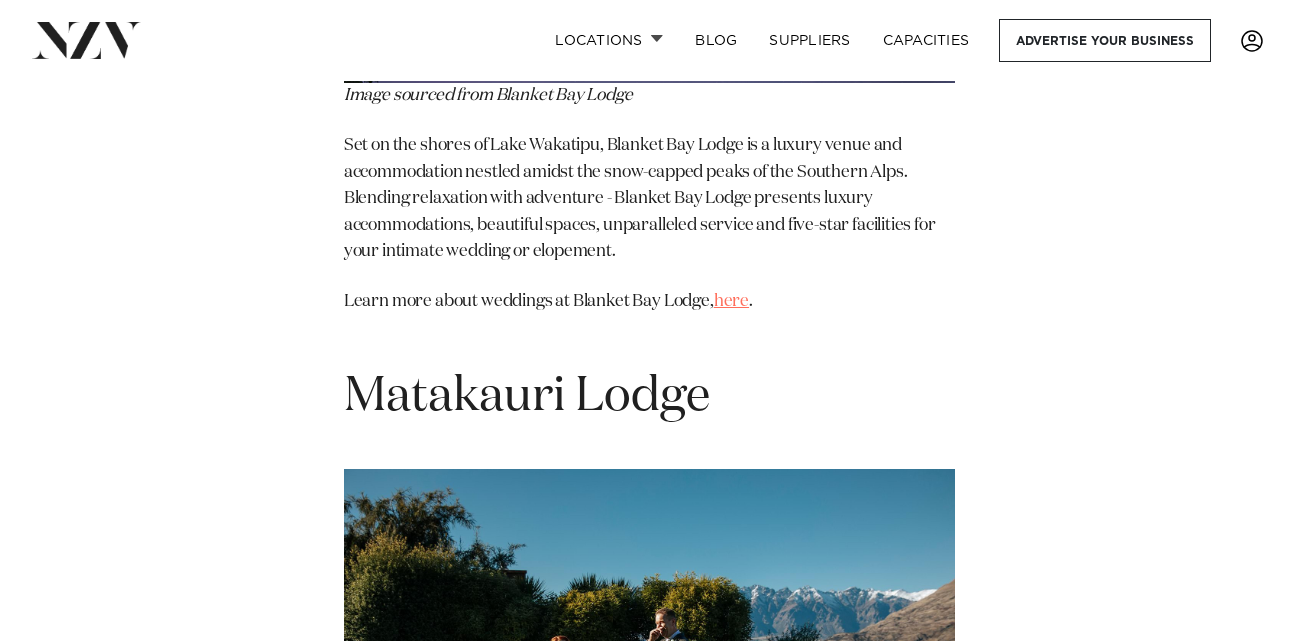 click on "here" at bounding box center (731, 301) 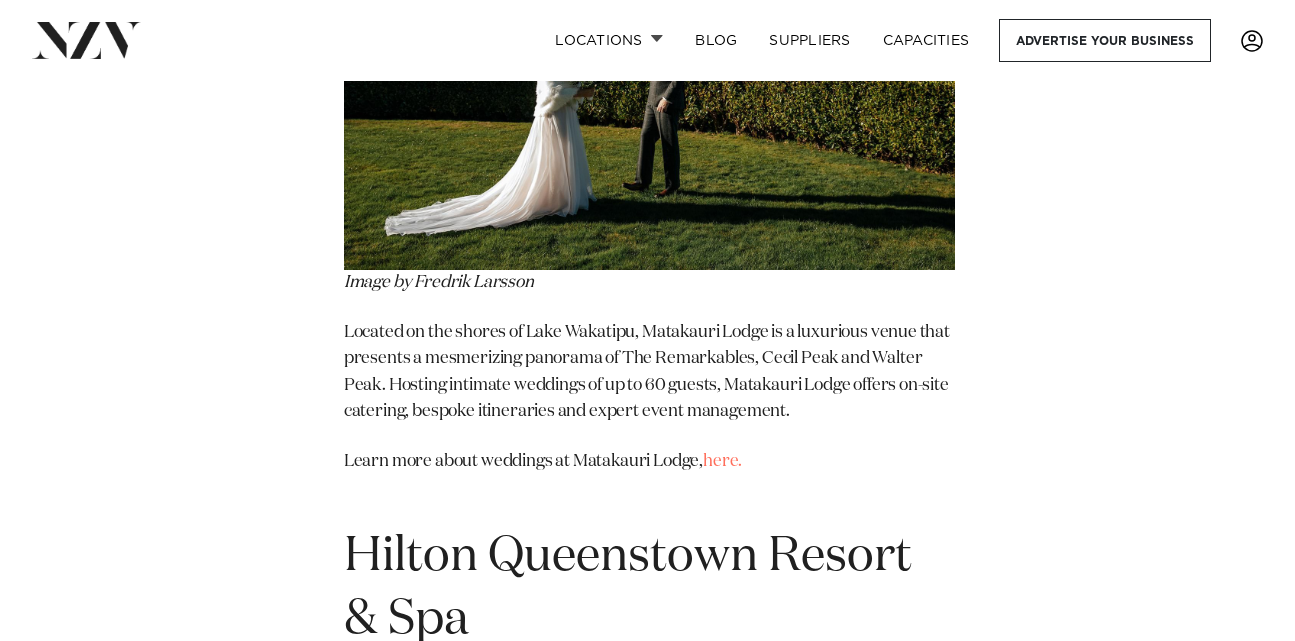 scroll, scrollTop: 14784, scrollLeft: 0, axis: vertical 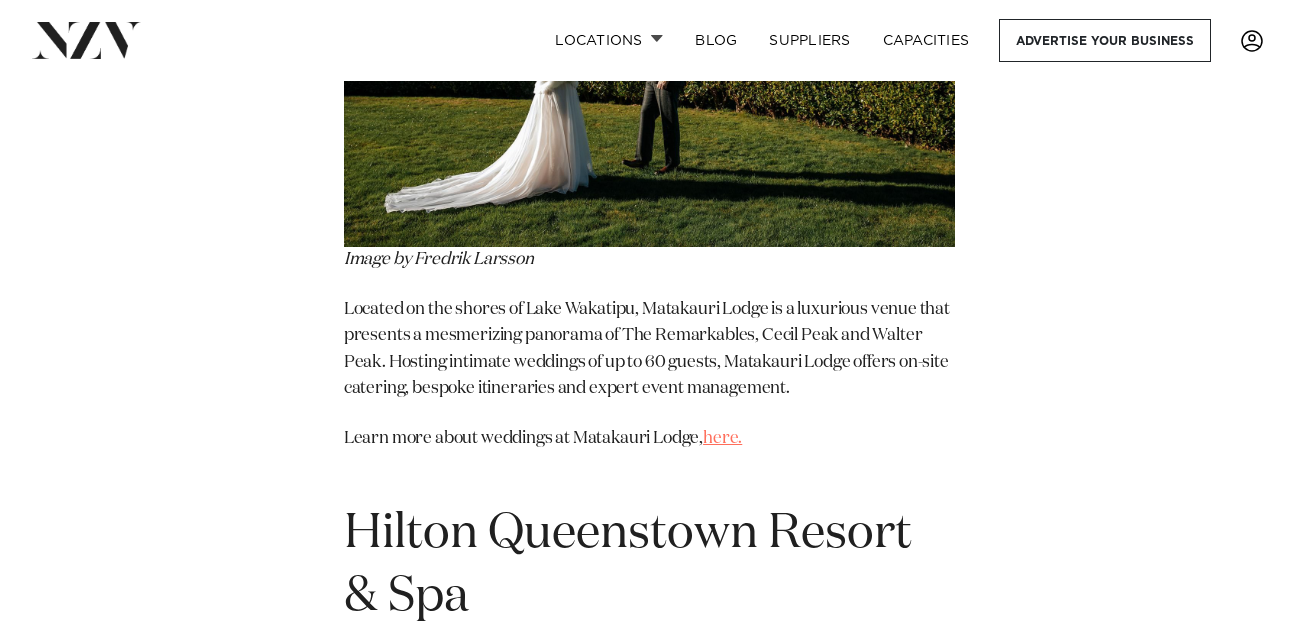 click on "here." at bounding box center [722, 438] 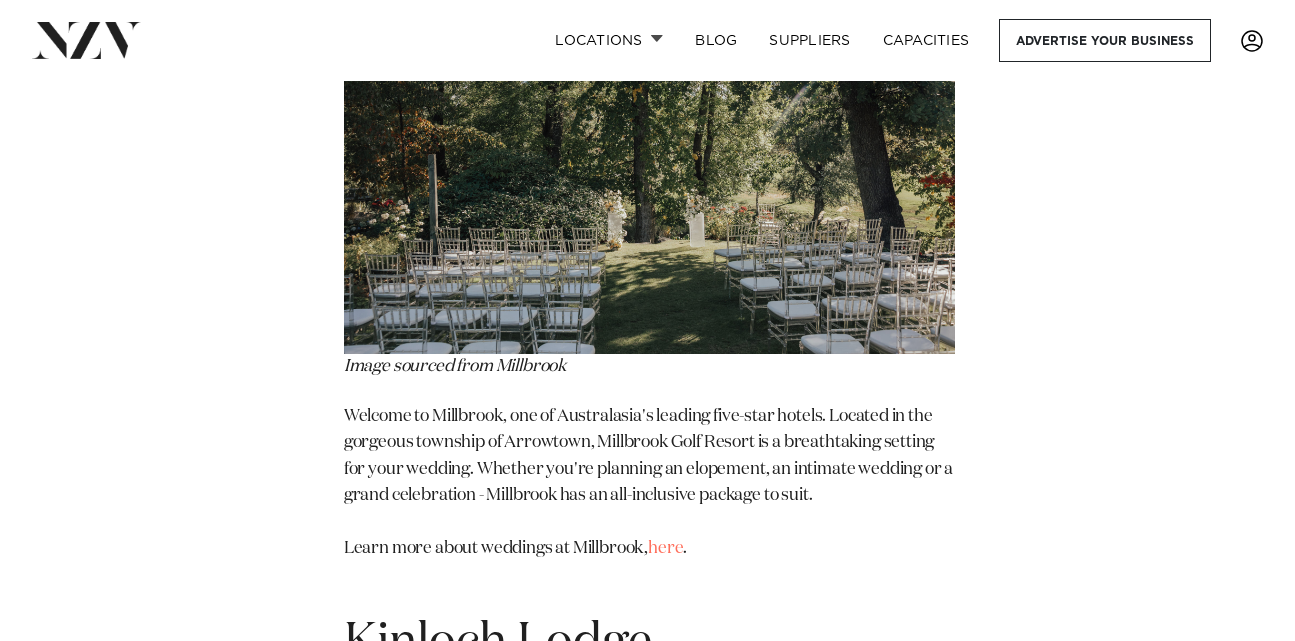 scroll, scrollTop: 17027, scrollLeft: 0, axis: vertical 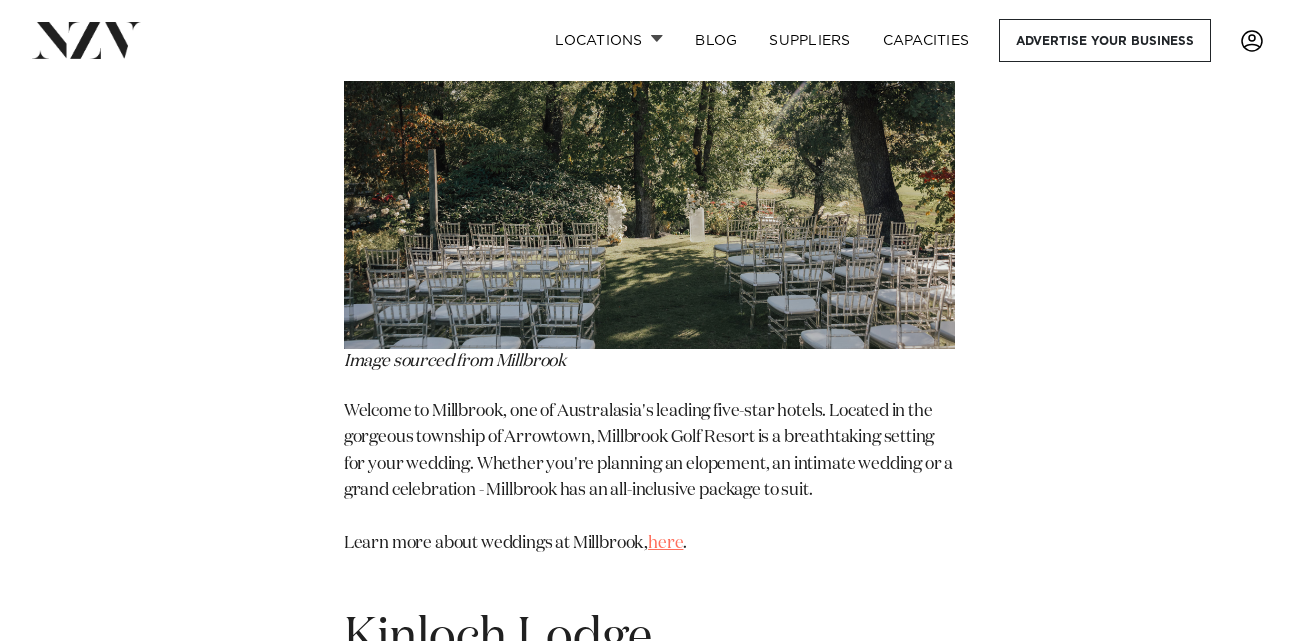 click on "here" at bounding box center (665, 543) 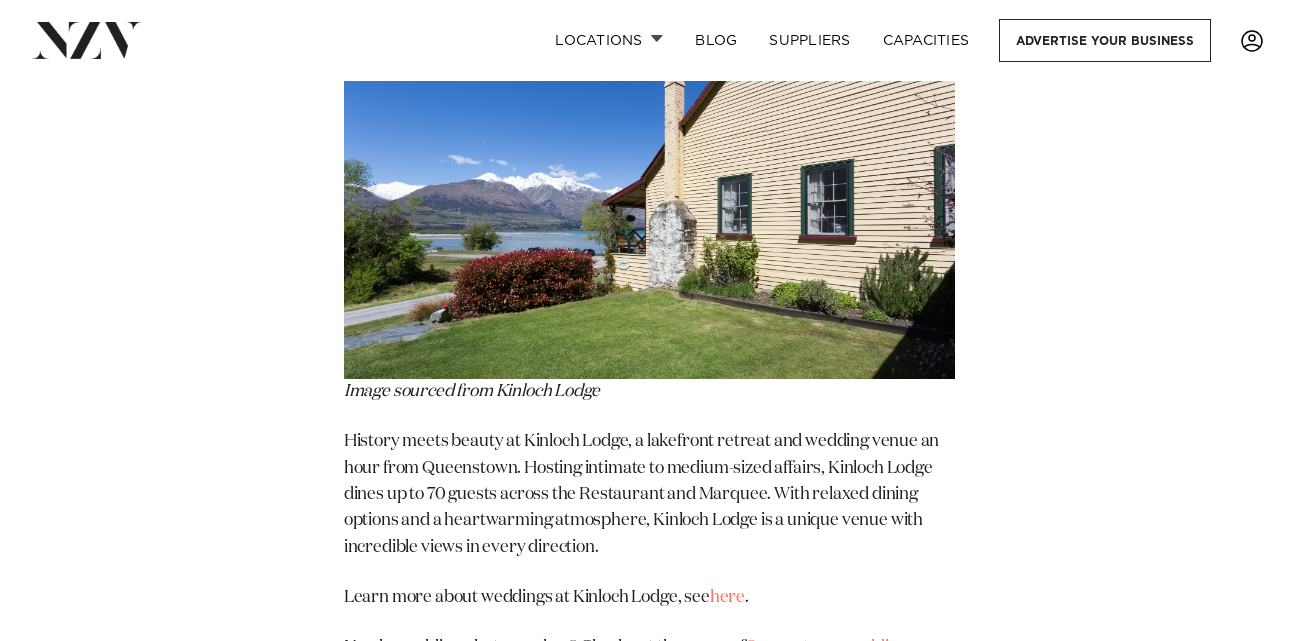 scroll, scrollTop: 17768, scrollLeft: 0, axis: vertical 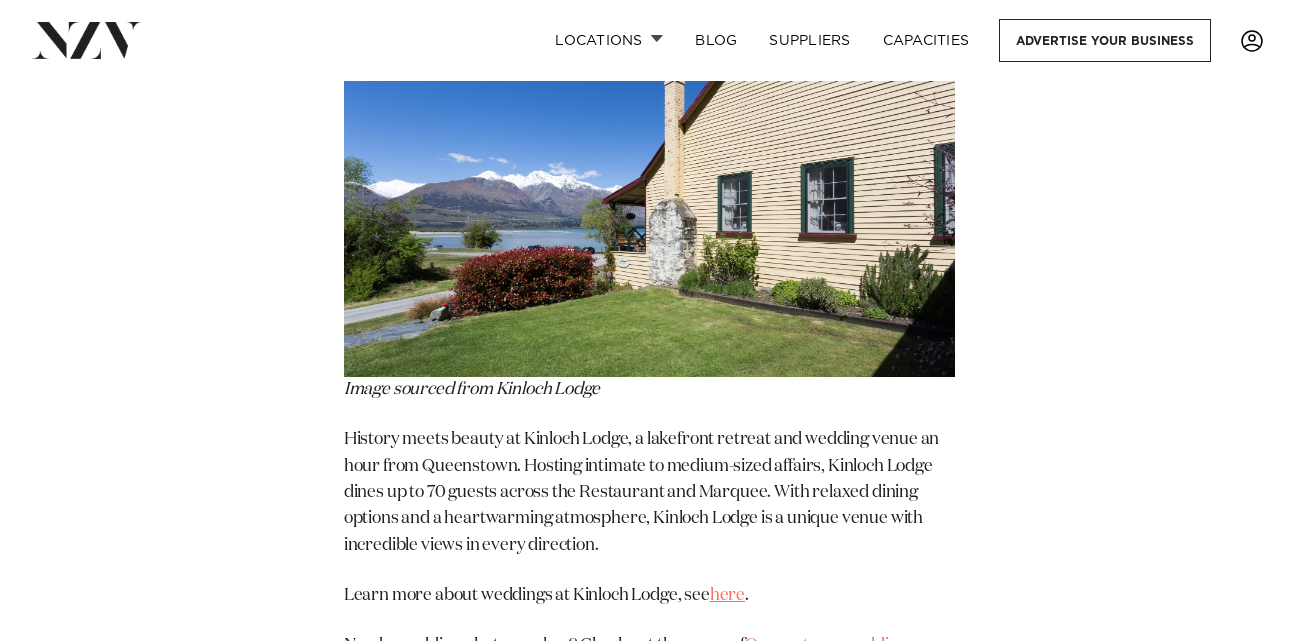 click on "here" at bounding box center (727, 595) 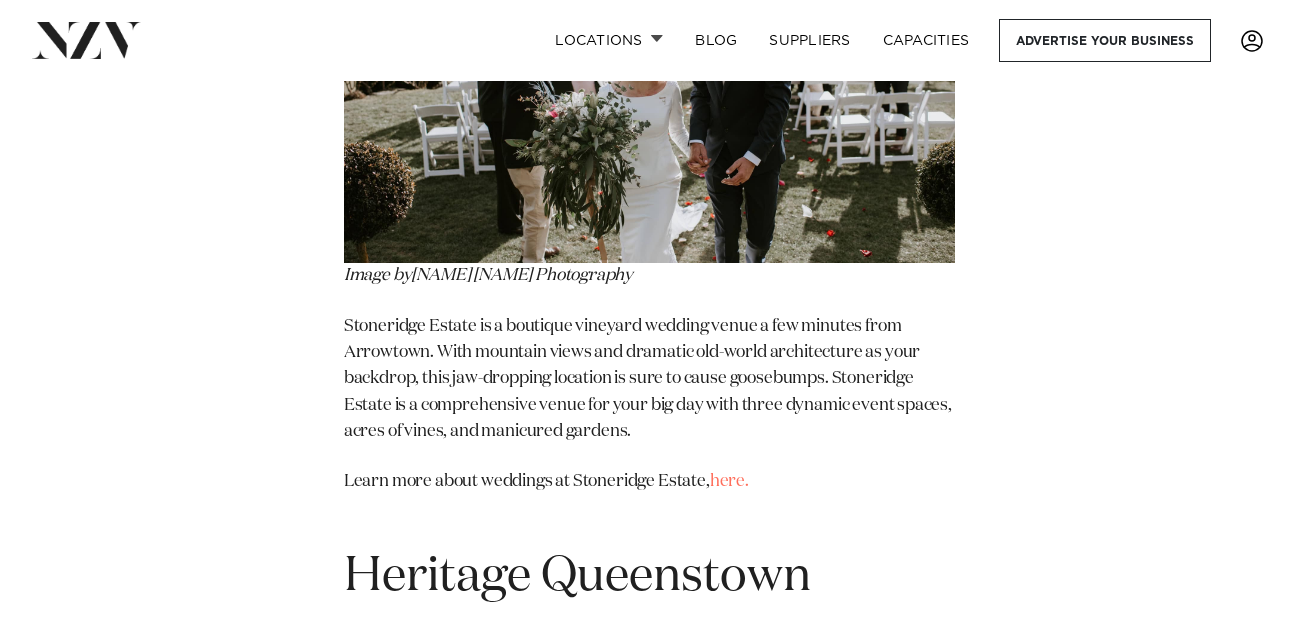 scroll, scrollTop: 6872, scrollLeft: 0, axis: vertical 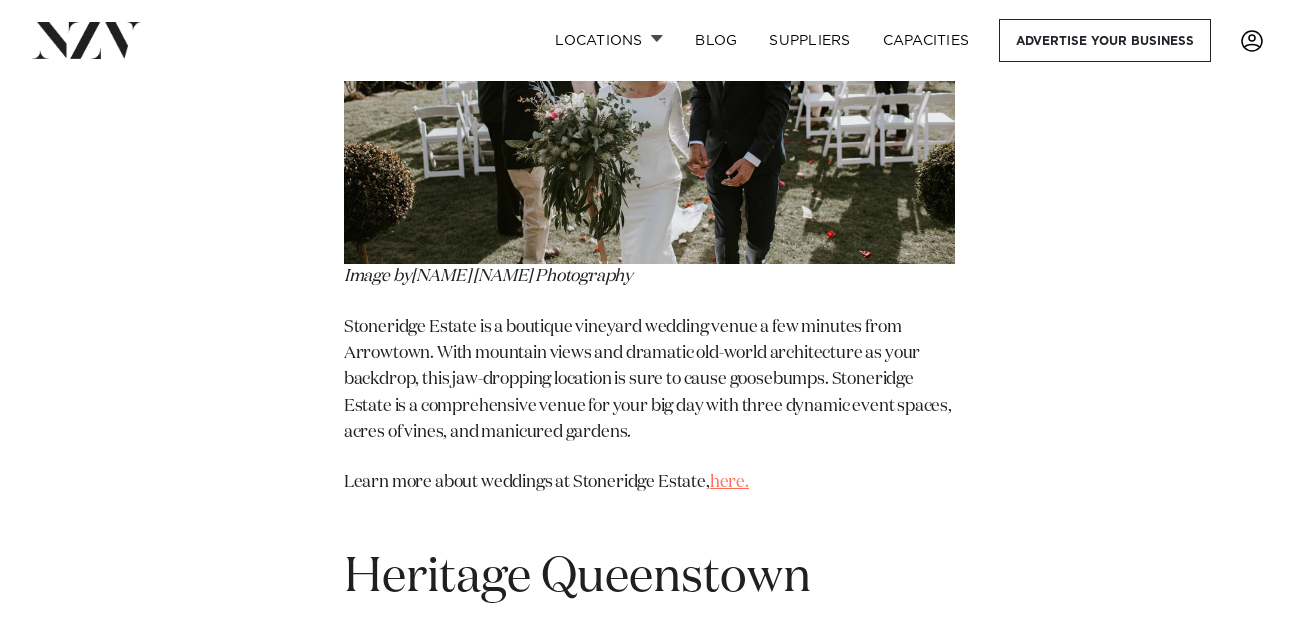 click on "here." at bounding box center (729, 482) 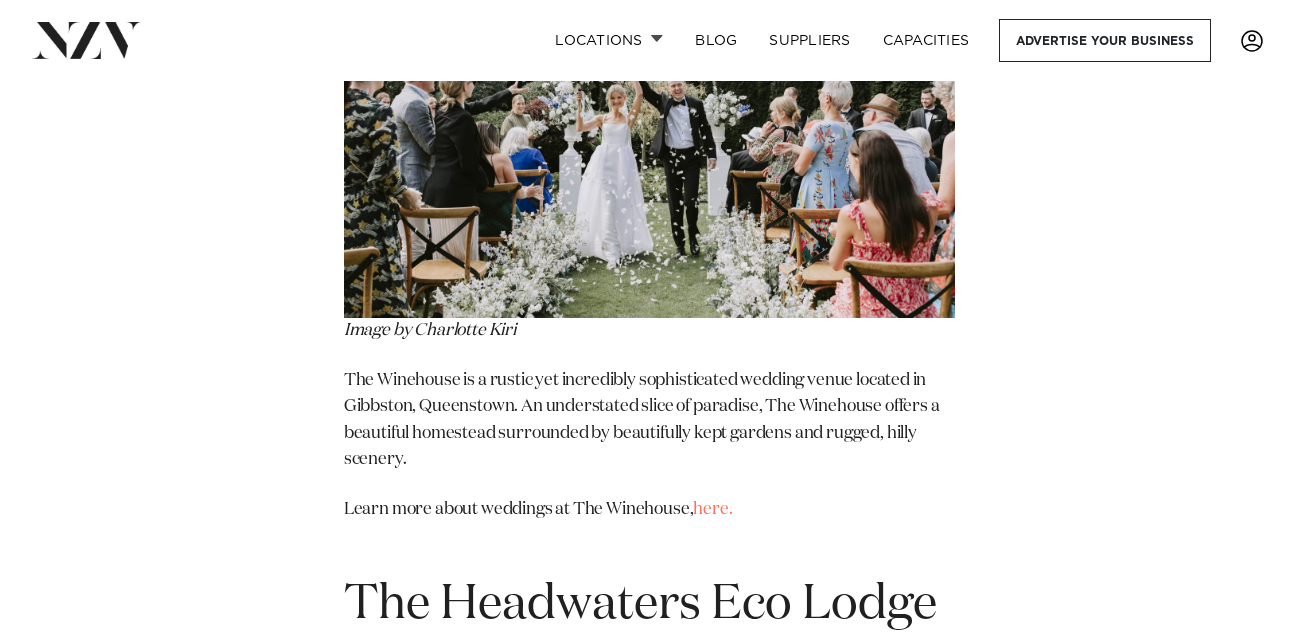 scroll, scrollTop: 3614, scrollLeft: 0, axis: vertical 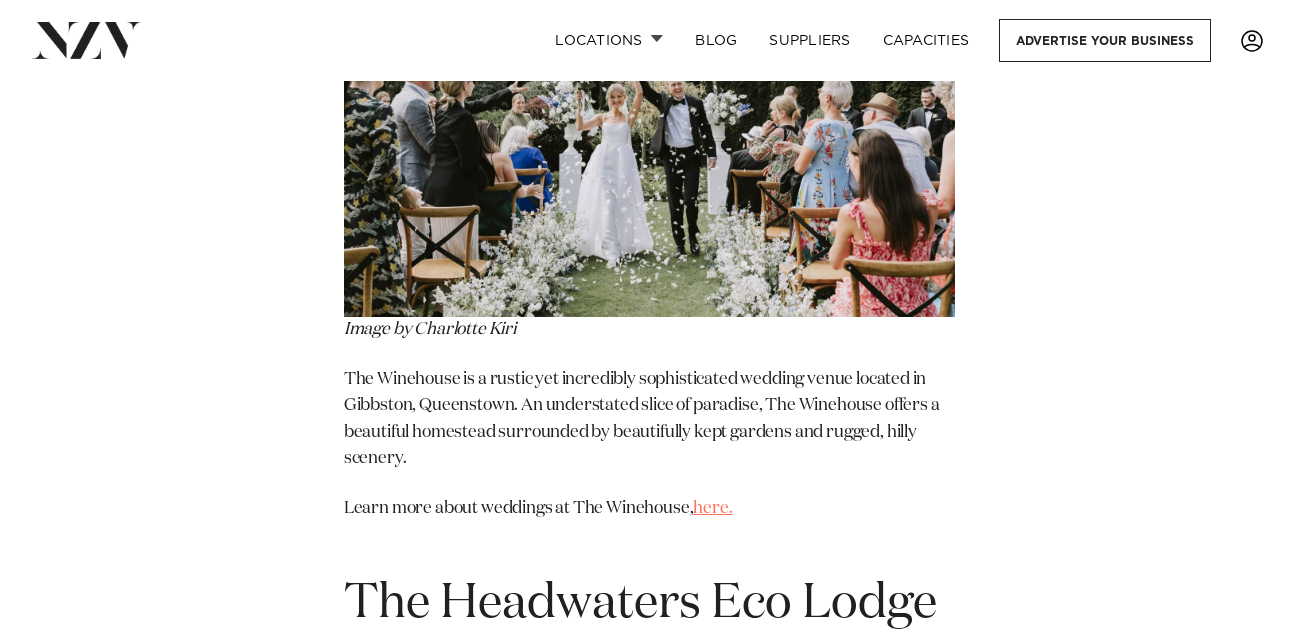 click on "here." at bounding box center [712, 508] 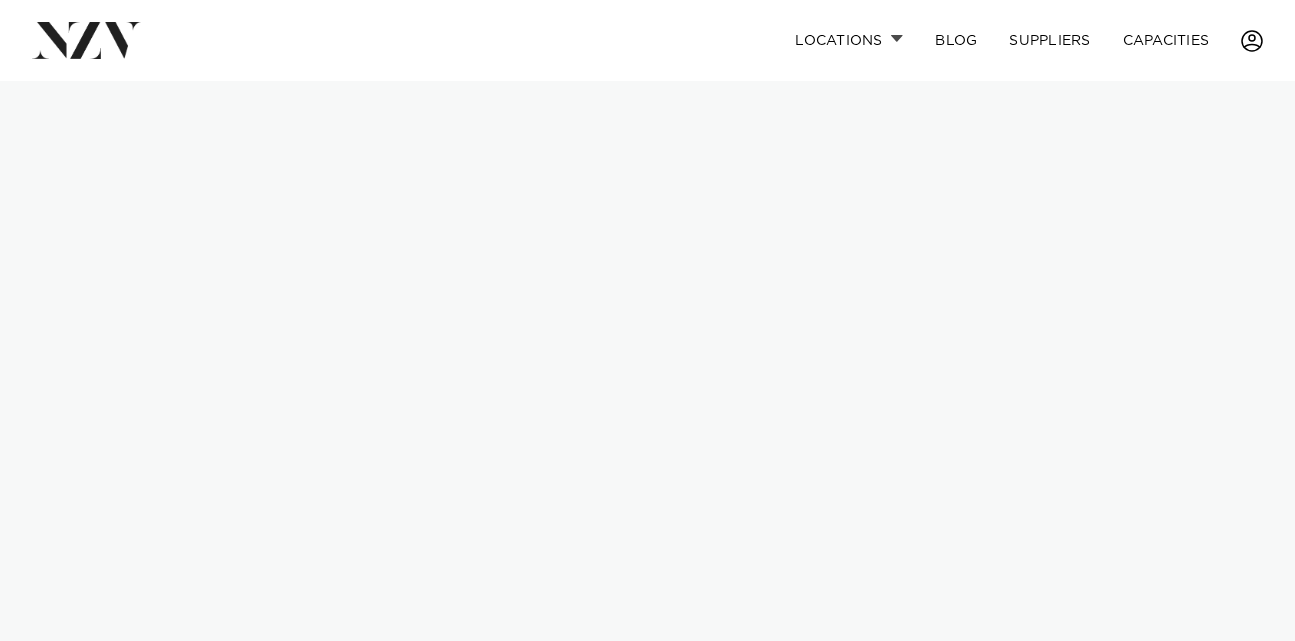 scroll, scrollTop: 0, scrollLeft: 0, axis: both 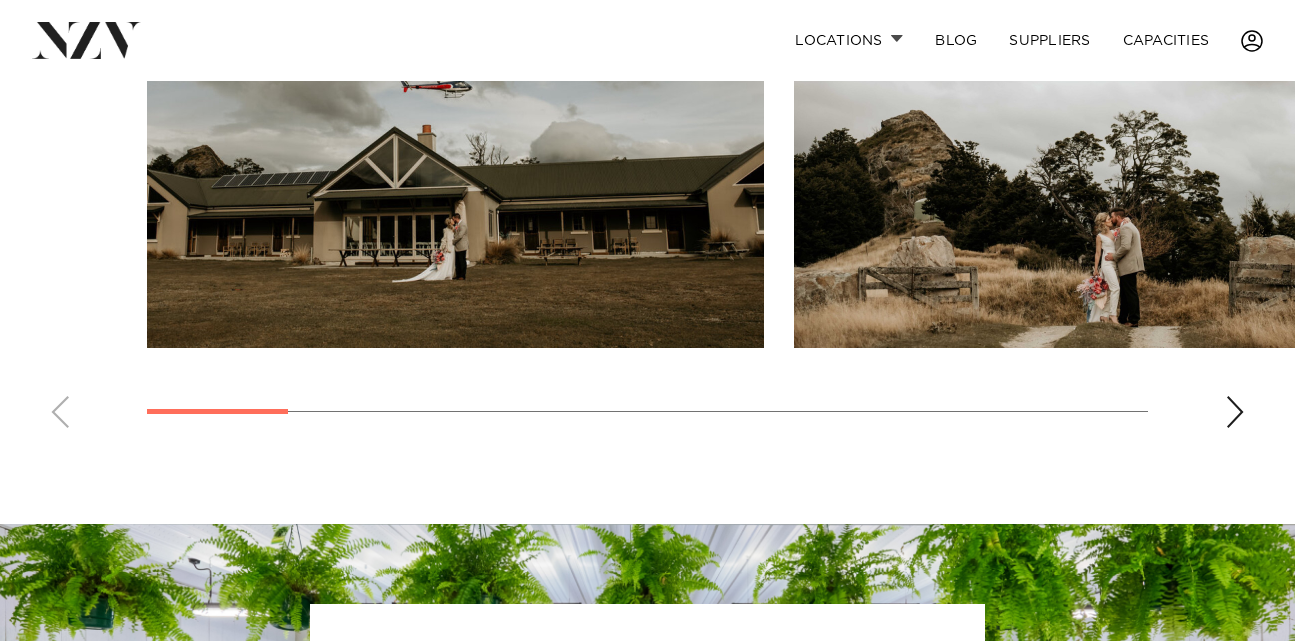 click at bounding box center (1235, 412) 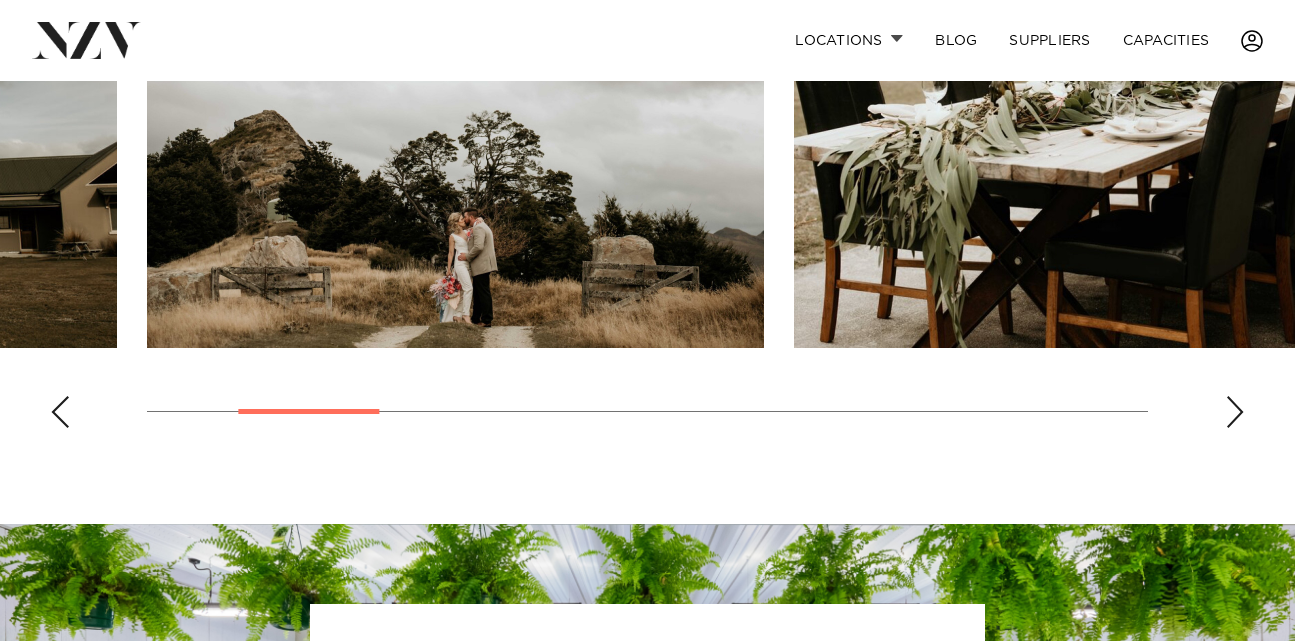 click at bounding box center (1235, 412) 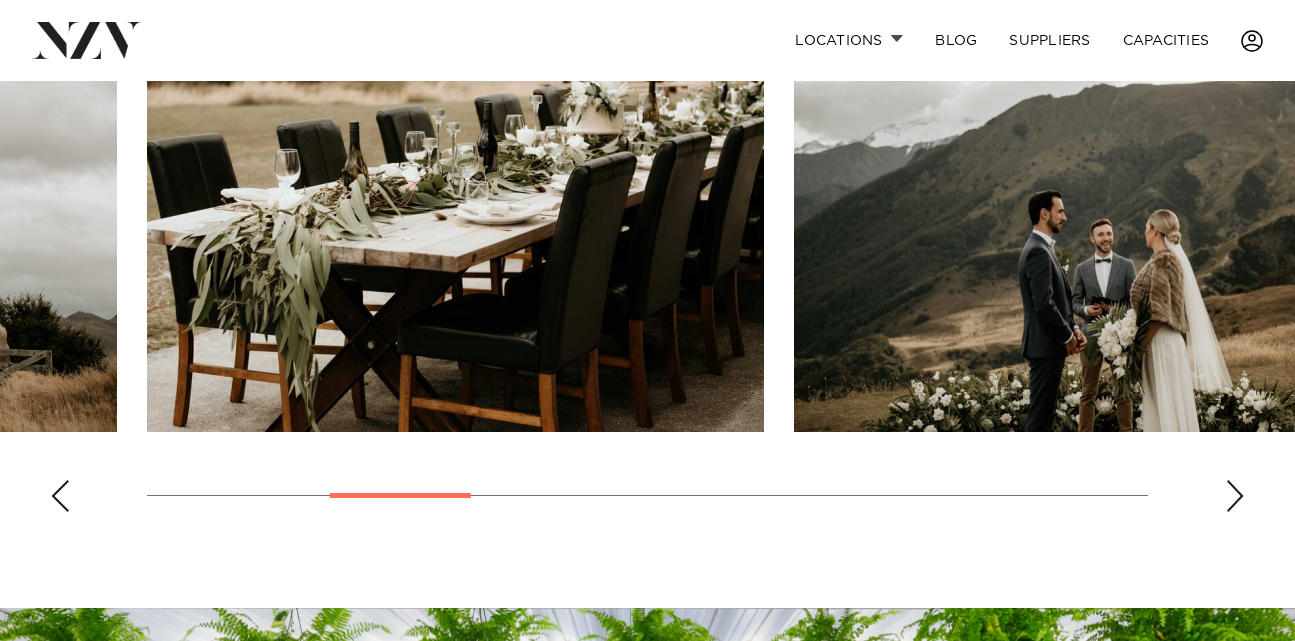 scroll, scrollTop: 1407, scrollLeft: 0, axis: vertical 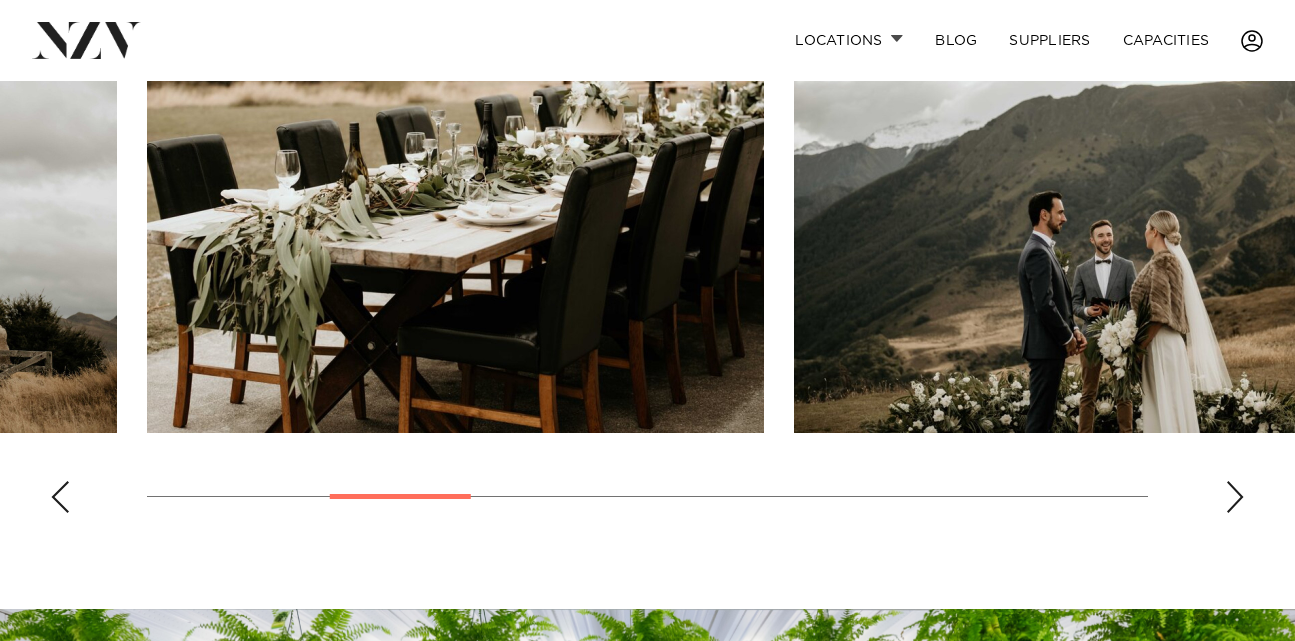 click at bounding box center [647, 254] 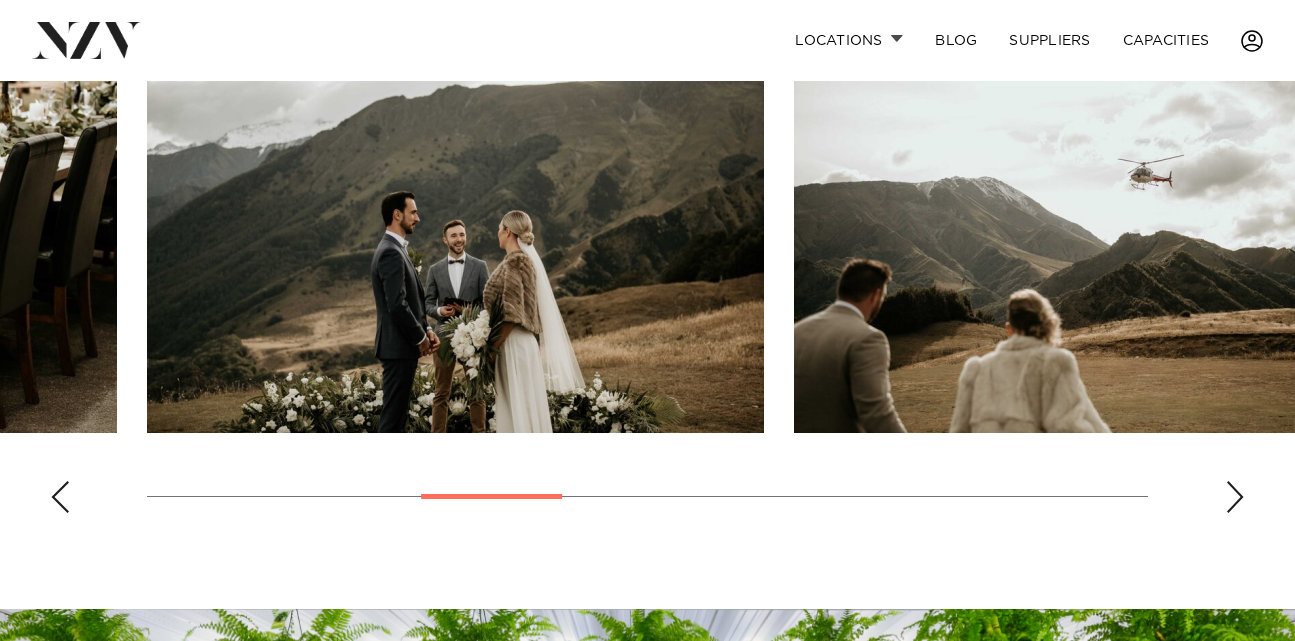 click at bounding box center (1235, 497) 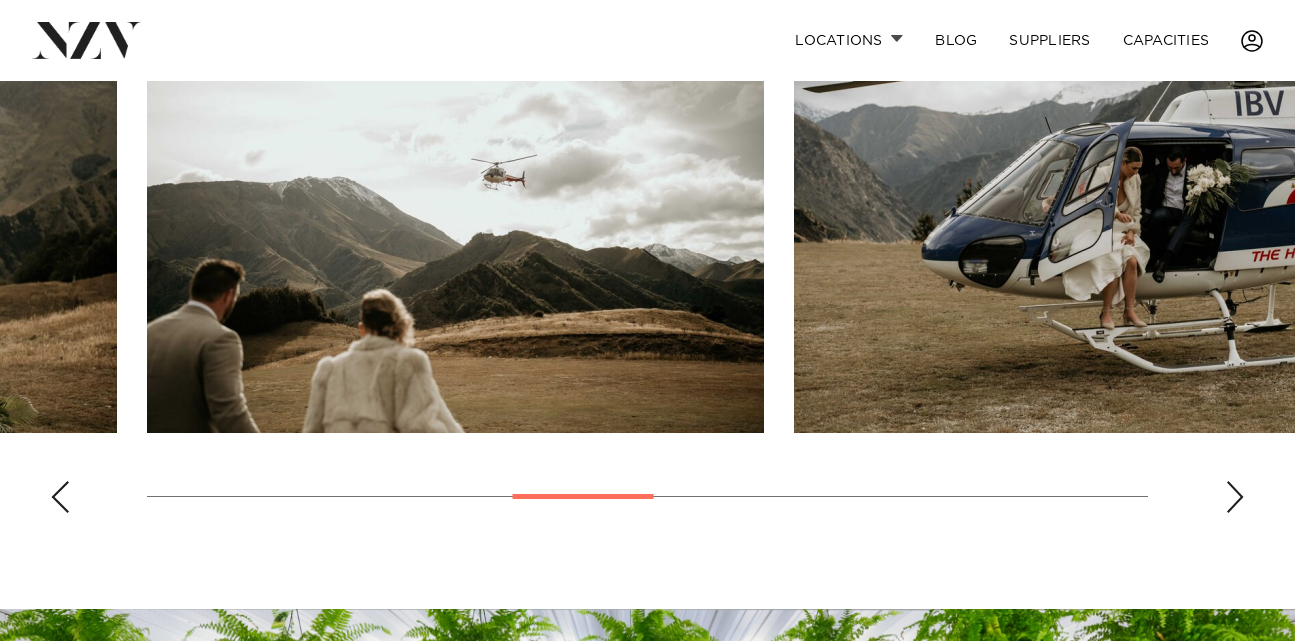 click at bounding box center [1235, 497] 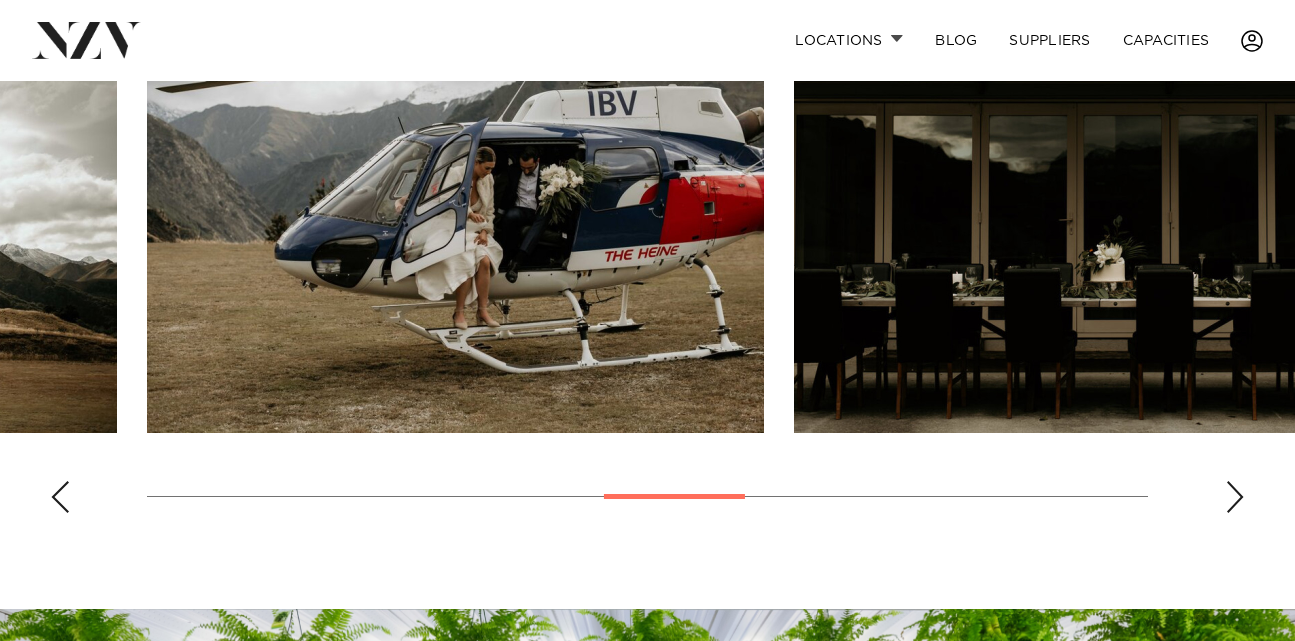 click at bounding box center (1235, 497) 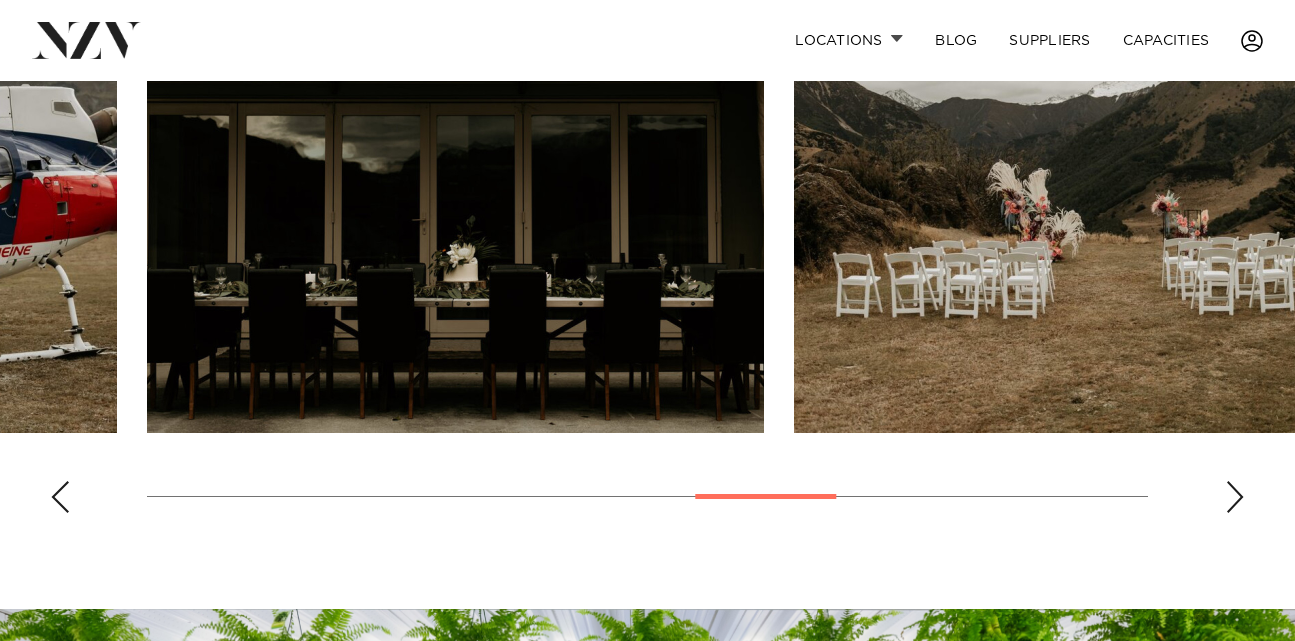 click at bounding box center (1235, 497) 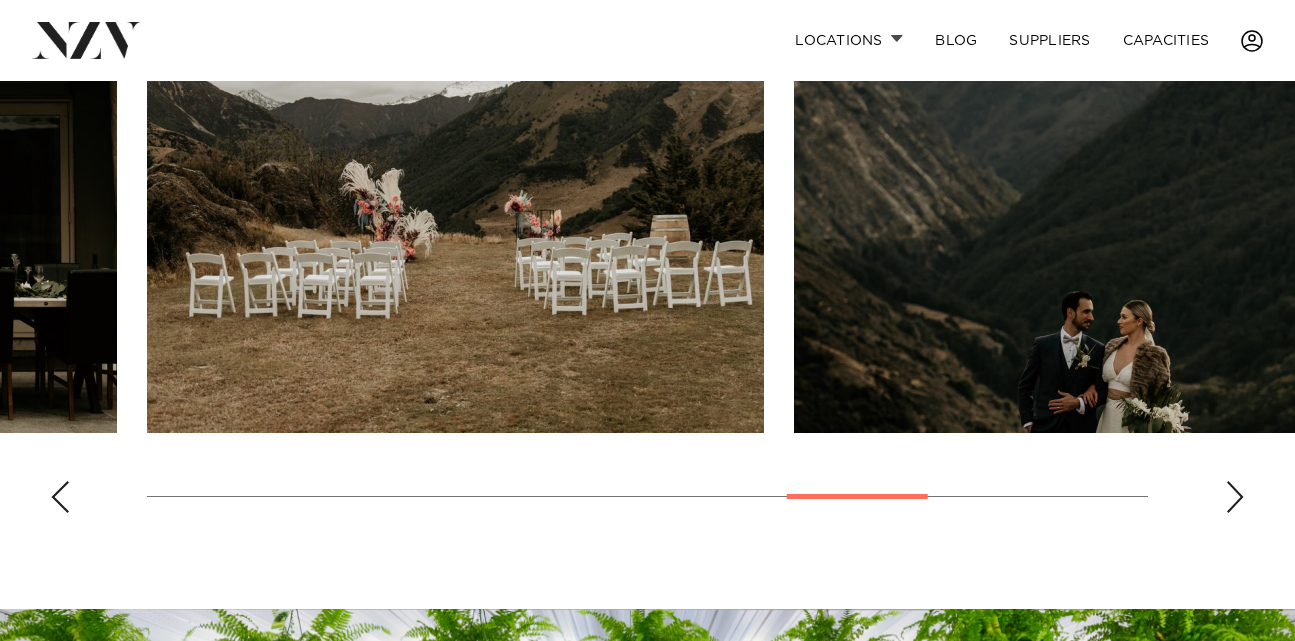 click at bounding box center [1235, 497] 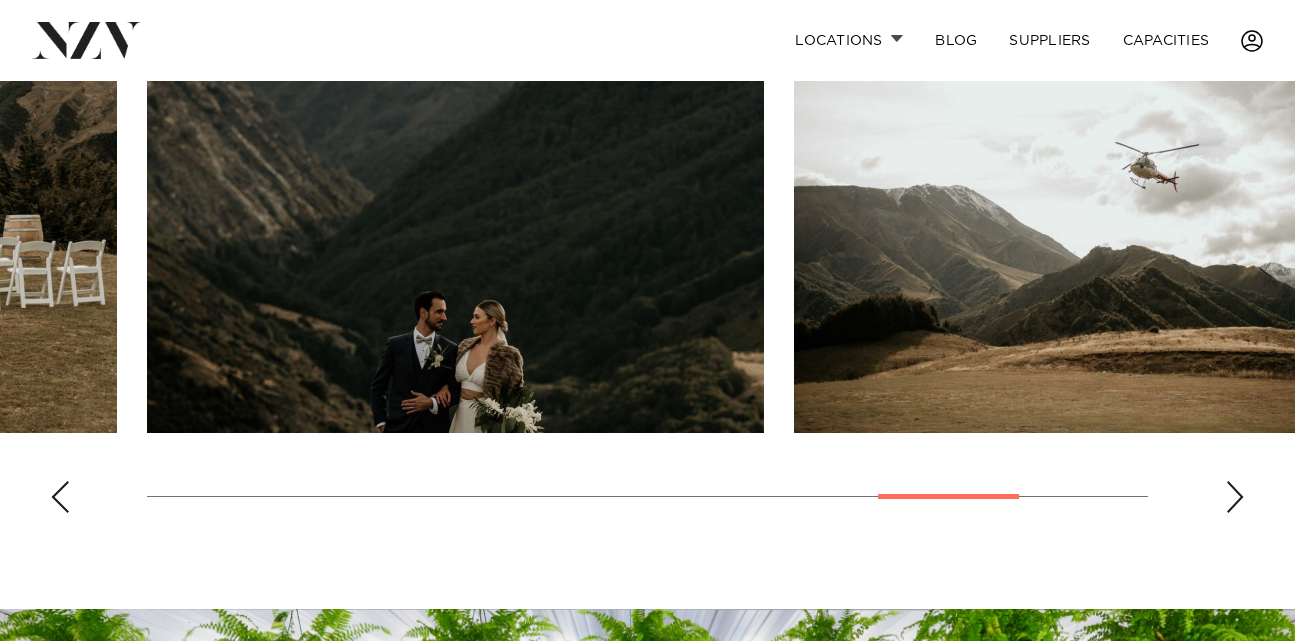 click at bounding box center [1235, 497] 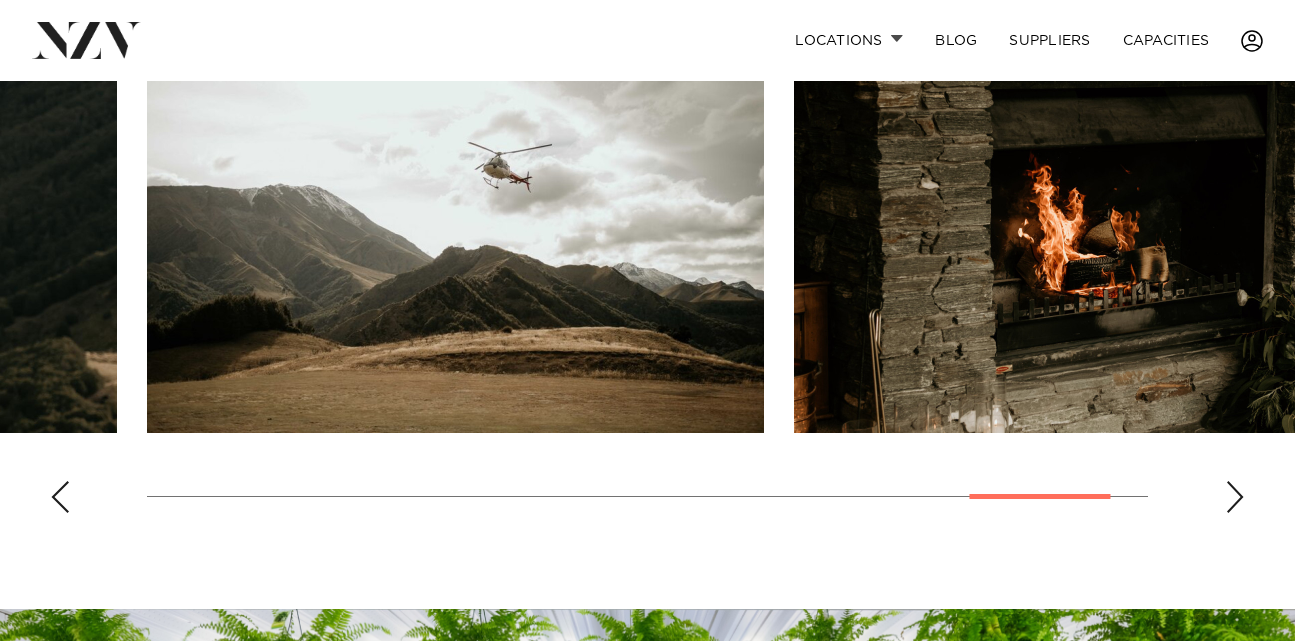 click at bounding box center (1235, 497) 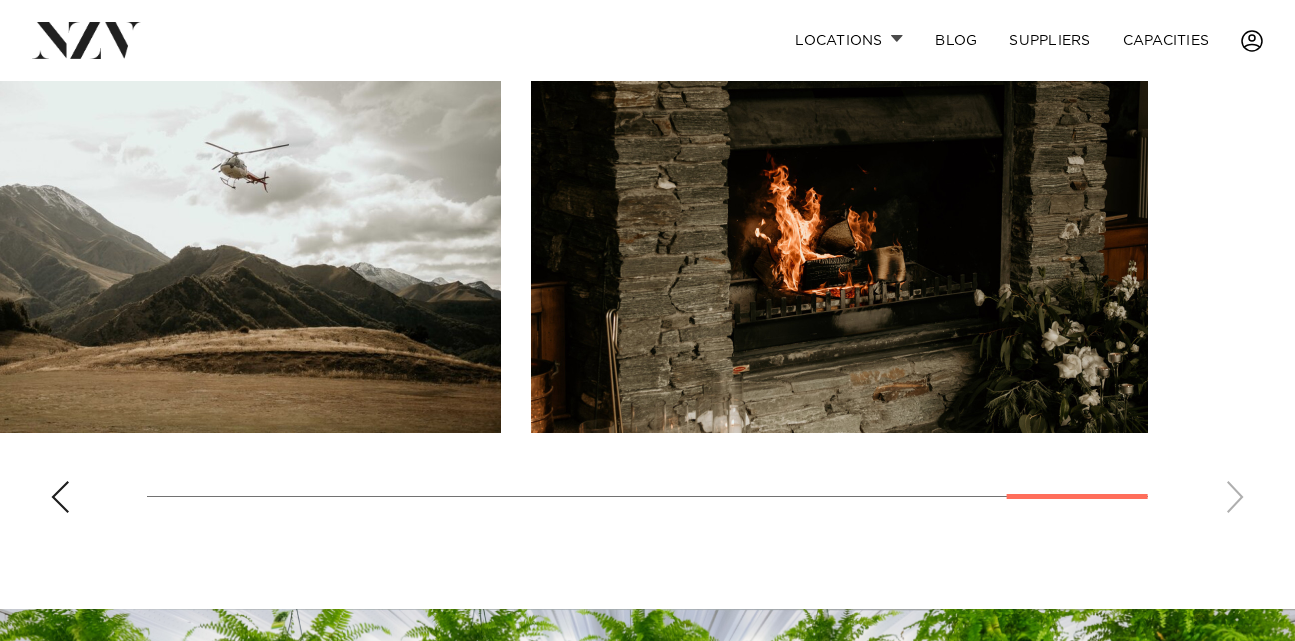 click at bounding box center (647, 254) 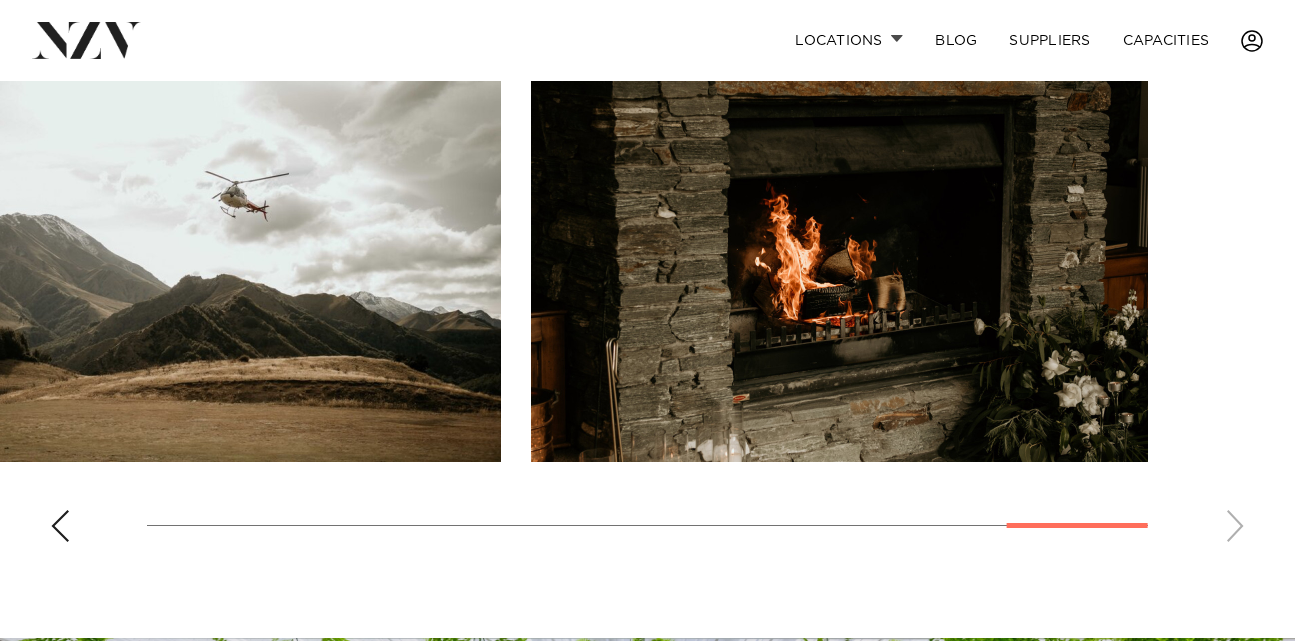 scroll, scrollTop: 1379, scrollLeft: 0, axis: vertical 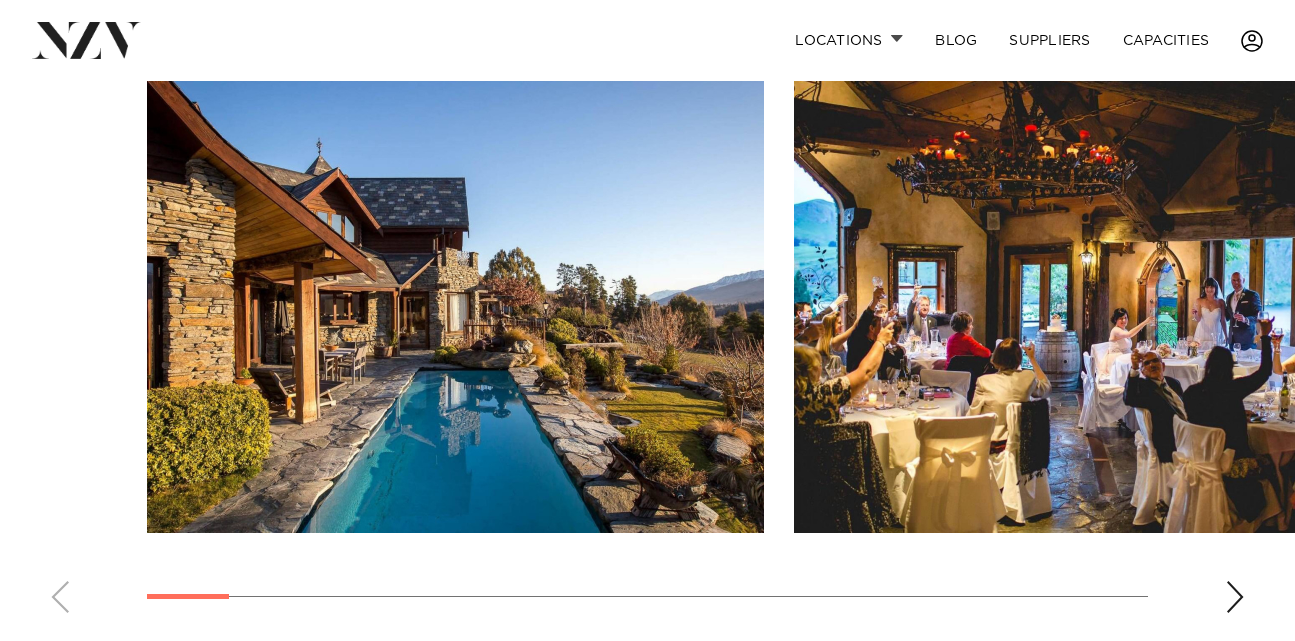 click at bounding box center [1235, 597] 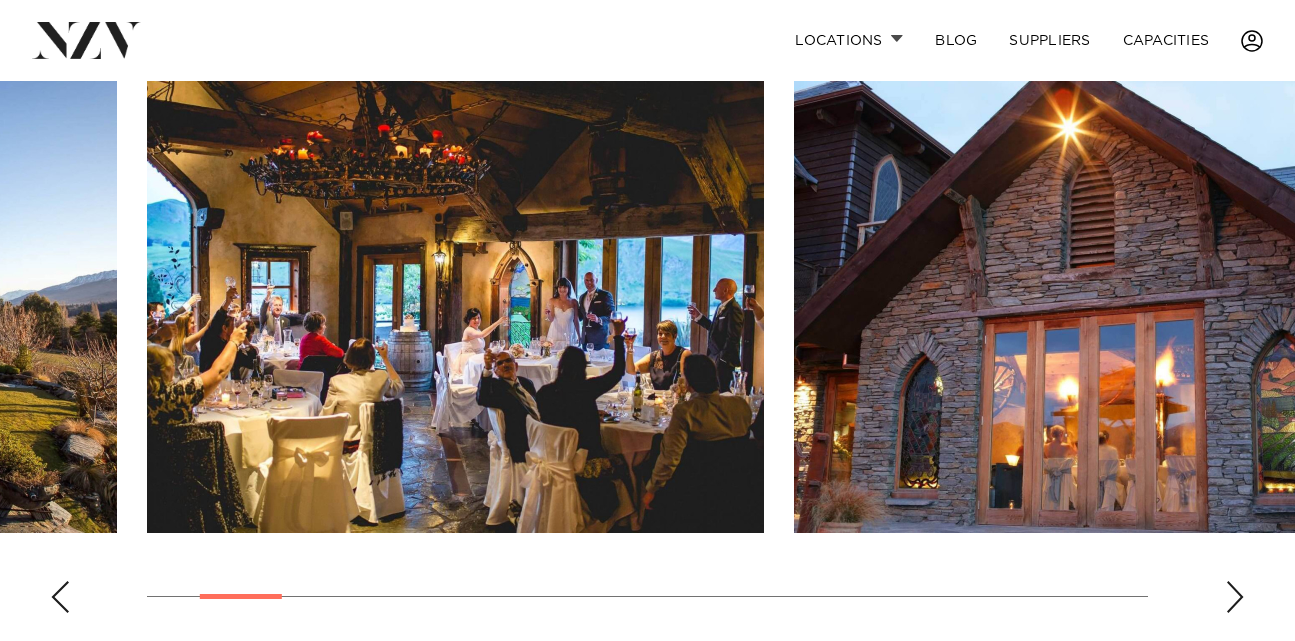 click at bounding box center [1235, 597] 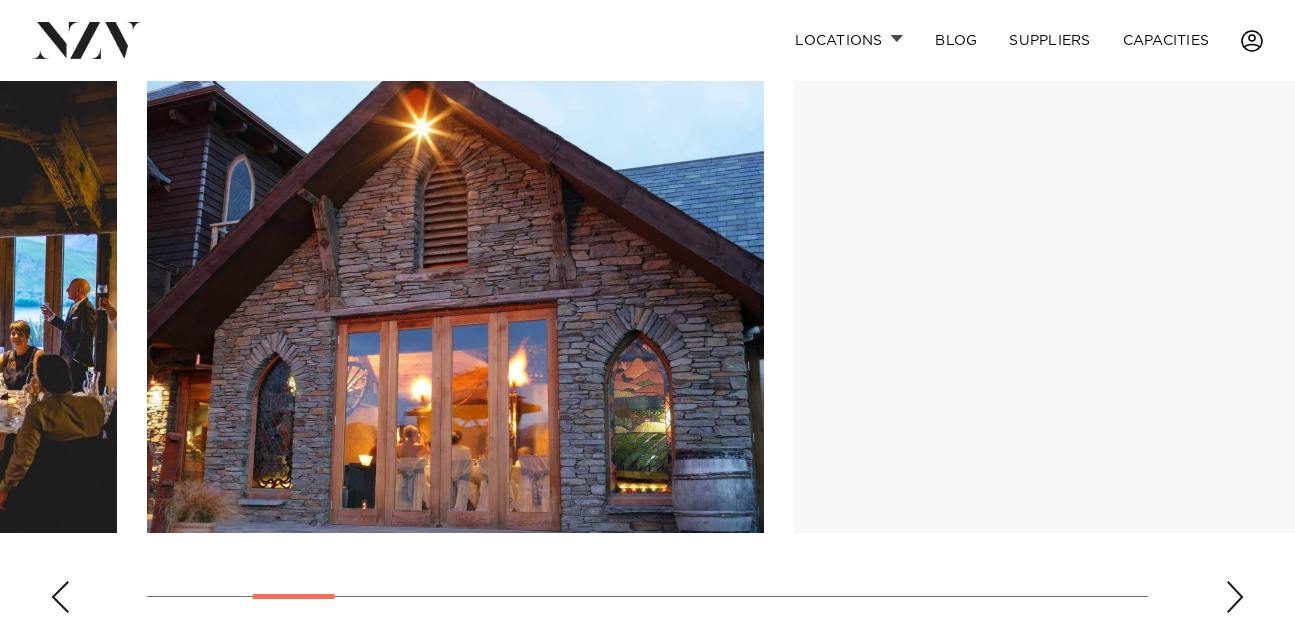 click at bounding box center (1235, 597) 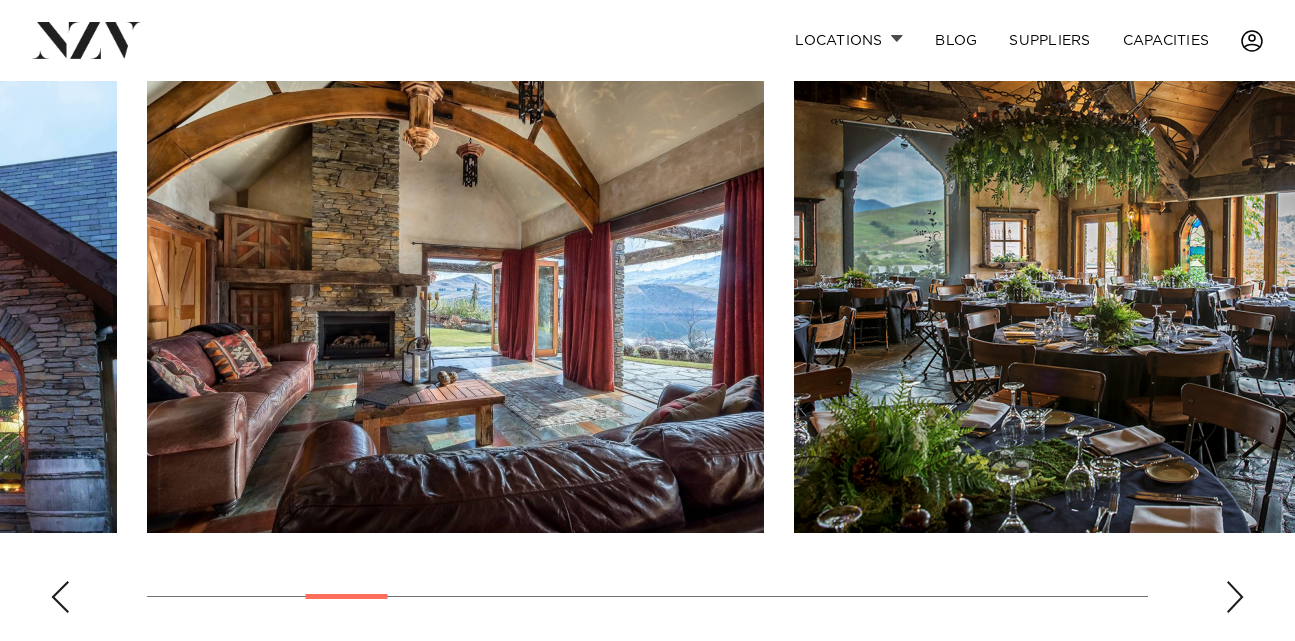 click at bounding box center [1235, 597] 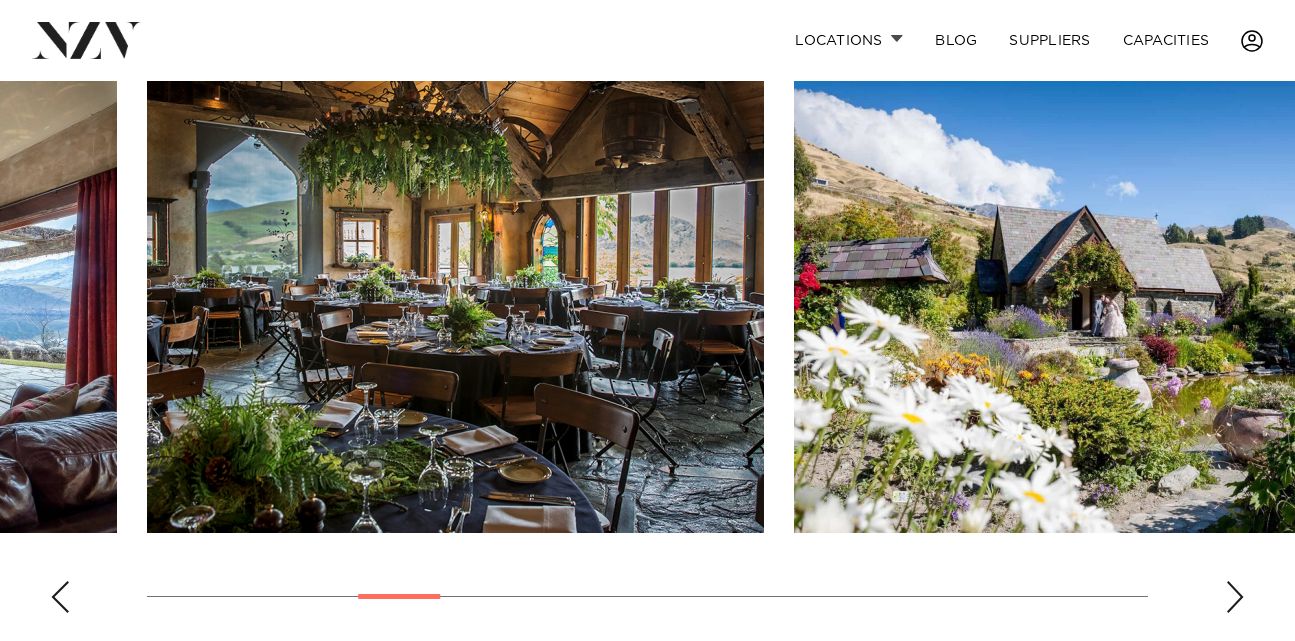 click at bounding box center [1235, 597] 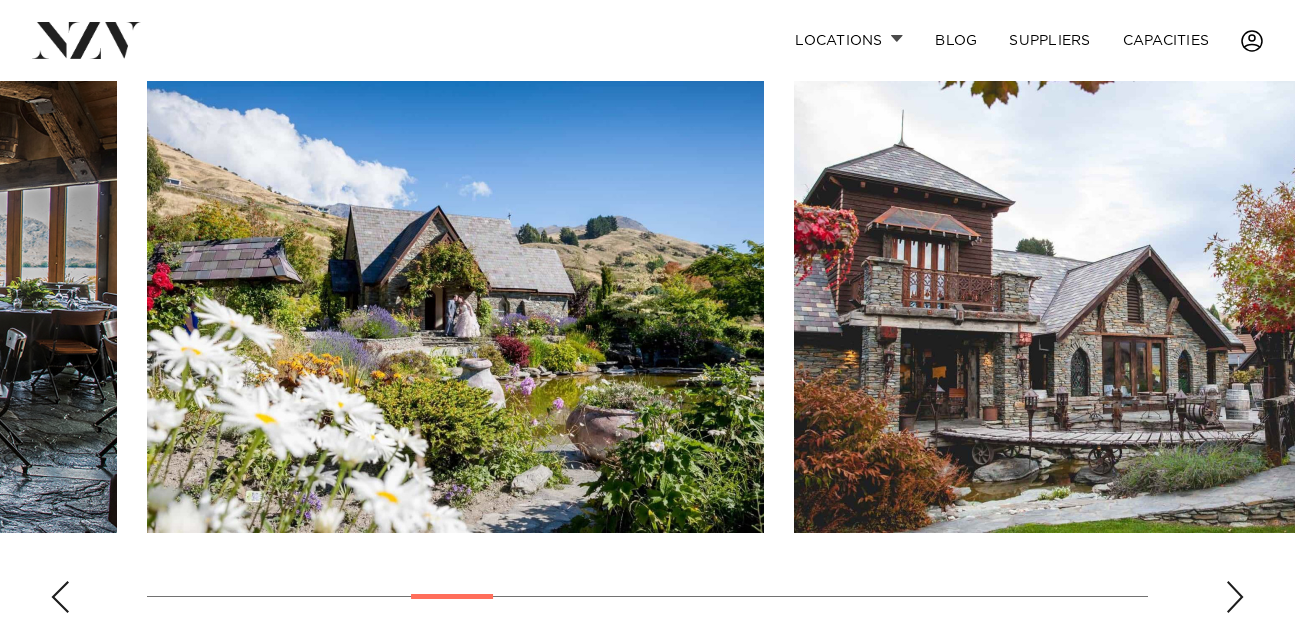 click at bounding box center [1235, 597] 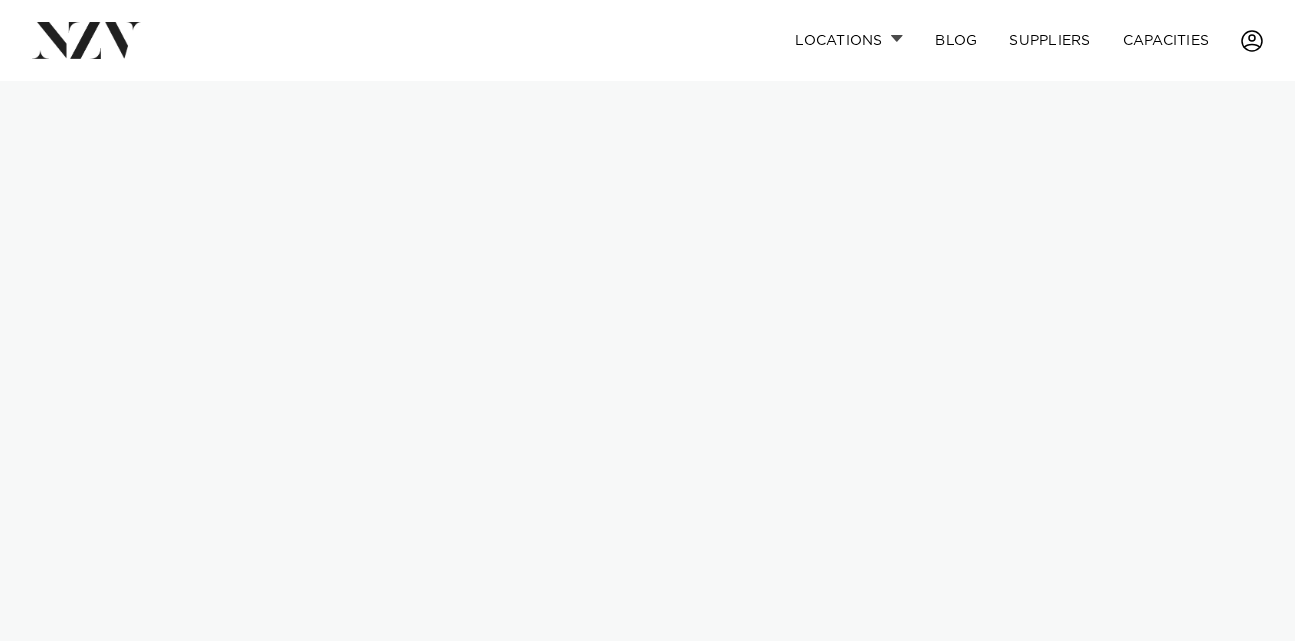 scroll, scrollTop: 0, scrollLeft: 0, axis: both 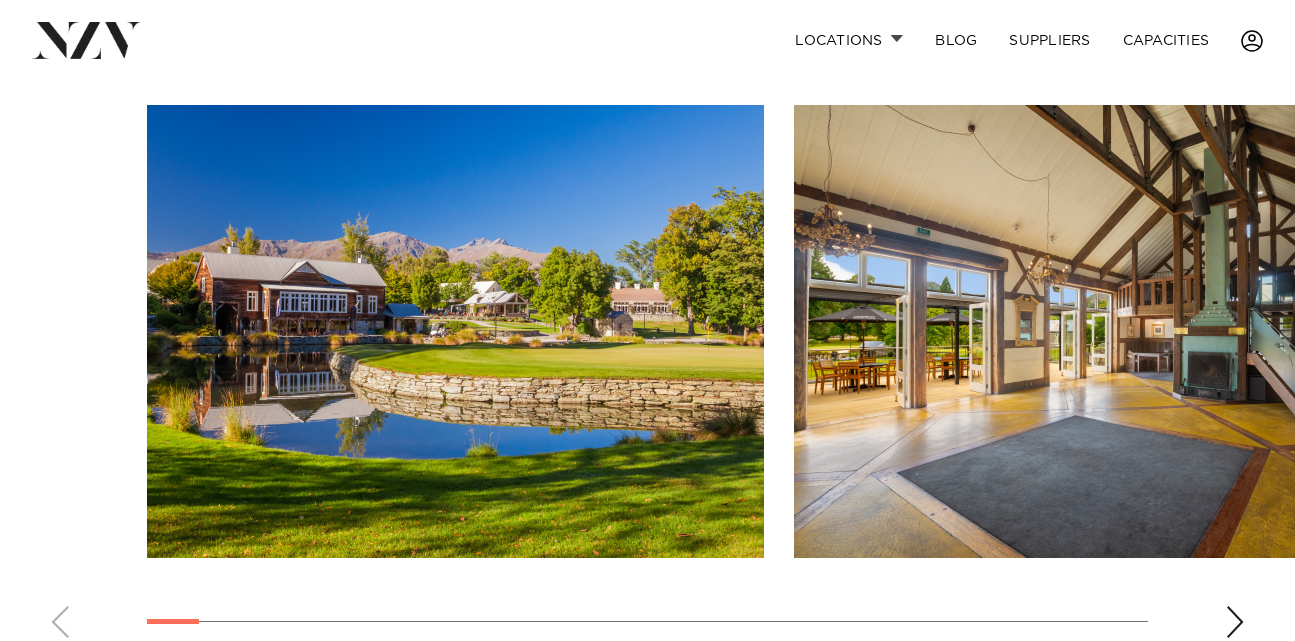 click at bounding box center [1235, 622] 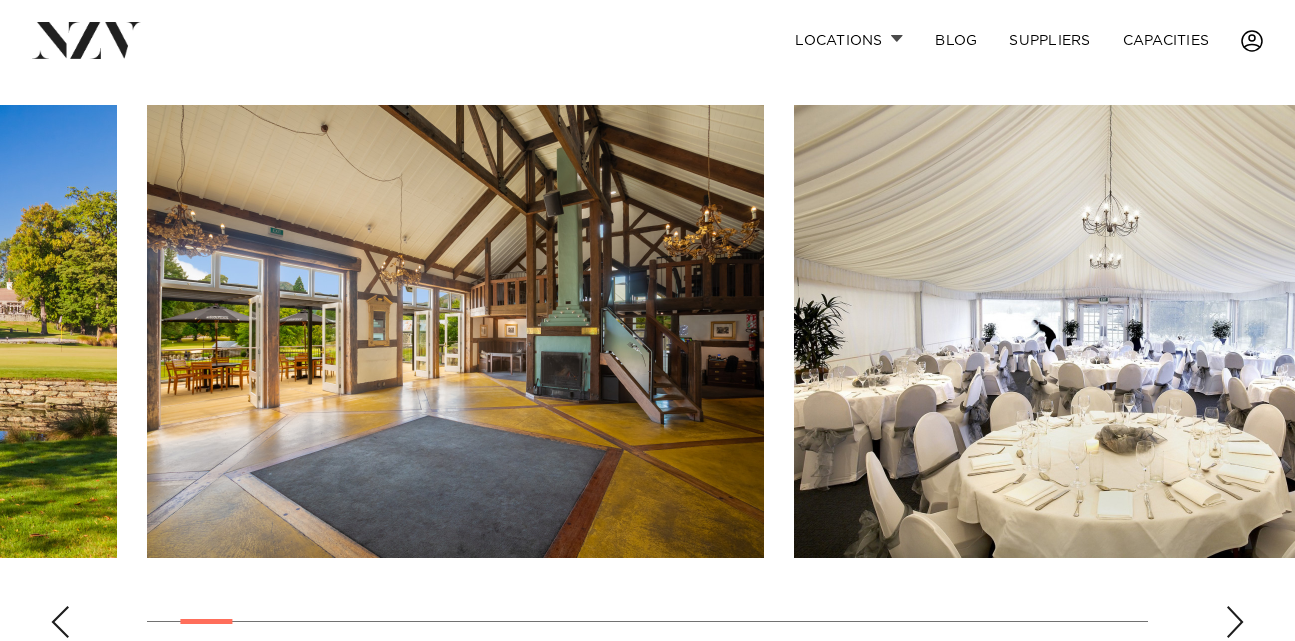 click at bounding box center [1235, 622] 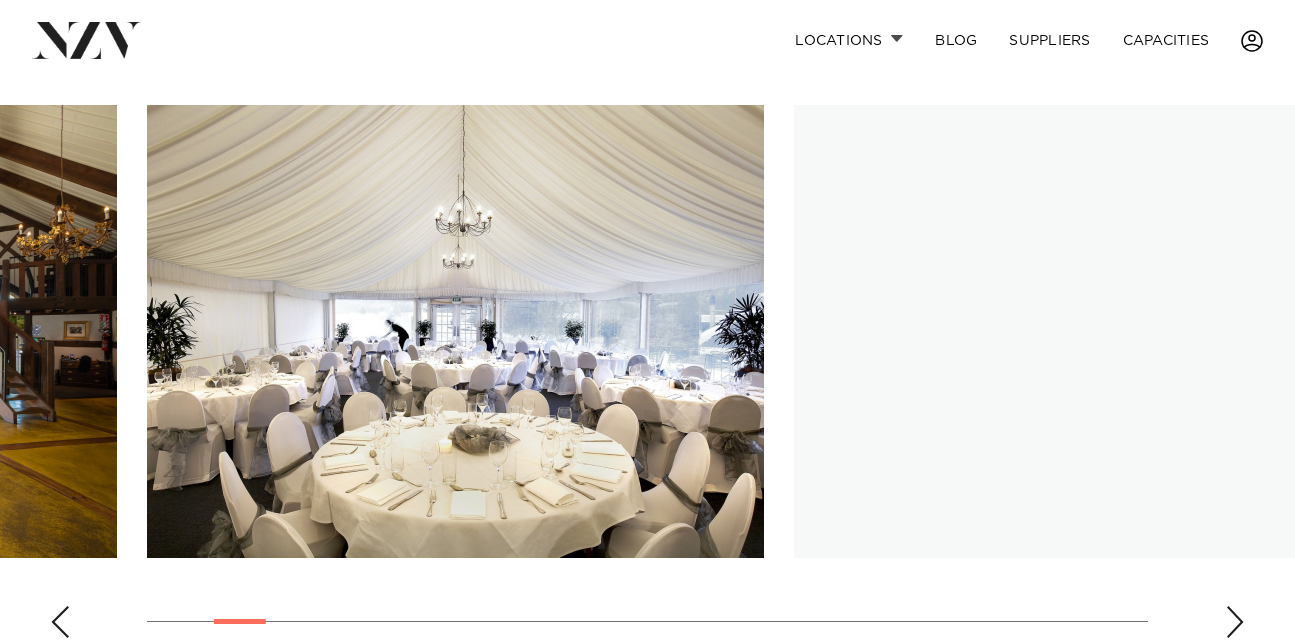 click at bounding box center (1235, 622) 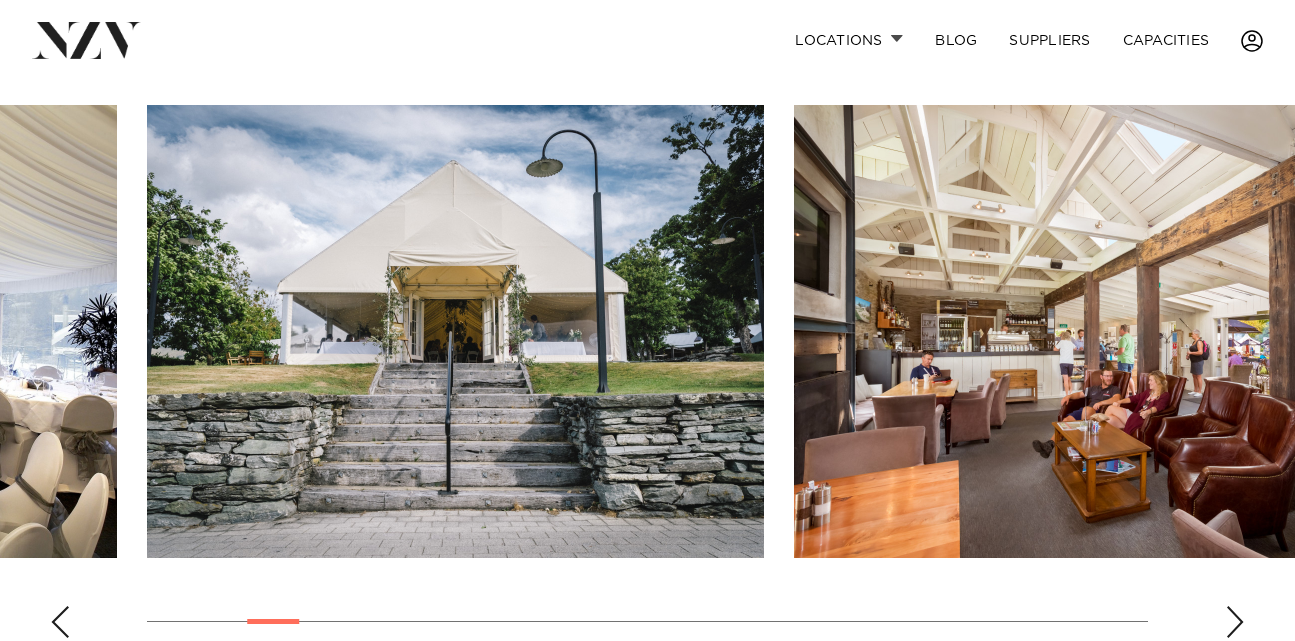 click at bounding box center [1235, 622] 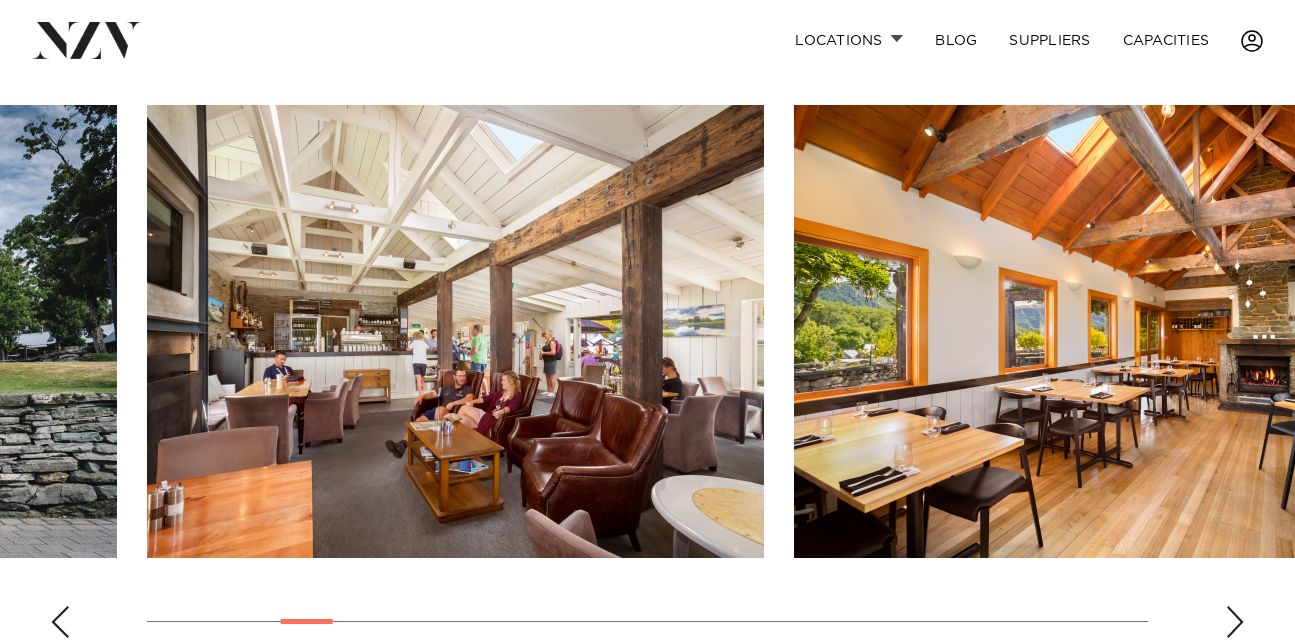 click at bounding box center [1235, 622] 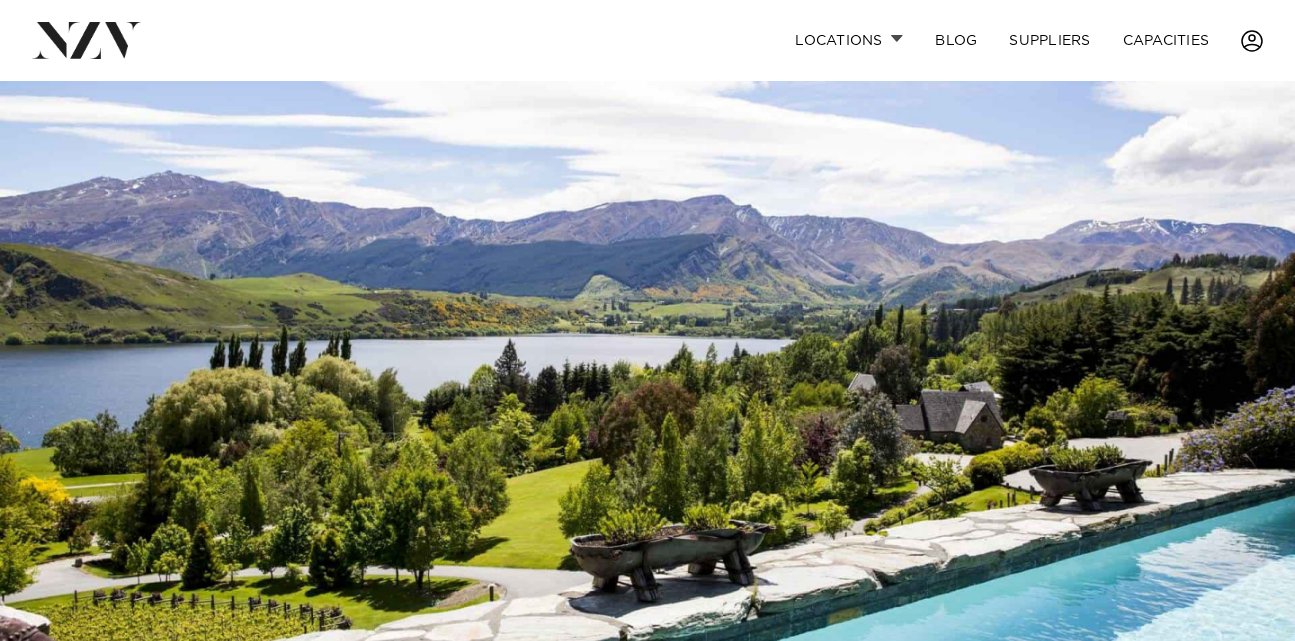 scroll, scrollTop: 0, scrollLeft: 0, axis: both 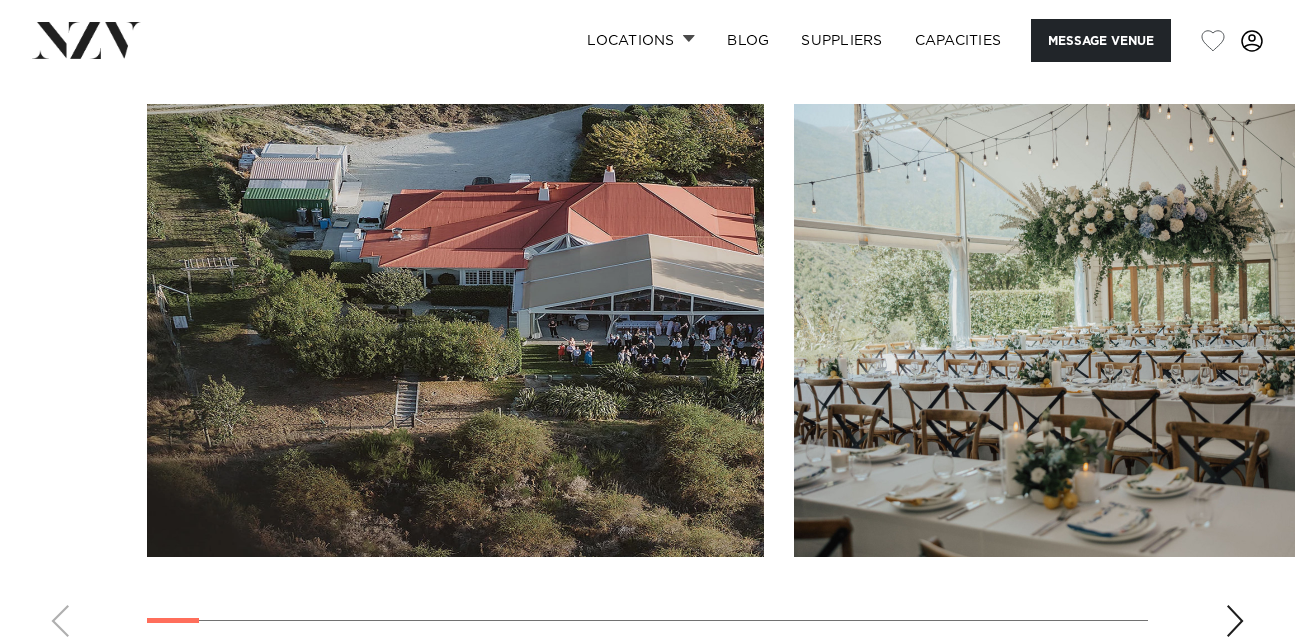 click at bounding box center (1235, 621) 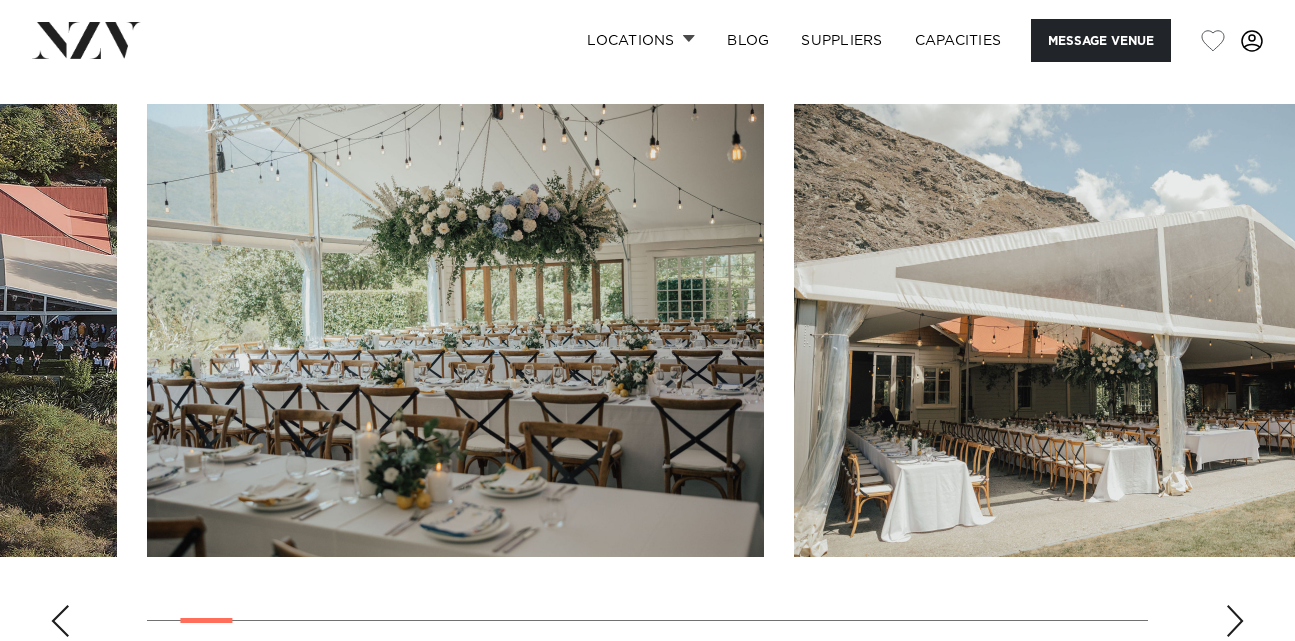 click at bounding box center (1235, 621) 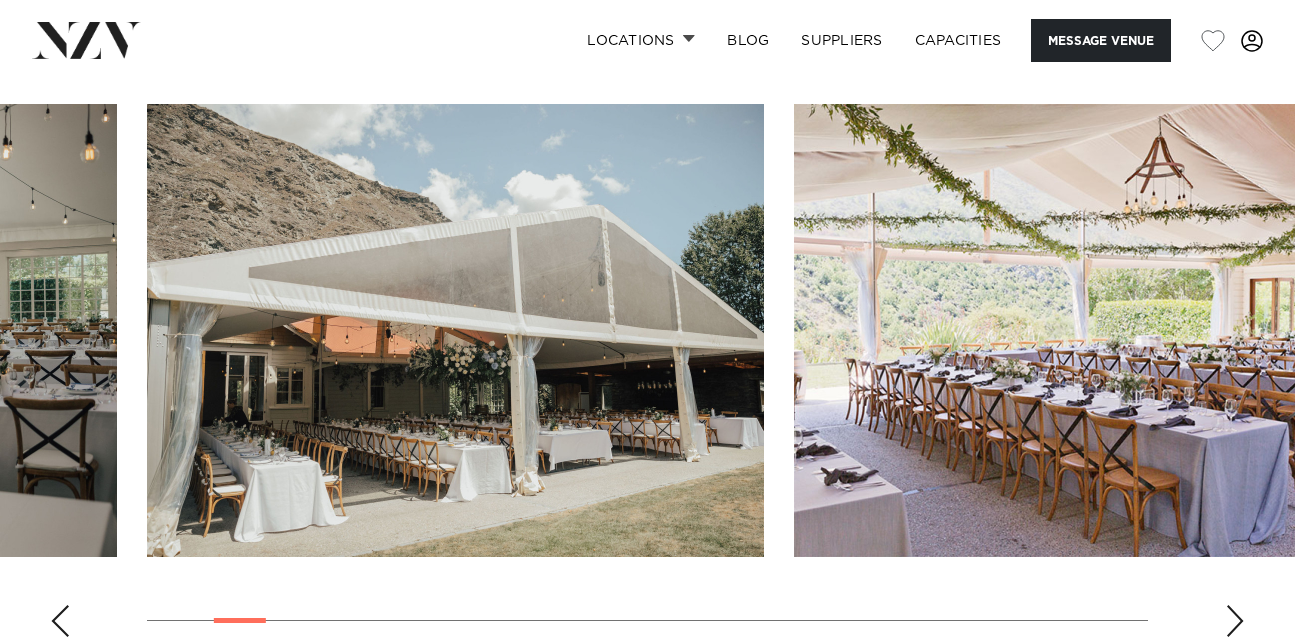 click at bounding box center [1235, 621] 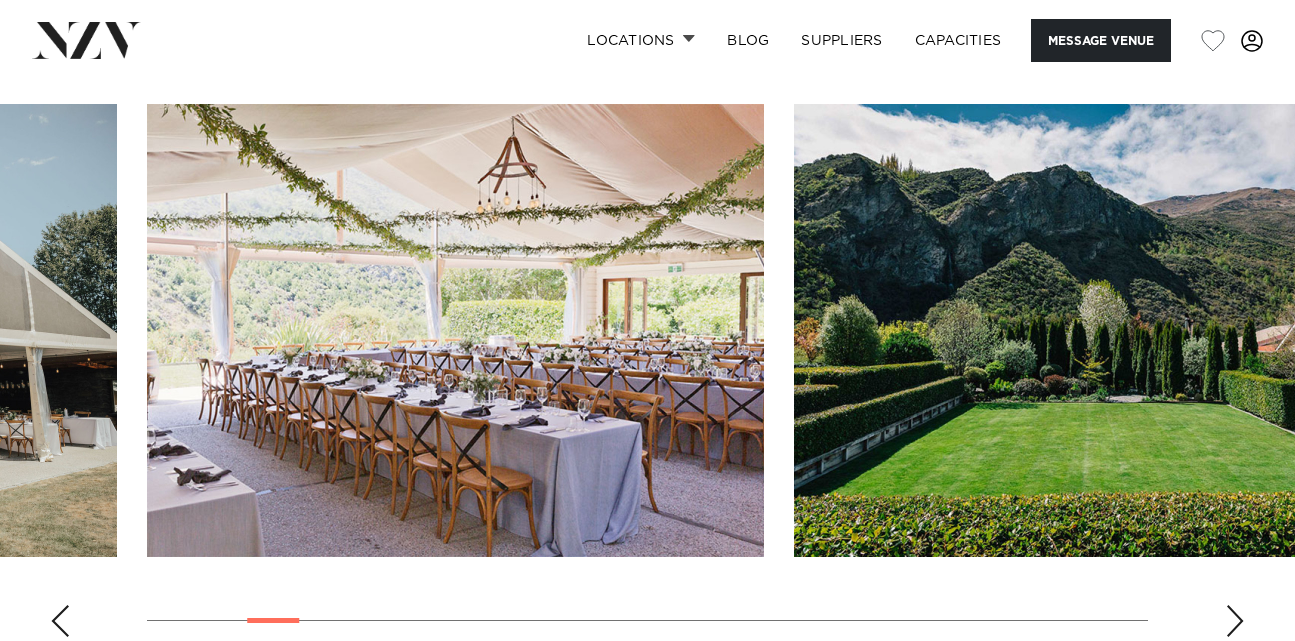 click at bounding box center (1235, 621) 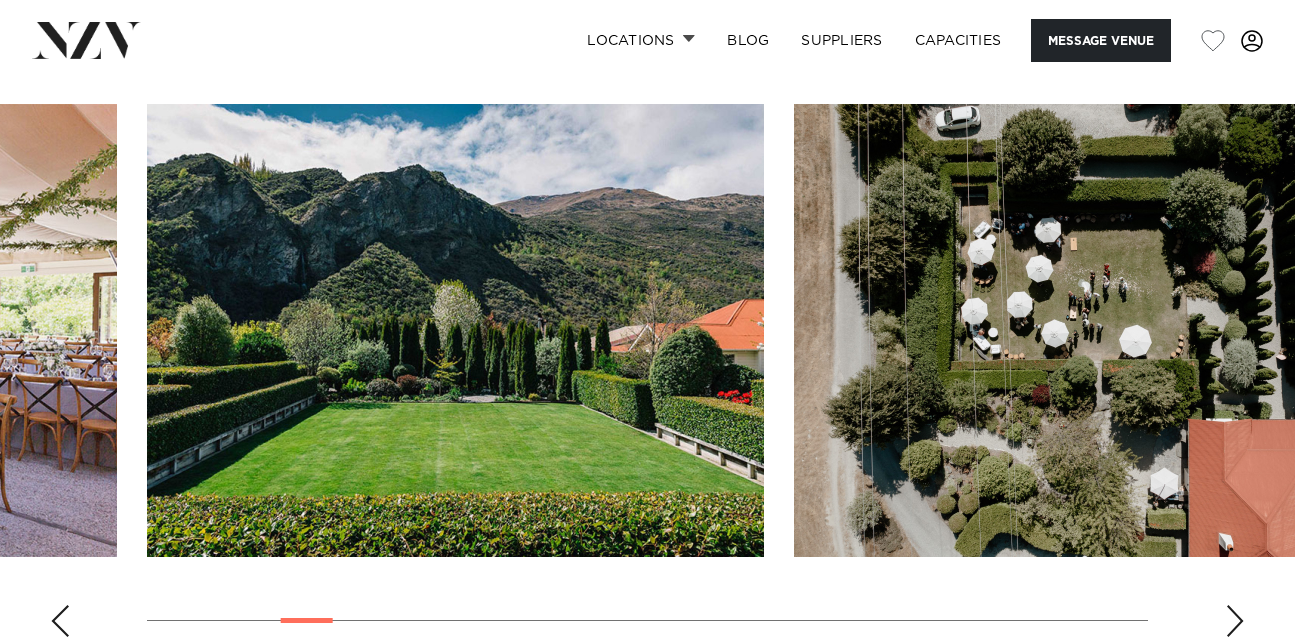 click at bounding box center (1235, 621) 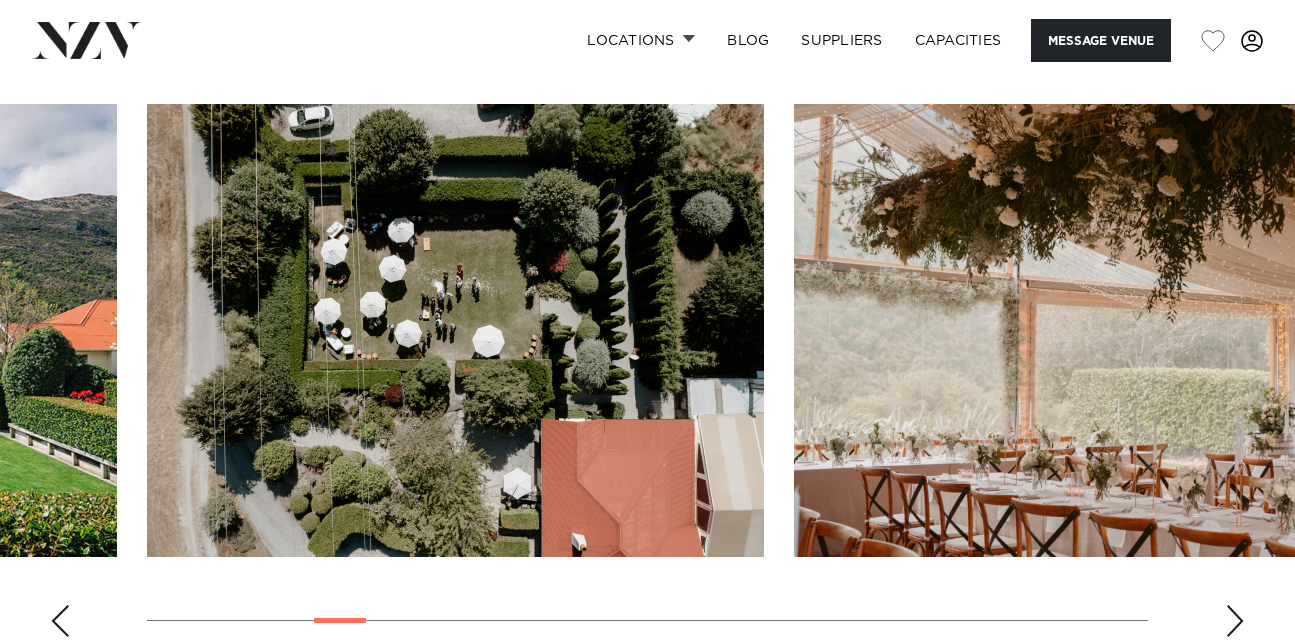click at bounding box center [1235, 621] 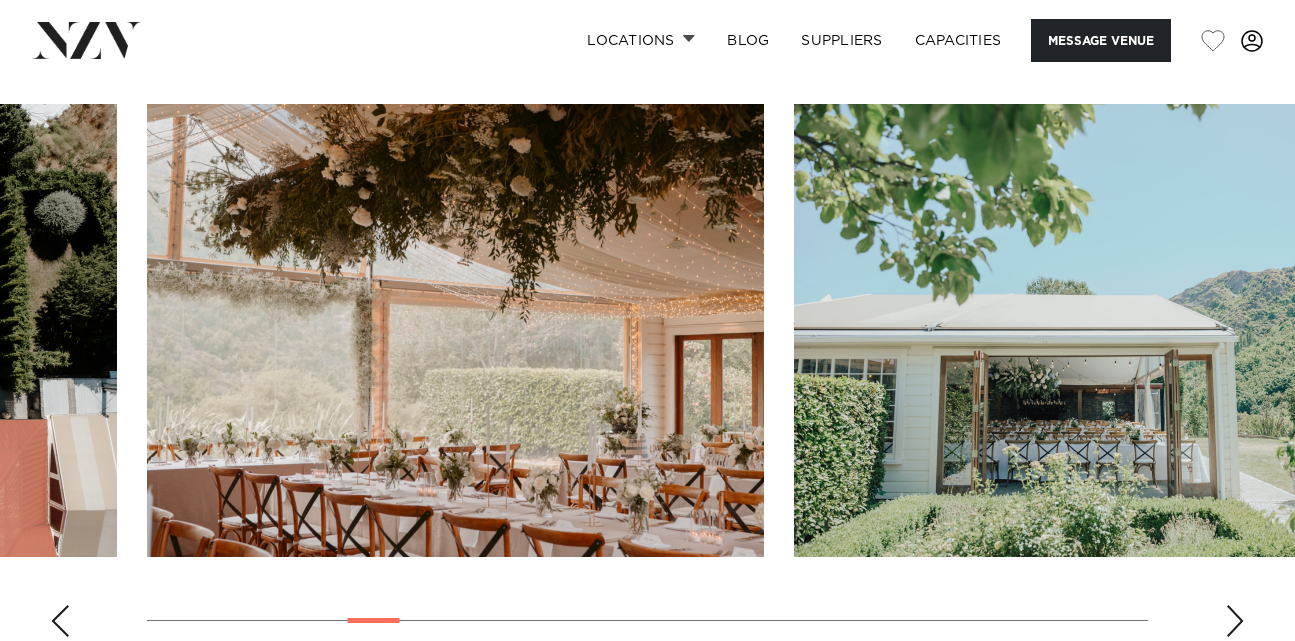 click at bounding box center (1235, 621) 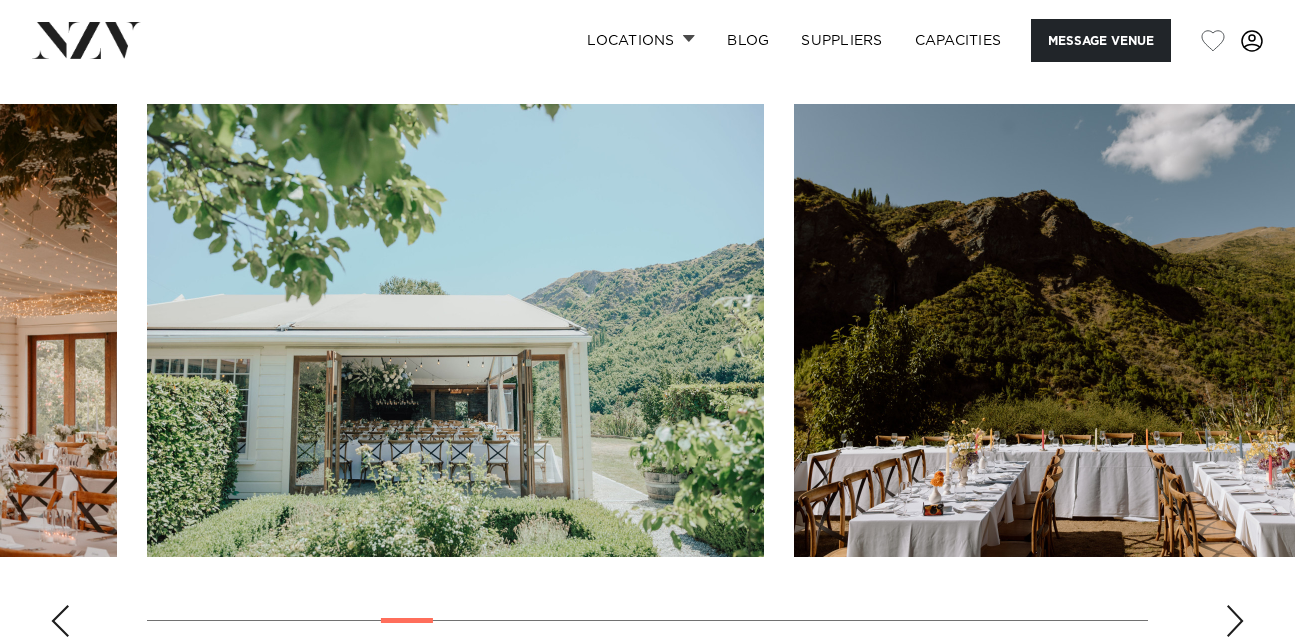 click at bounding box center [1235, 621] 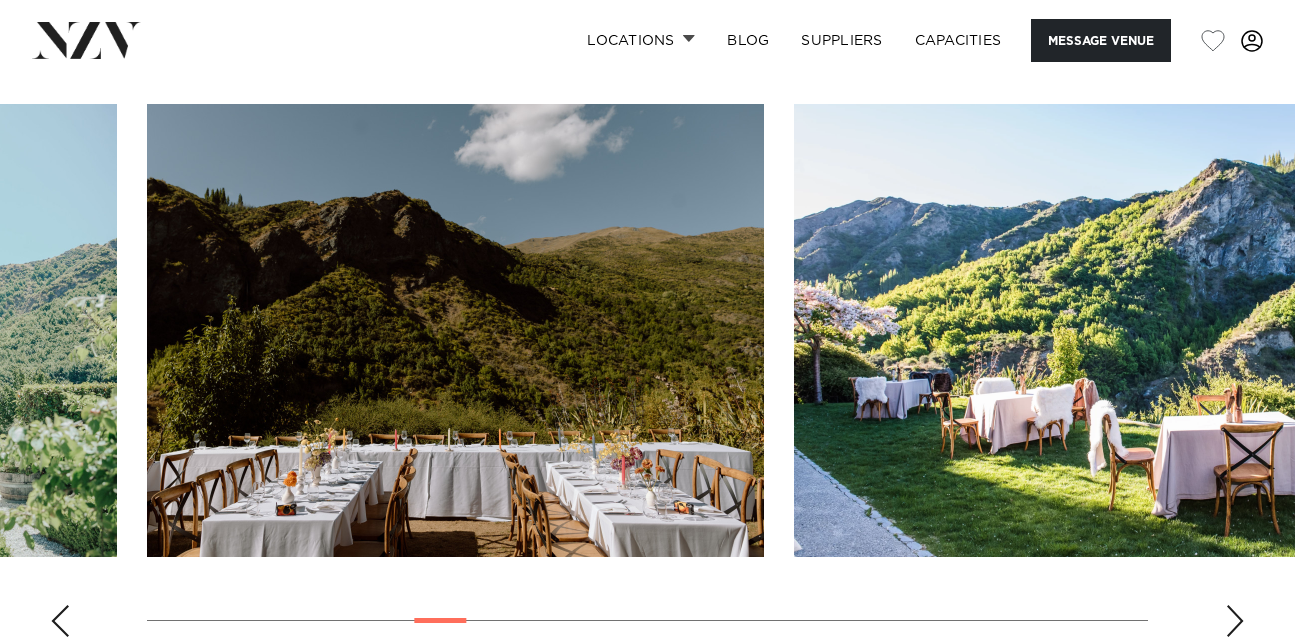 click at bounding box center (1235, 621) 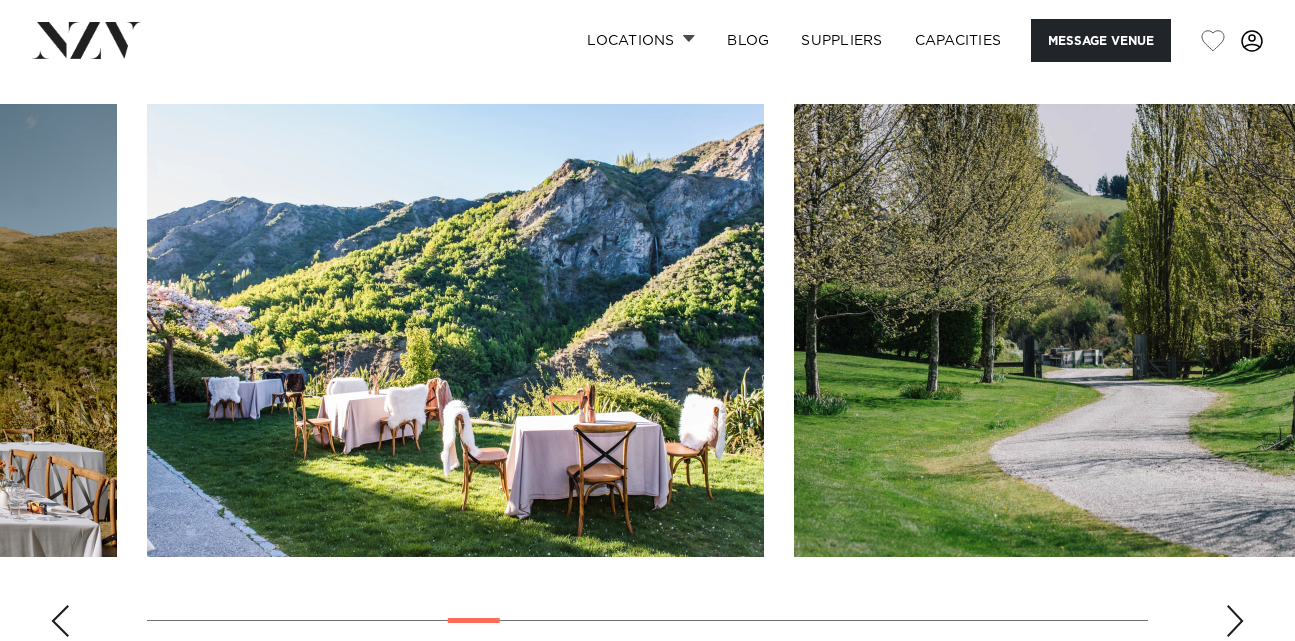 click at bounding box center (1235, 621) 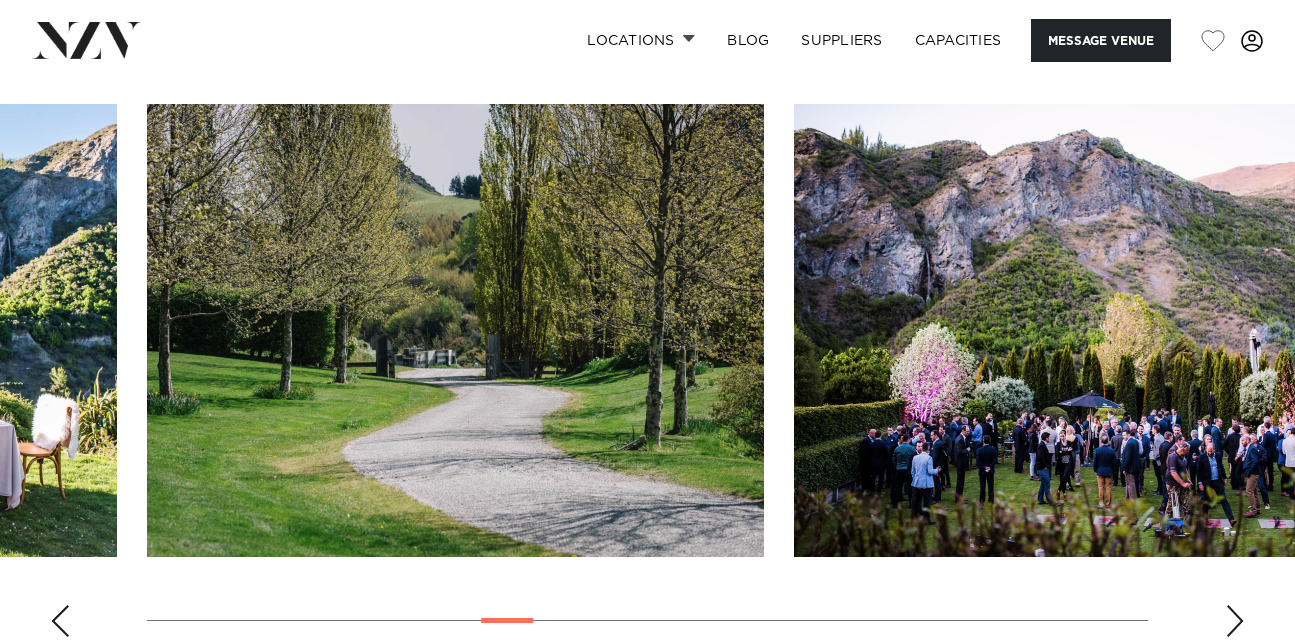 click at bounding box center (1235, 621) 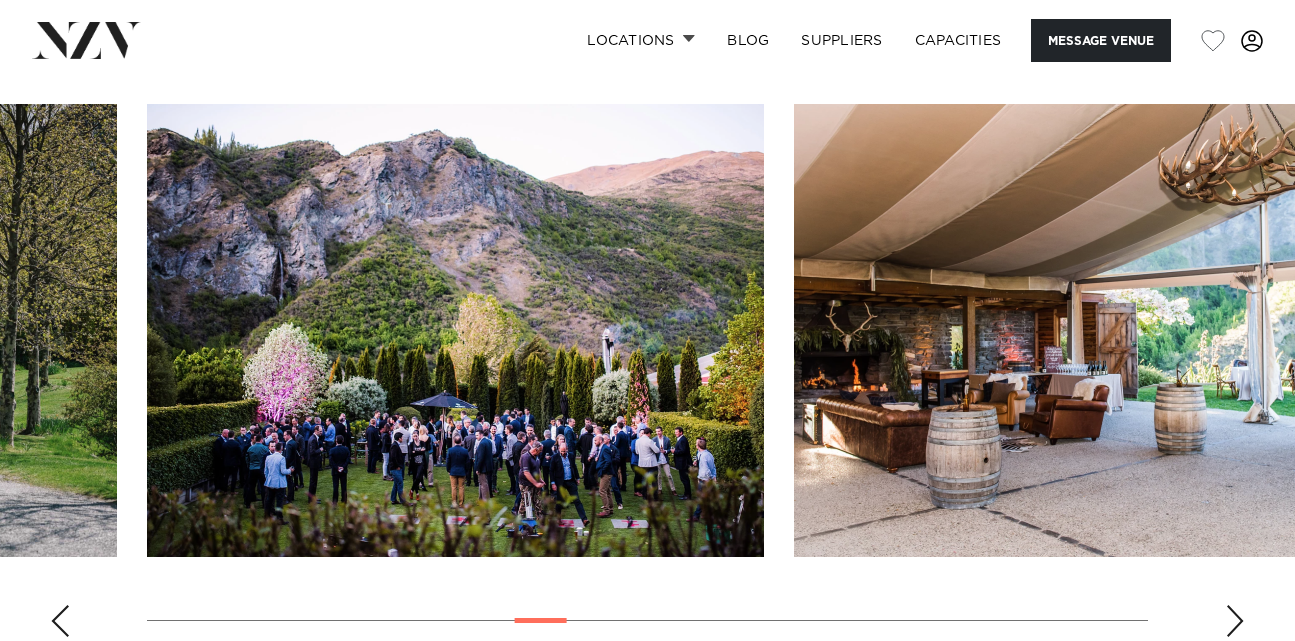 click at bounding box center (1235, 621) 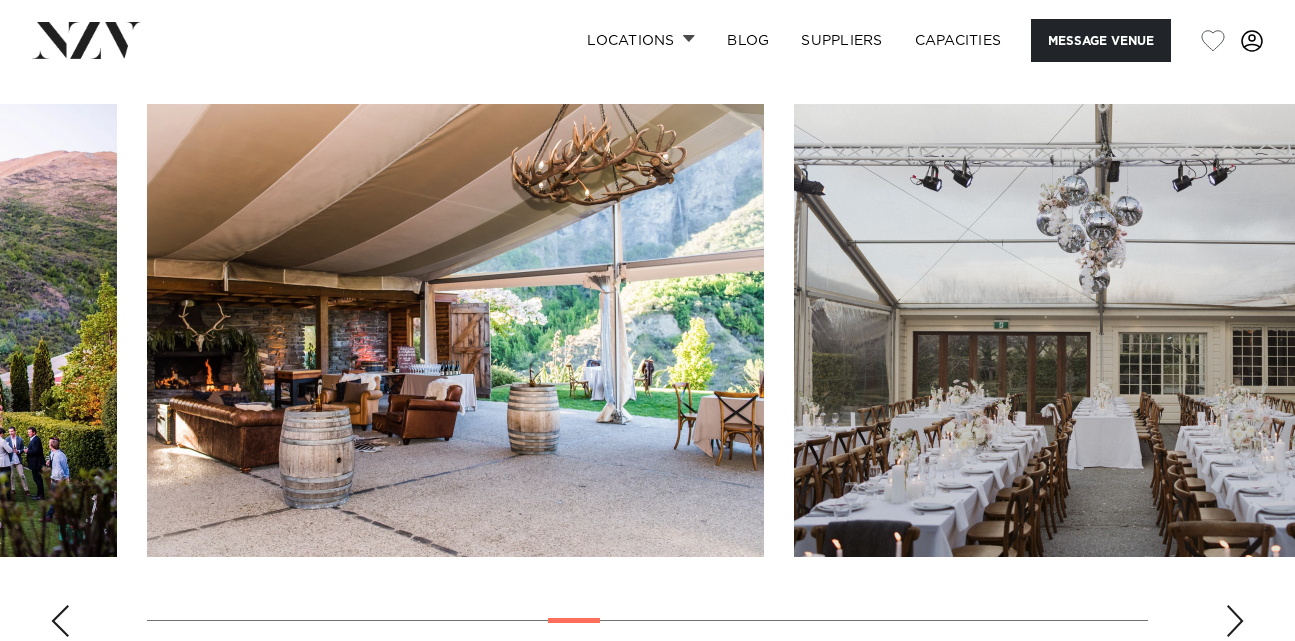 click at bounding box center [1235, 621] 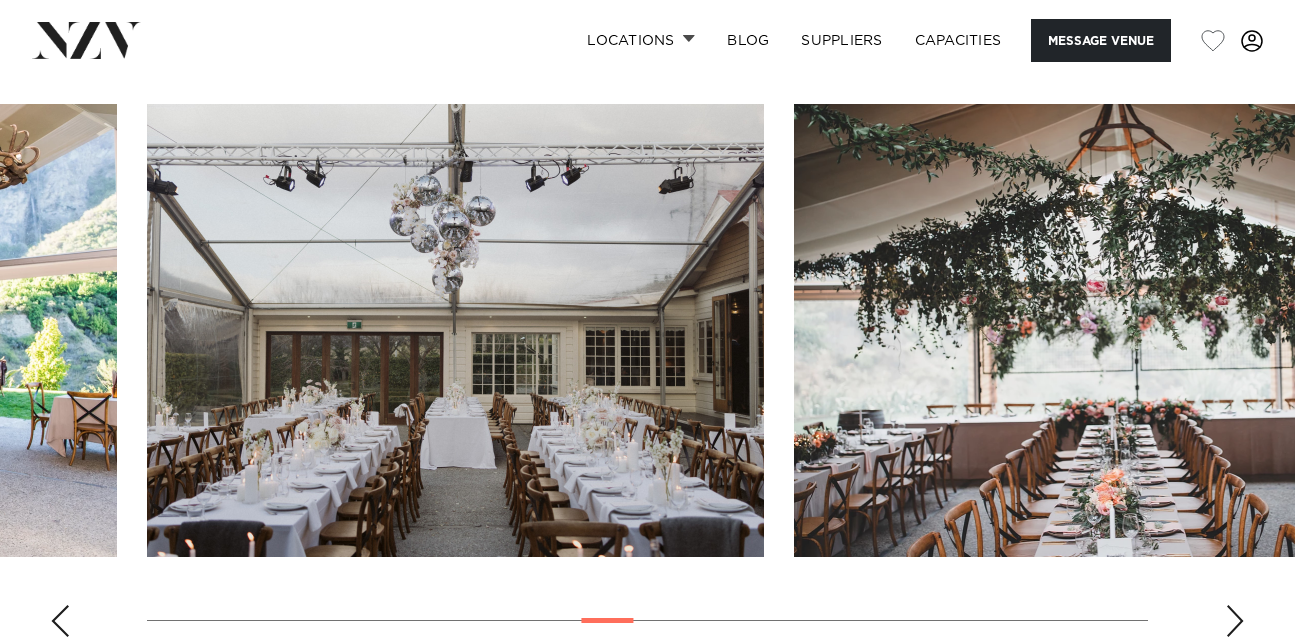 click at bounding box center (1235, 621) 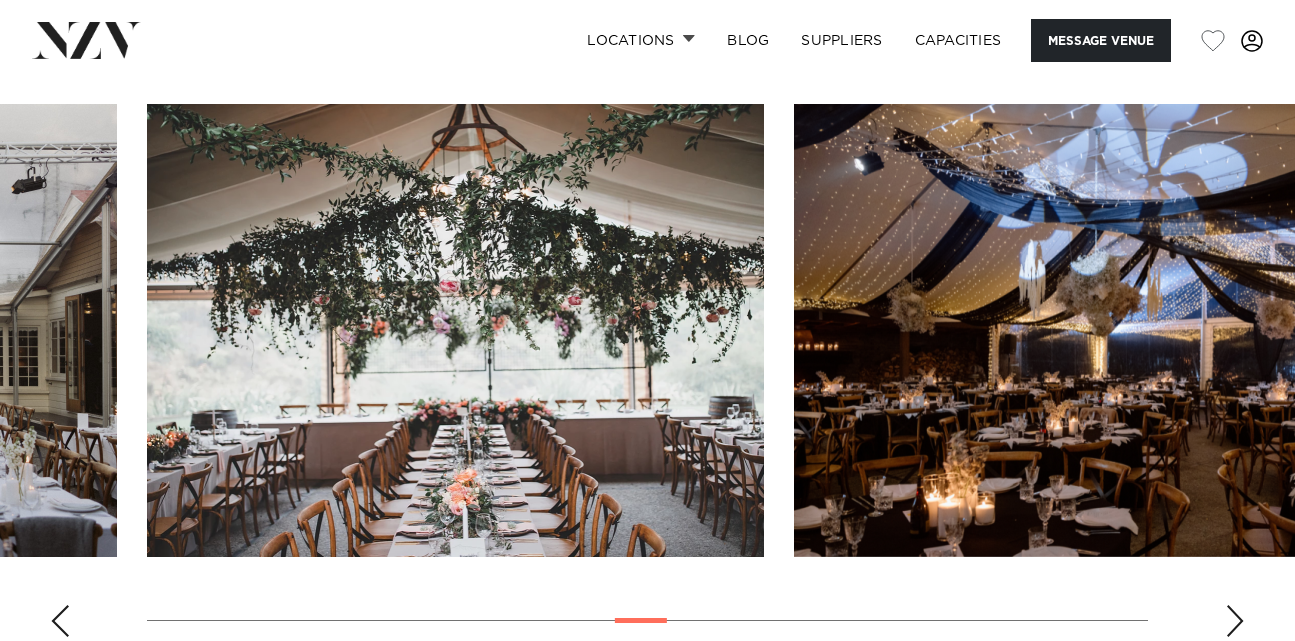 click at bounding box center (1235, 621) 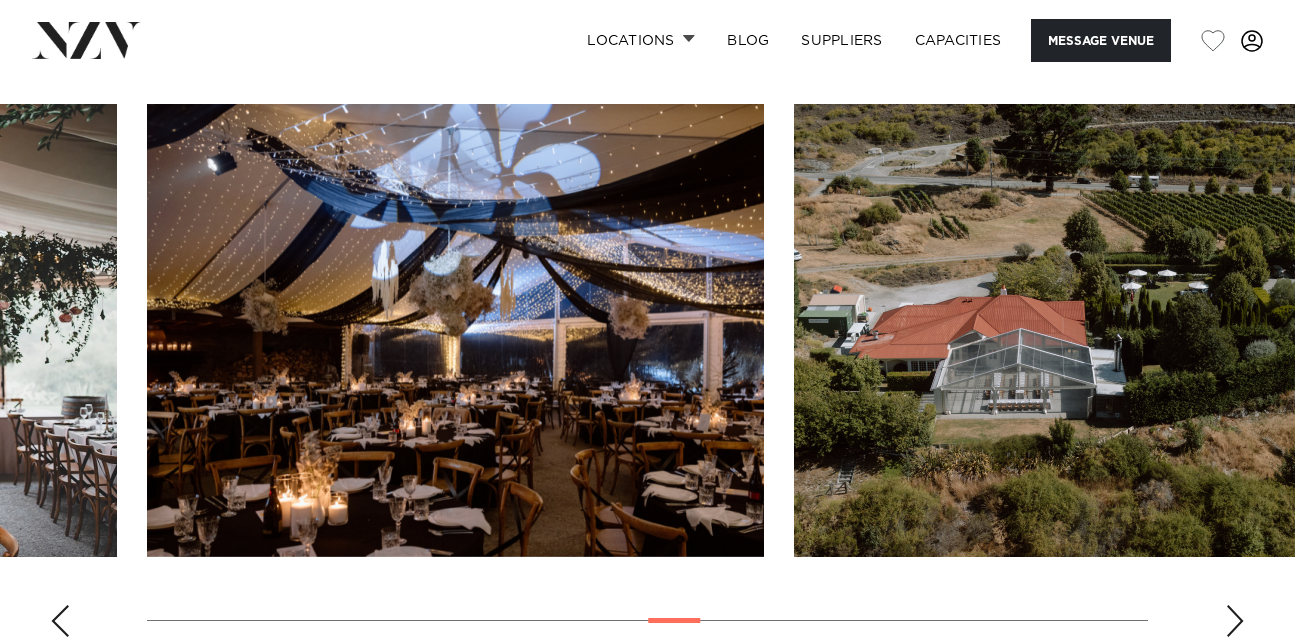 click at bounding box center [1235, 621] 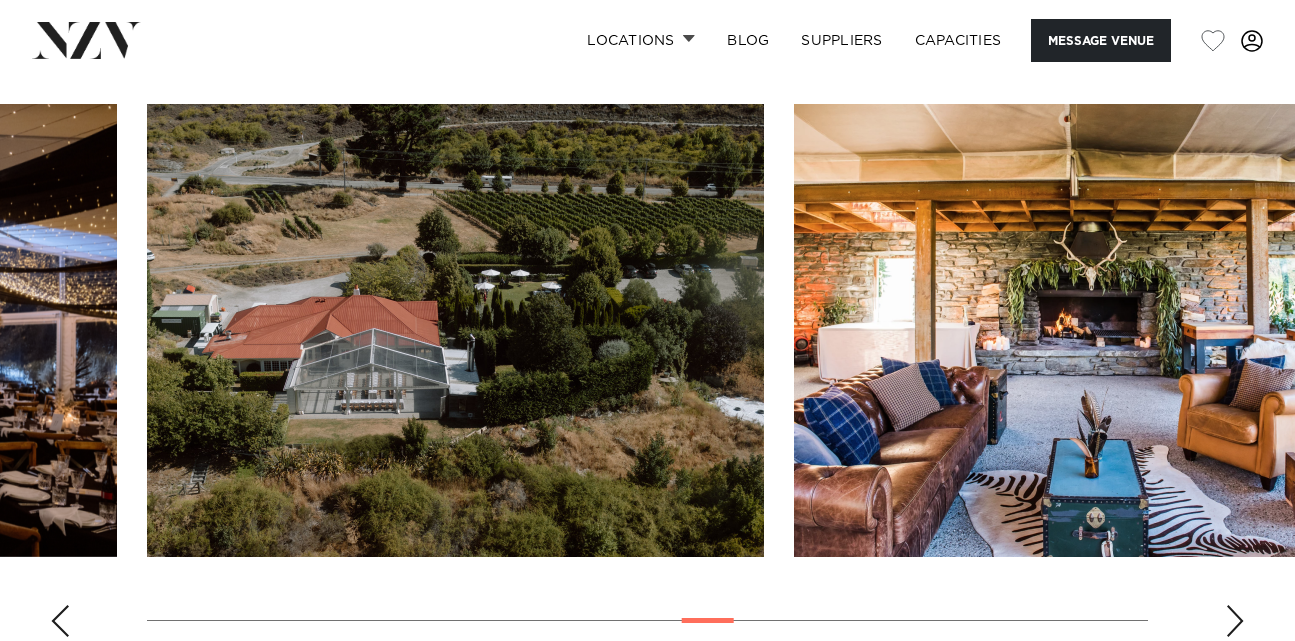 click at bounding box center [1235, 621] 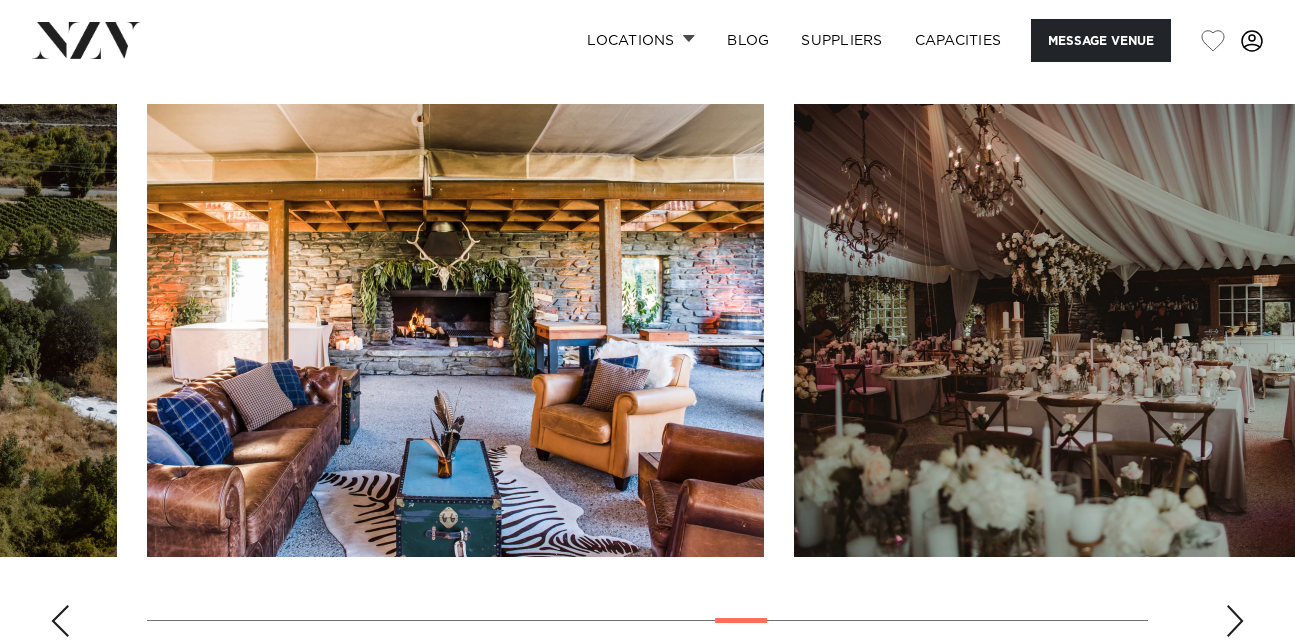 click at bounding box center (1235, 621) 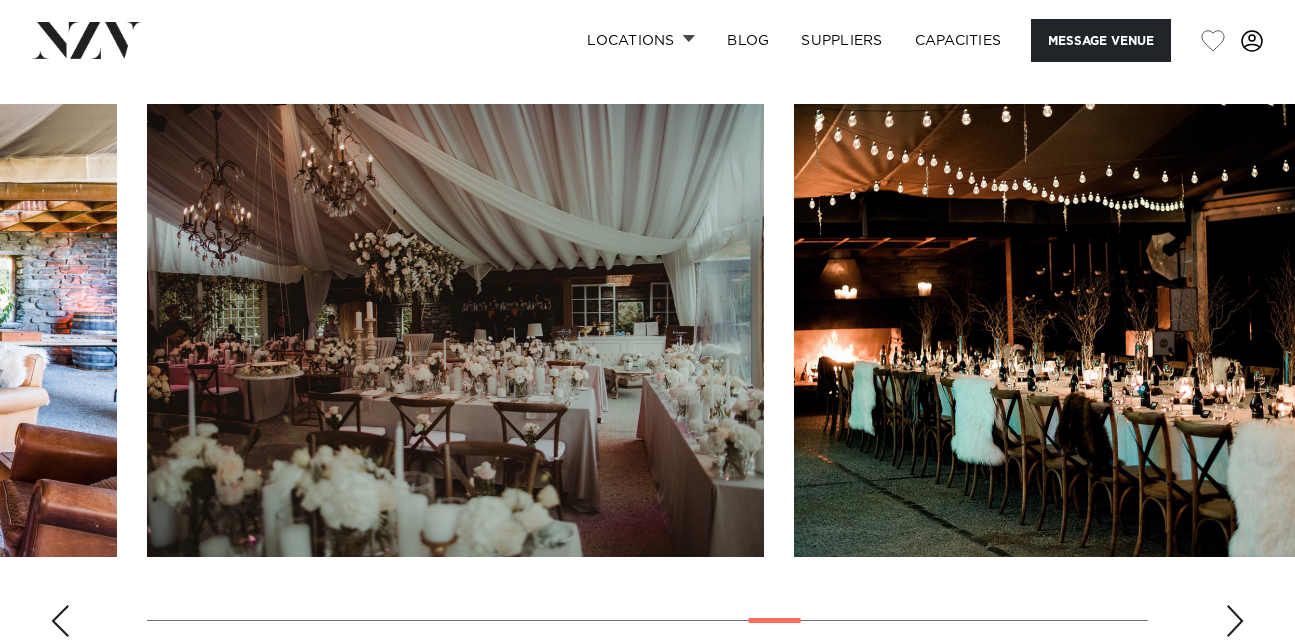 click at bounding box center (1235, 621) 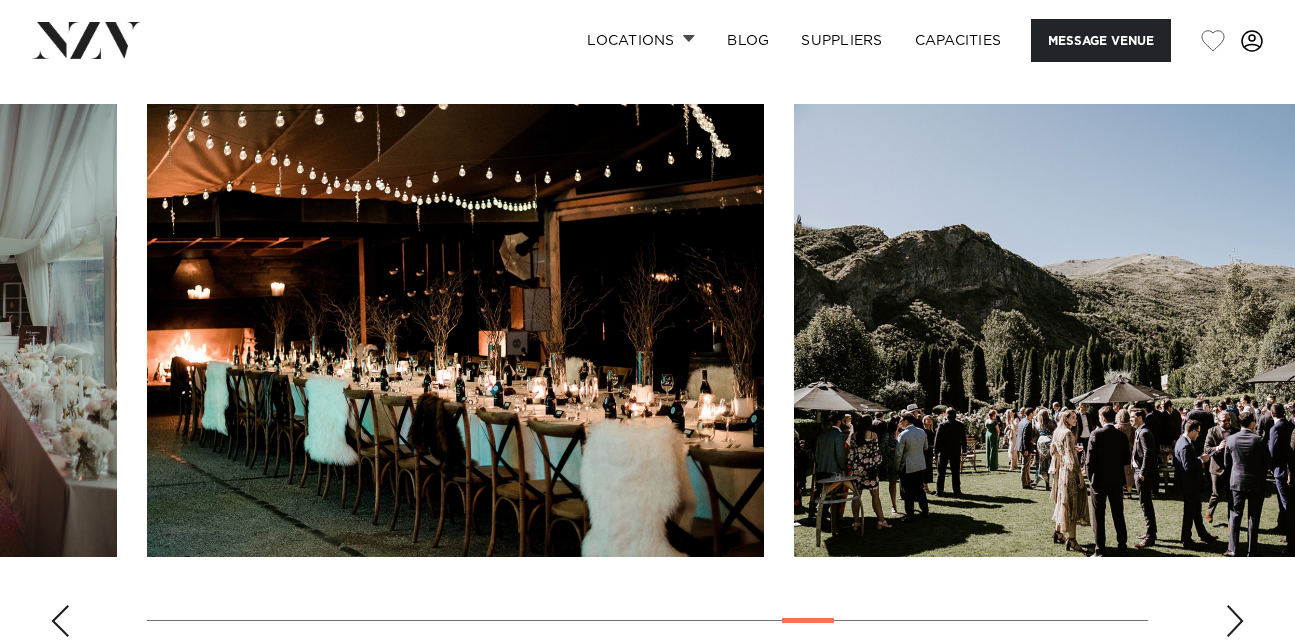 click at bounding box center (1235, 621) 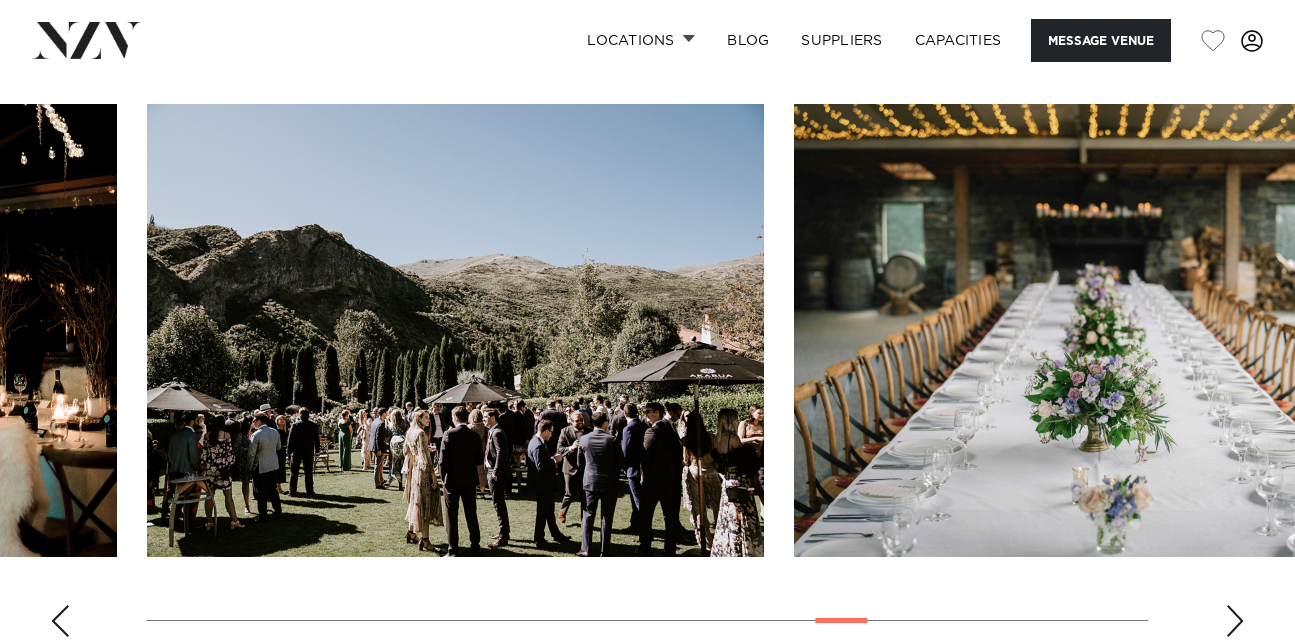 click at bounding box center [1235, 621] 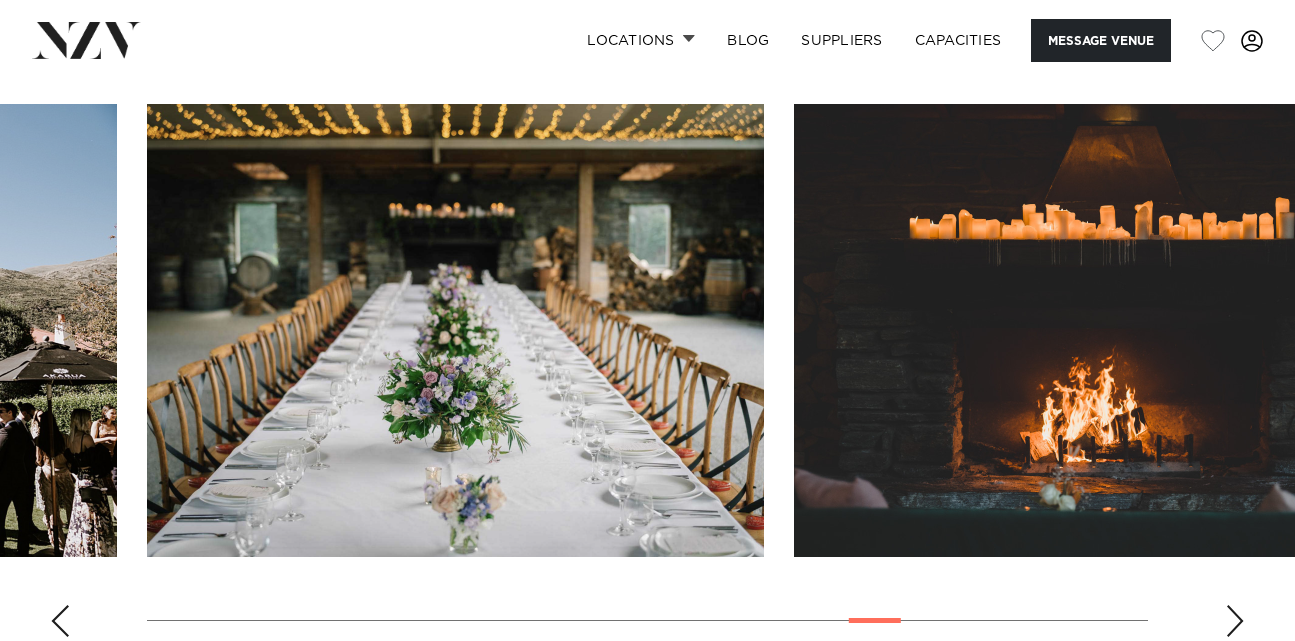 click at bounding box center [1235, 621] 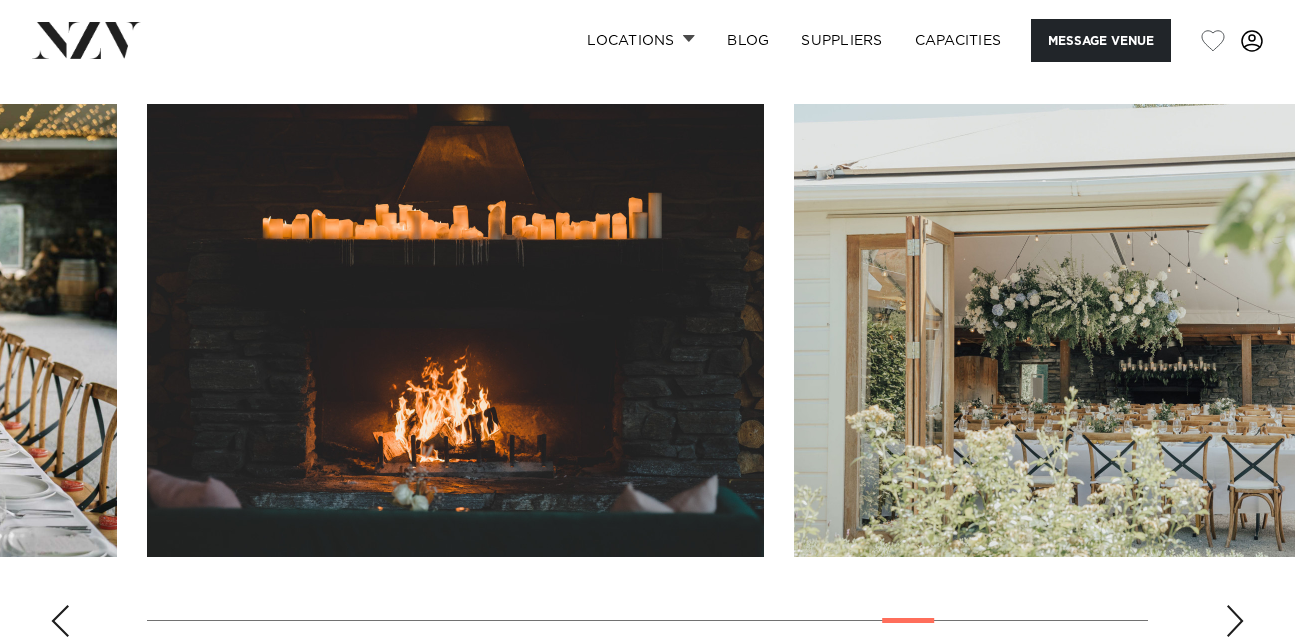 click at bounding box center [1235, 621] 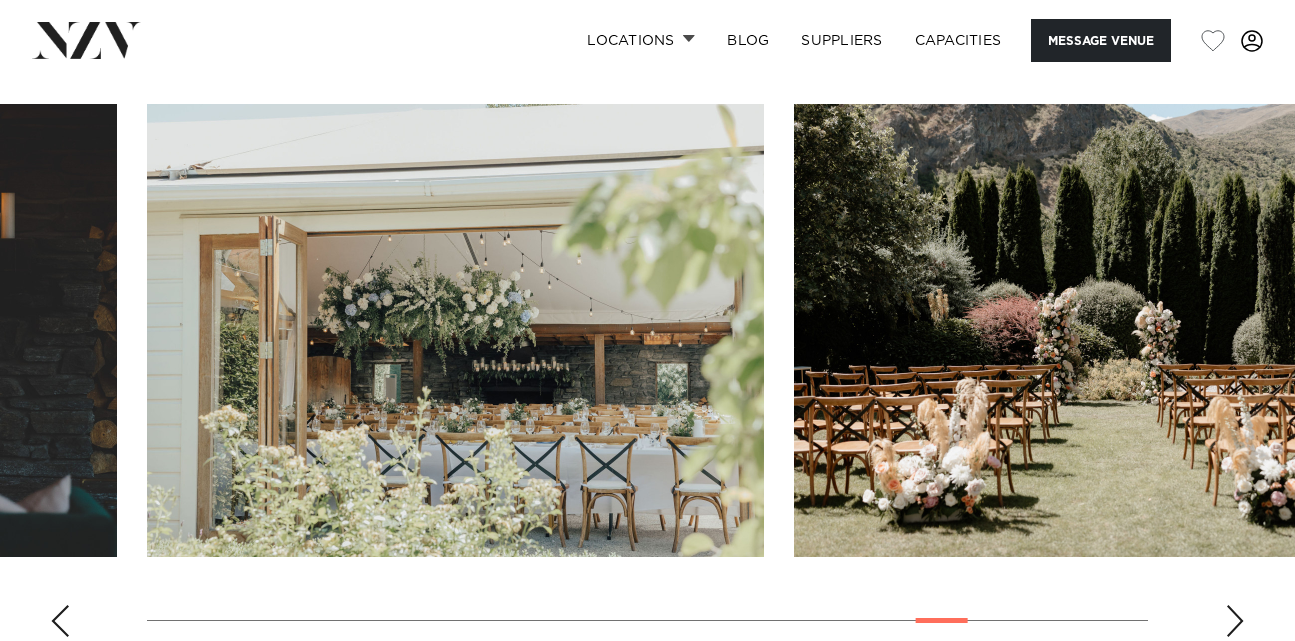 click at bounding box center (1235, 621) 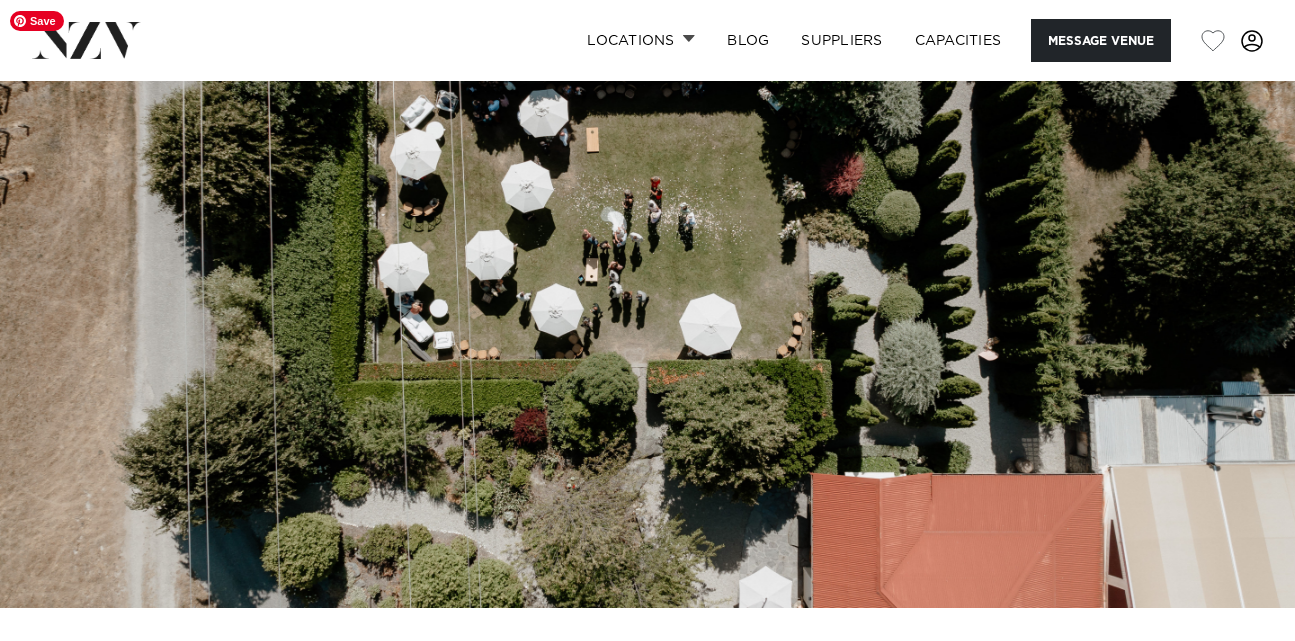 scroll, scrollTop: 0, scrollLeft: 0, axis: both 